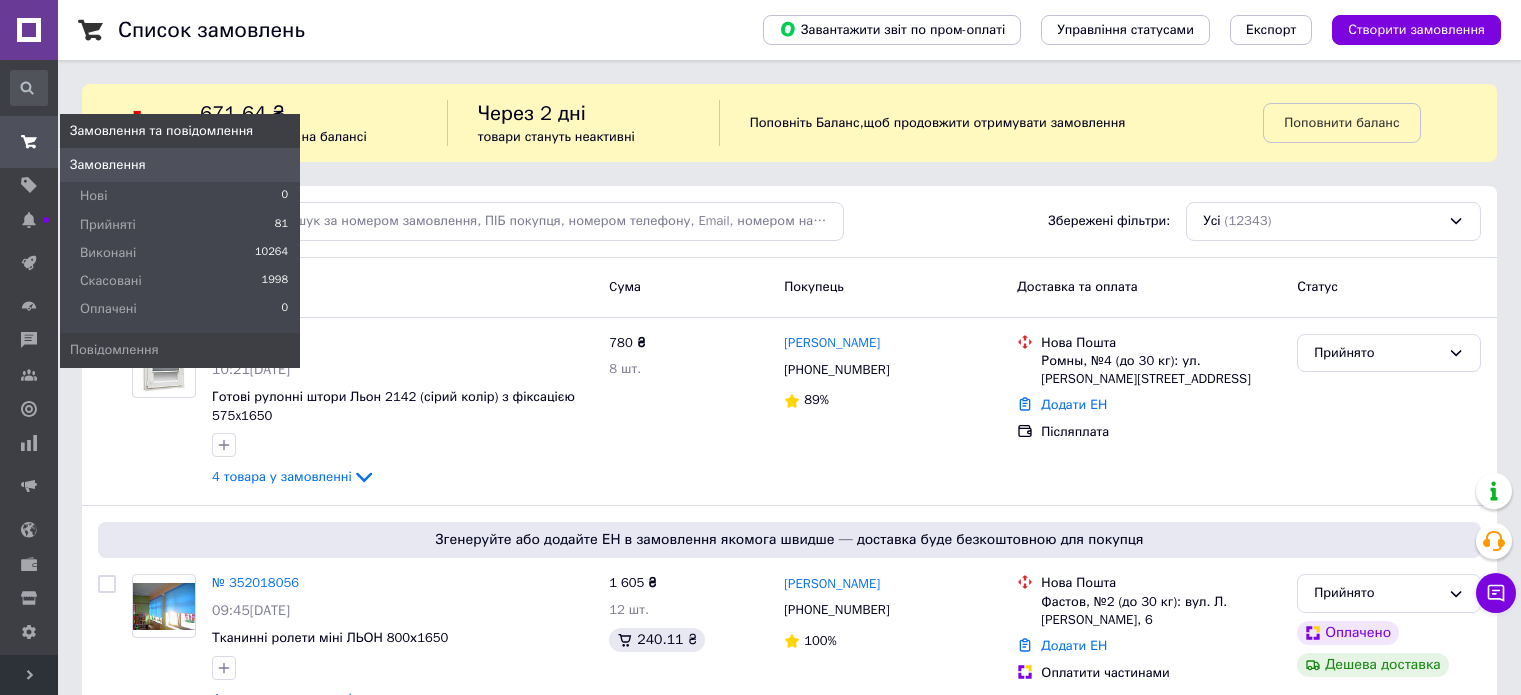 scroll, scrollTop: 0, scrollLeft: 0, axis: both 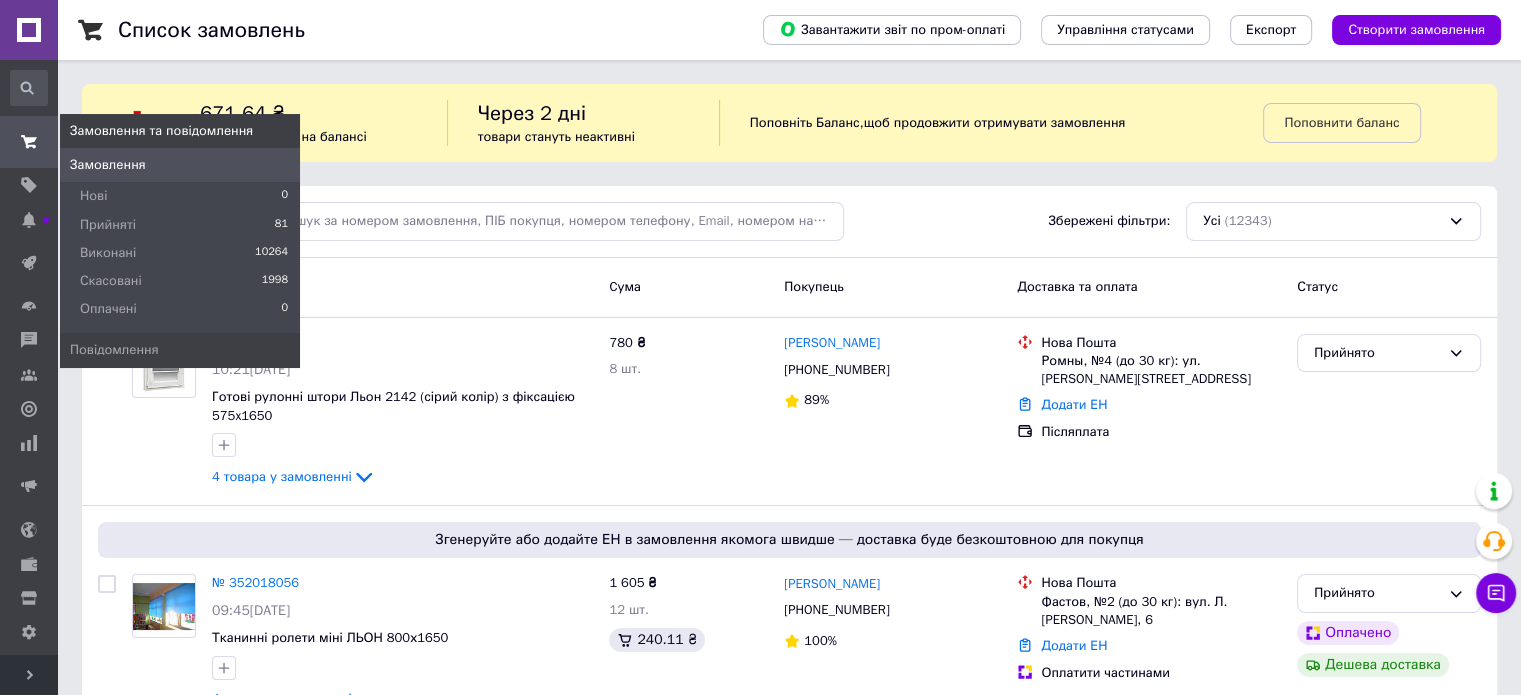 click at bounding box center [29, 142] 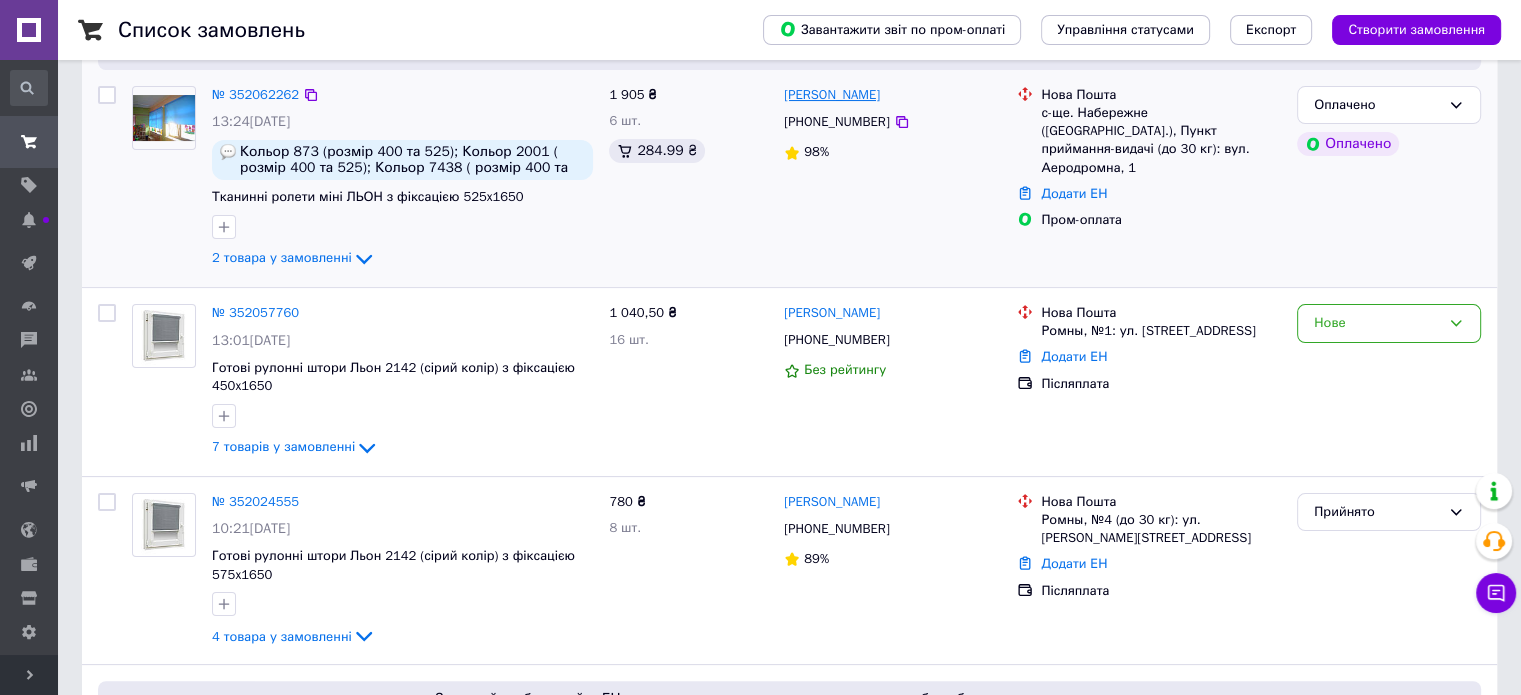 scroll, scrollTop: 200, scrollLeft: 0, axis: vertical 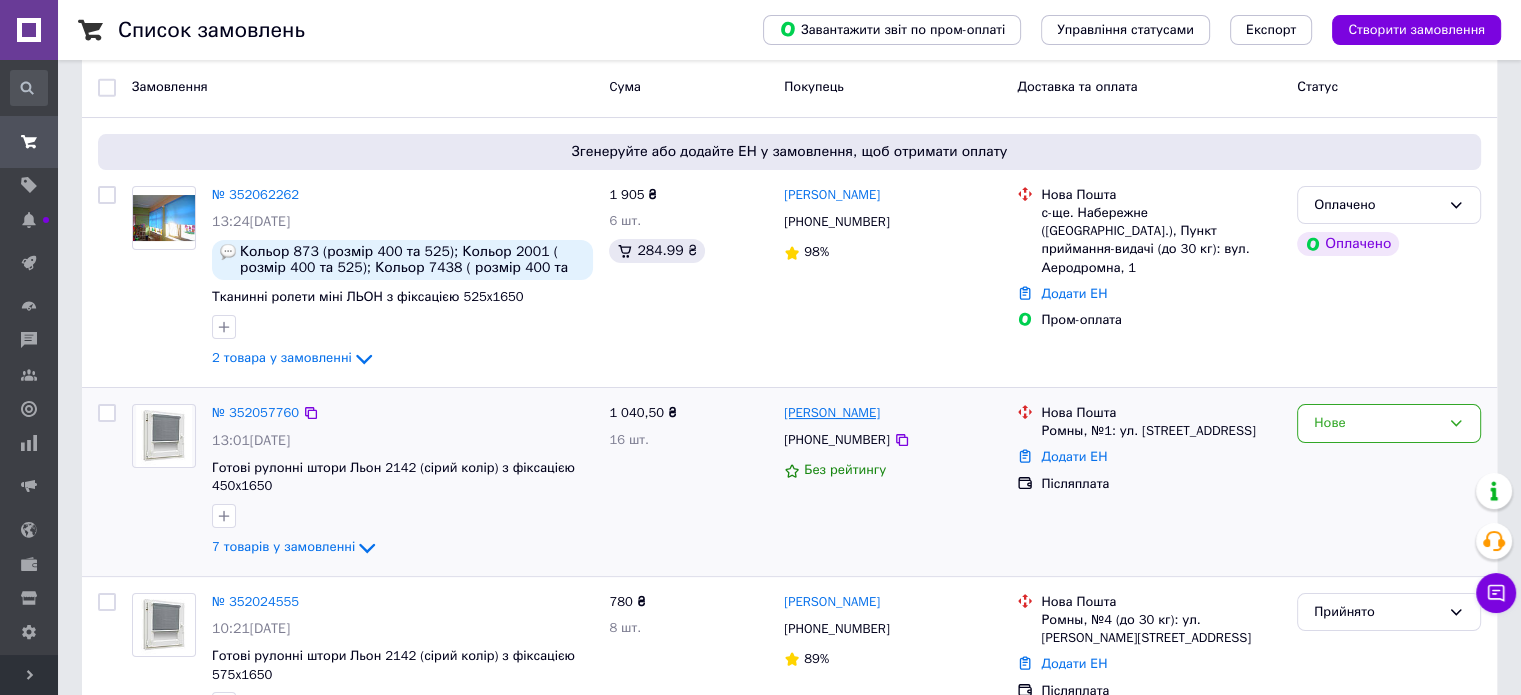 click on "[PERSON_NAME]" at bounding box center [832, 413] 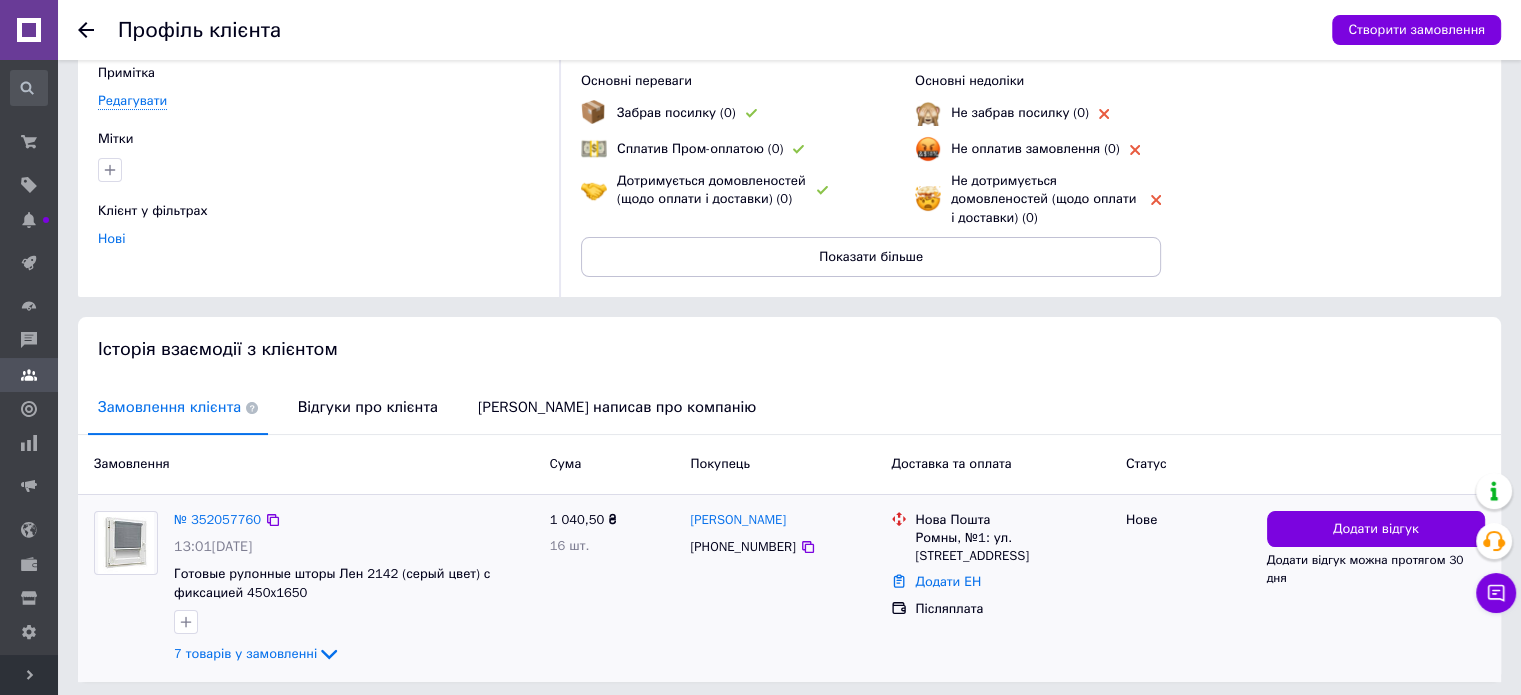 scroll, scrollTop: 204, scrollLeft: 0, axis: vertical 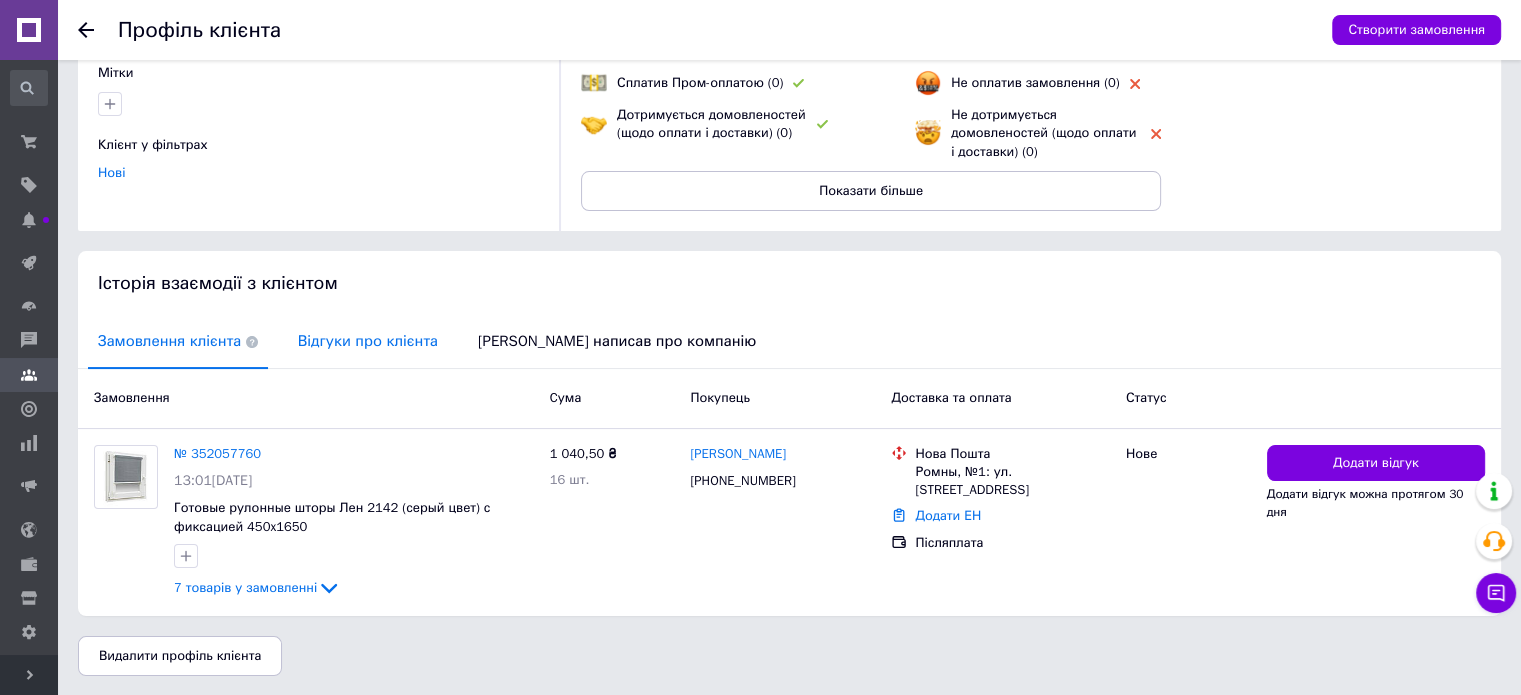click on "Відгуки про клієнта" at bounding box center [368, 341] 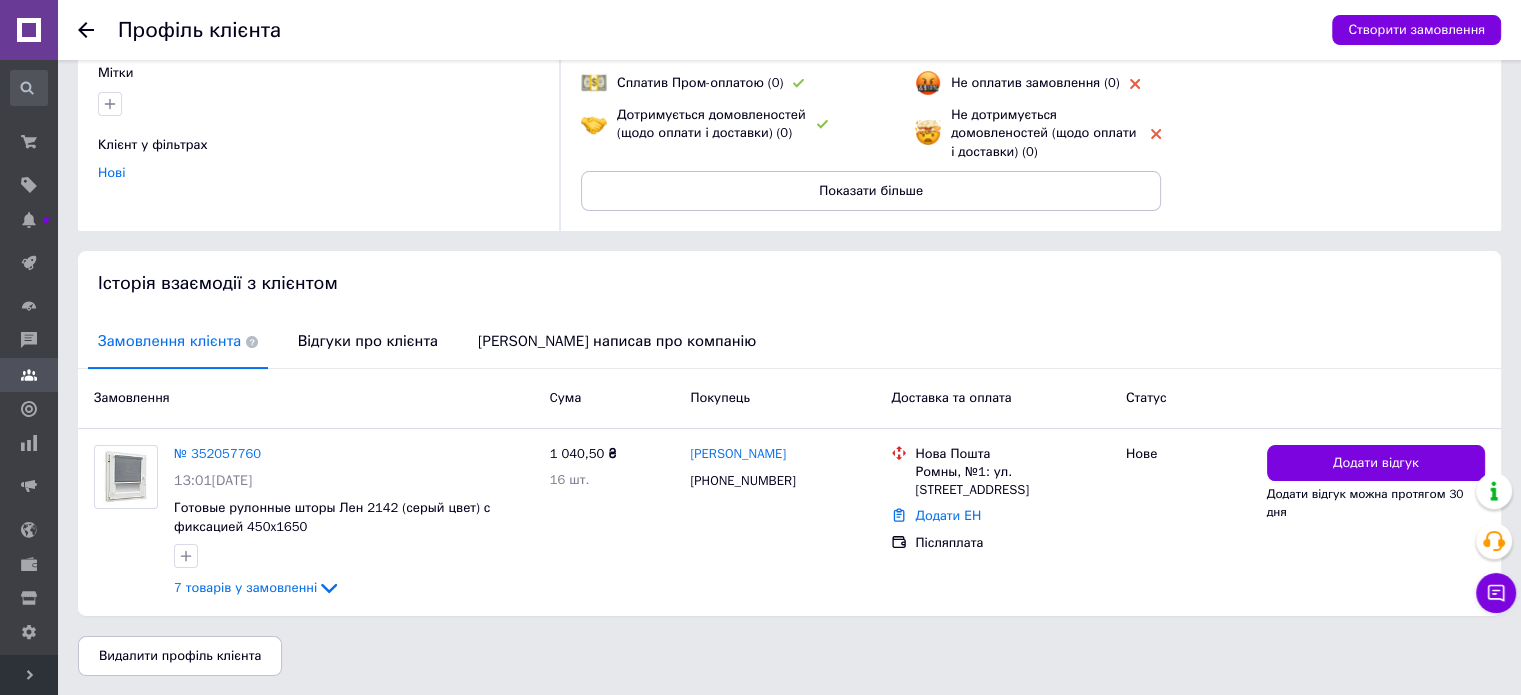 scroll, scrollTop: 15, scrollLeft: 0, axis: vertical 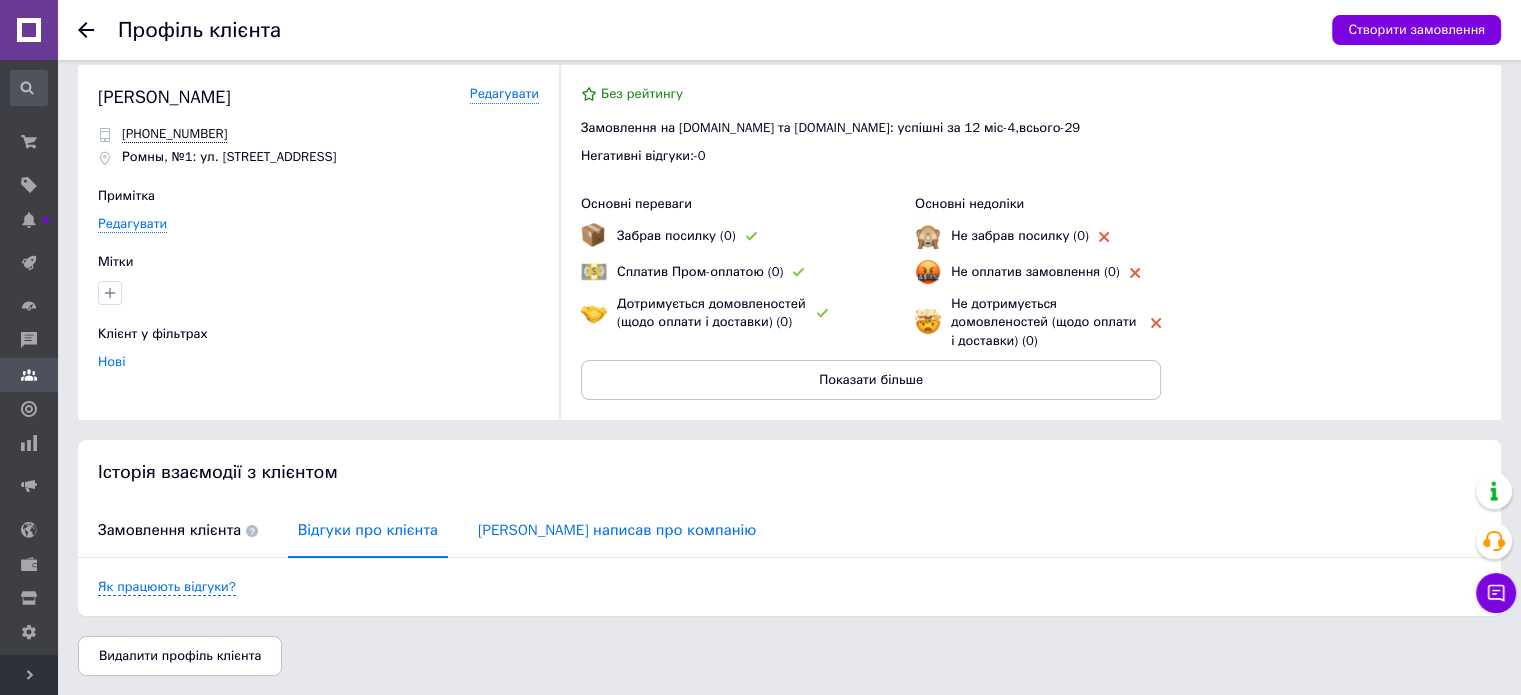 drag, startPoint x: 597, startPoint y: 531, endPoint x: 492, endPoint y: 521, distance: 105.47511 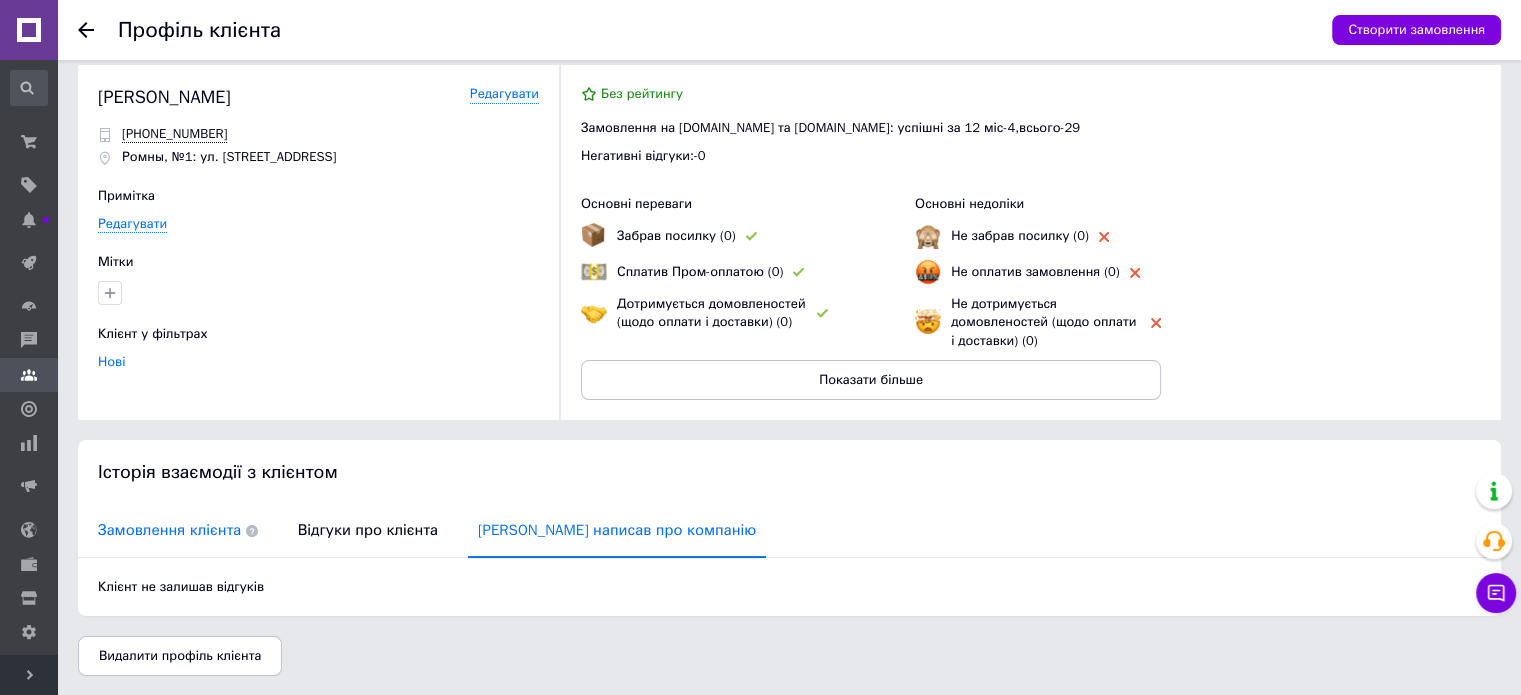 click on "Замовлення клієнта" at bounding box center [178, 530] 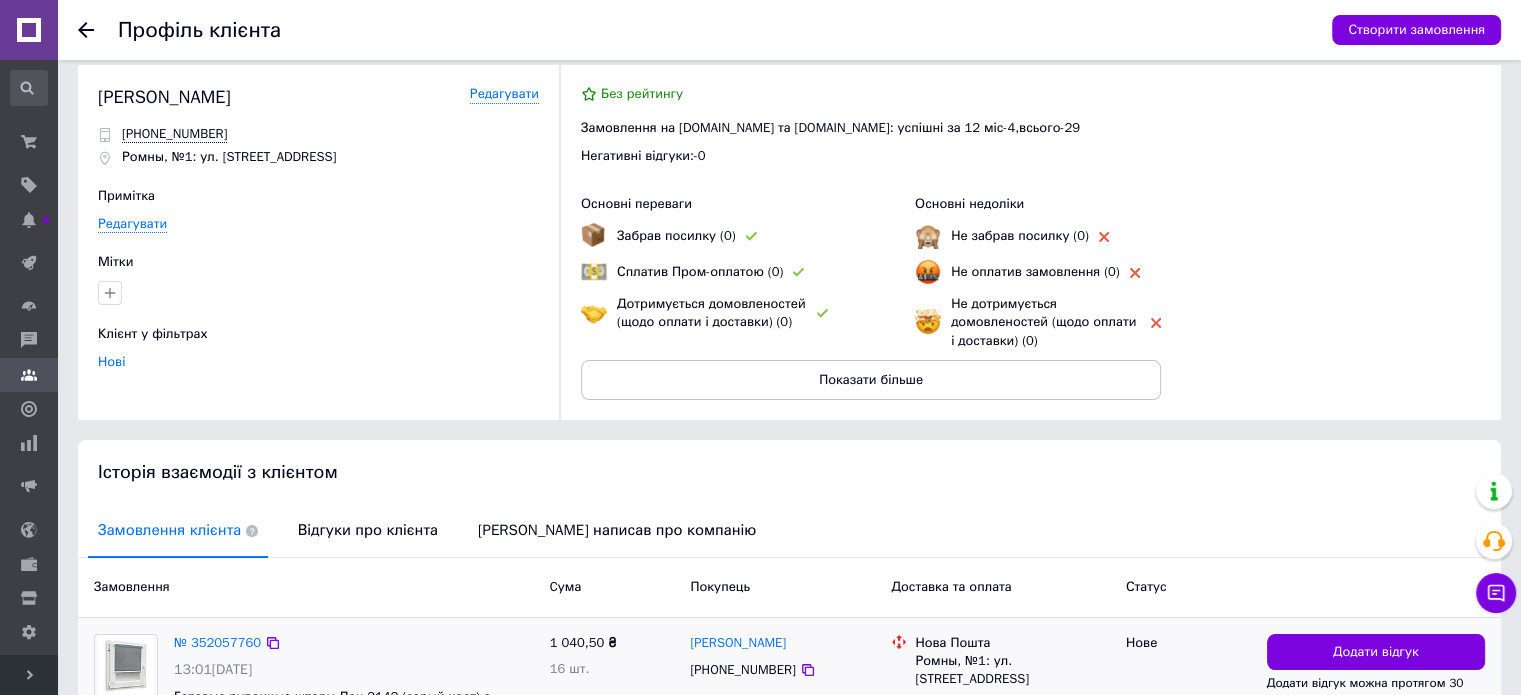 scroll, scrollTop: 204, scrollLeft: 0, axis: vertical 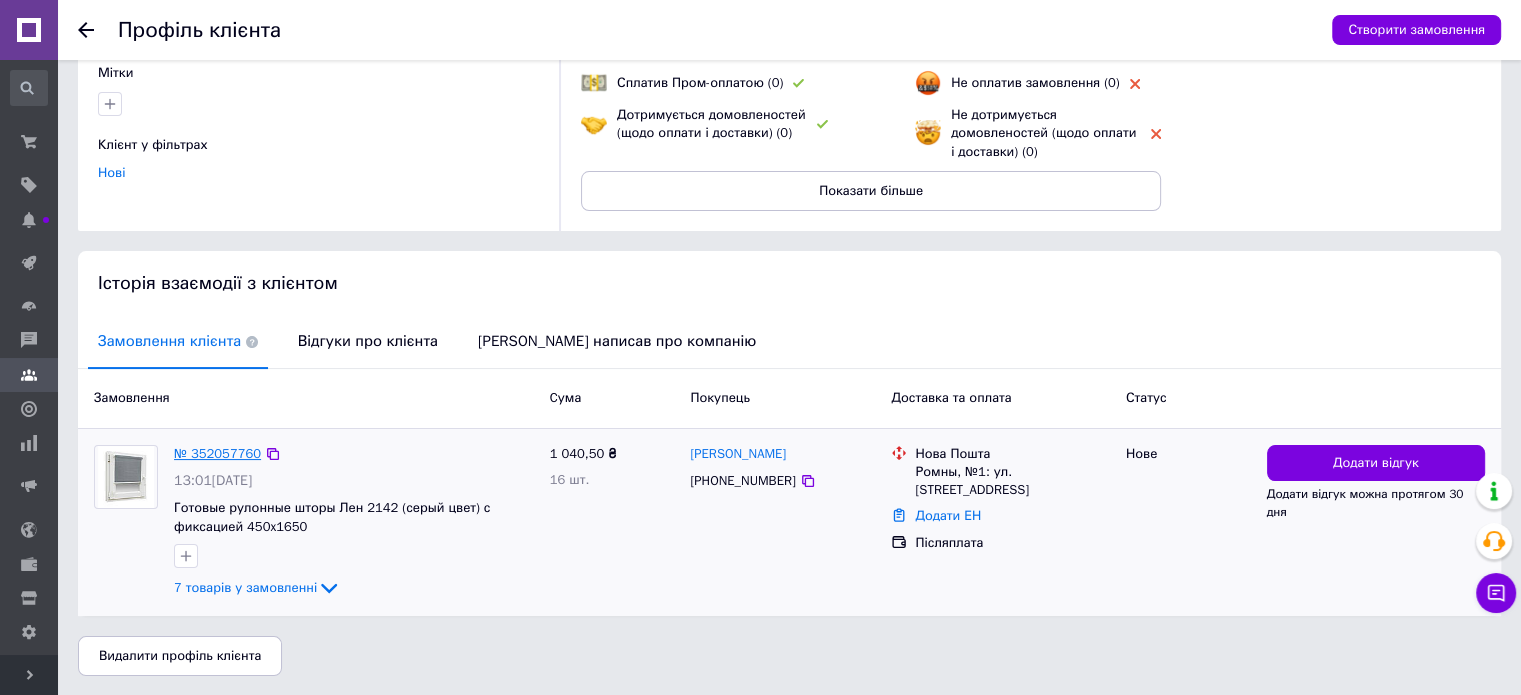click on "№ 352057760" at bounding box center (217, 453) 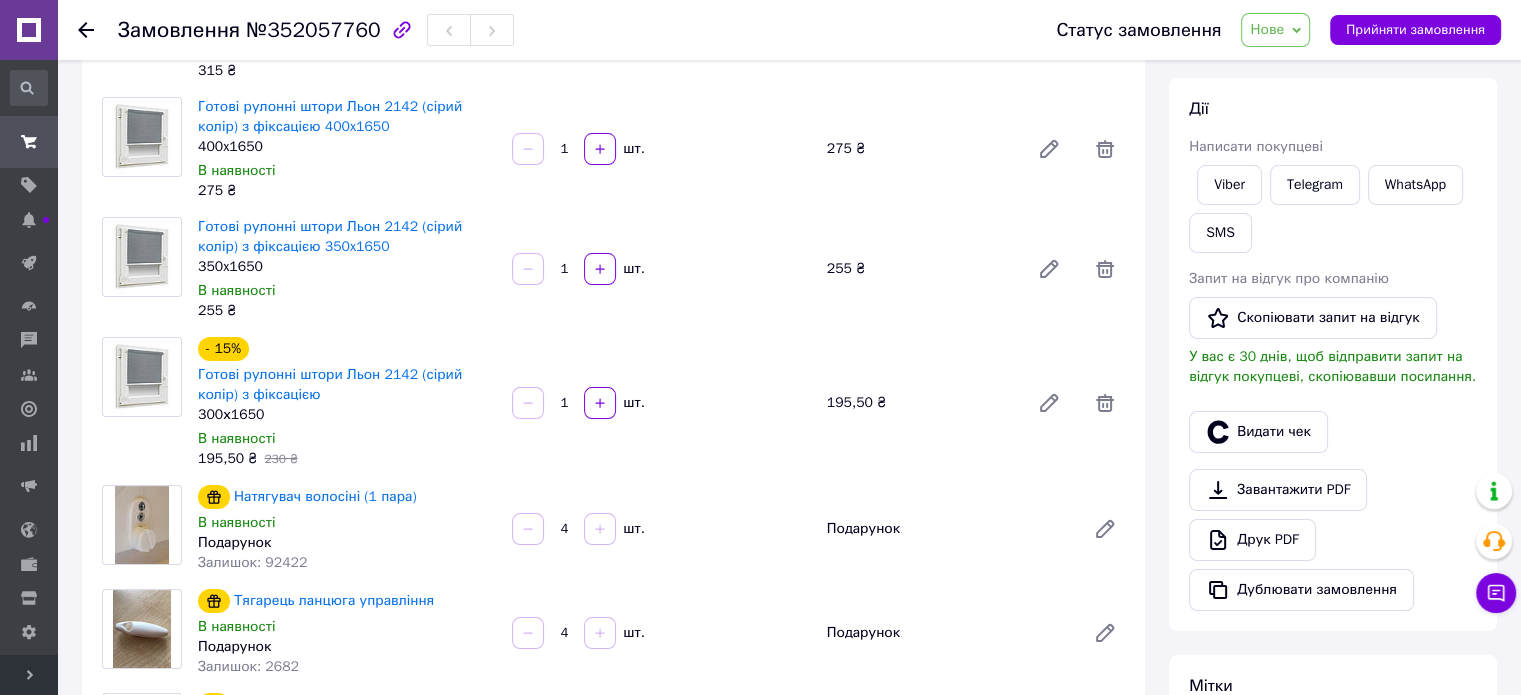 scroll, scrollTop: 500, scrollLeft: 0, axis: vertical 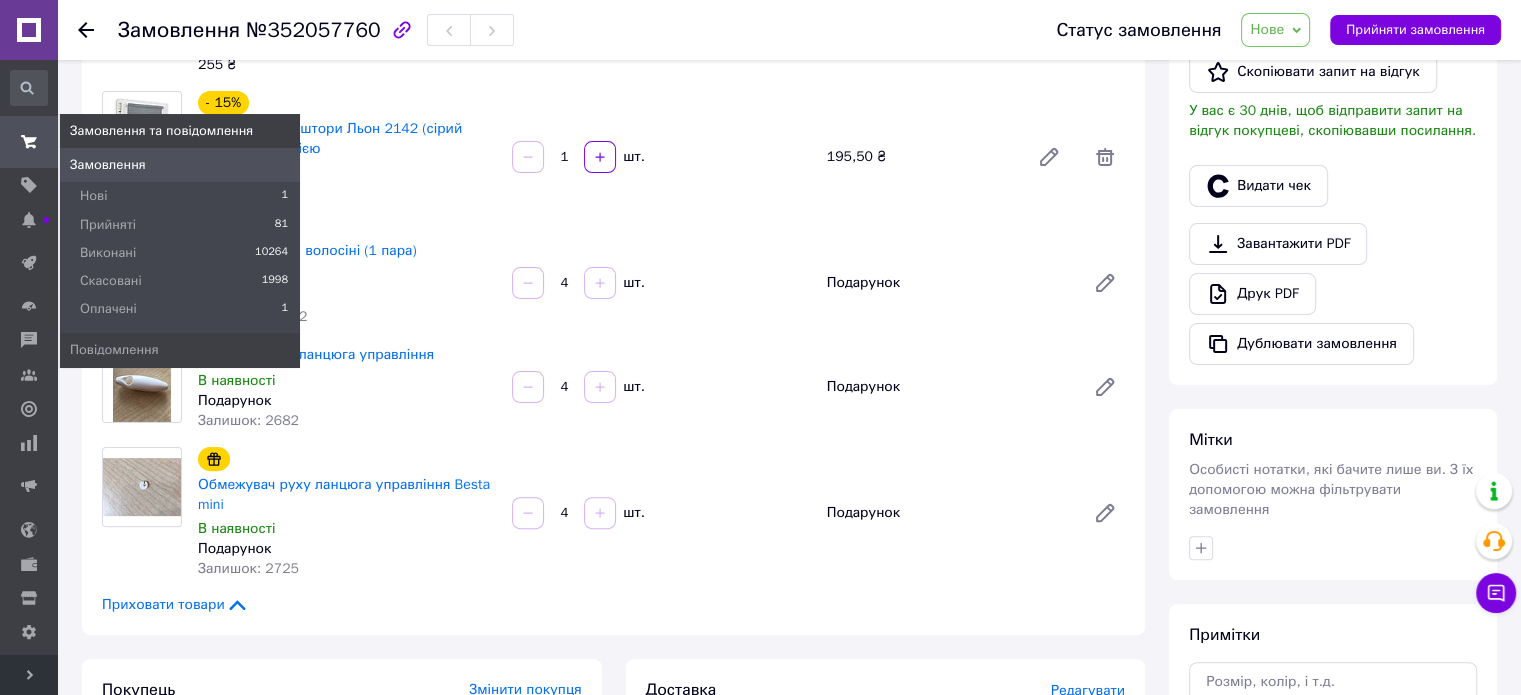 click at bounding box center [29, 142] 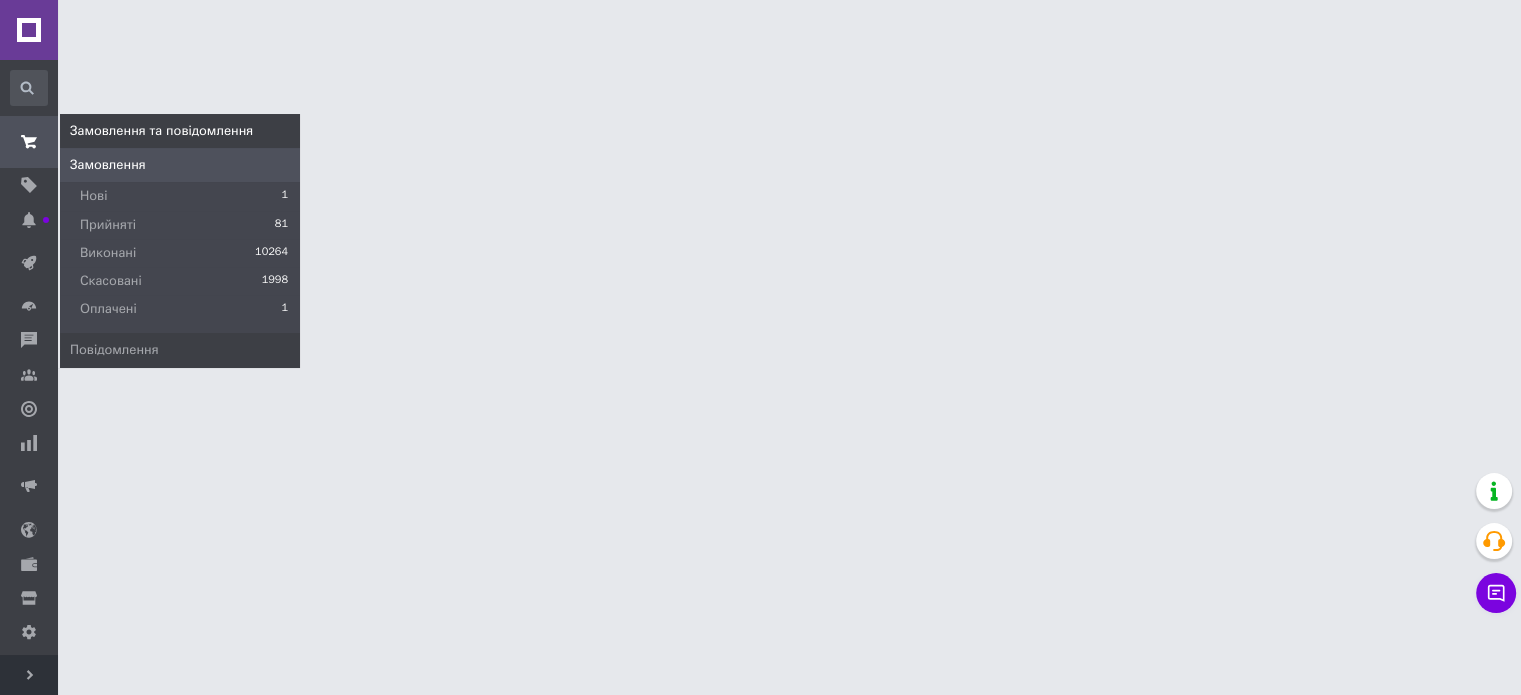 scroll, scrollTop: 0, scrollLeft: 0, axis: both 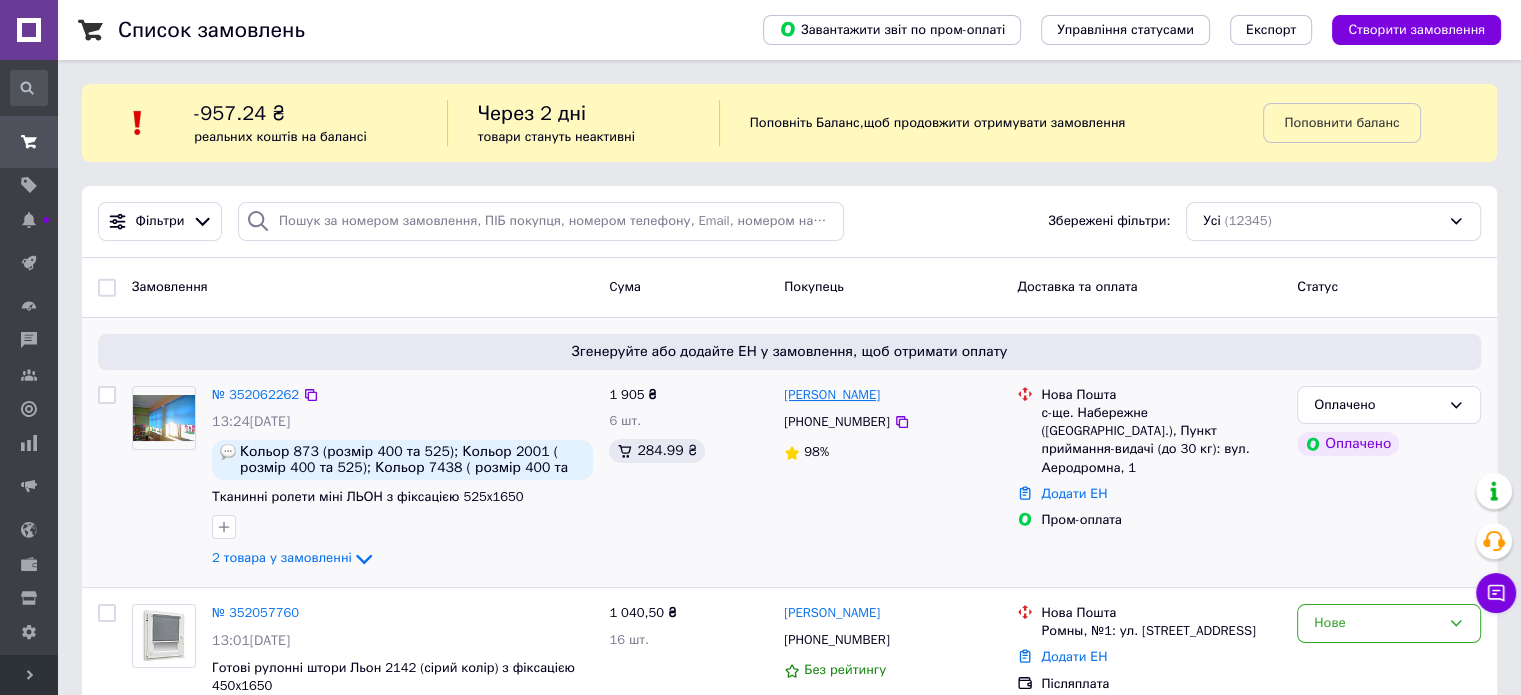 click on "[PERSON_NAME]" at bounding box center (832, 395) 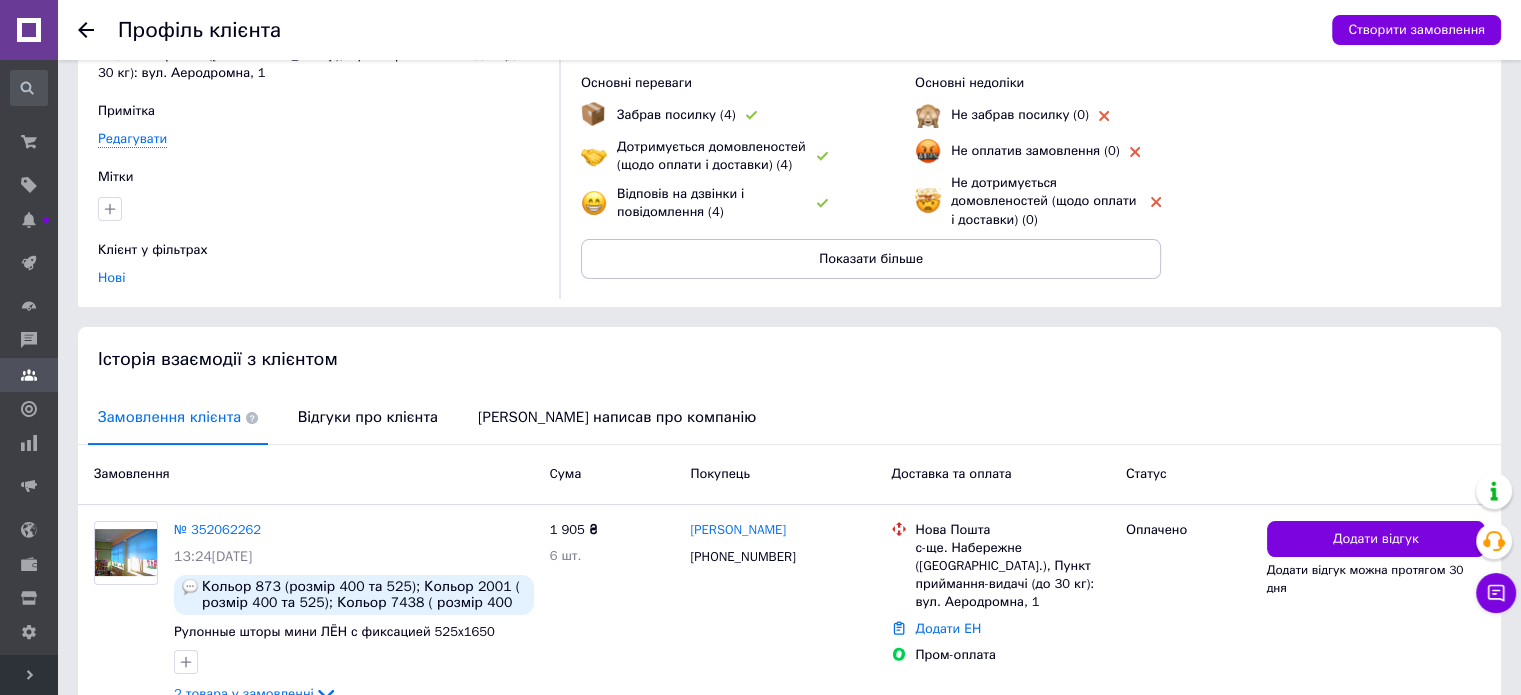 scroll, scrollTop: 241, scrollLeft: 0, axis: vertical 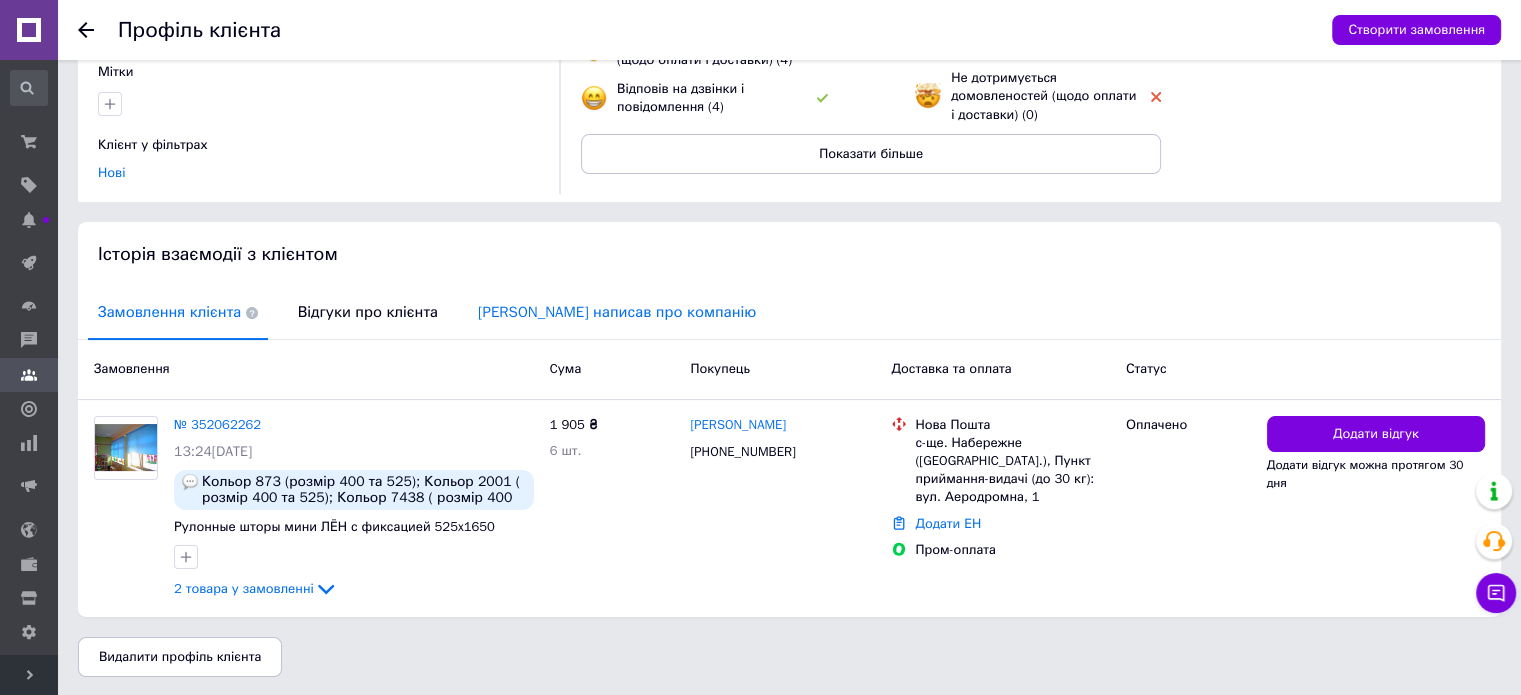 click on "[PERSON_NAME] написав про компанію" at bounding box center (617, 312) 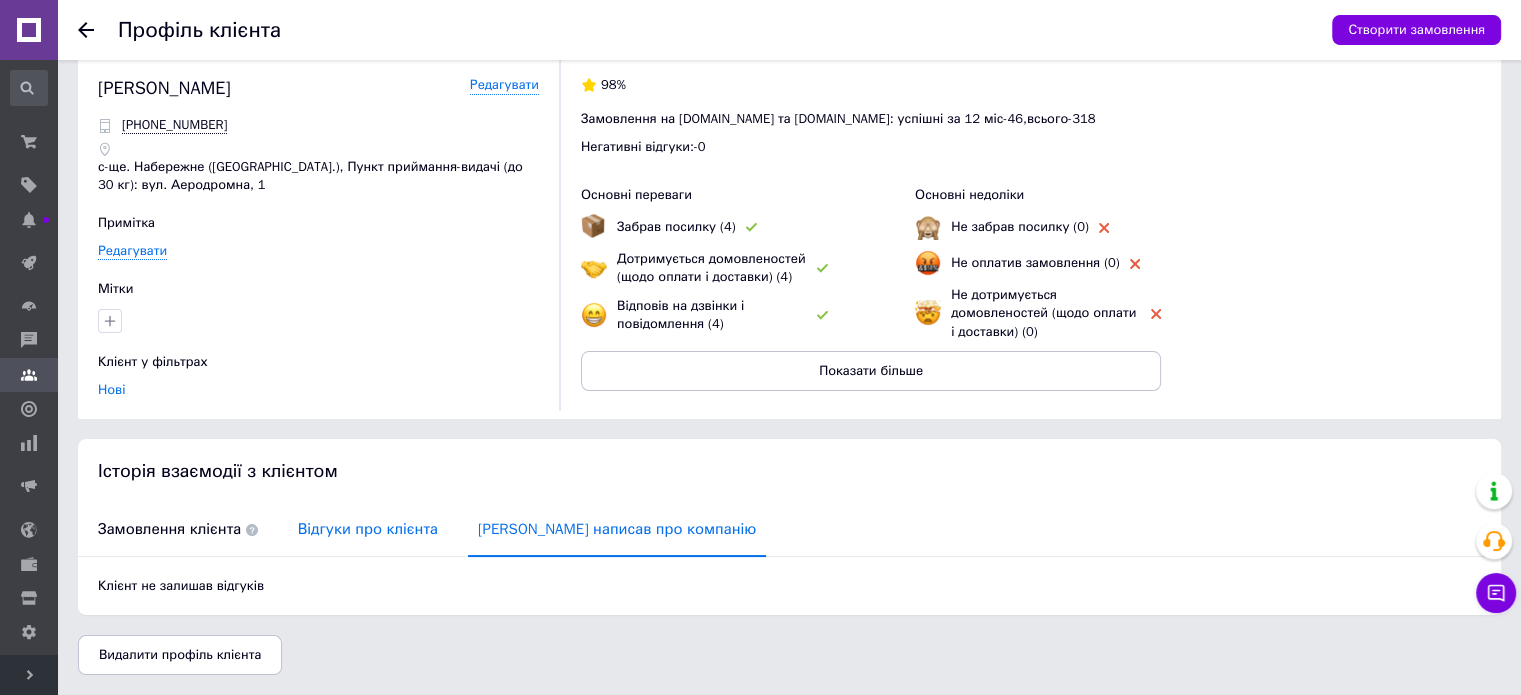 click on "Відгуки про клієнта" at bounding box center (368, 529) 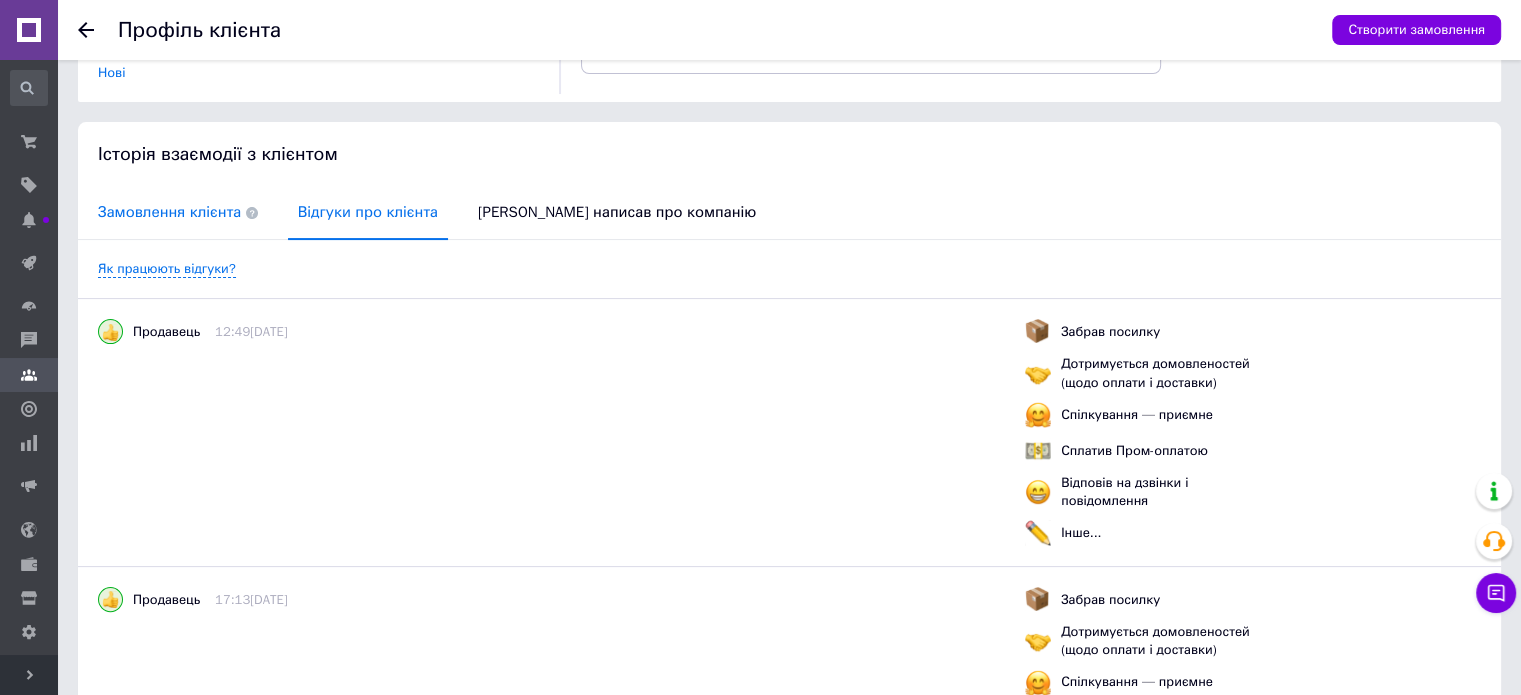 click on "Замовлення клієнта" at bounding box center (178, 212) 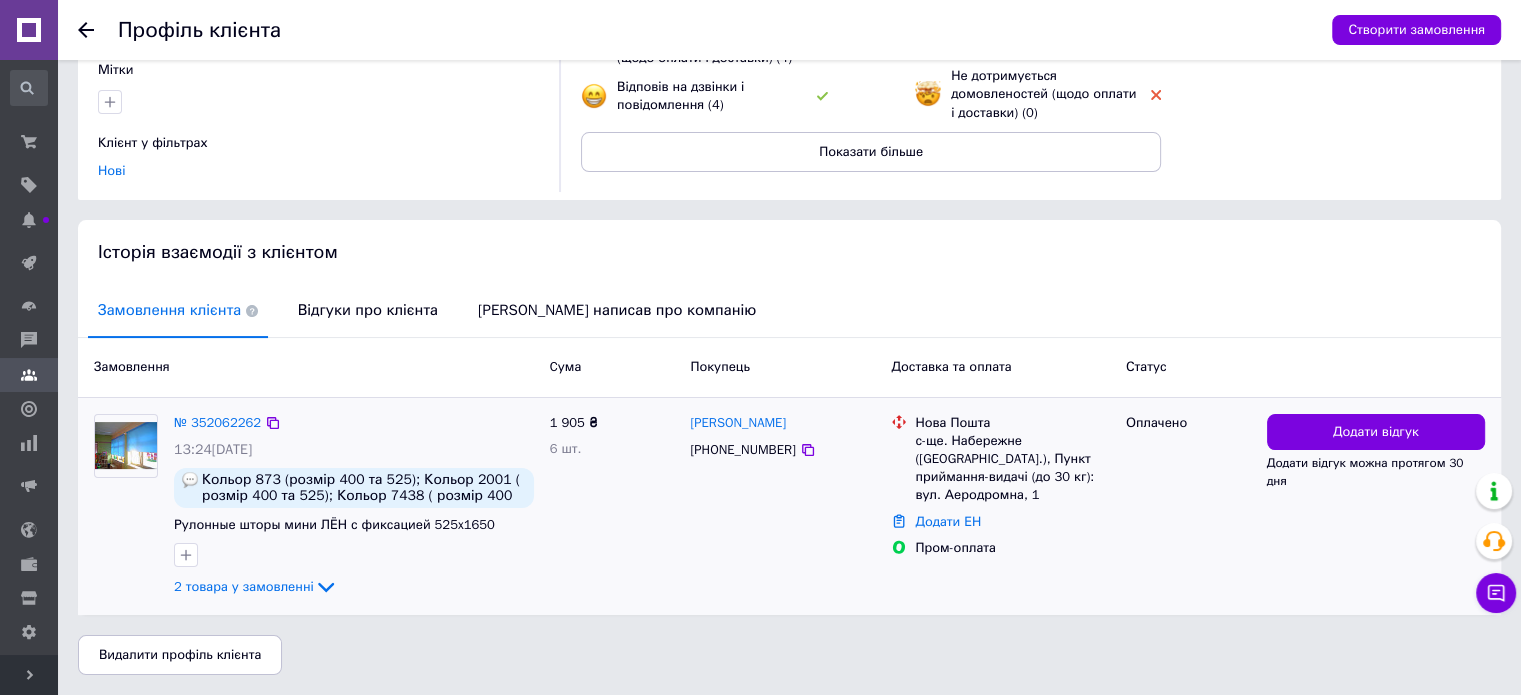 scroll, scrollTop: 241, scrollLeft: 0, axis: vertical 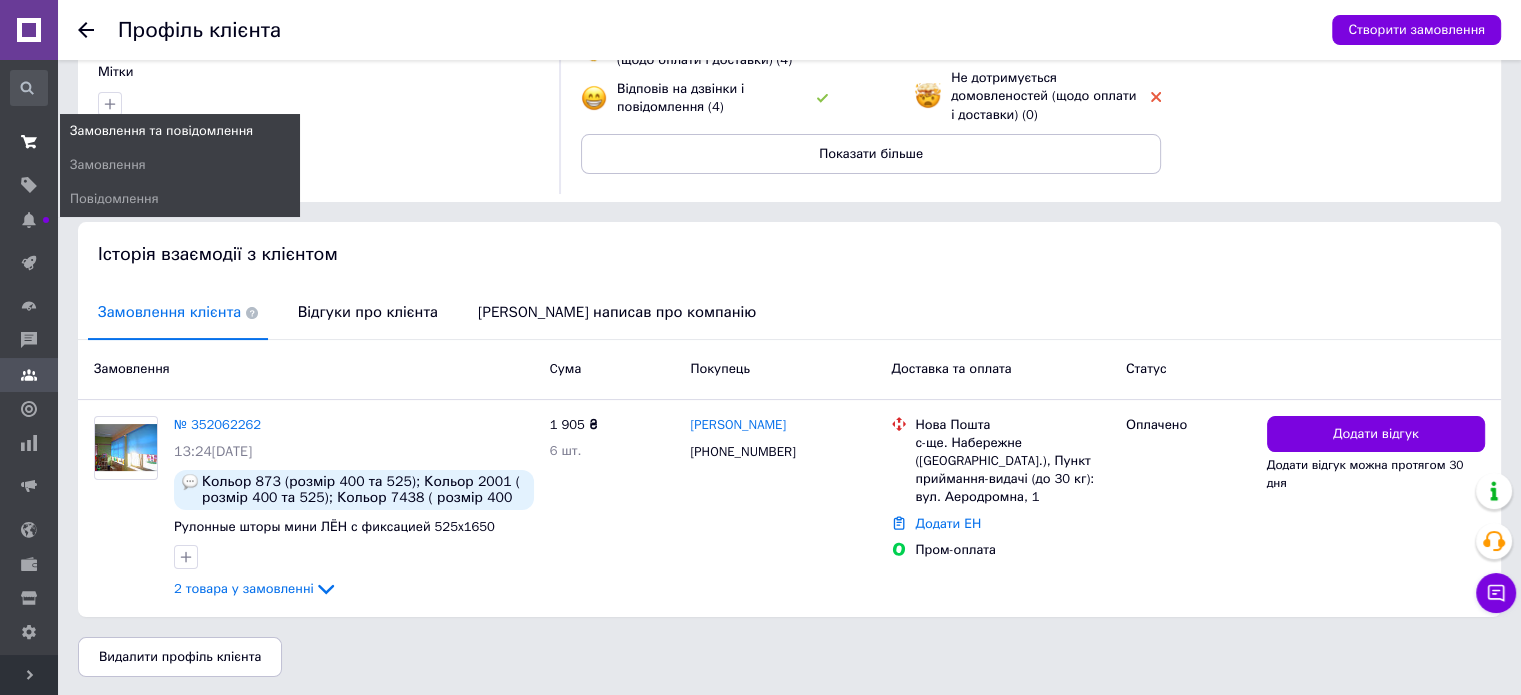 click at bounding box center [29, 142] 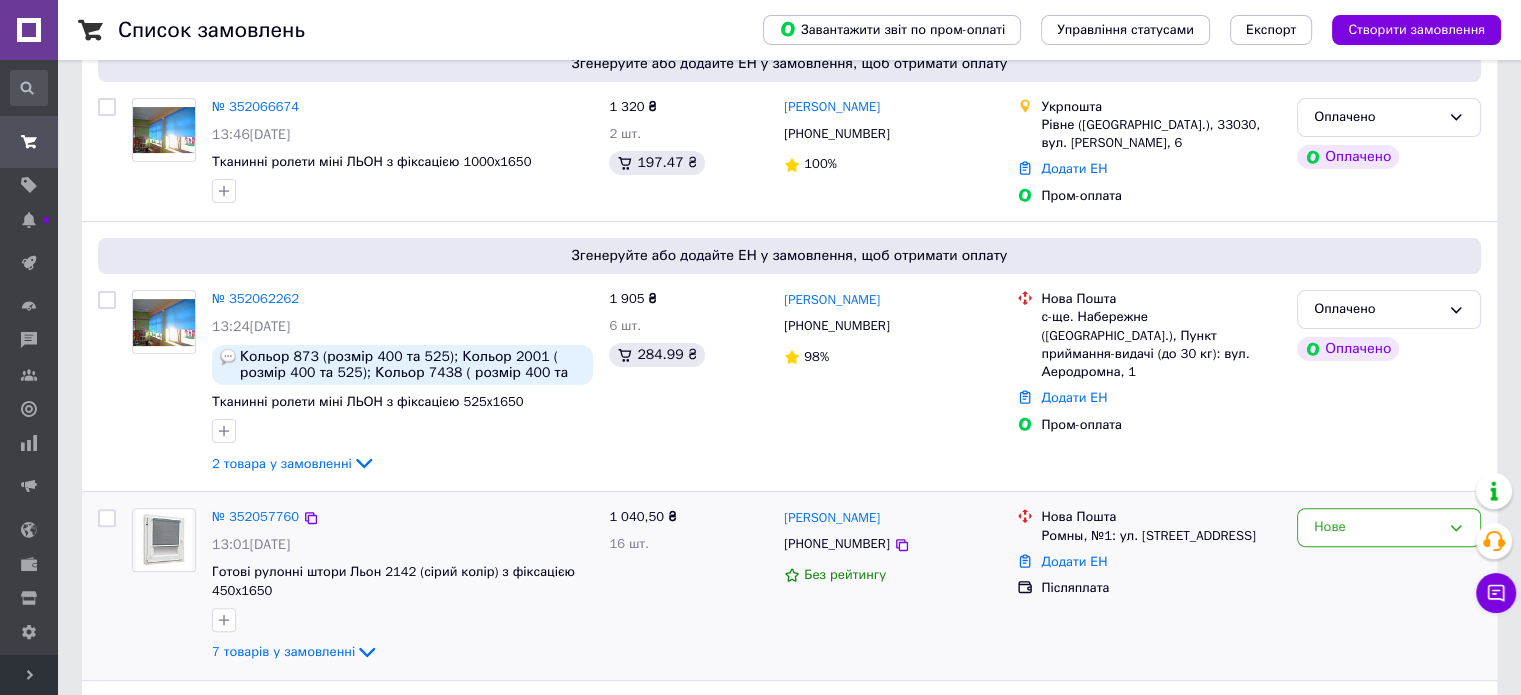 scroll, scrollTop: 500, scrollLeft: 0, axis: vertical 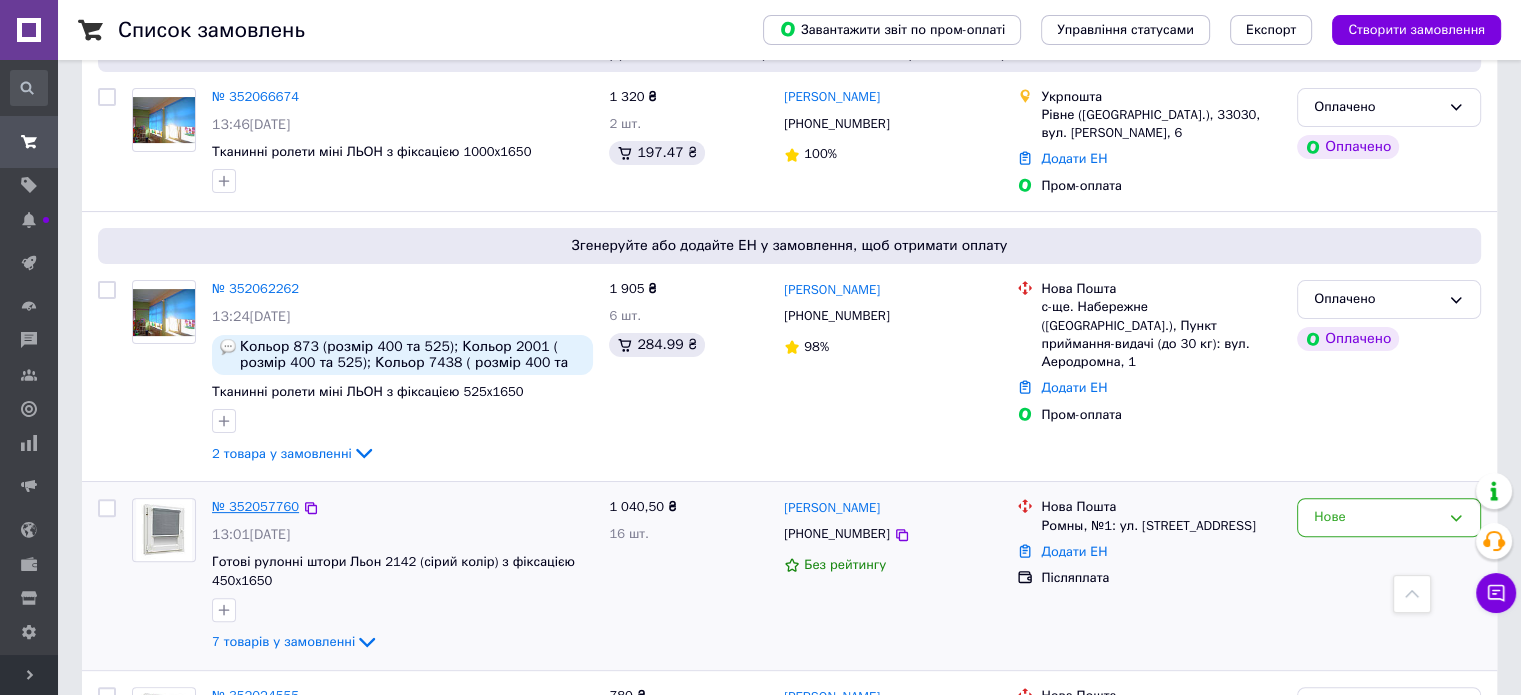 click on "№ 352057760" at bounding box center [255, 506] 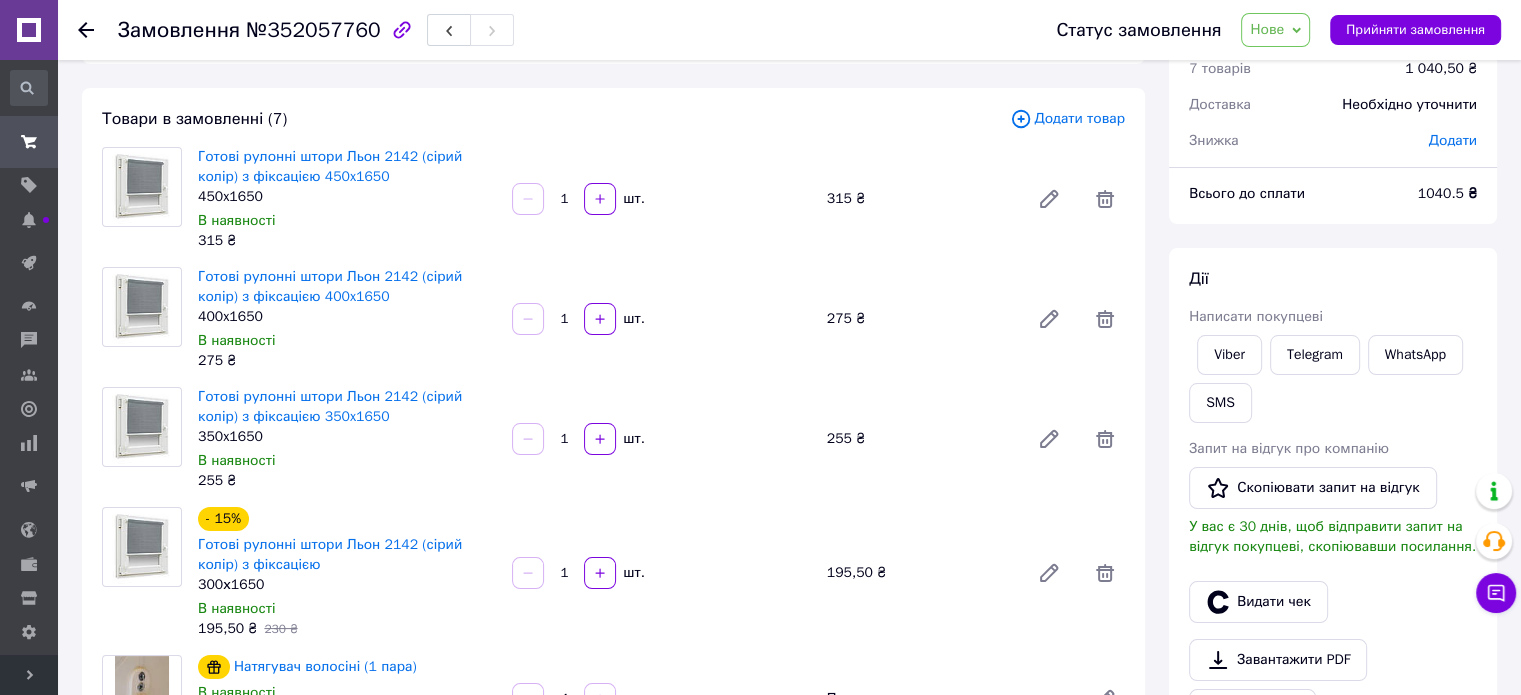 scroll, scrollTop: 0, scrollLeft: 0, axis: both 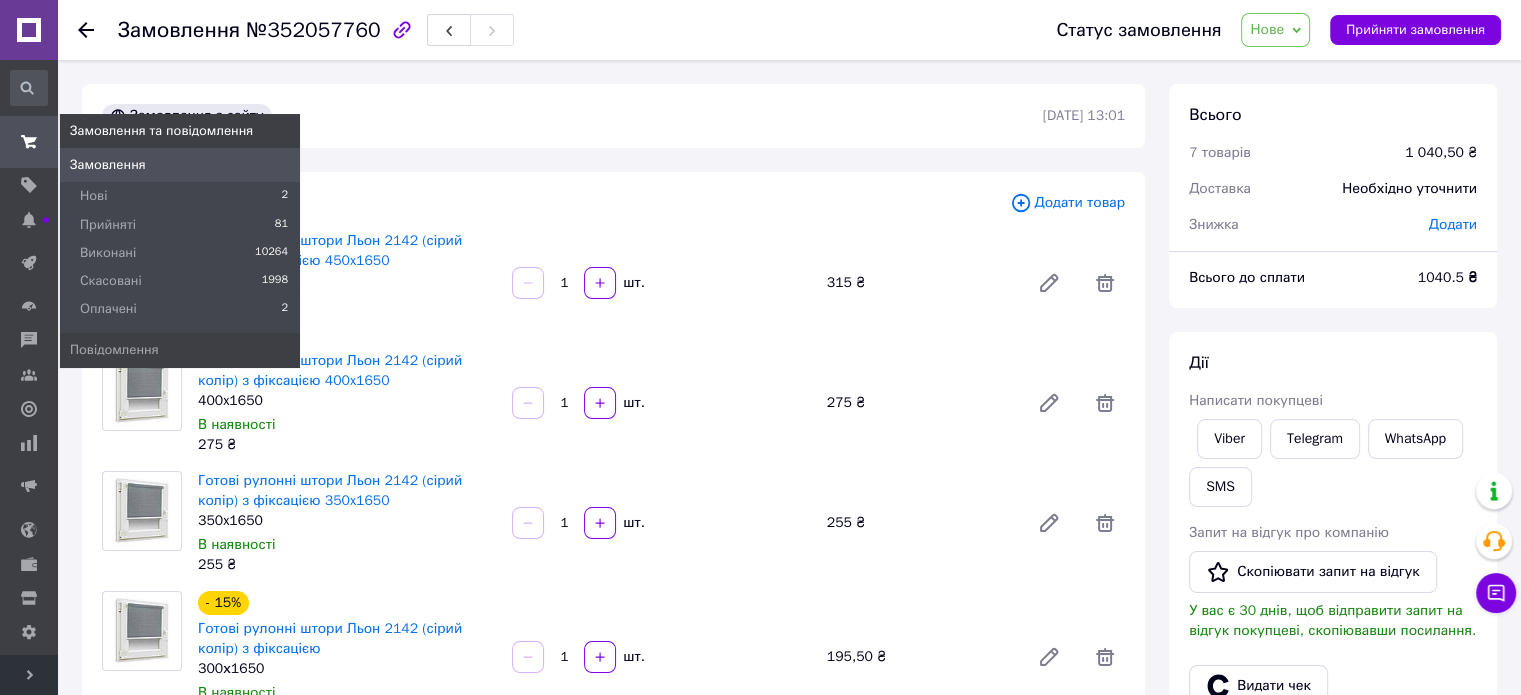 click at bounding box center [29, 142] 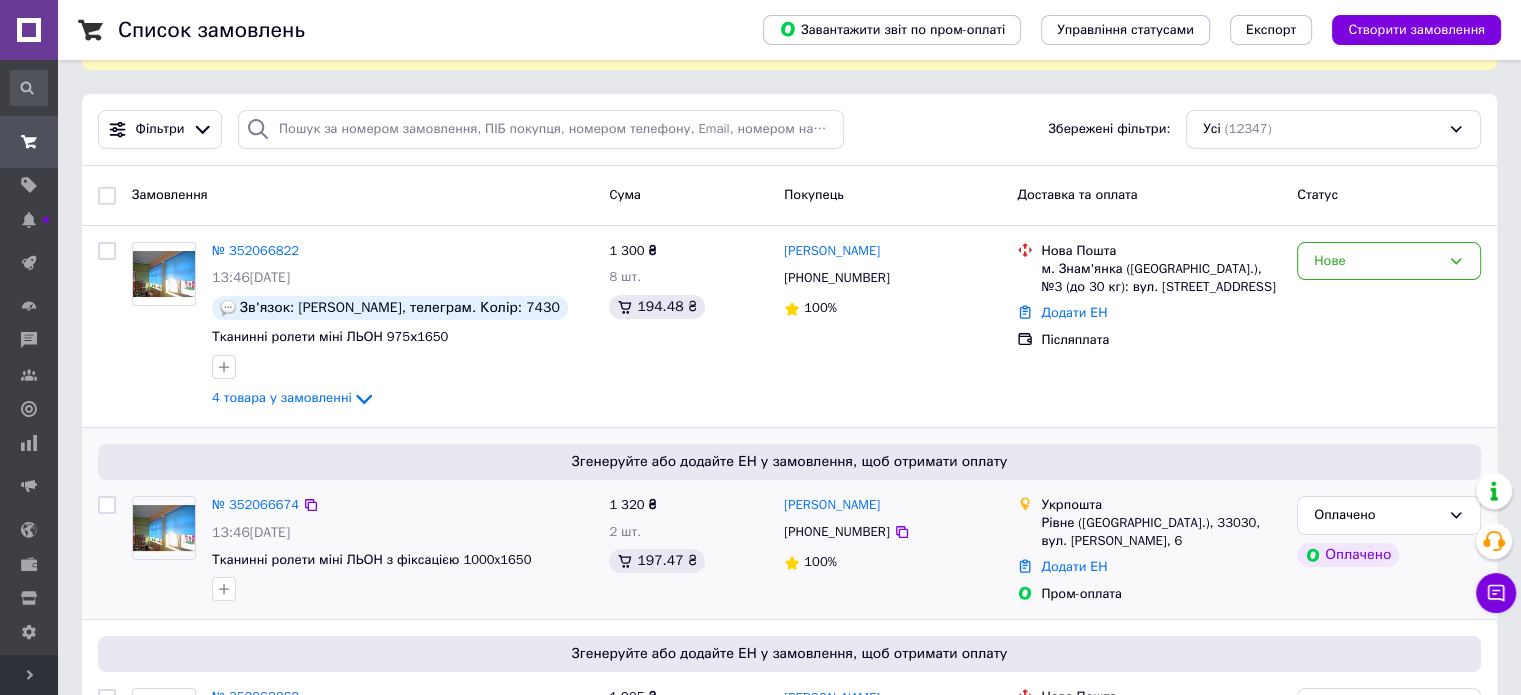 scroll, scrollTop: 200, scrollLeft: 0, axis: vertical 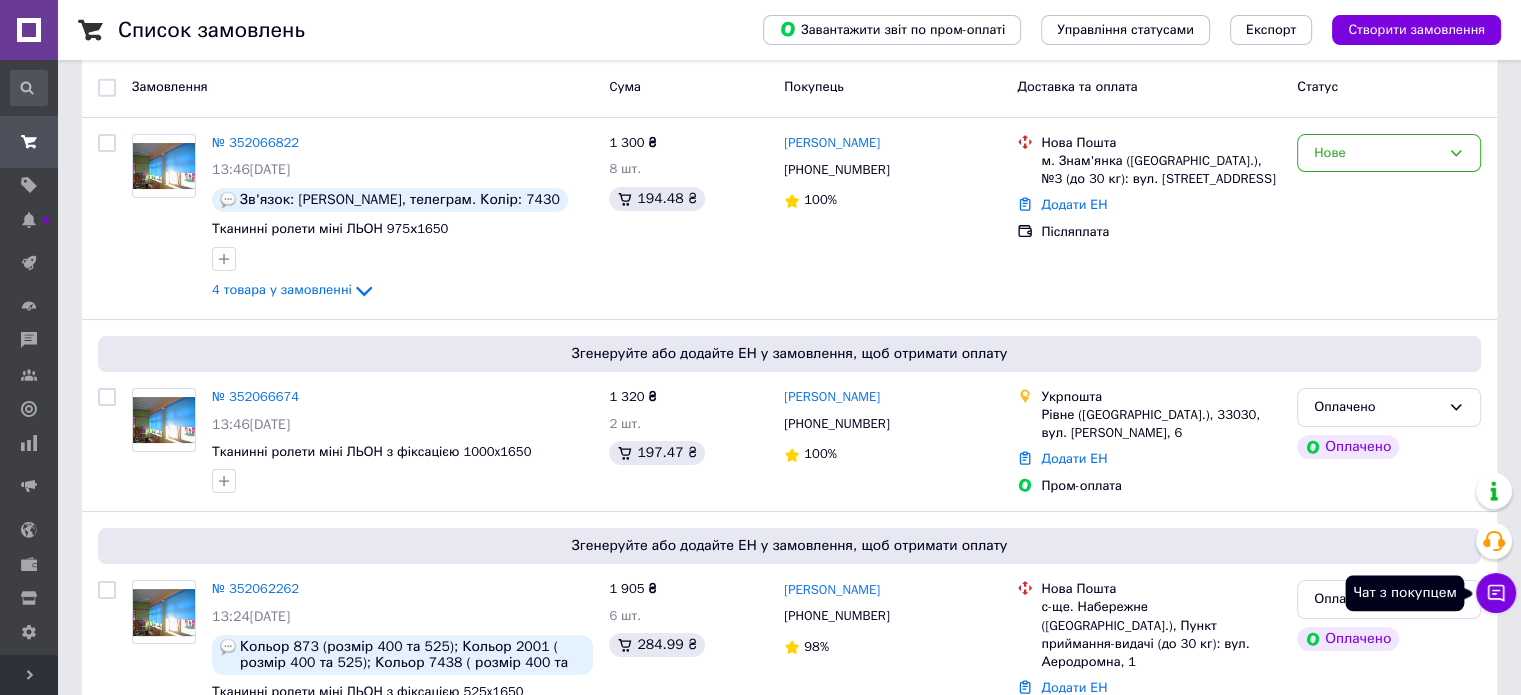 click 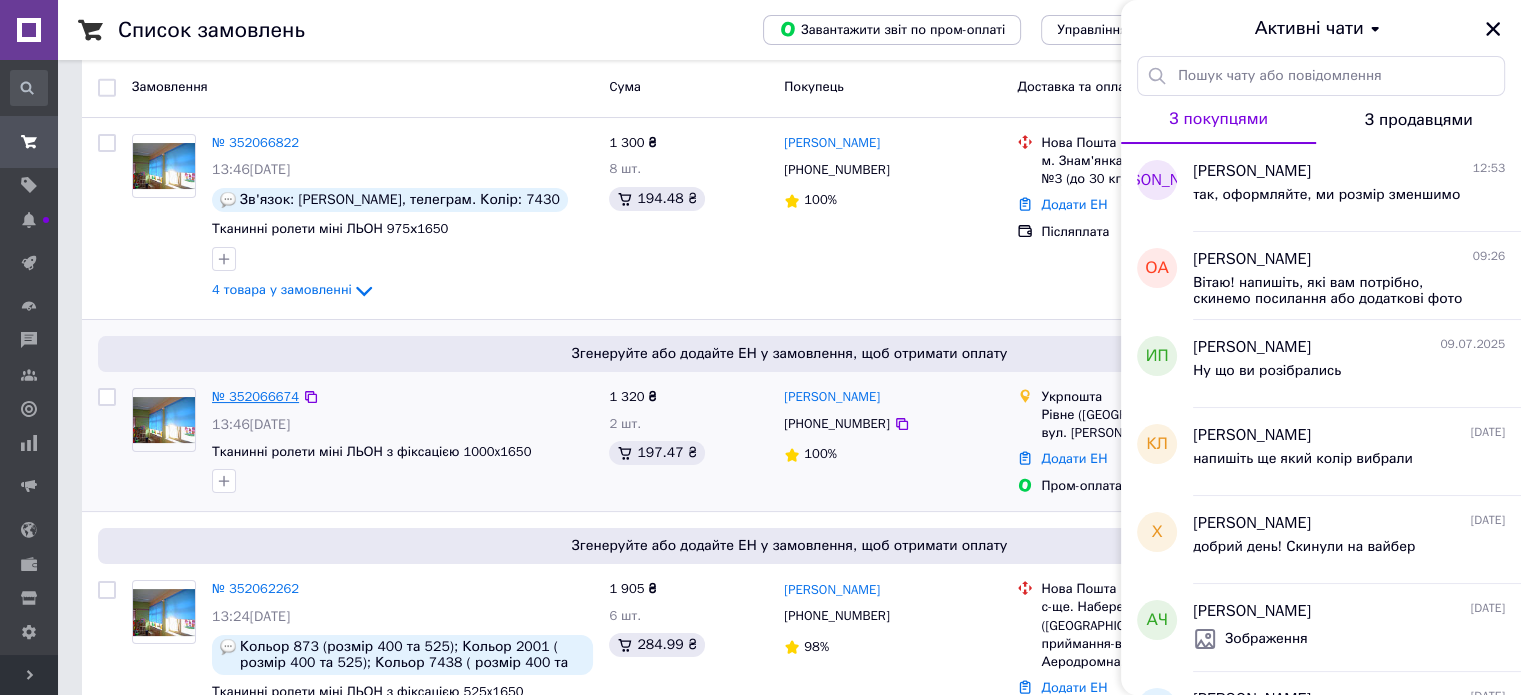 click on "№ 352066674" at bounding box center [255, 396] 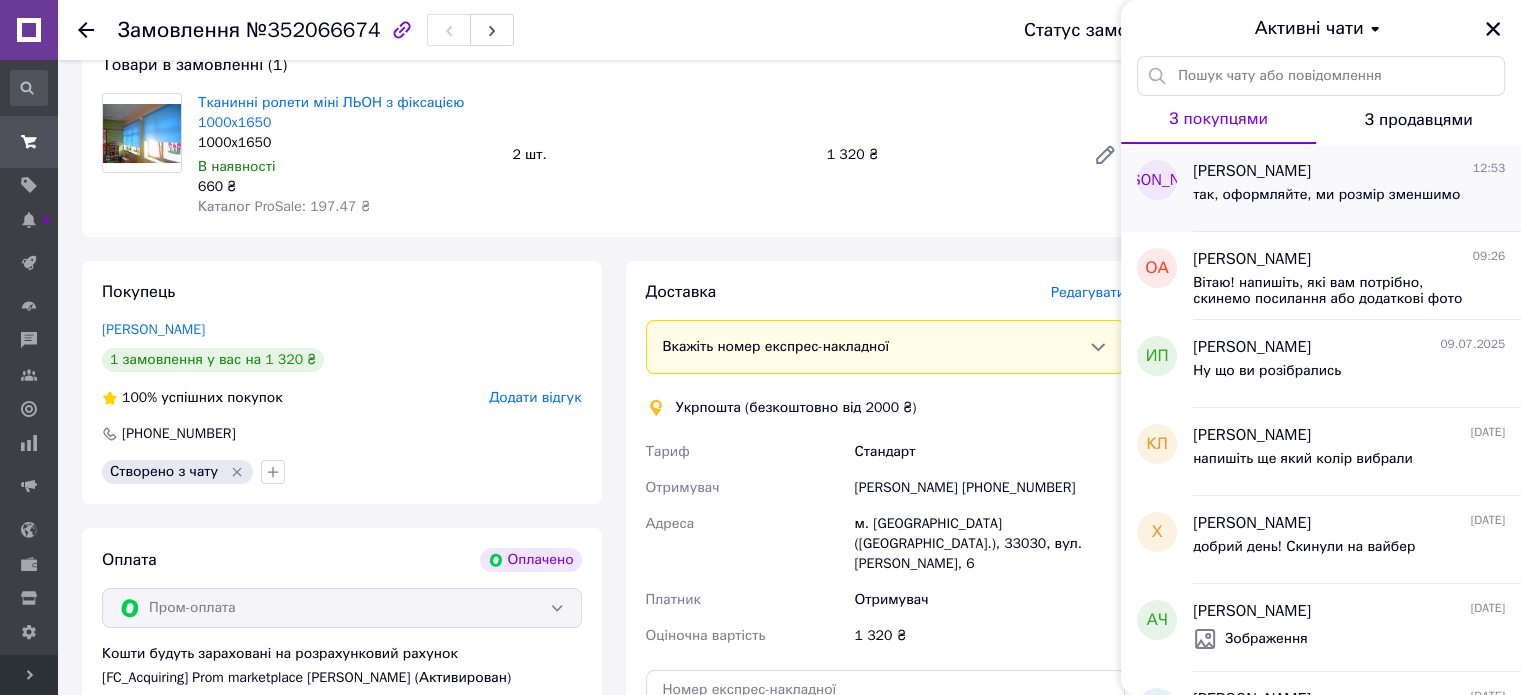 click on "[PERSON_NAME]" at bounding box center (1252, 171) 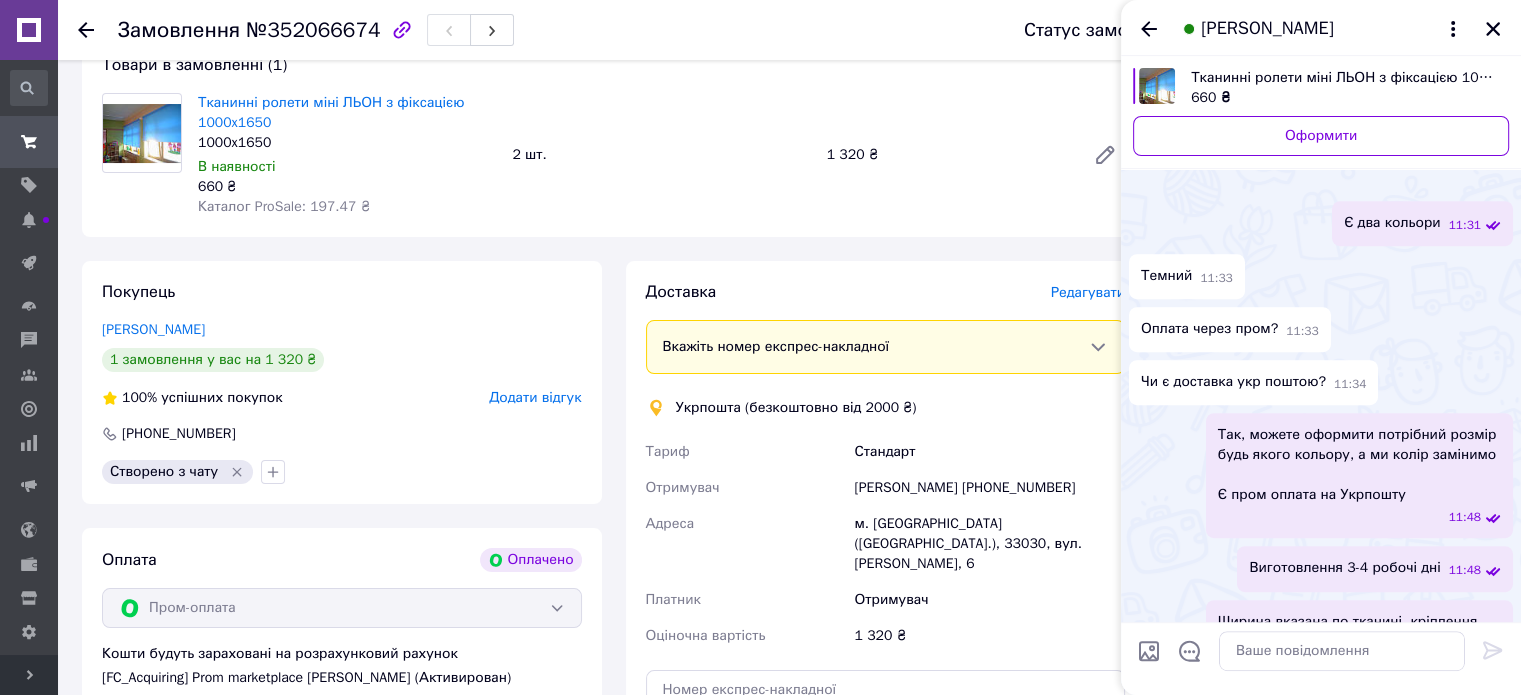 scroll, scrollTop: 869, scrollLeft: 0, axis: vertical 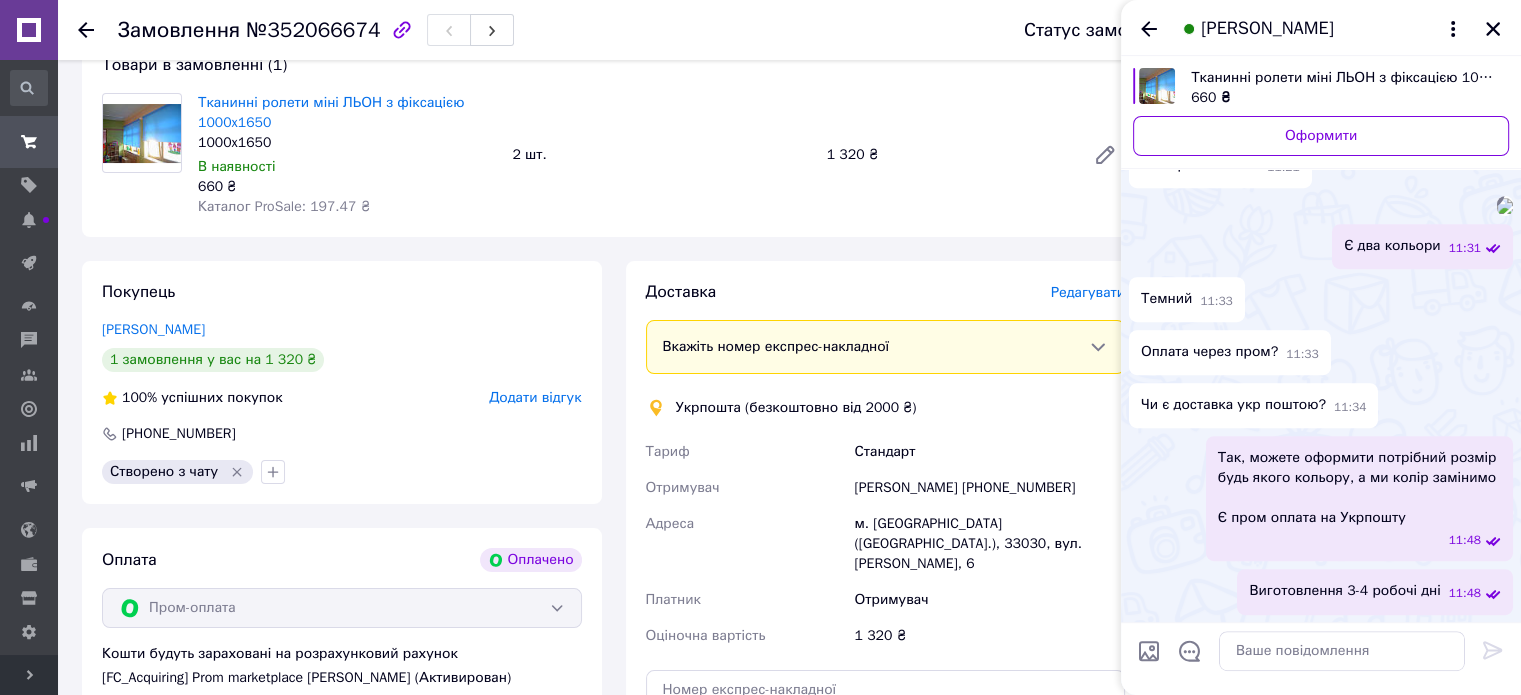 click at bounding box center [1505, 206] 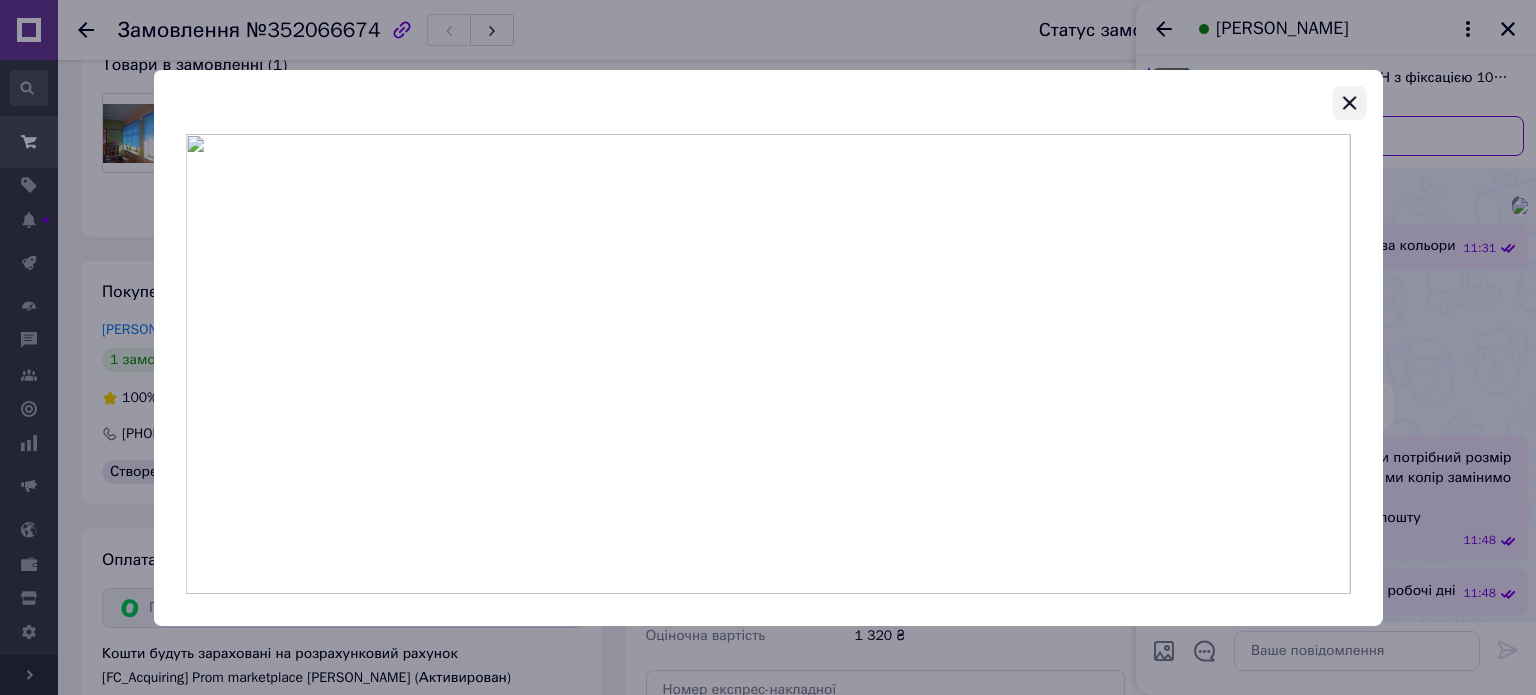 click 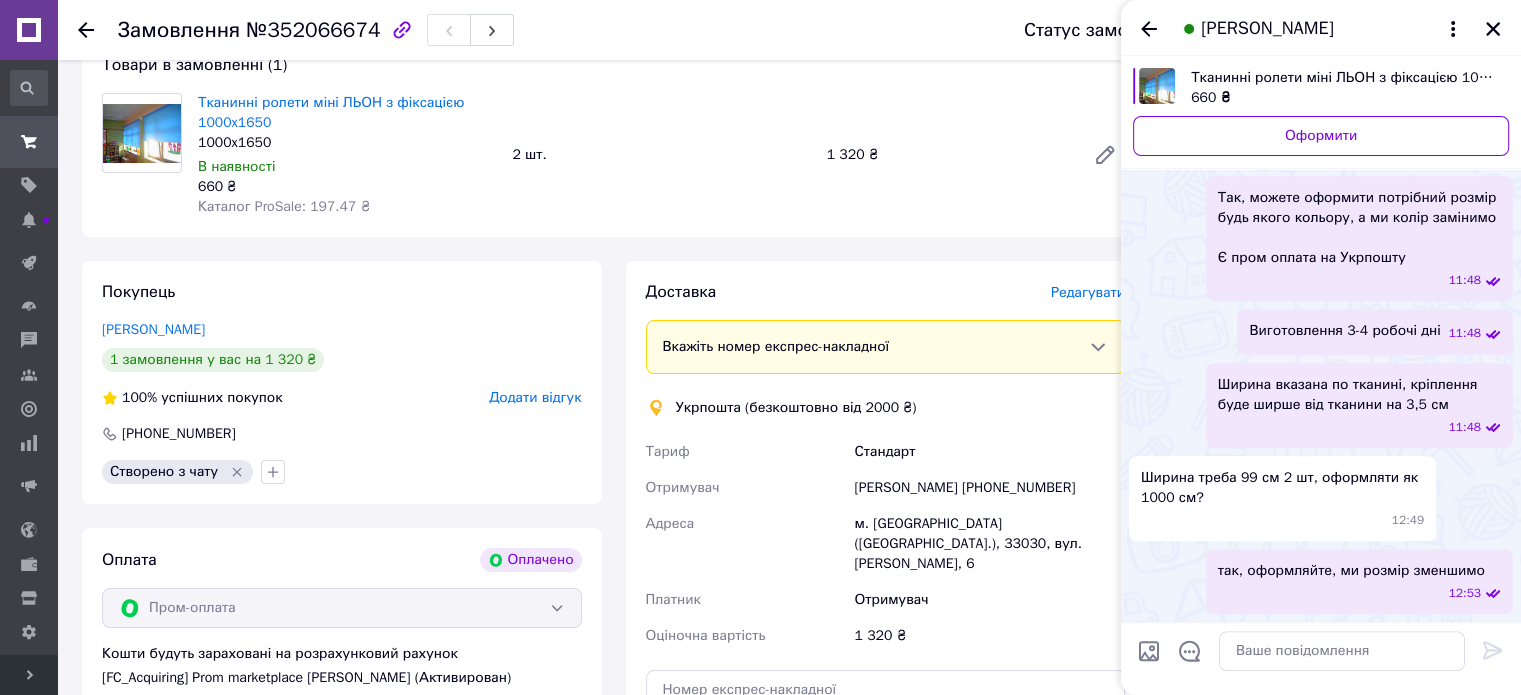 scroll, scrollTop: 1369, scrollLeft: 0, axis: vertical 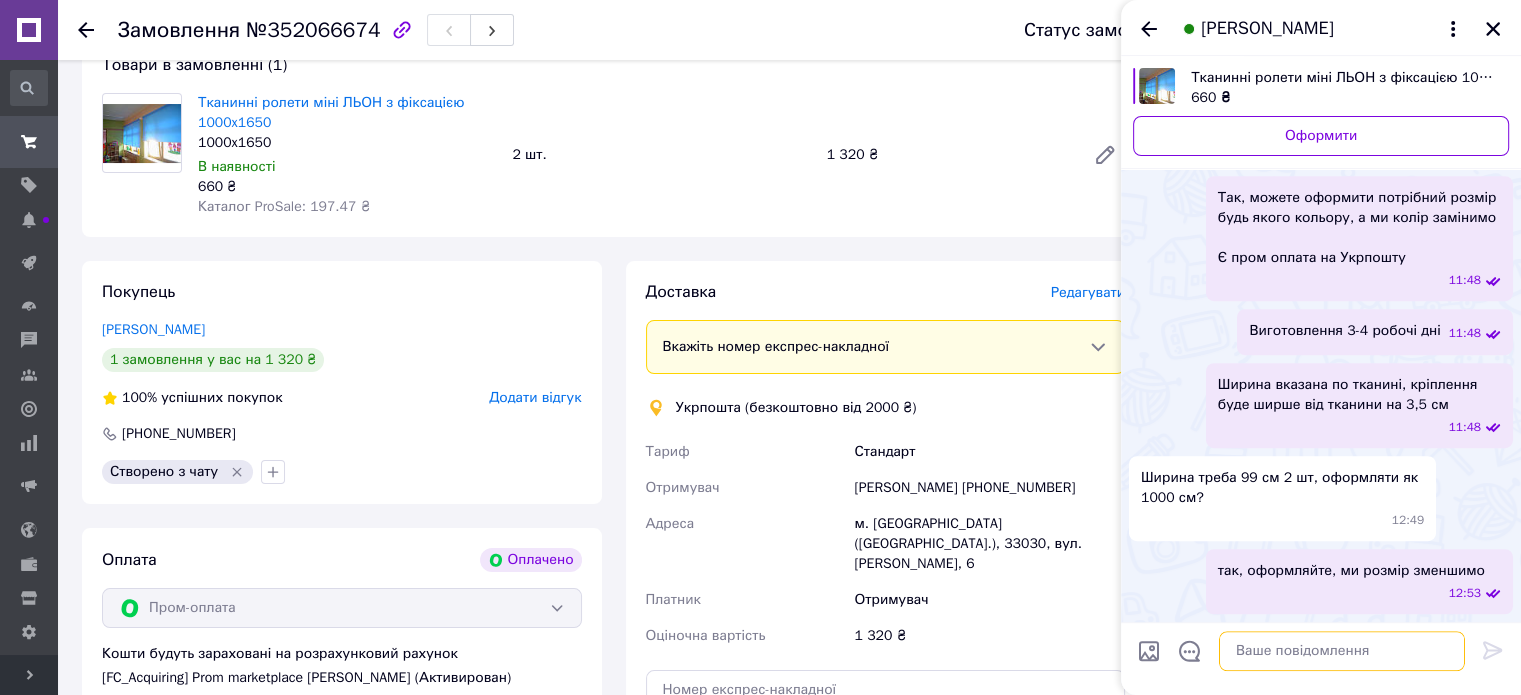 click at bounding box center [1342, 651] 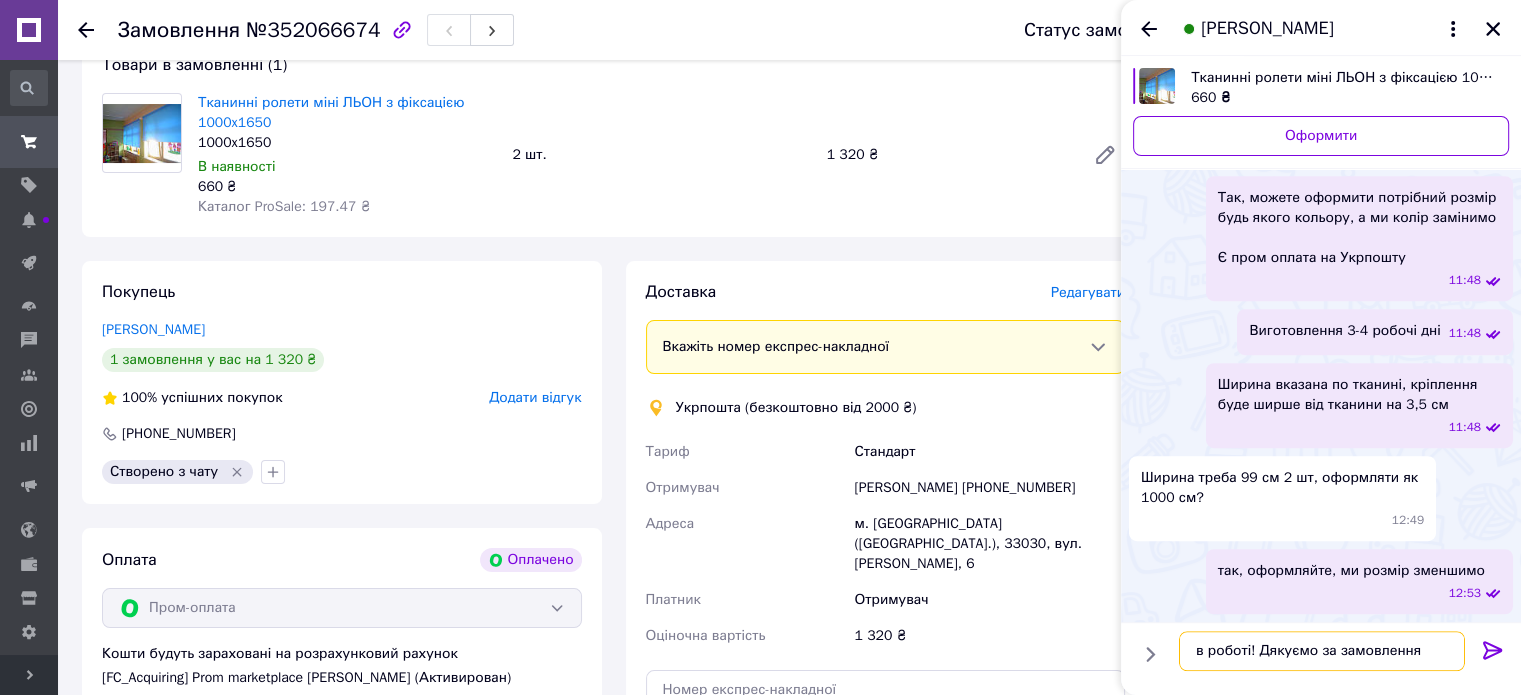 type on "в роботі! Дякуємо за замовлення!" 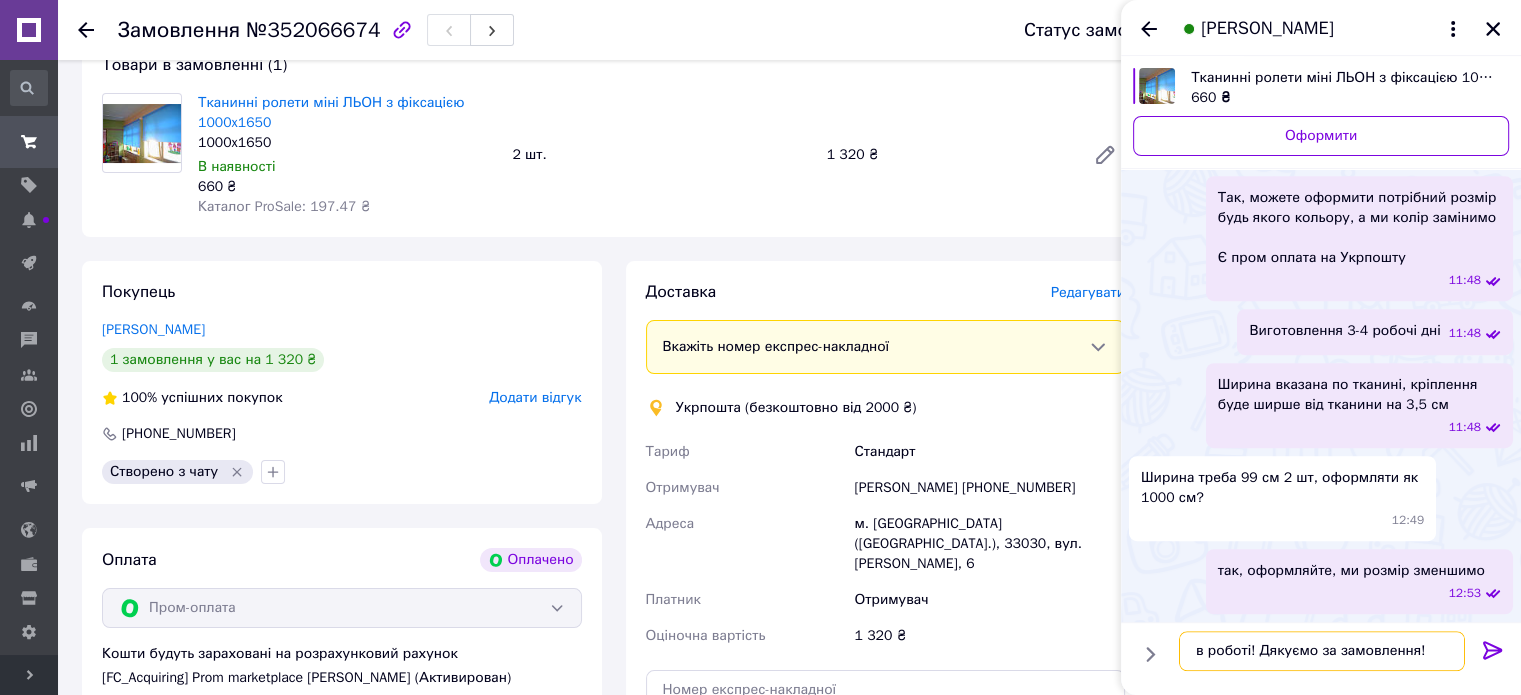 type 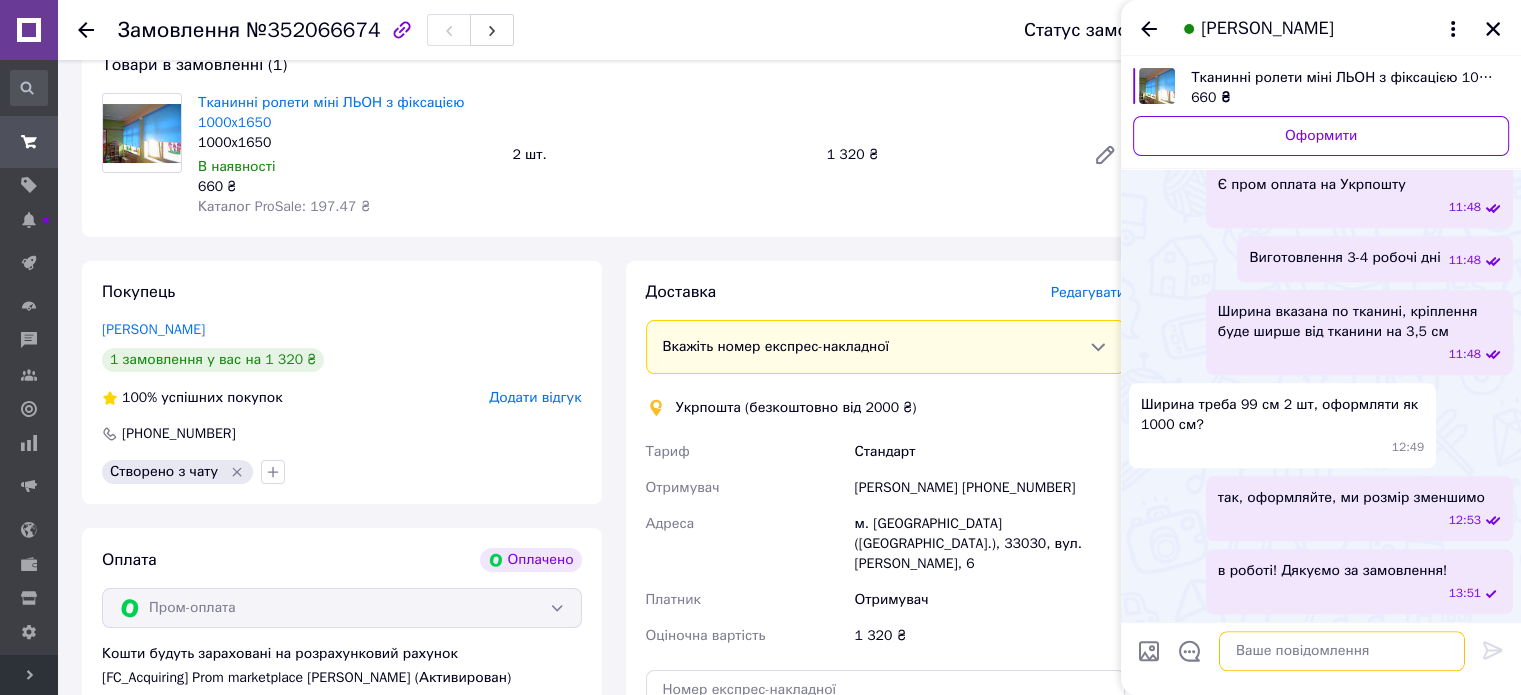 scroll, scrollTop: 1423, scrollLeft: 0, axis: vertical 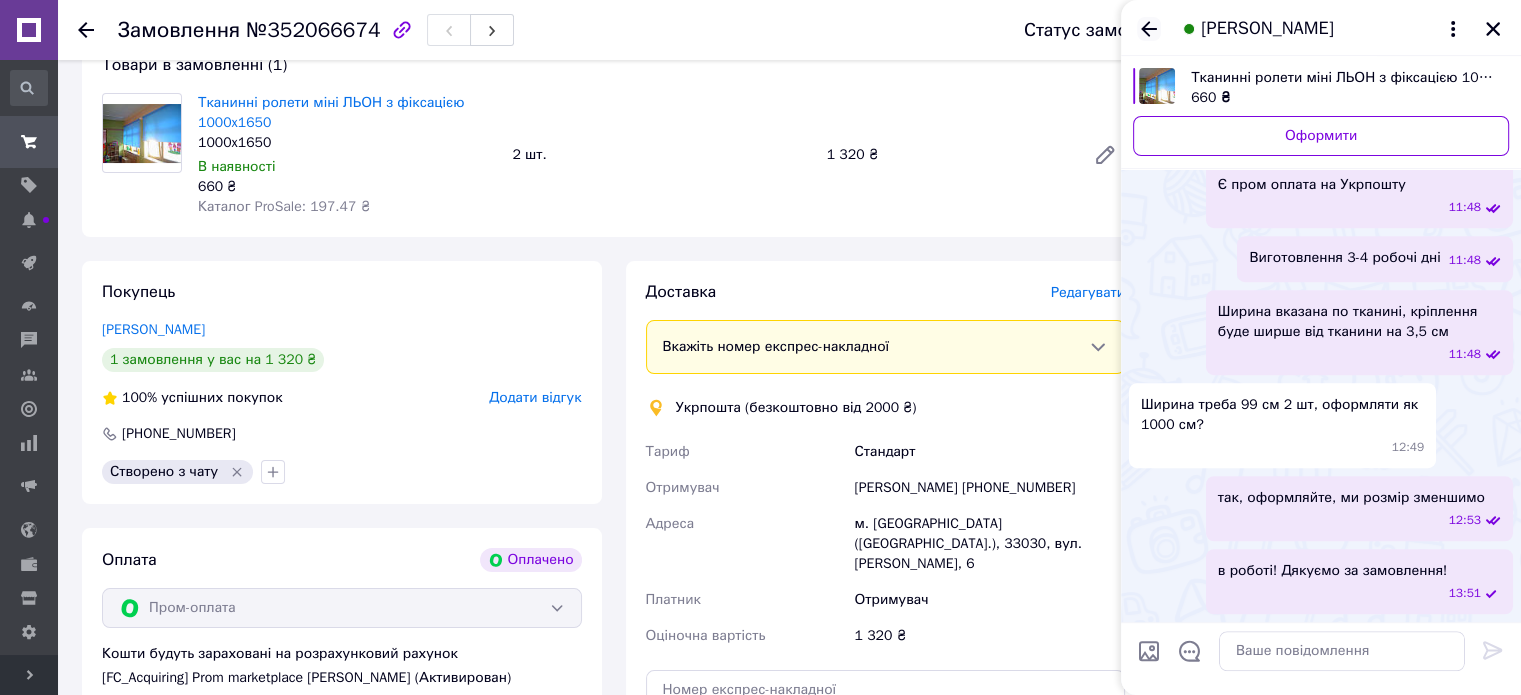 click 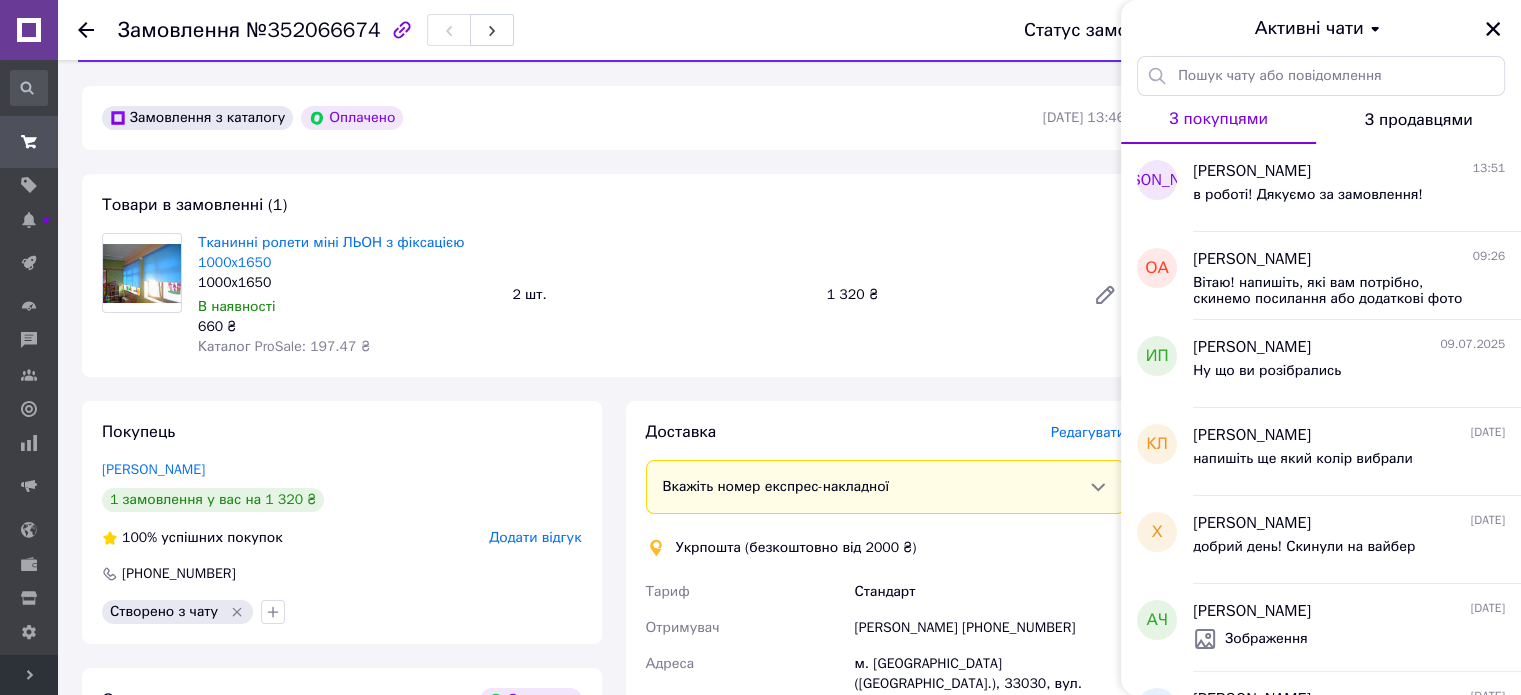 scroll, scrollTop: 0, scrollLeft: 0, axis: both 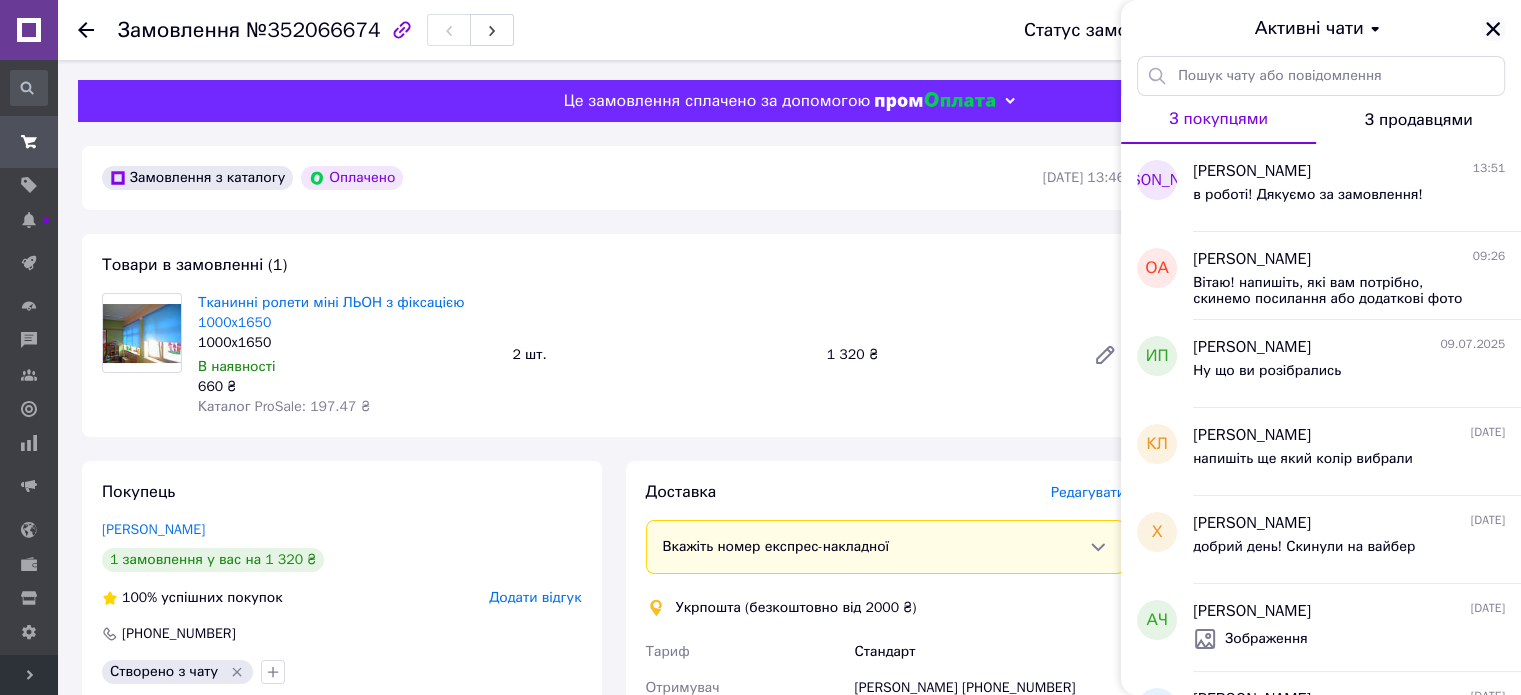 click 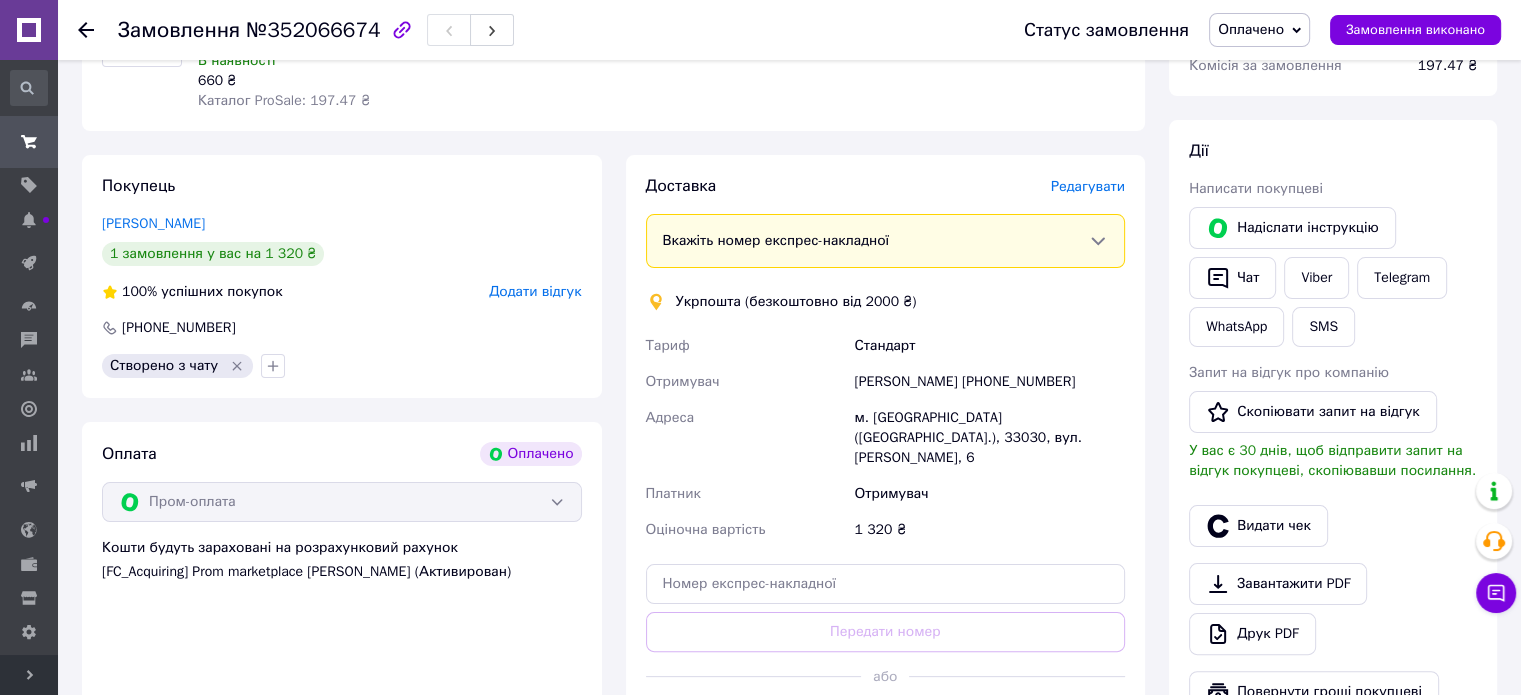 scroll, scrollTop: 400, scrollLeft: 0, axis: vertical 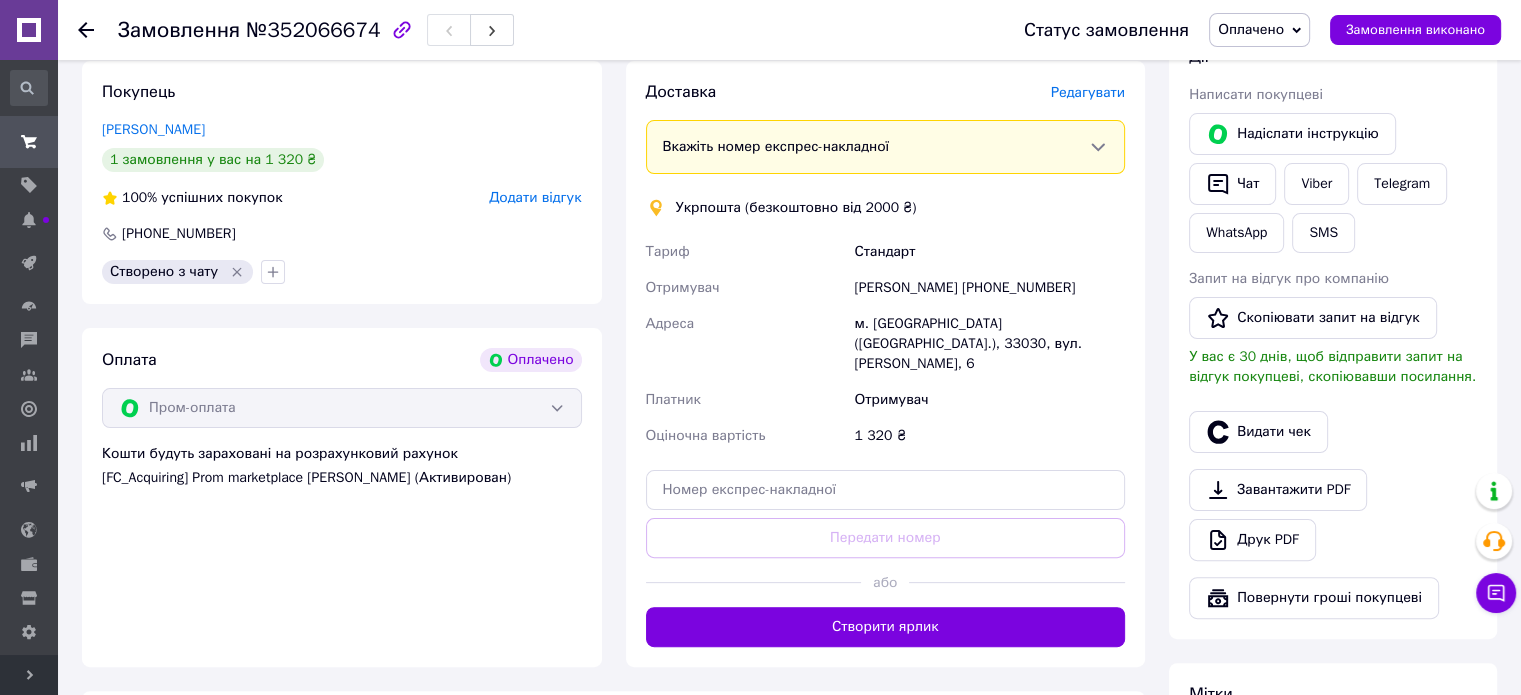 click on "Оплачено" at bounding box center (1251, 29) 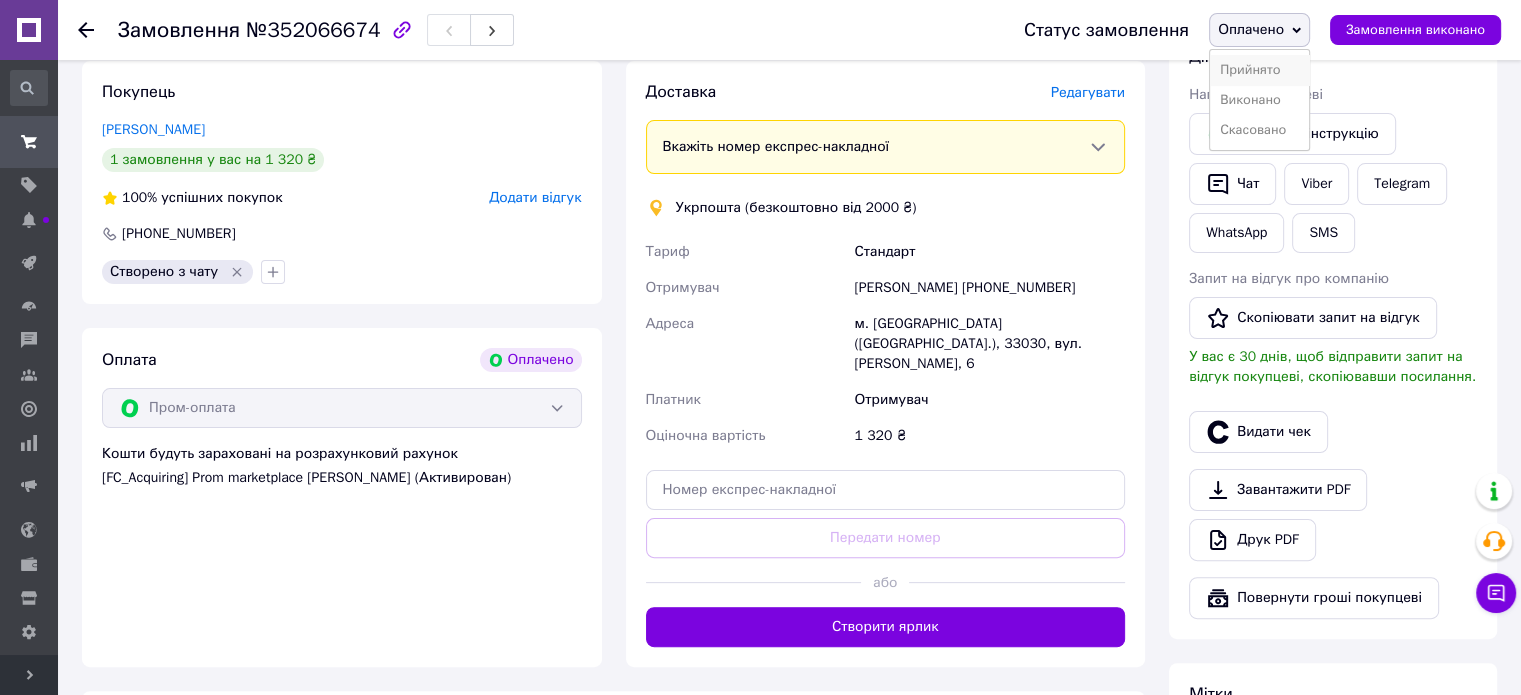 click on "Прийнято" at bounding box center (1259, 70) 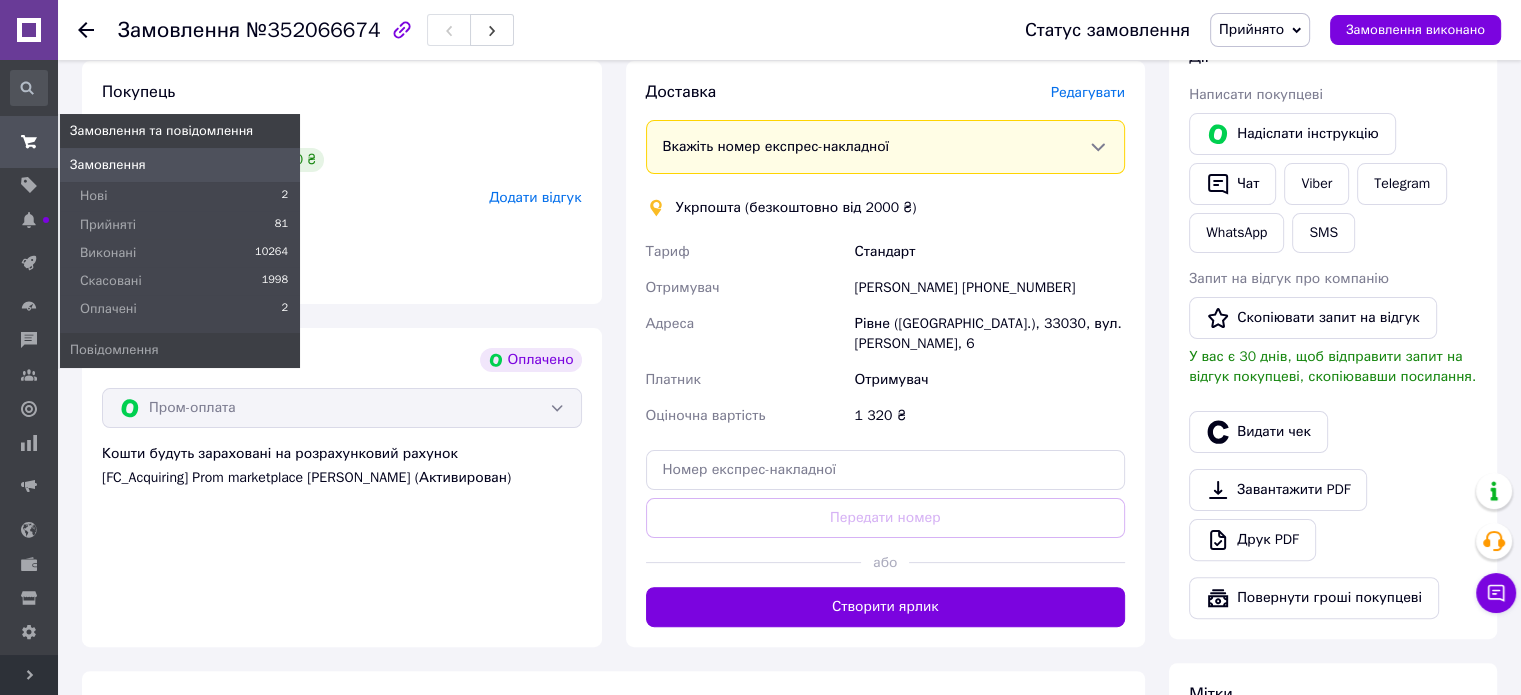 click on "Замовлення та повідомлення" at bounding box center [29, 142] 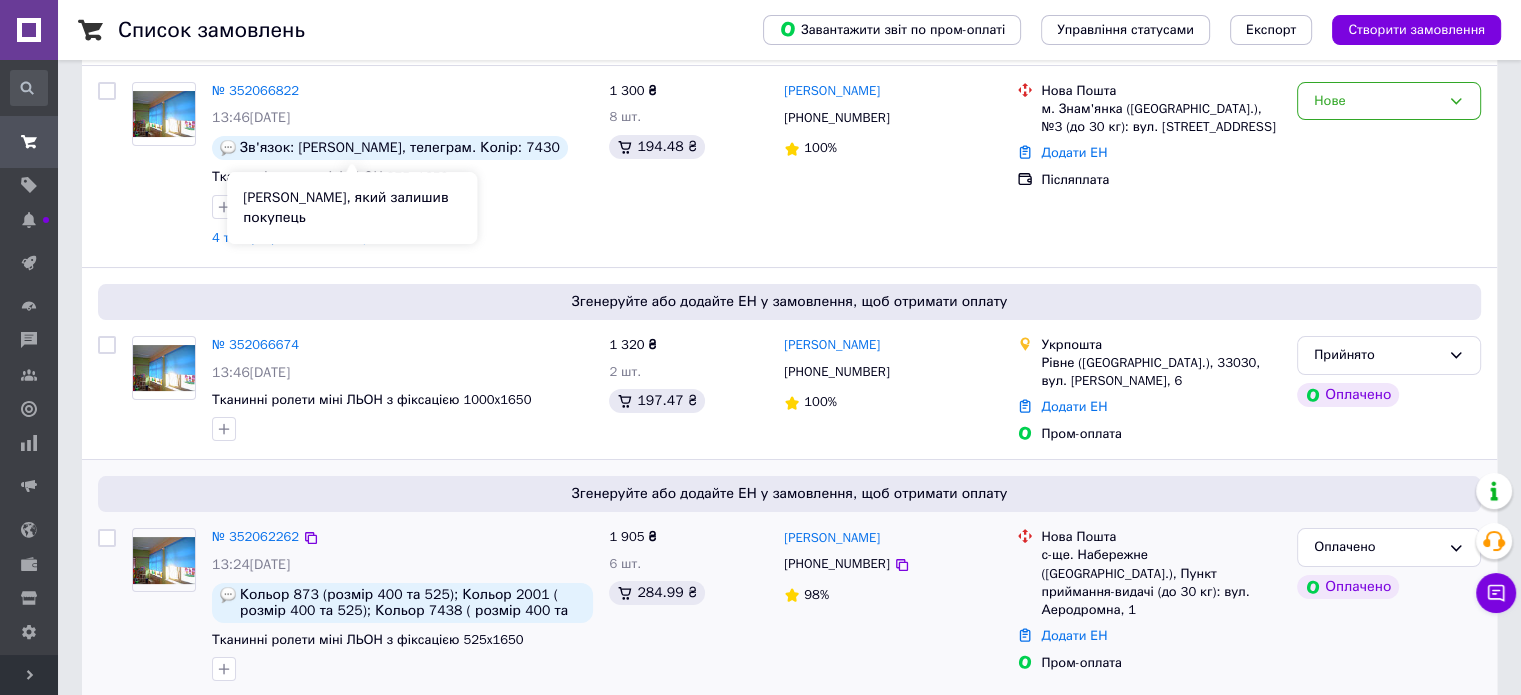 scroll, scrollTop: 300, scrollLeft: 0, axis: vertical 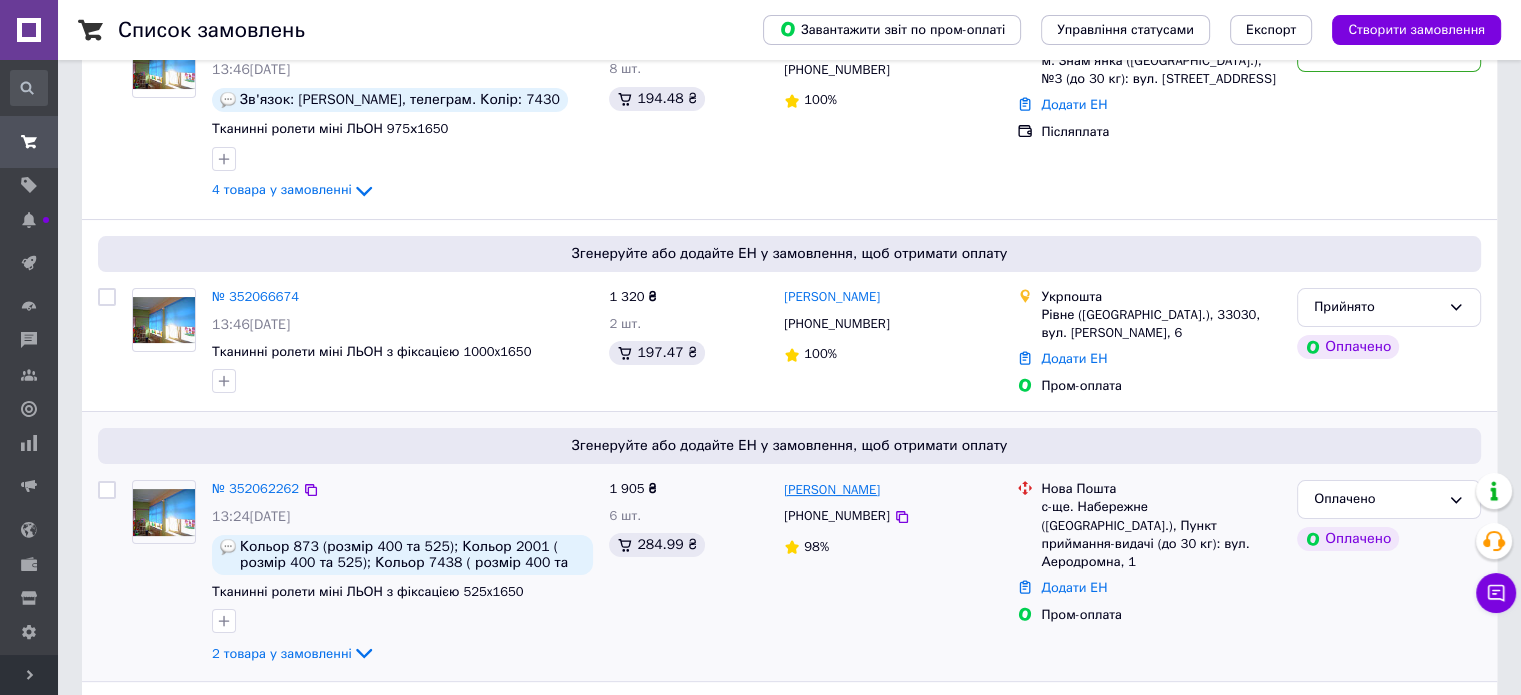 click on "[PERSON_NAME]" at bounding box center [832, 490] 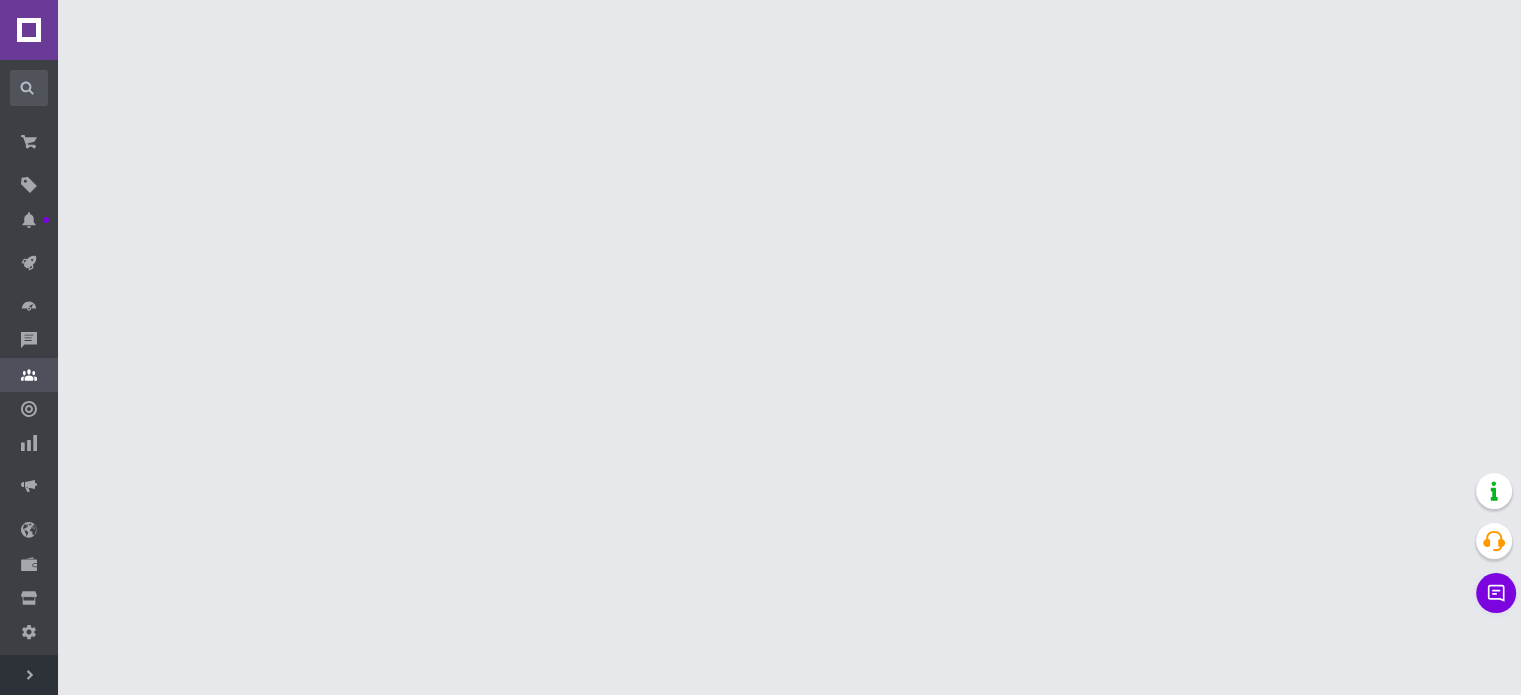 scroll, scrollTop: 0, scrollLeft: 0, axis: both 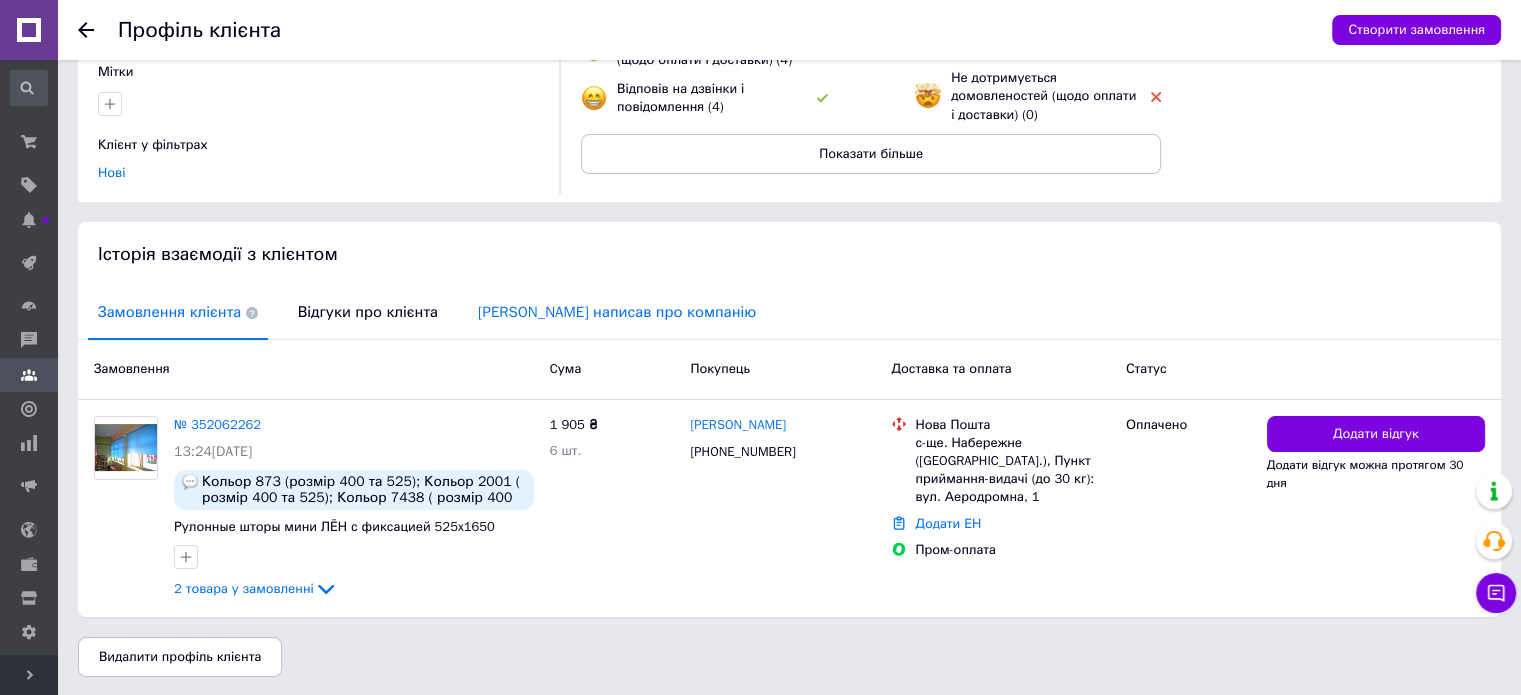 click on "[PERSON_NAME] написав про компанію" at bounding box center [617, 312] 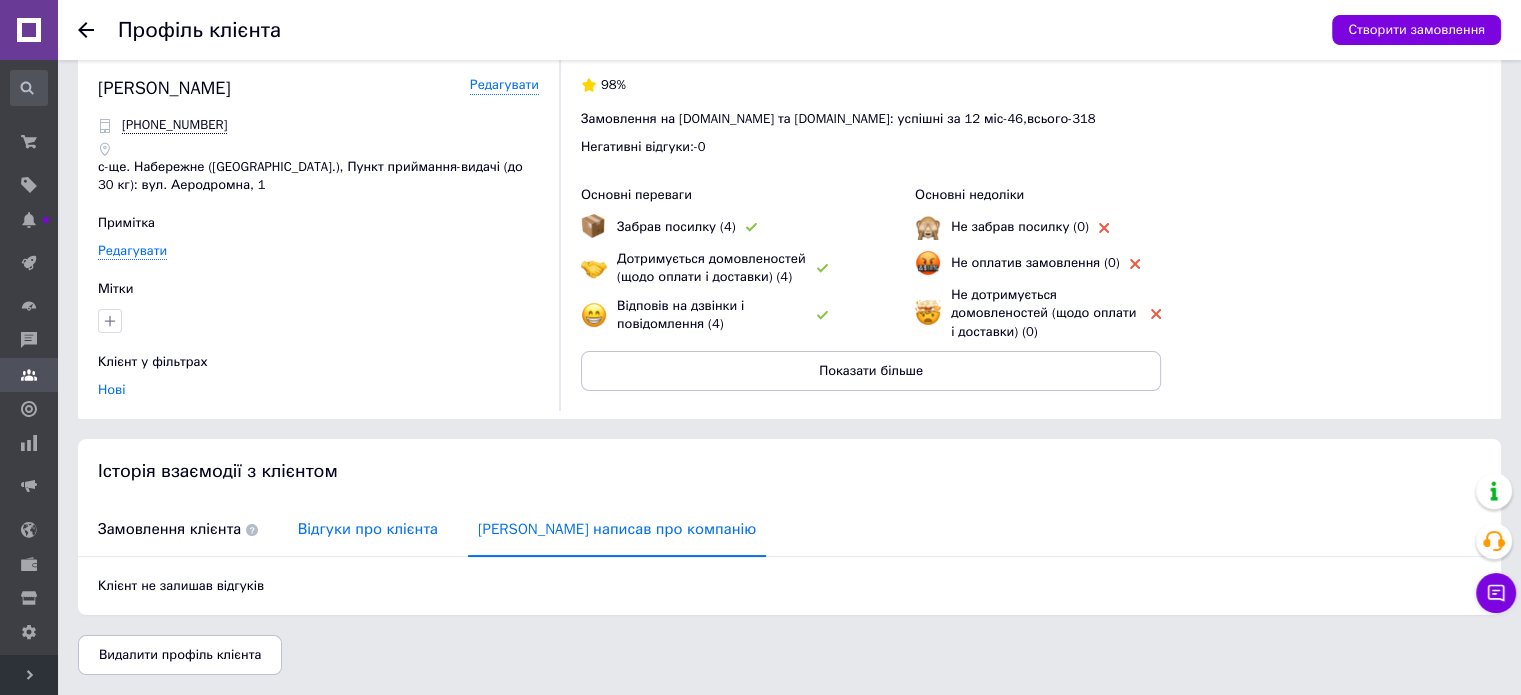click on "Відгуки про клієнта" at bounding box center (368, 529) 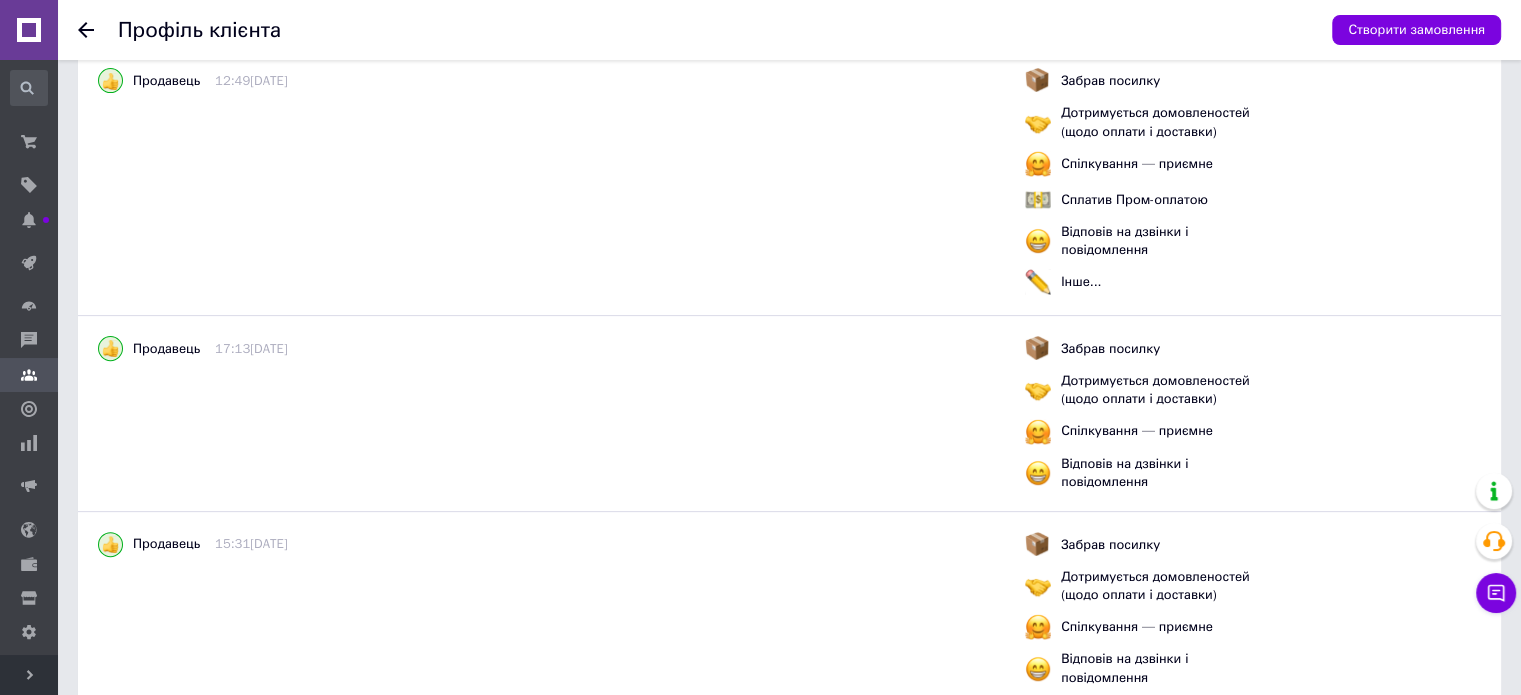 scroll, scrollTop: 241, scrollLeft: 0, axis: vertical 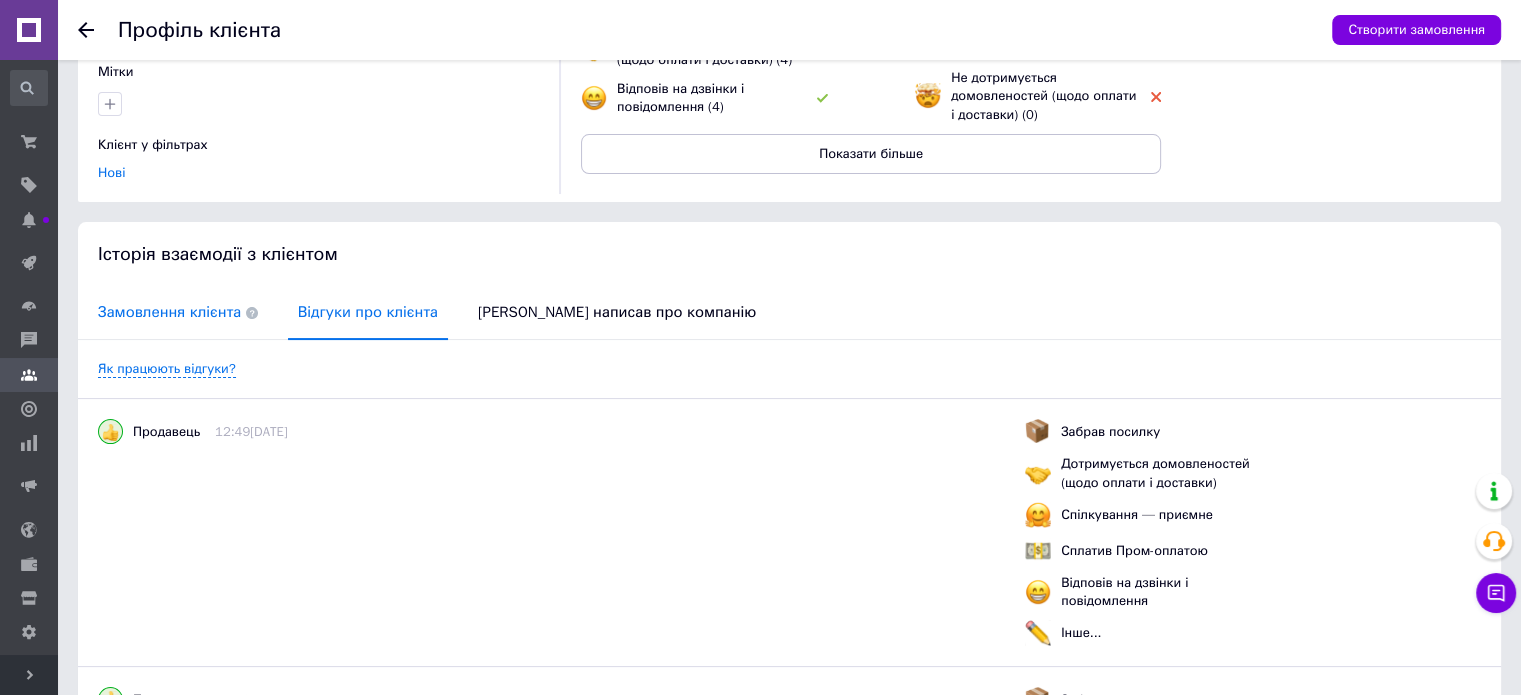 click on "Замовлення клієнта" at bounding box center (178, 312) 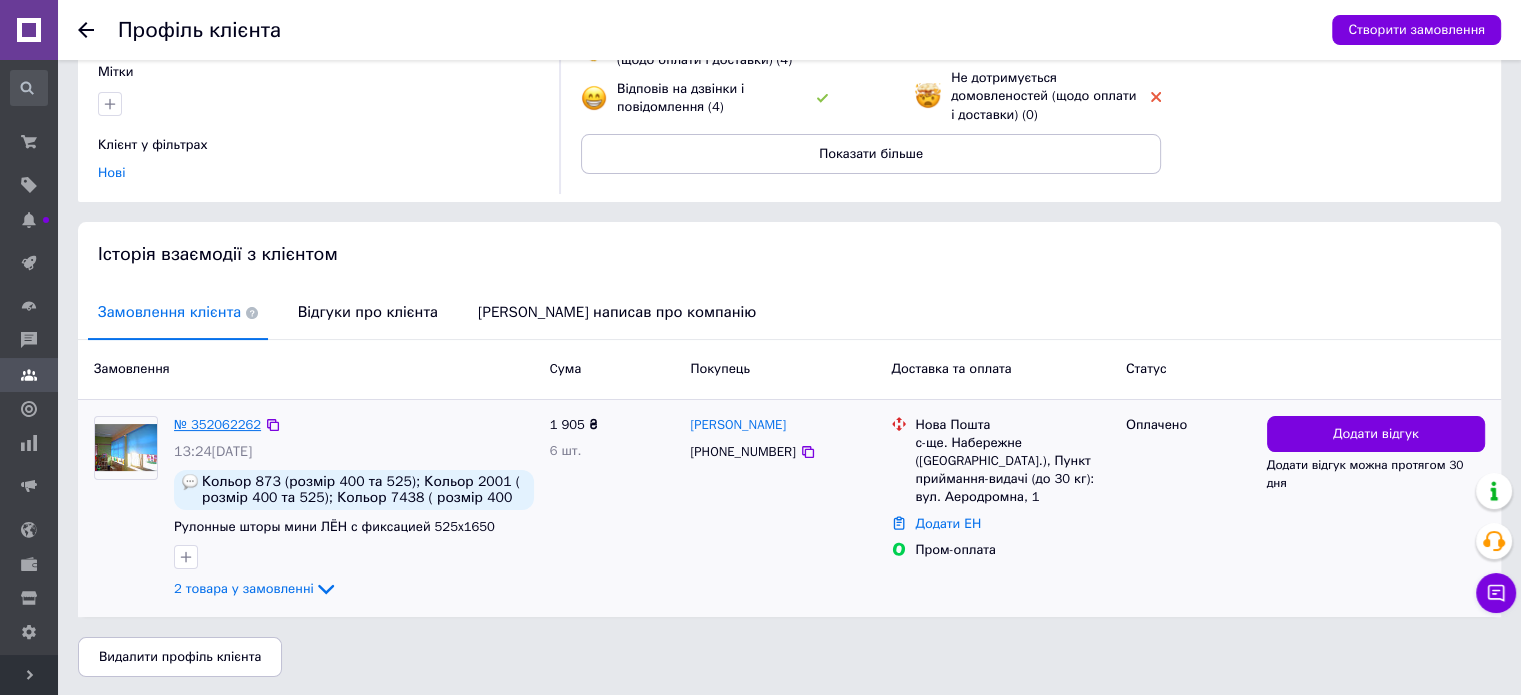 click on "№ 352062262" at bounding box center (217, 424) 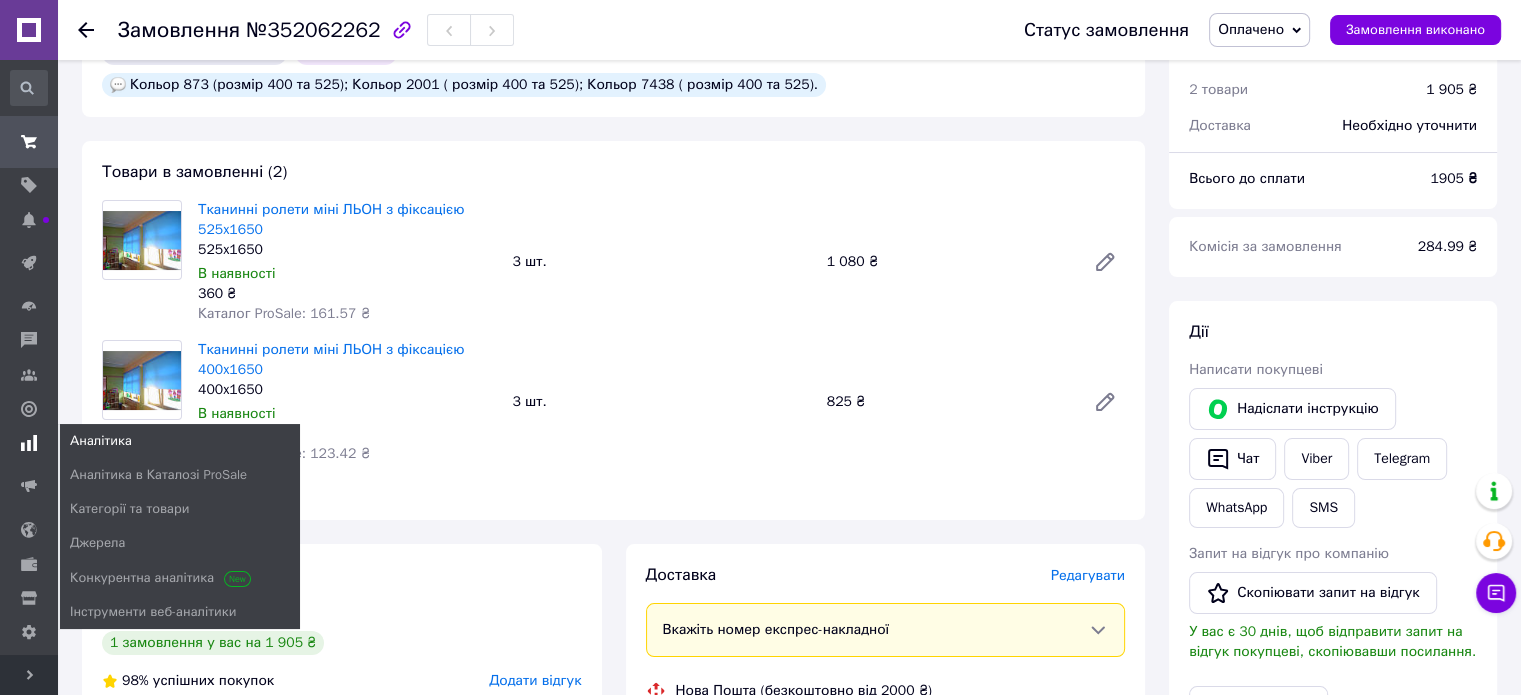 scroll, scrollTop: 0, scrollLeft: 0, axis: both 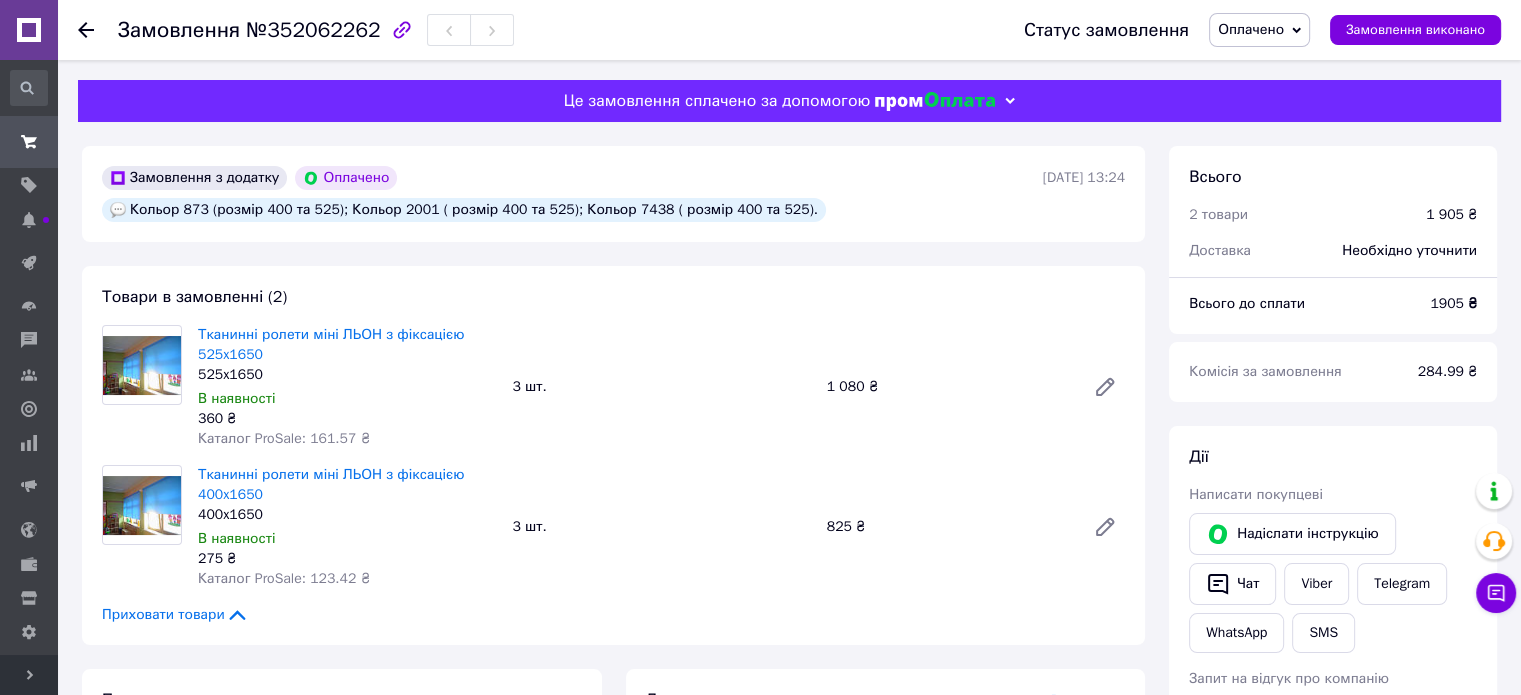 click on "Оплачено" at bounding box center [1251, 29] 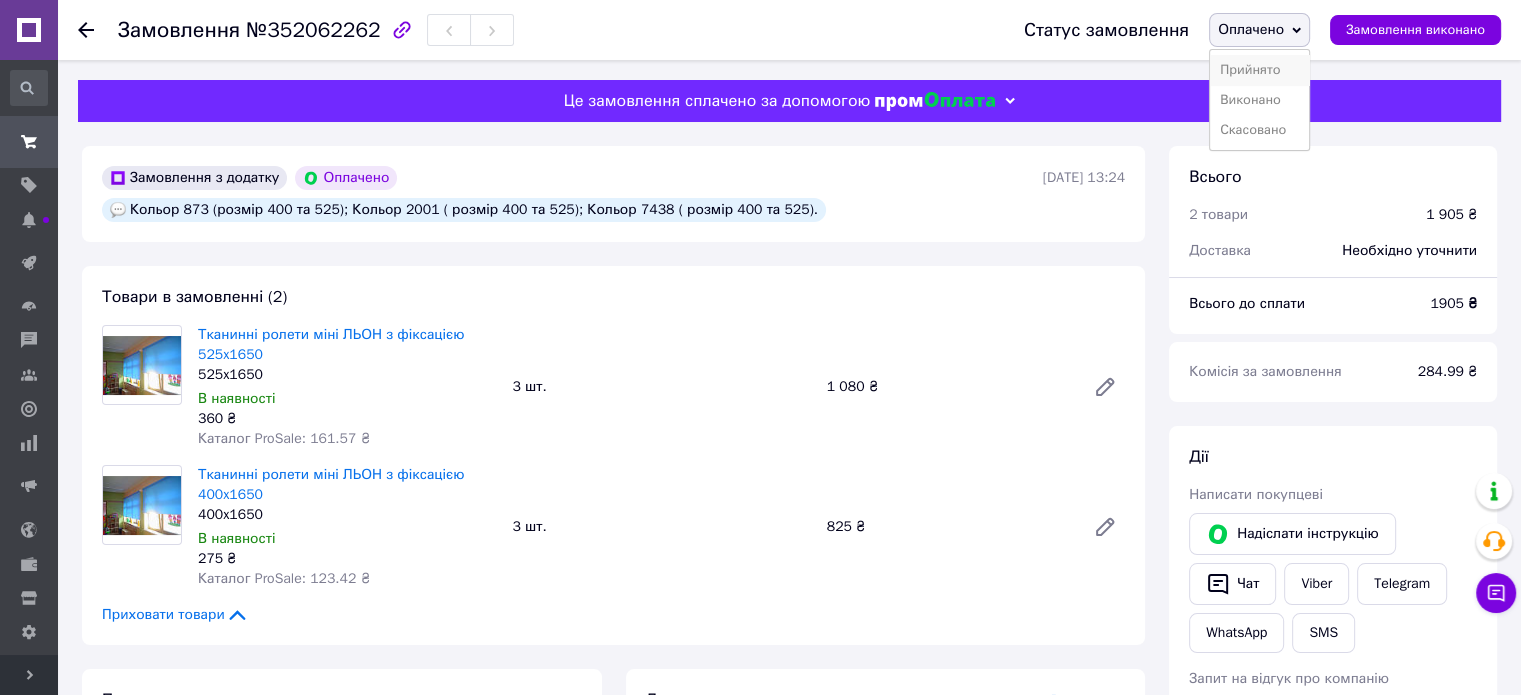 click on "Прийнято" at bounding box center (1259, 70) 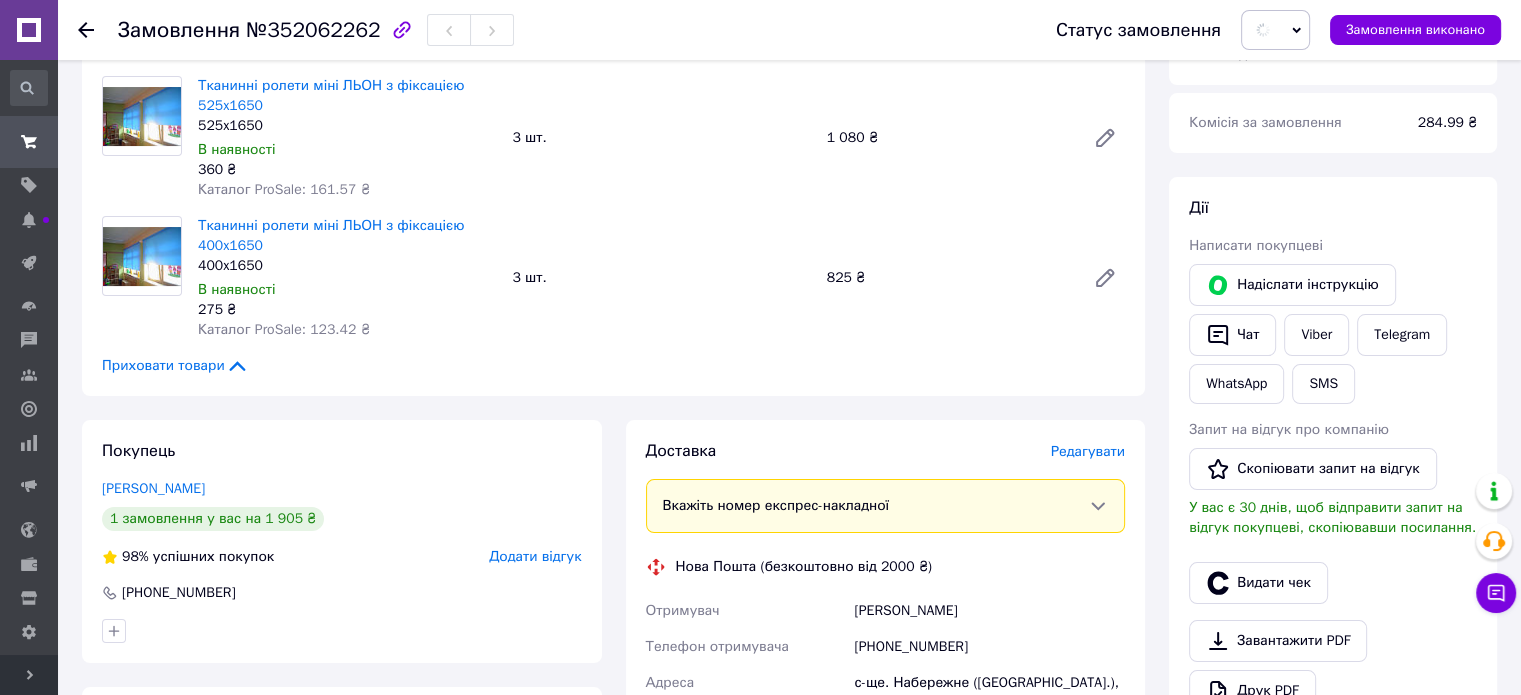 scroll, scrollTop: 300, scrollLeft: 0, axis: vertical 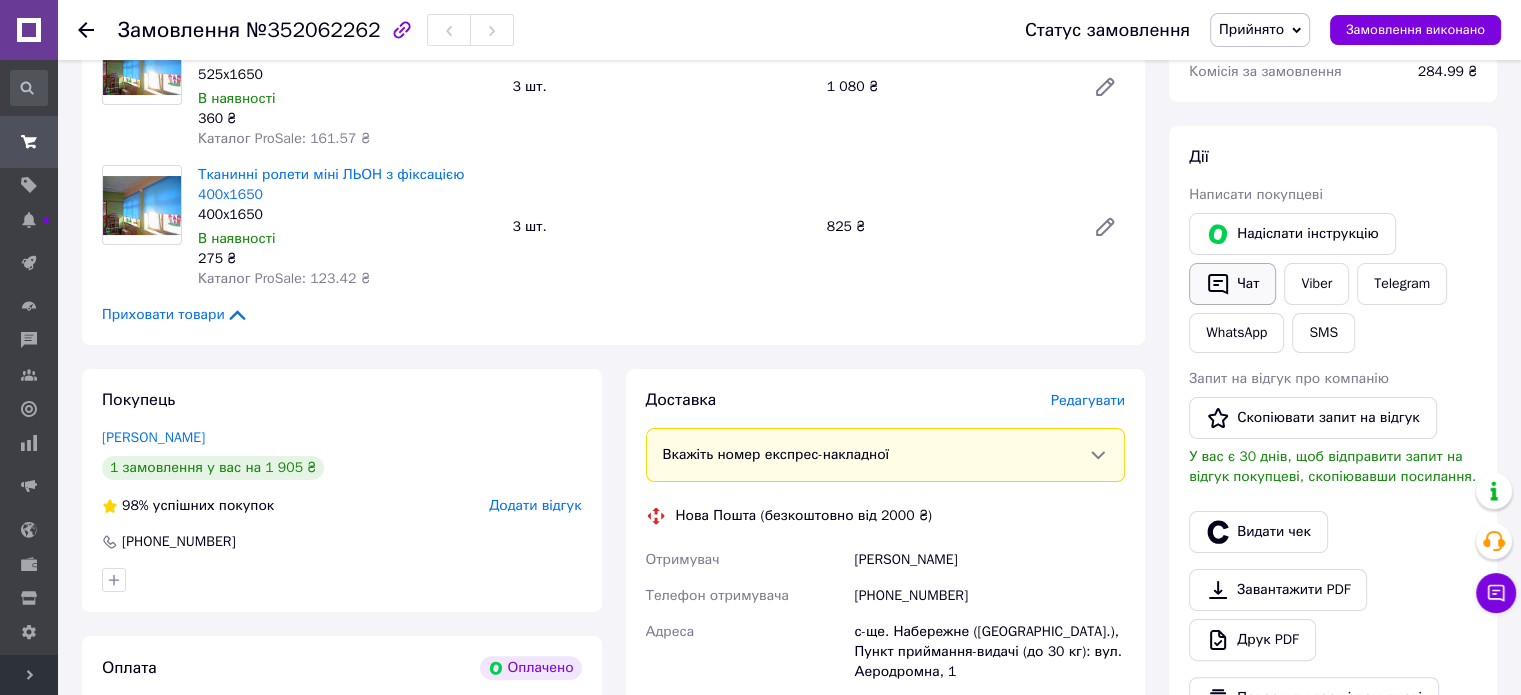 click on "Чат" at bounding box center [1232, 284] 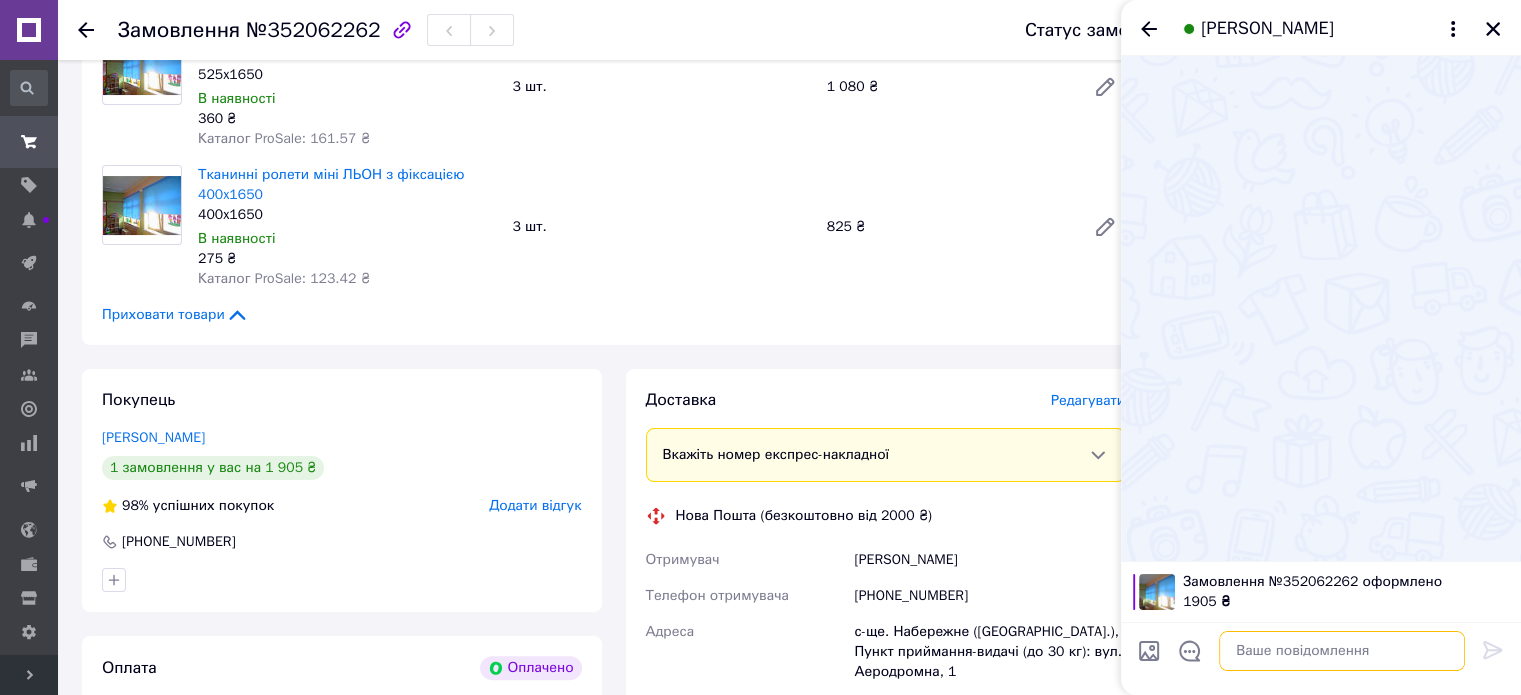 click at bounding box center (1342, 651) 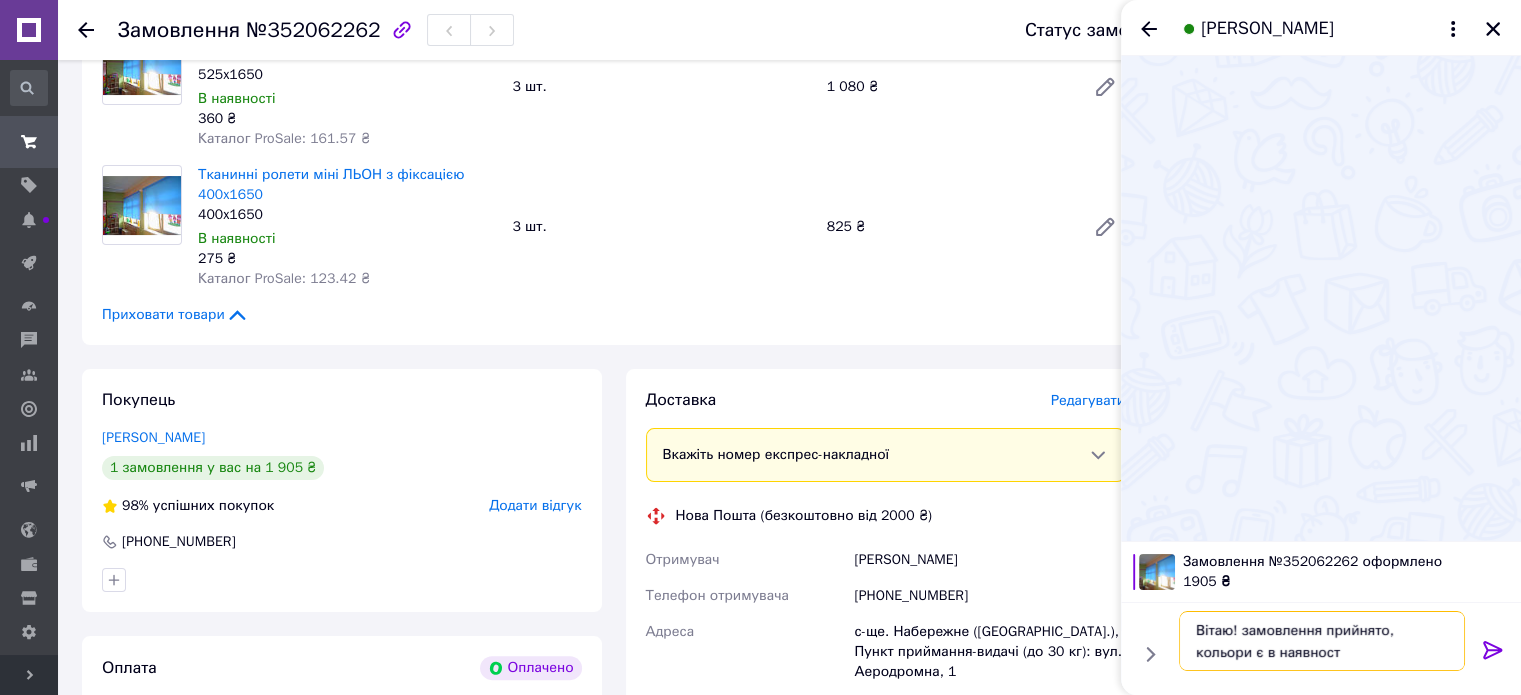 type on "Вітаю! замовлення прийнято, кольори є в наявності" 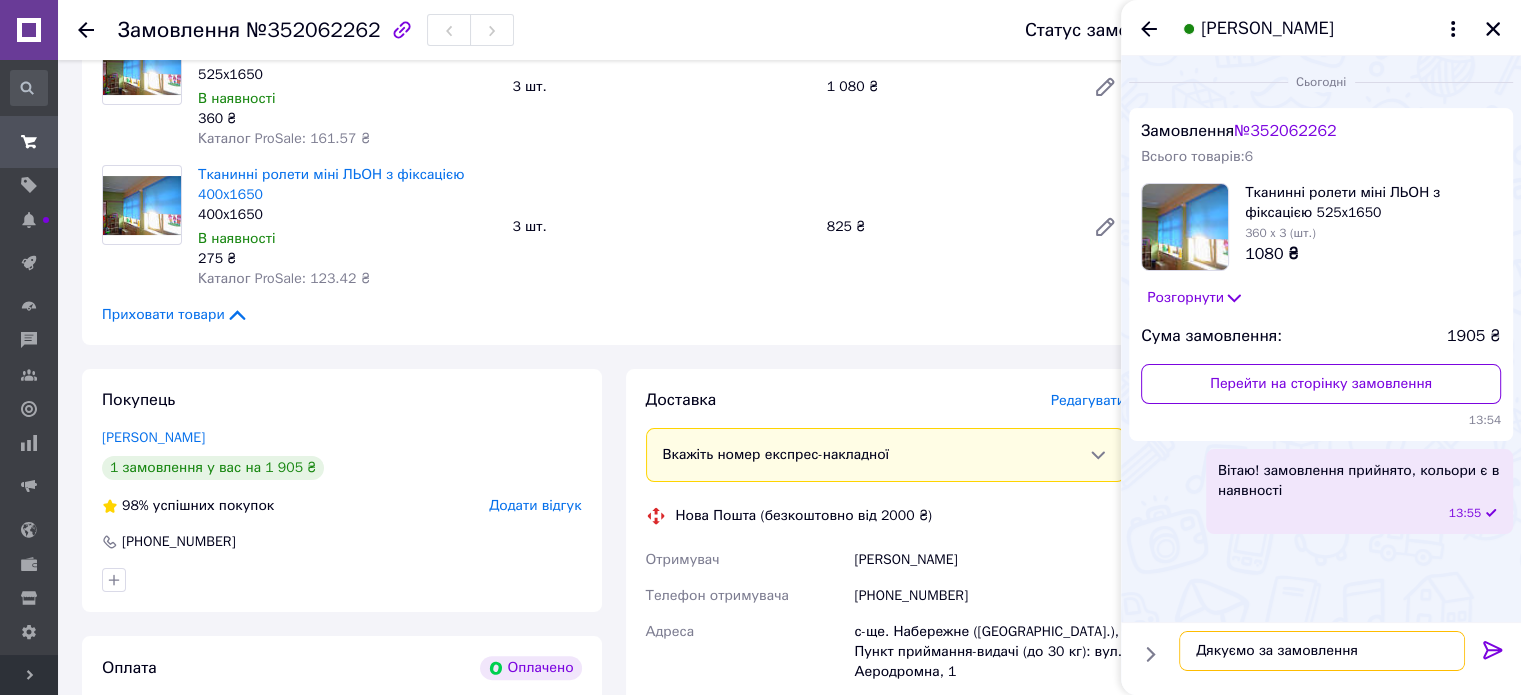 type on "Дякуємо за замовлення!" 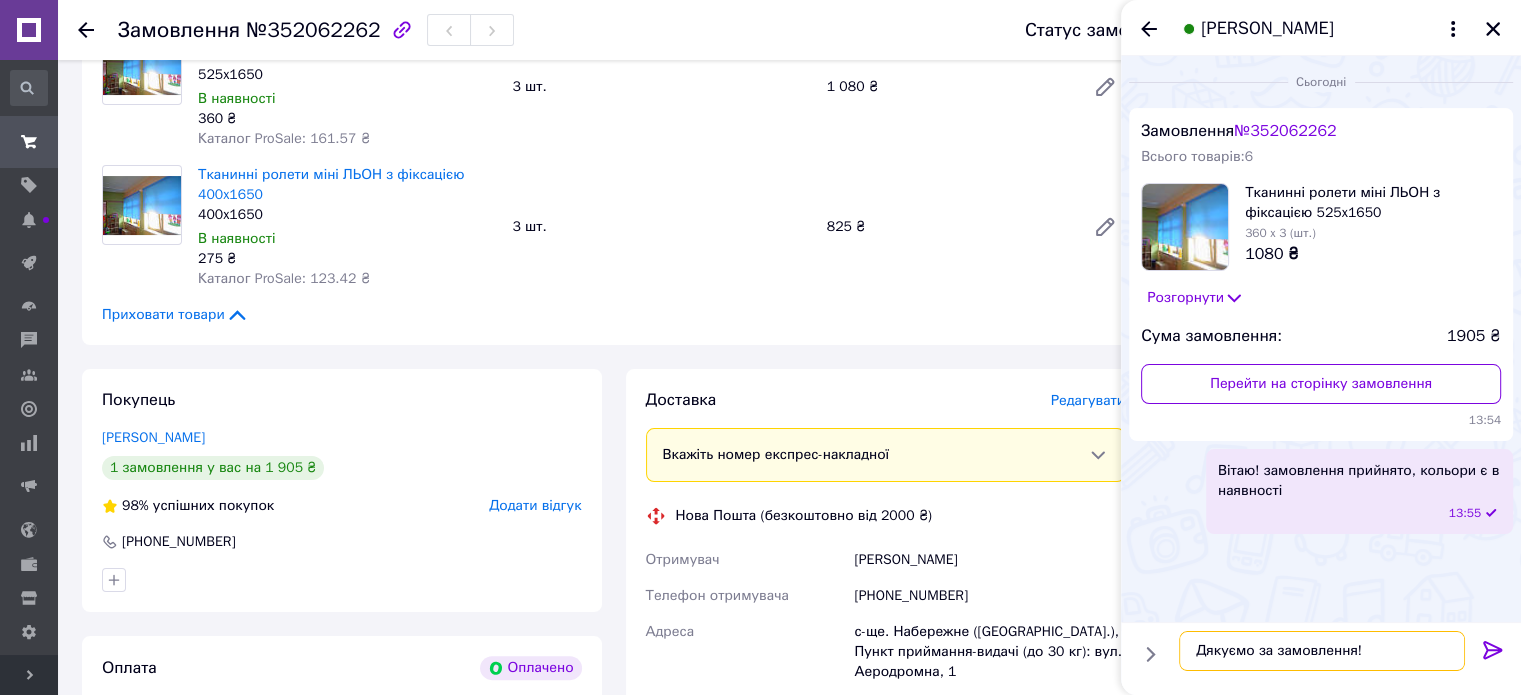 type 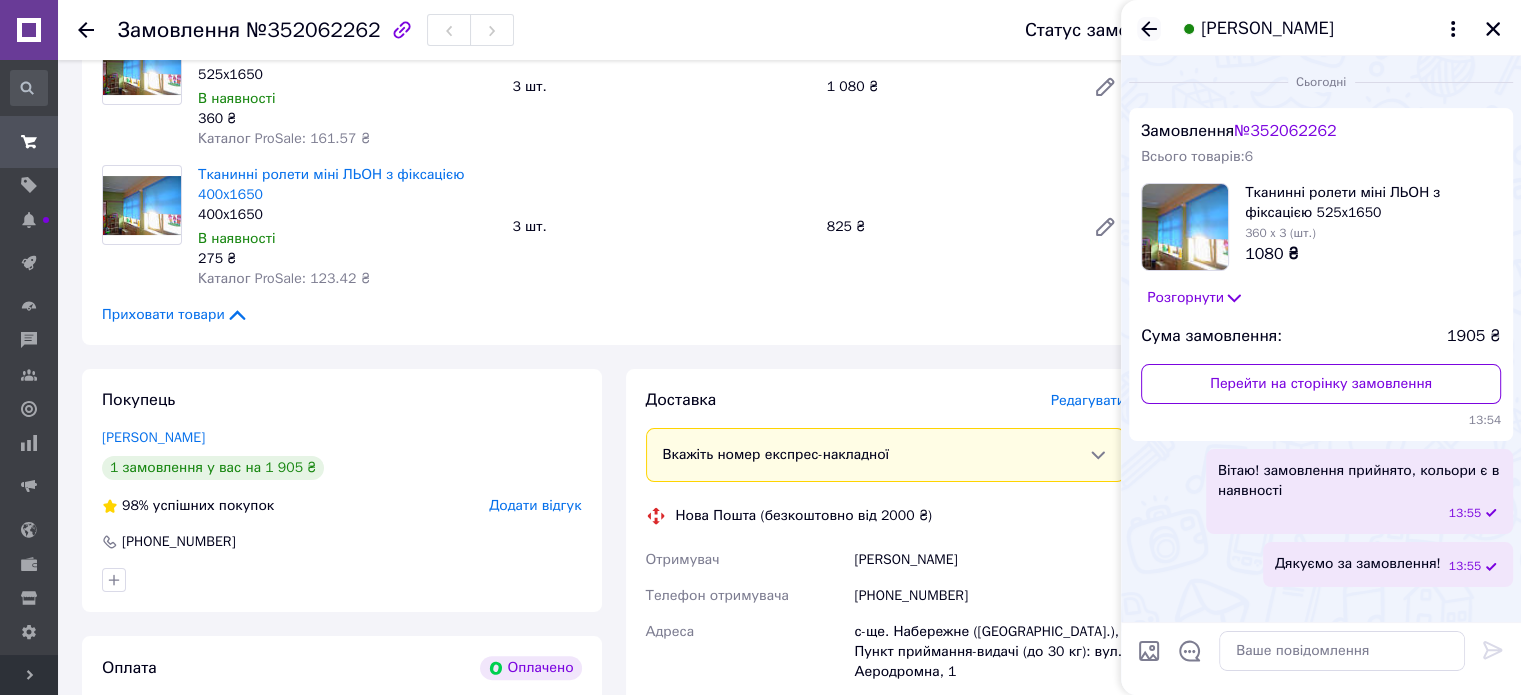 click 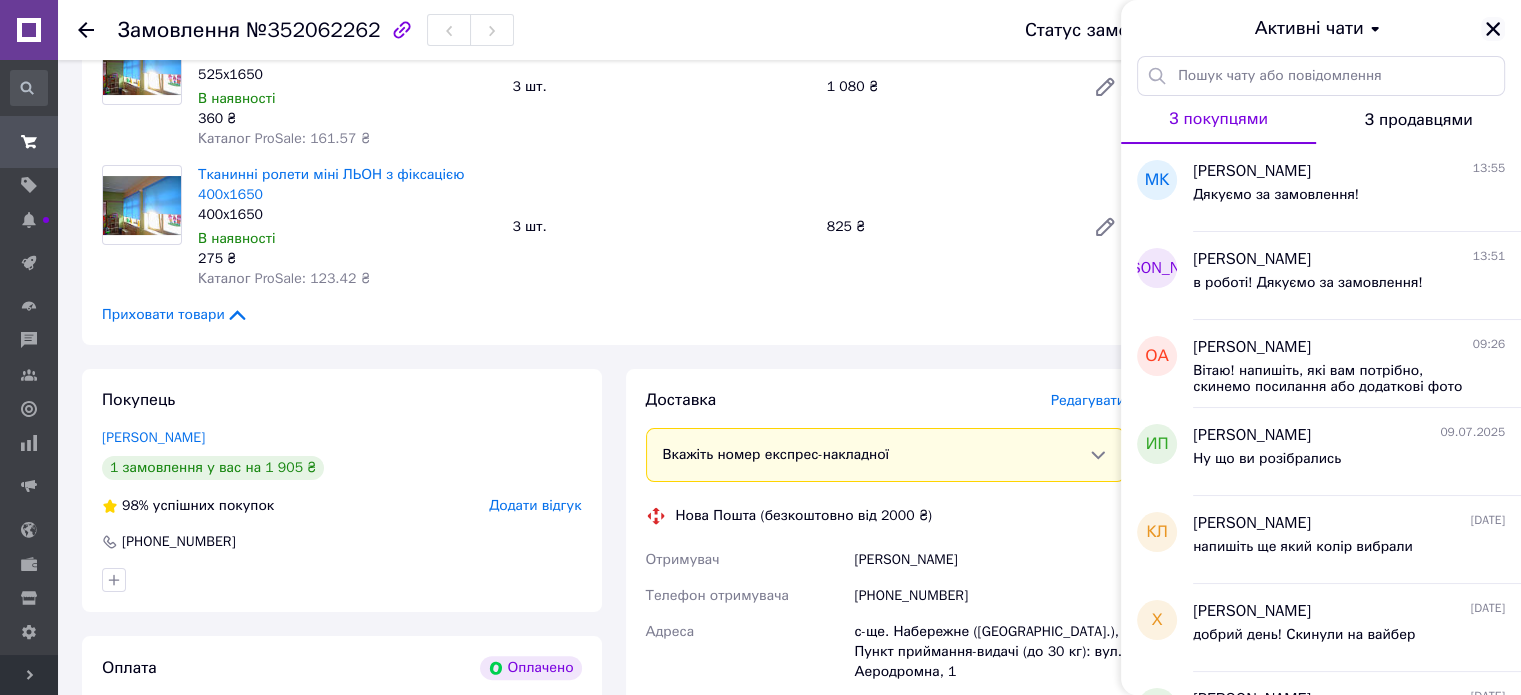 click 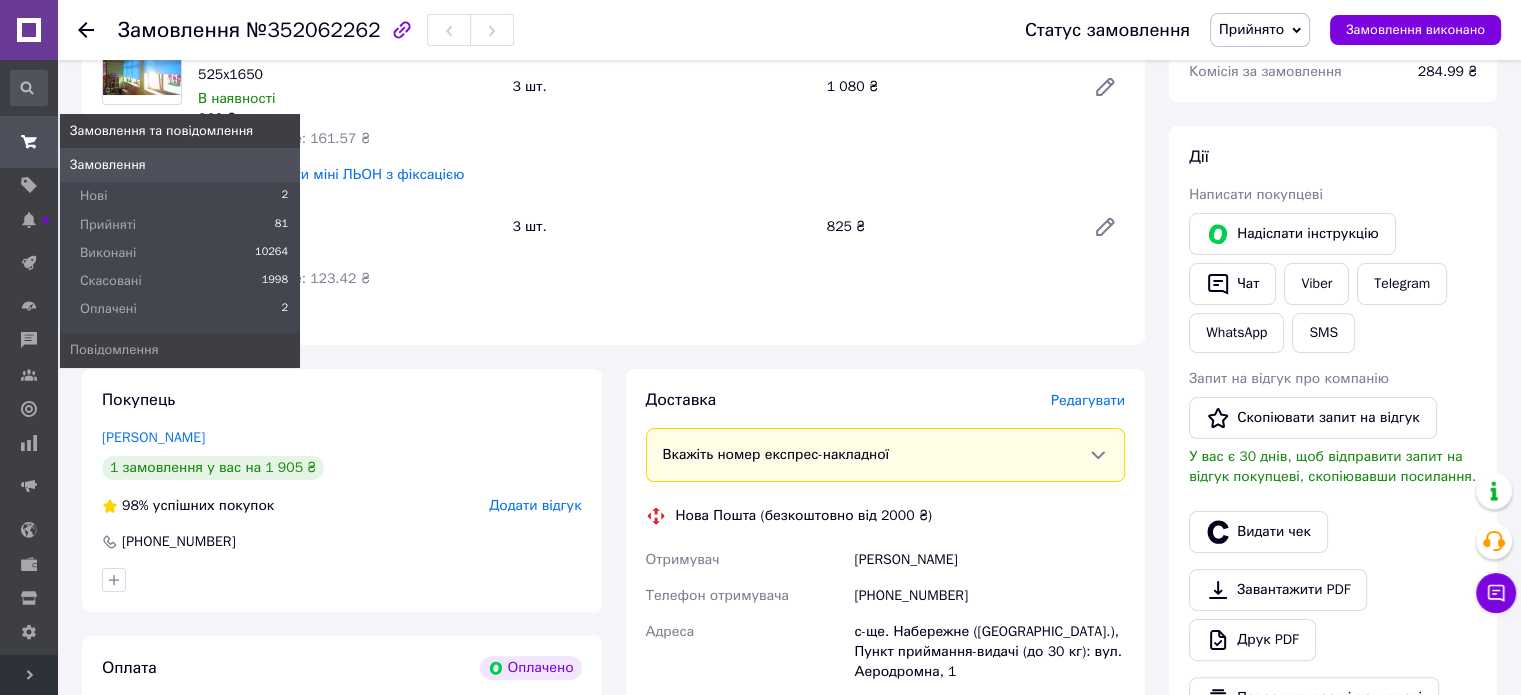 click at bounding box center (29, 142) 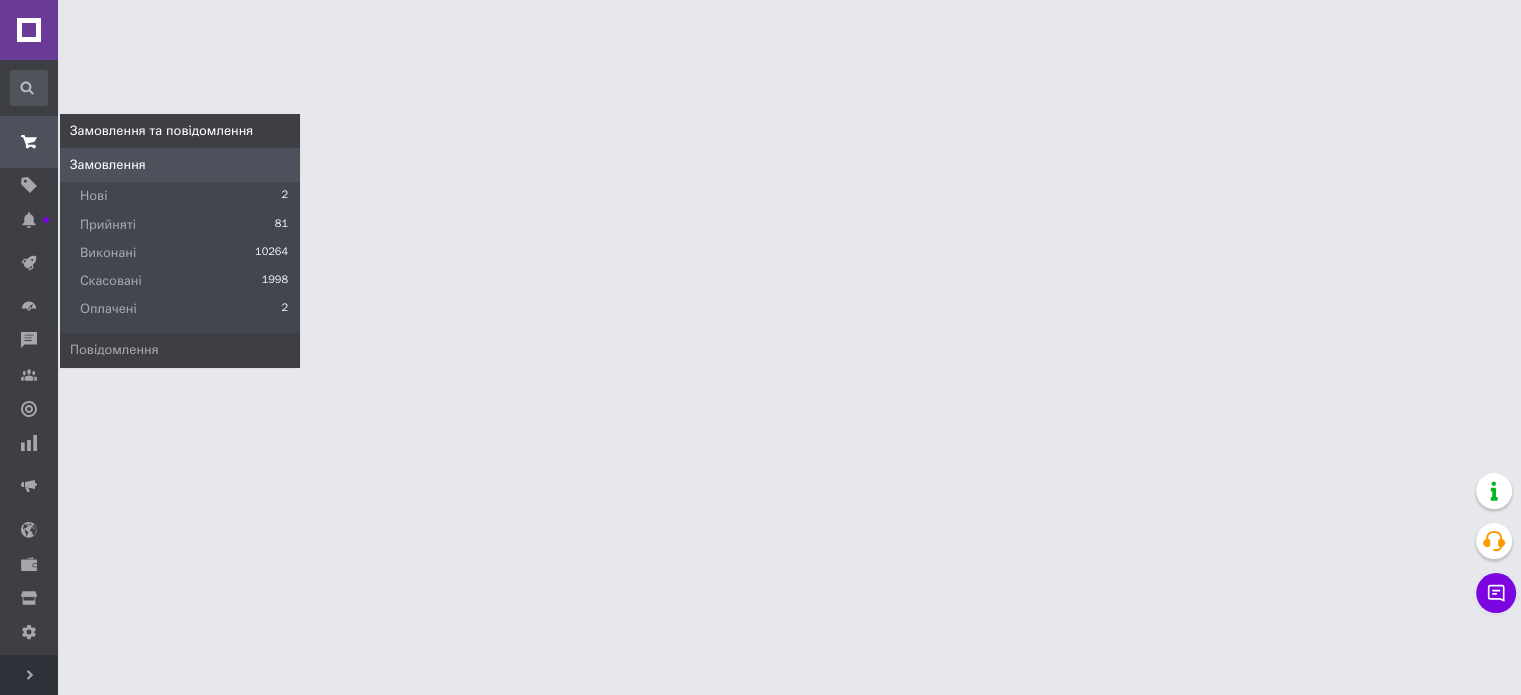 scroll, scrollTop: 0, scrollLeft: 0, axis: both 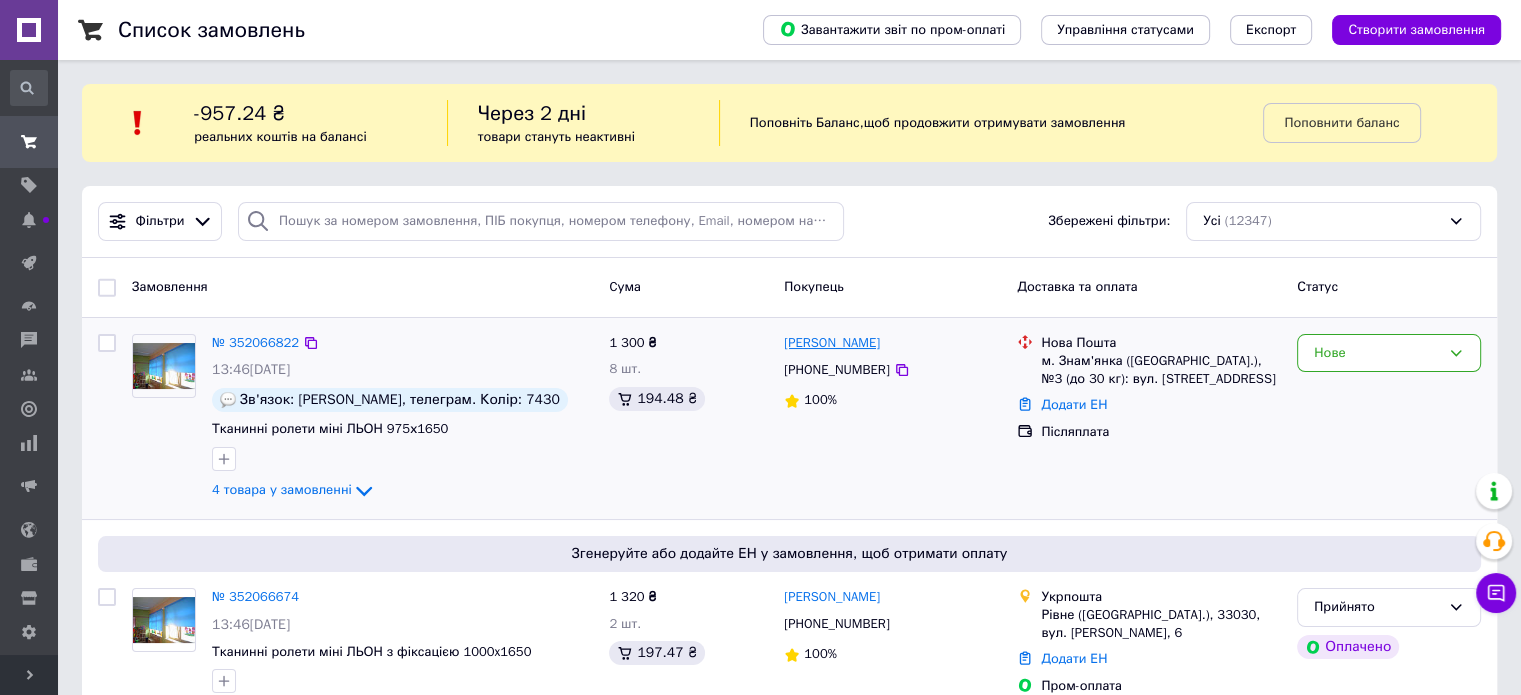click on "[PERSON_NAME]" at bounding box center (832, 343) 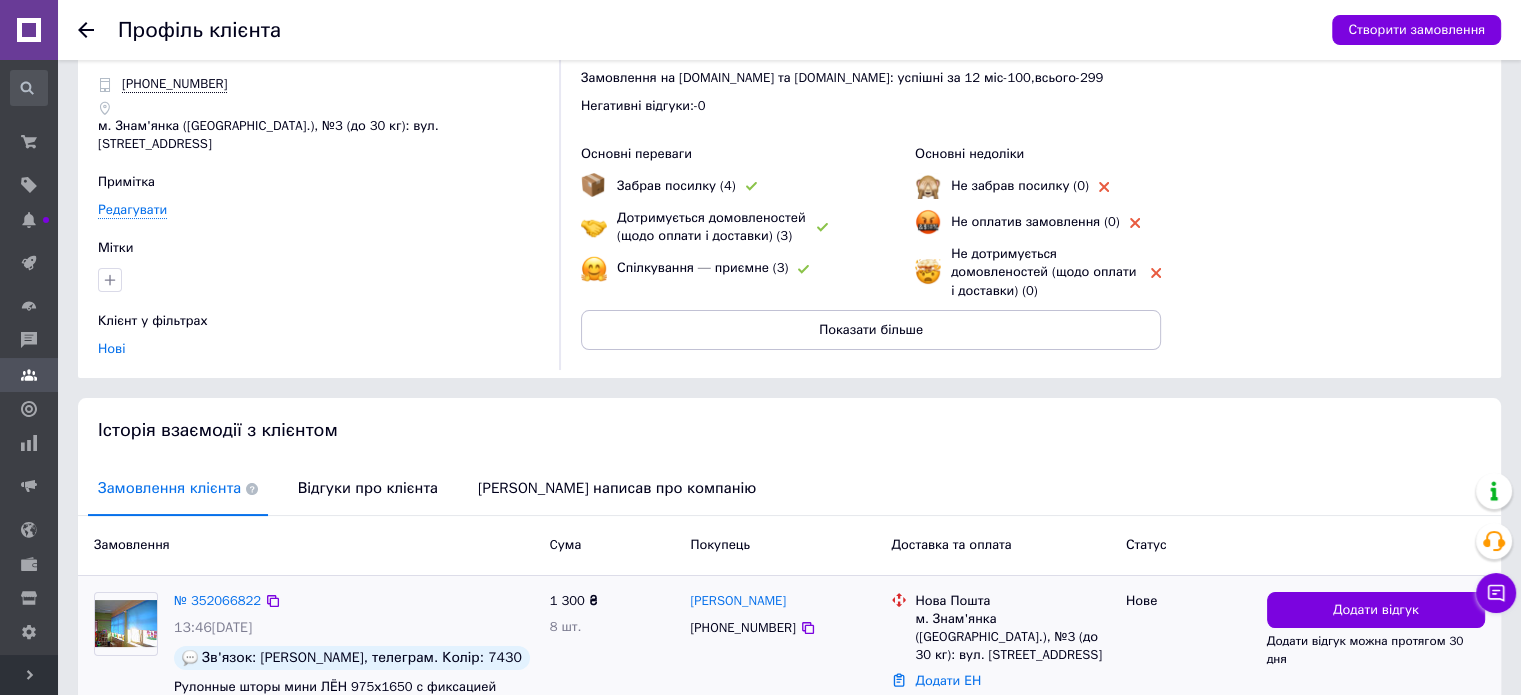scroll, scrollTop: 100, scrollLeft: 0, axis: vertical 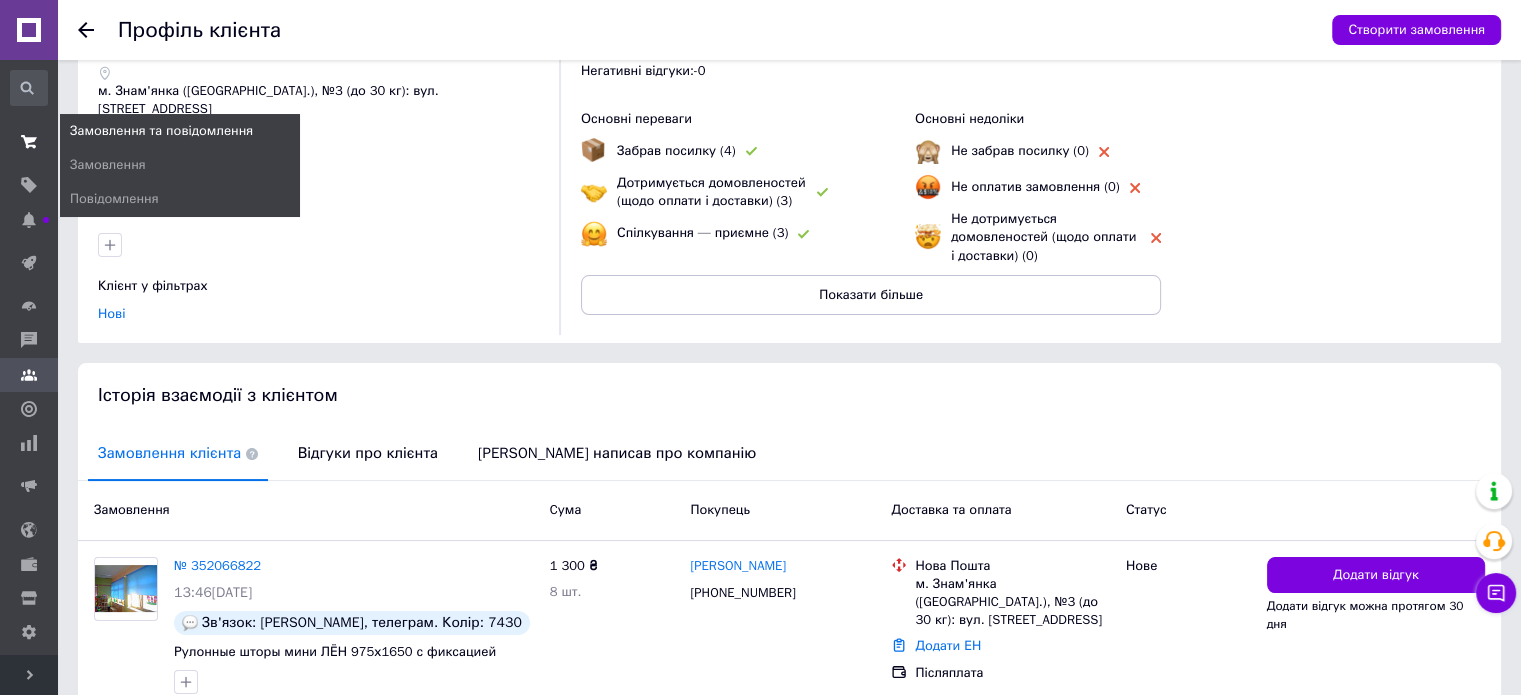 click at bounding box center (29, 142) 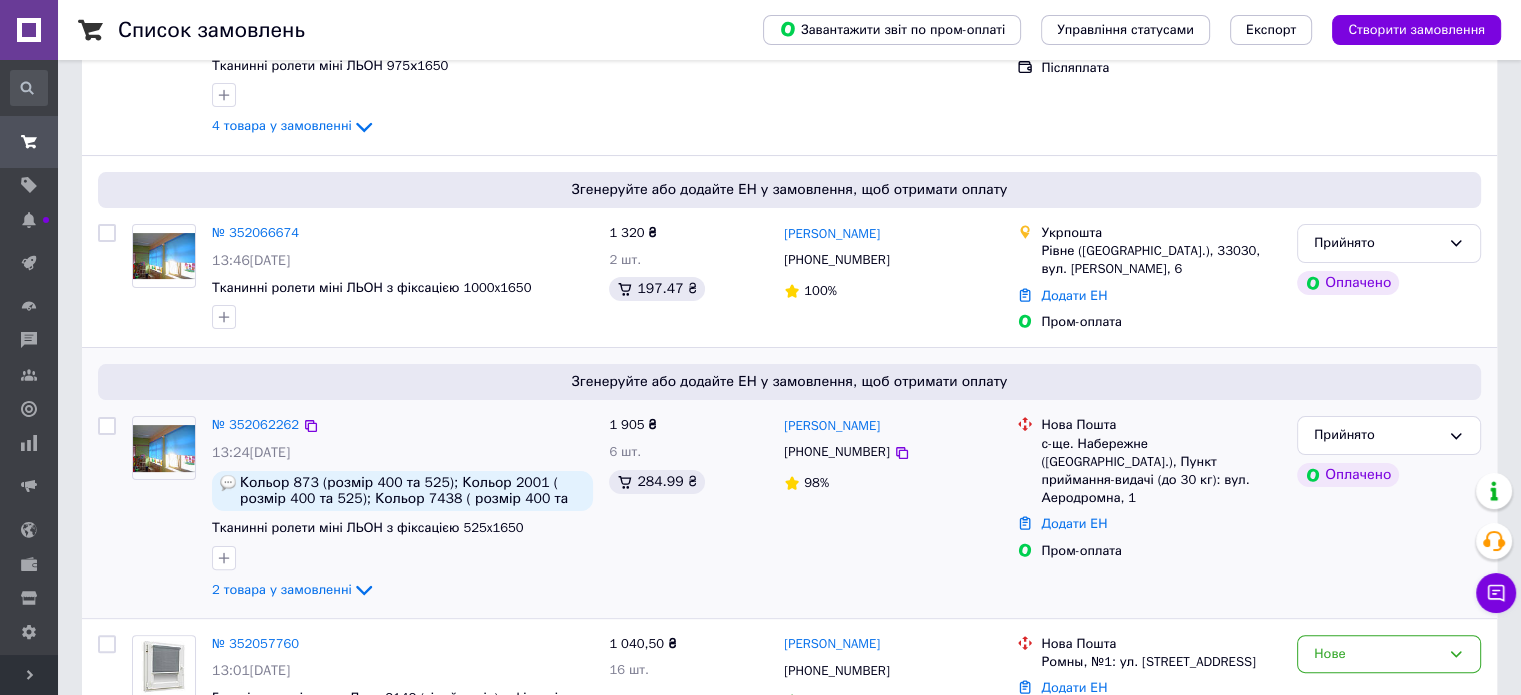scroll, scrollTop: 500, scrollLeft: 0, axis: vertical 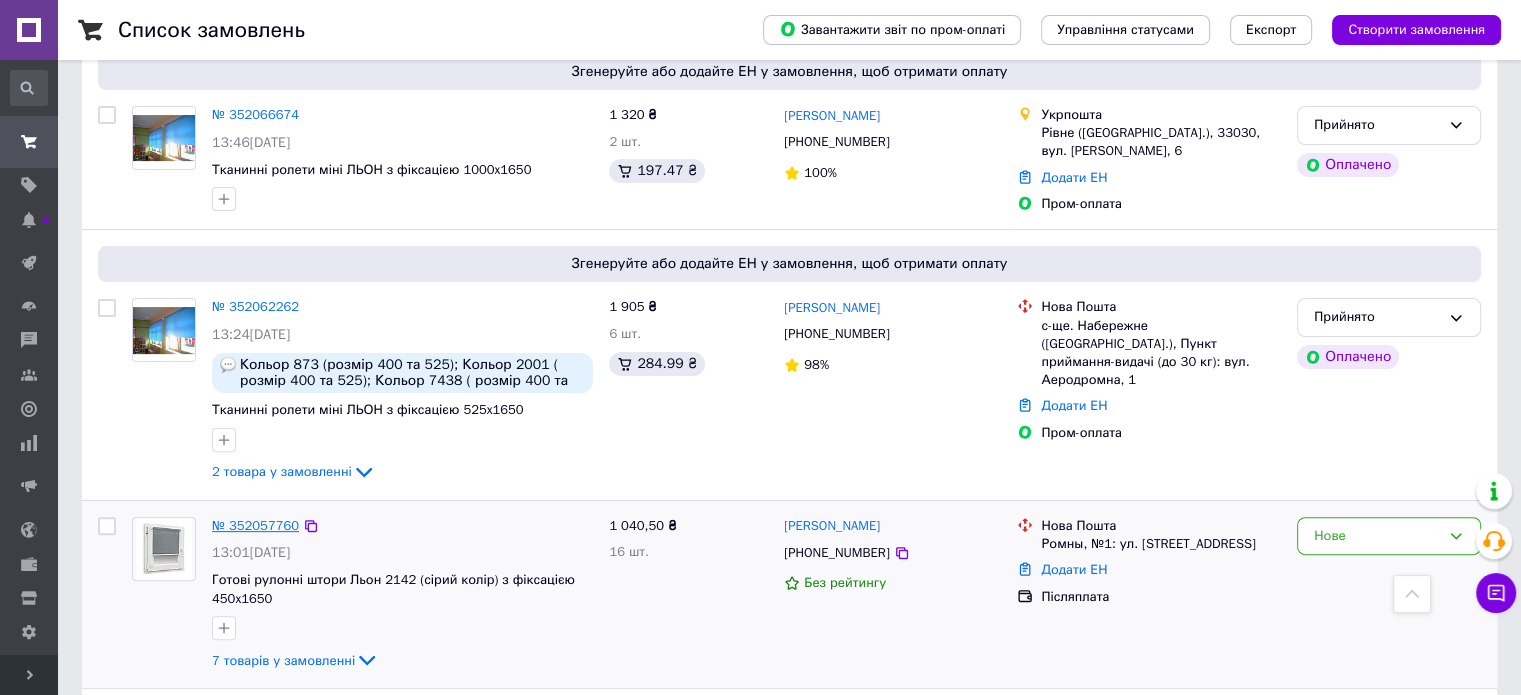 click on "№ 352057760" at bounding box center [255, 525] 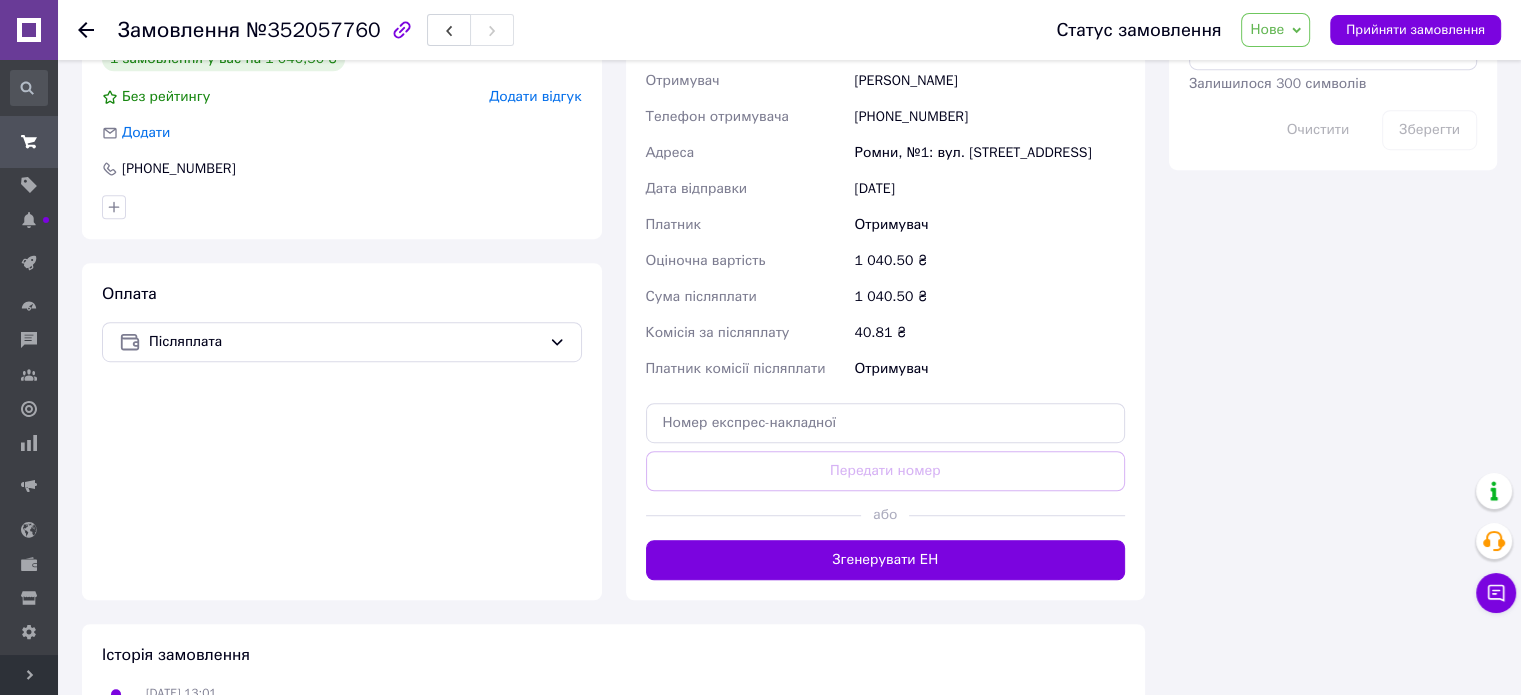 scroll, scrollTop: 1200, scrollLeft: 0, axis: vertical 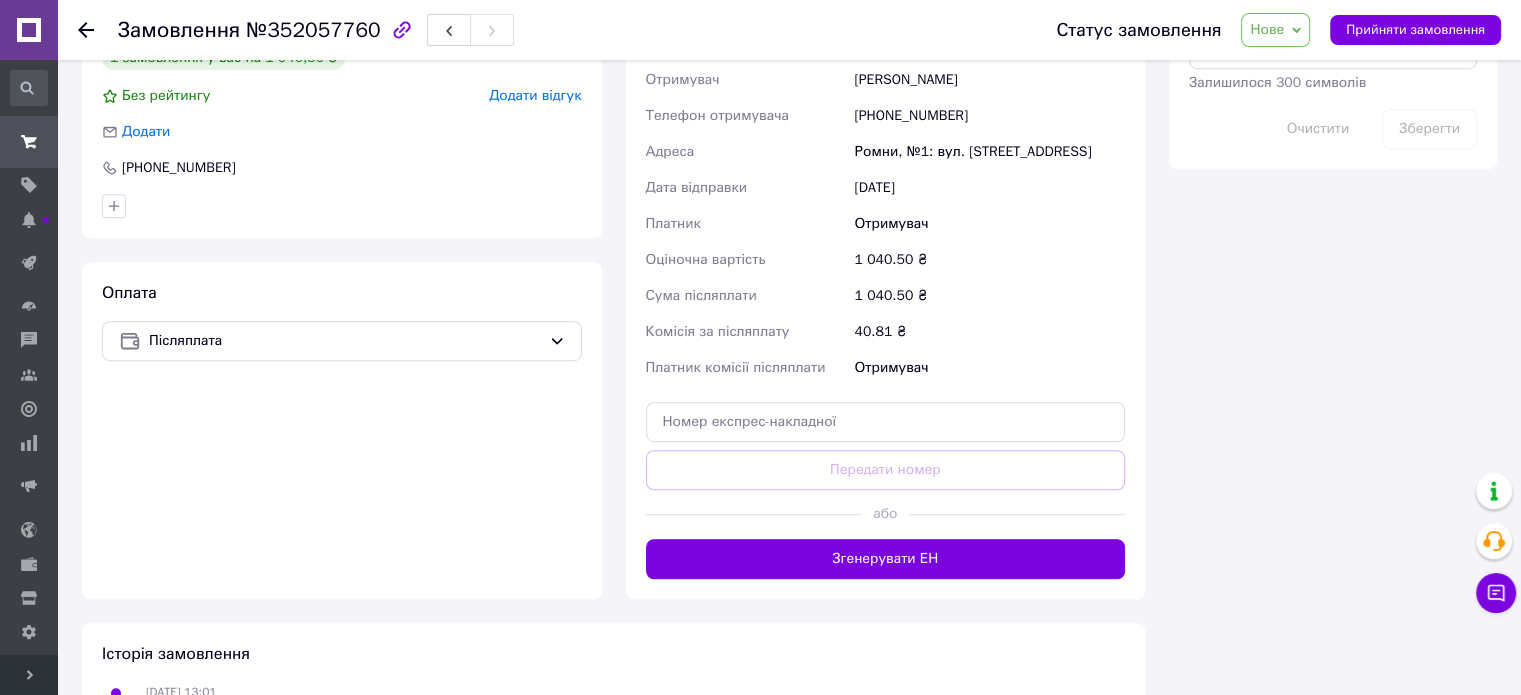 click on "Нове" at bounding box center (1275, 30) 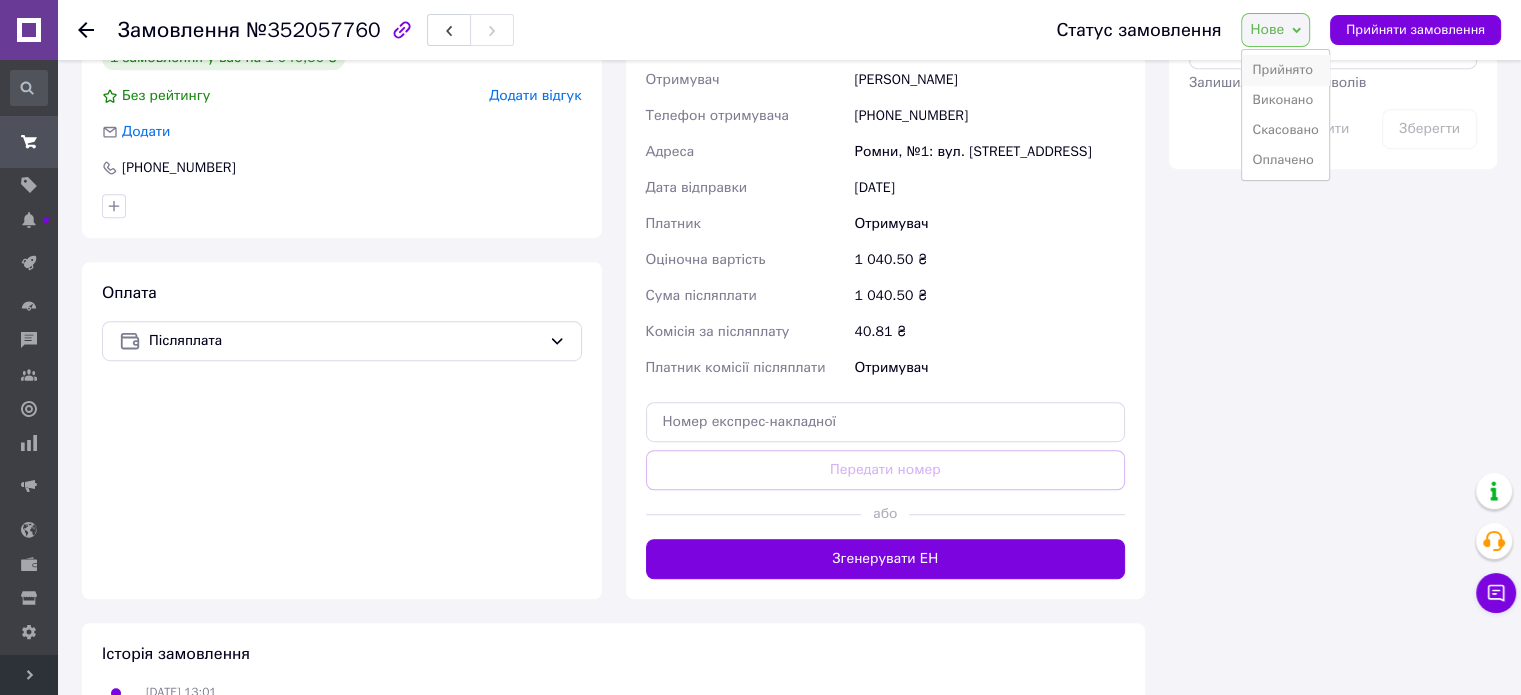 click on "Прийнято" at bounding box center [1285, 70] 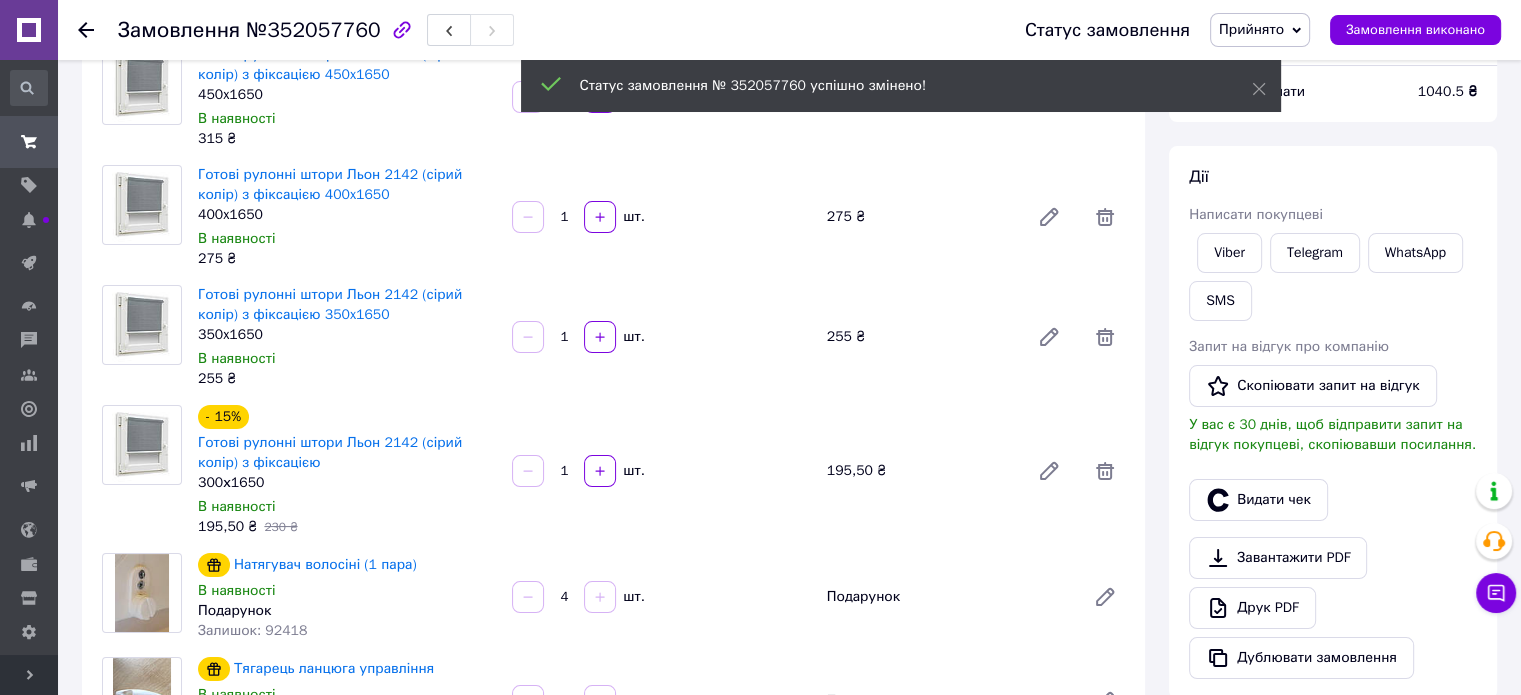 scroll, scrollTop: 0, scrollLeft: 0, axis: both 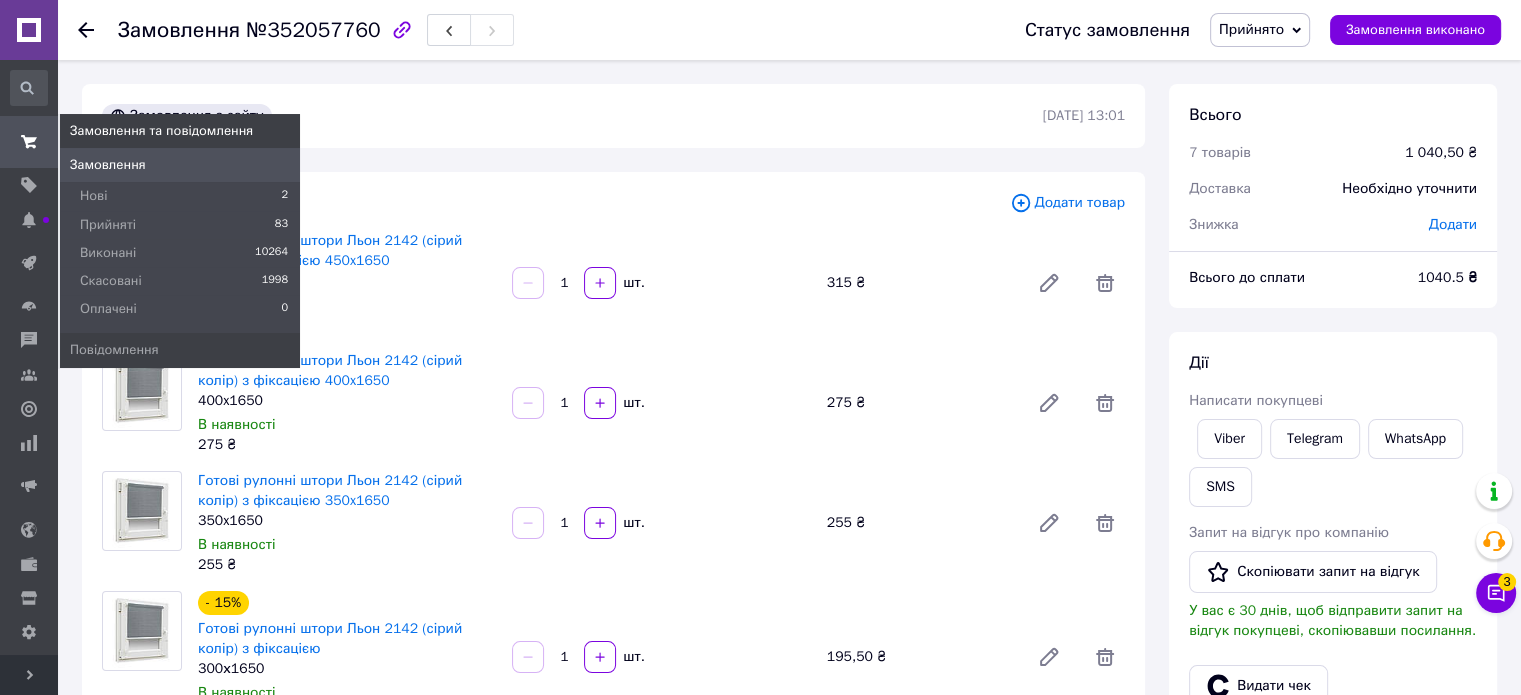 click at bounding box center (29, 142) 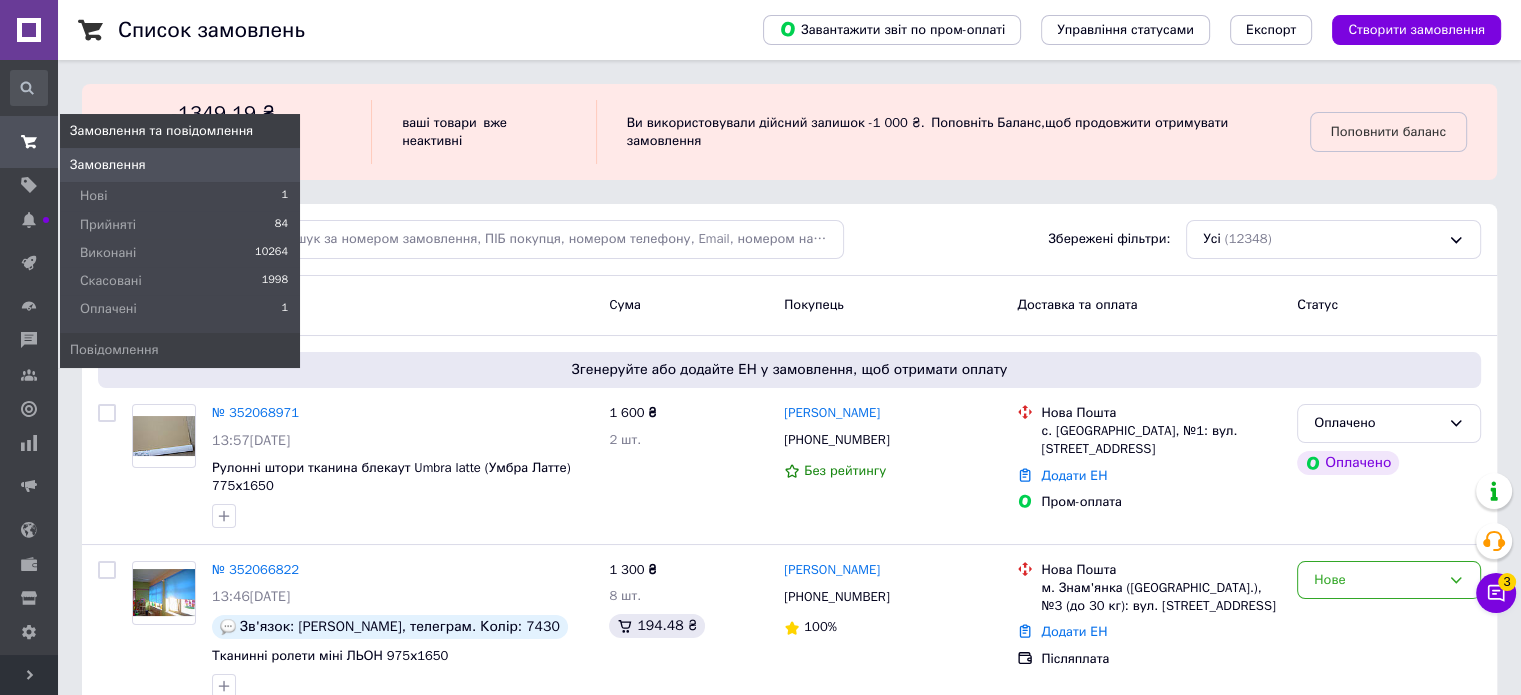 click 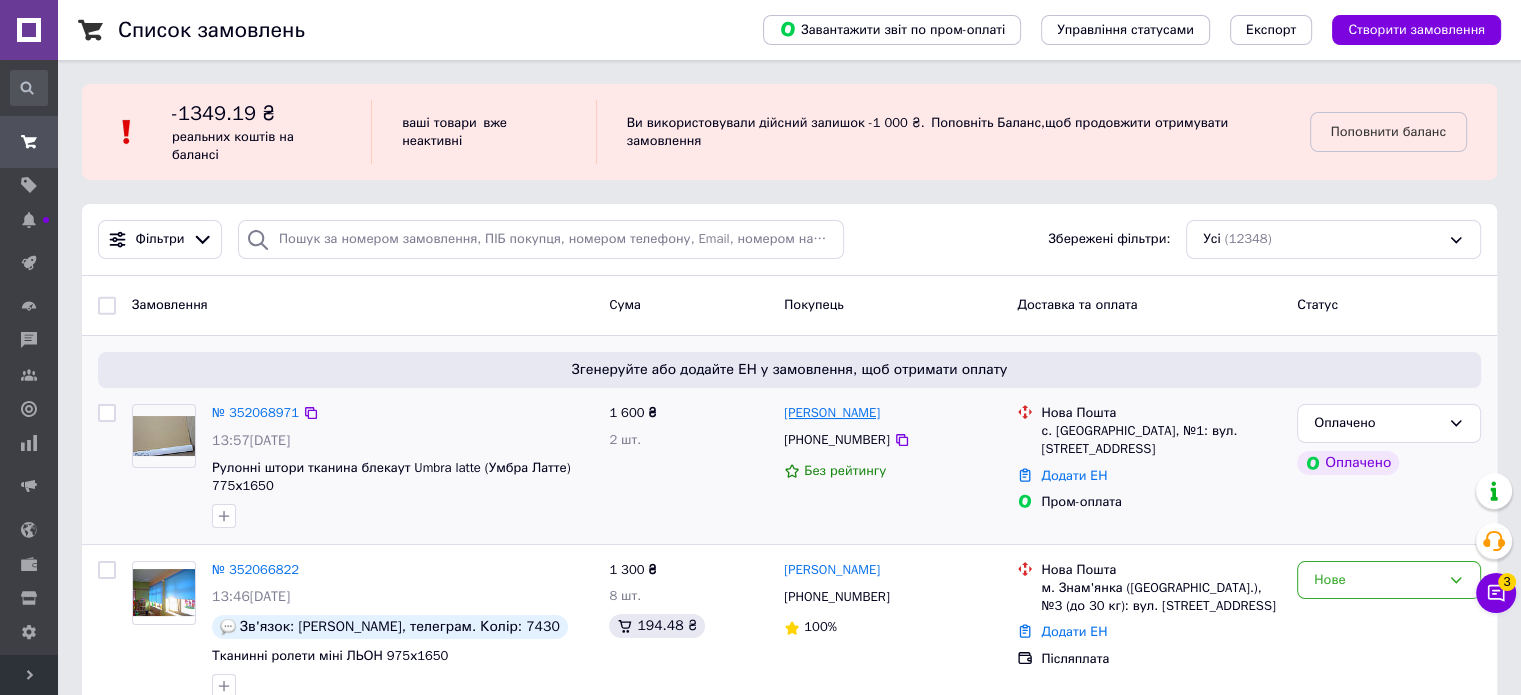 click on "[PERSON_NAME]" at bounding box center [832, 413] 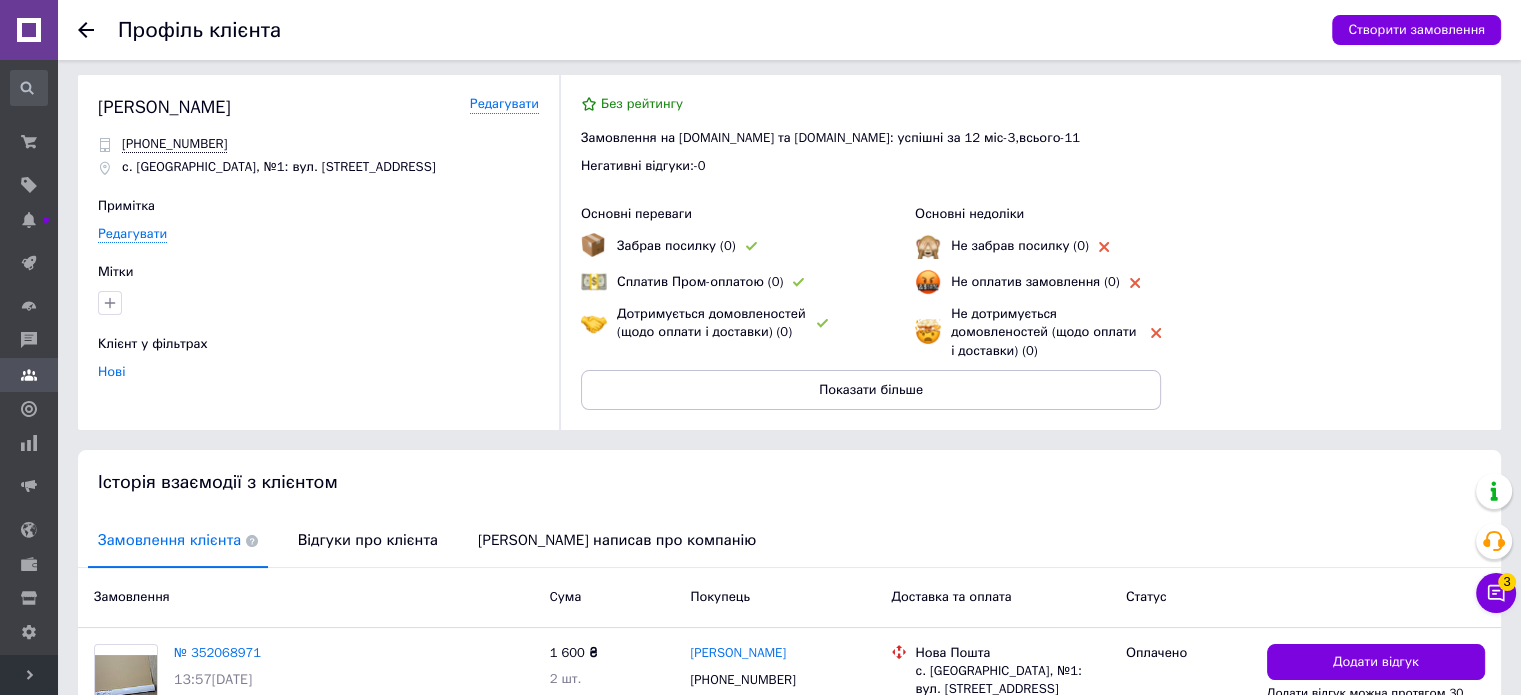 scroll, scrollTop: 172, scrollLeft: 0, axis: vertical 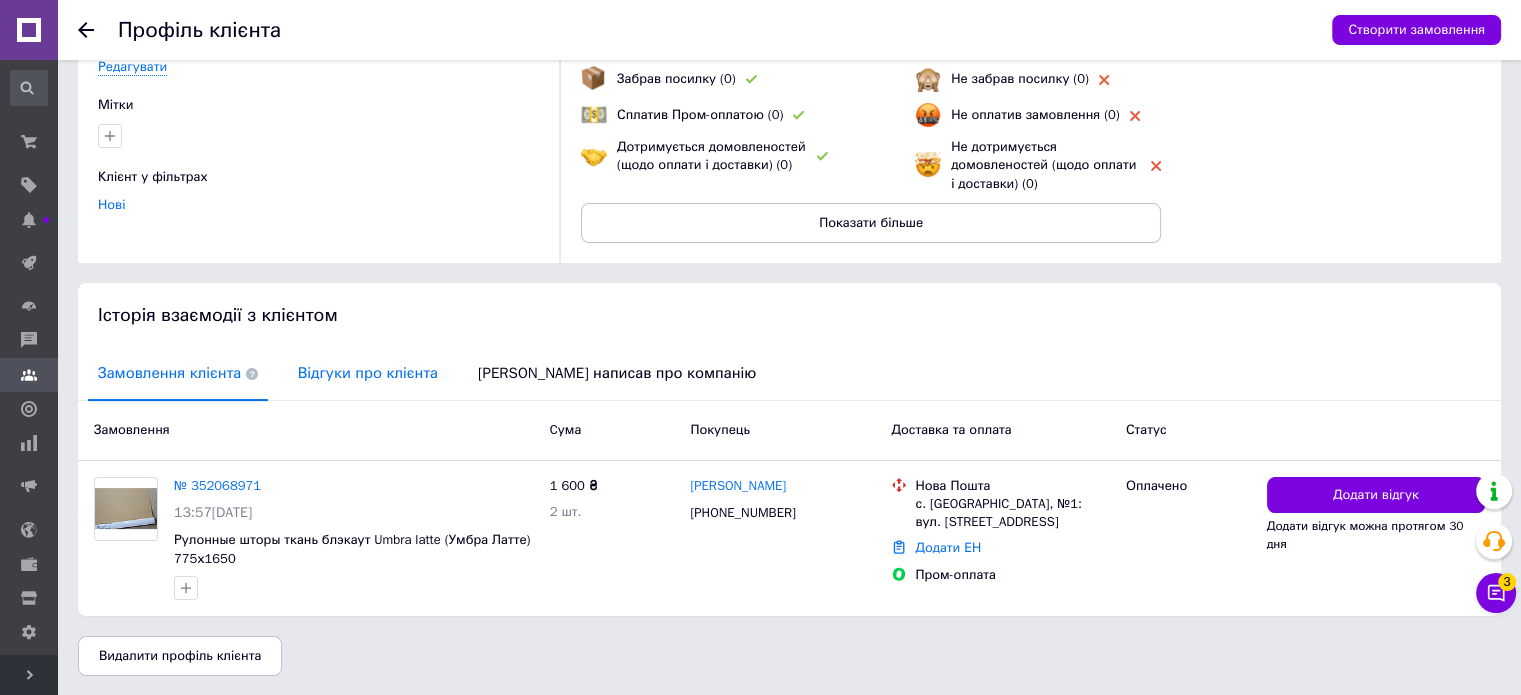 click on "Відгуки про клієнта" at bounding box center (368, 373) 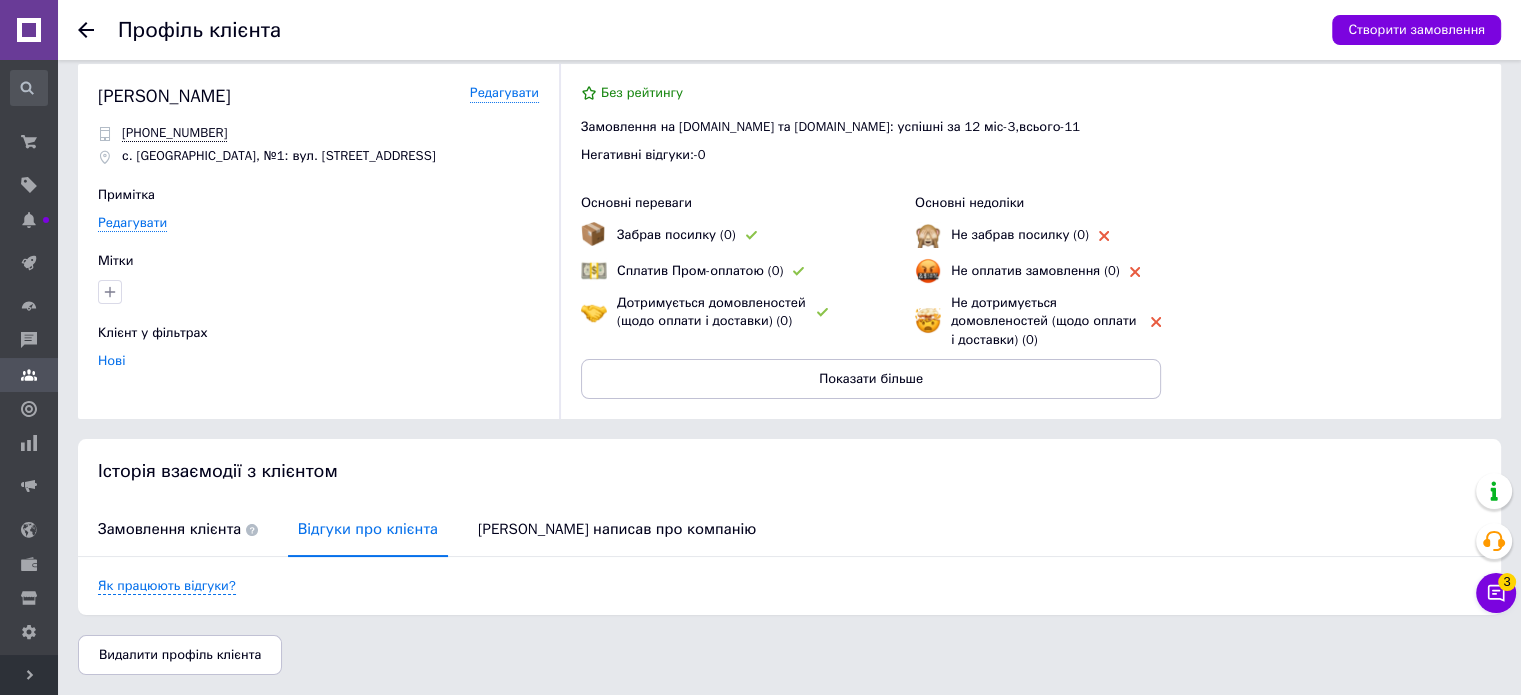 scroll, scrollTop: 15, scrollLeft: 0, axis: vertical 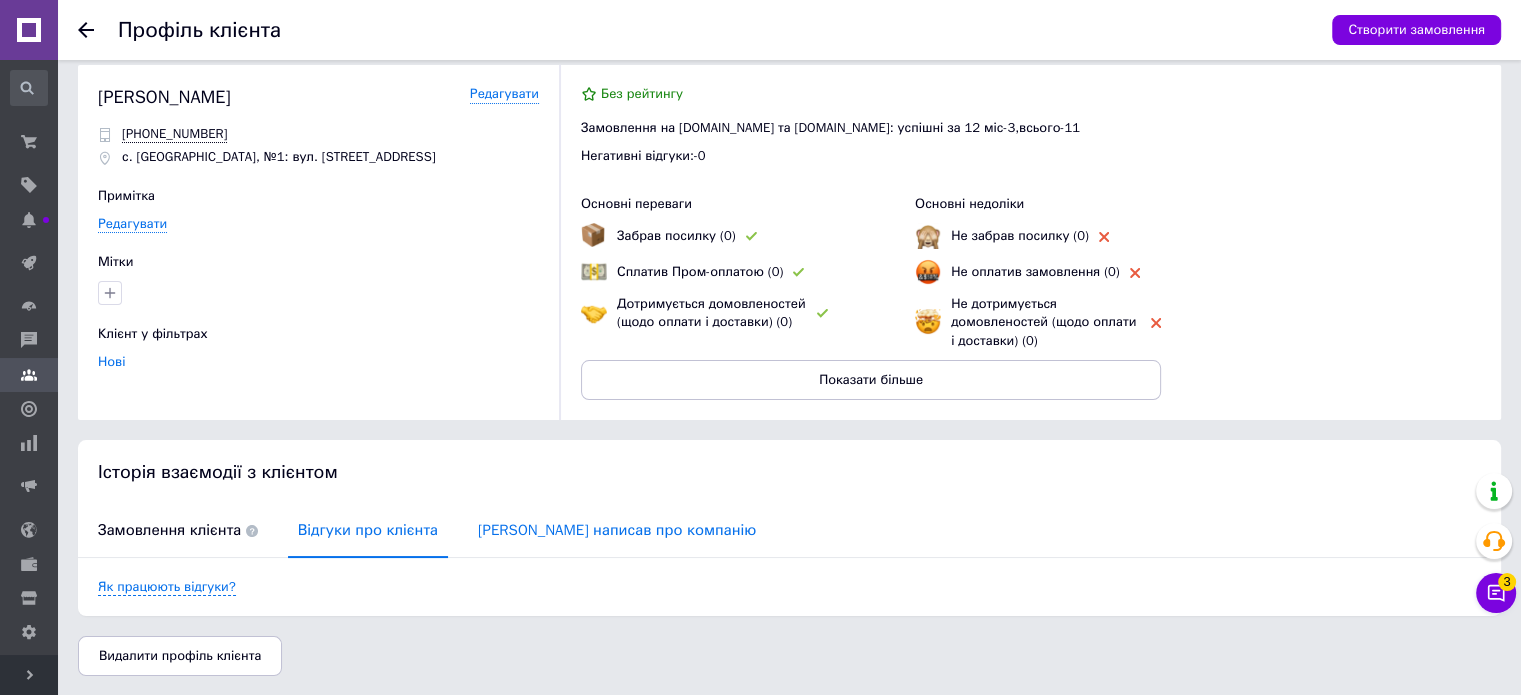 click on "[PERSON_NAME] написав про компанію" at bounding box center [617, 530] 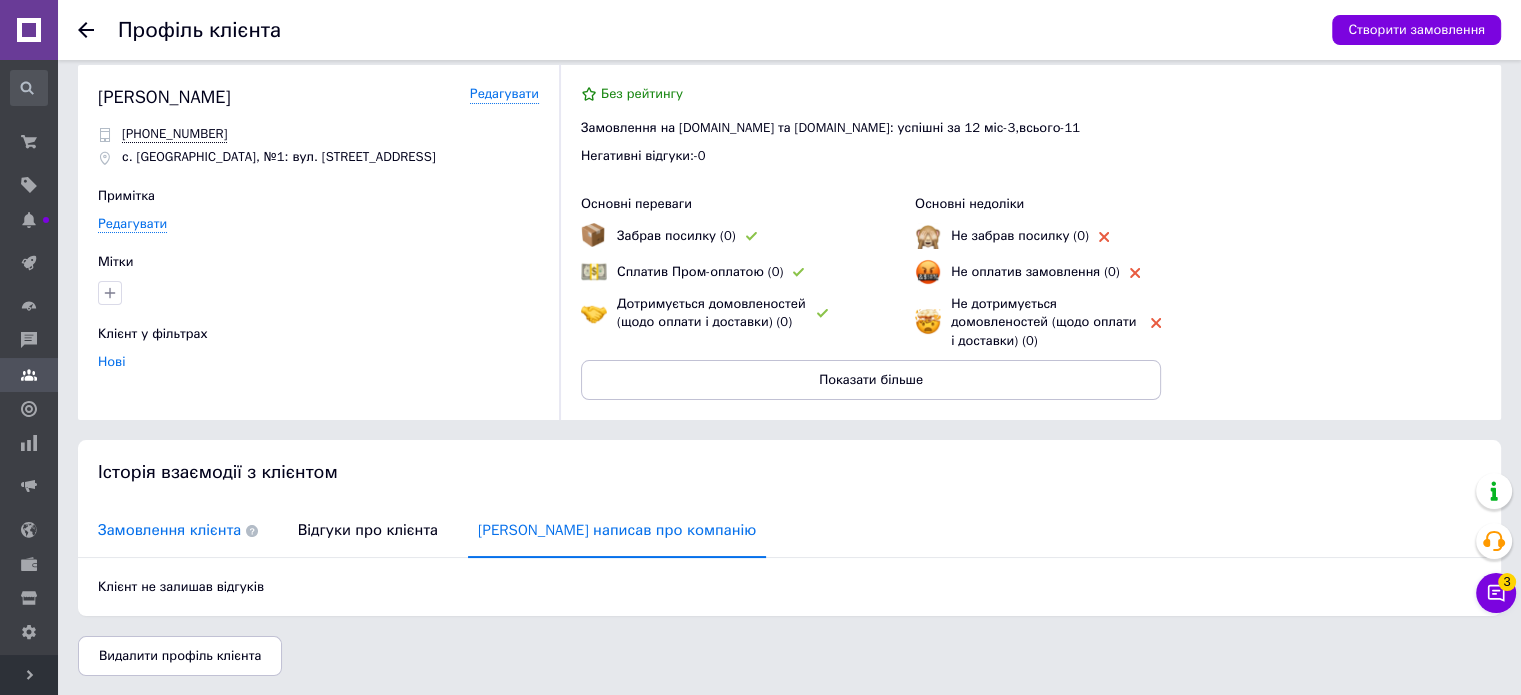 click on "Замовлення клієнта" at bounding box center [178, 530] 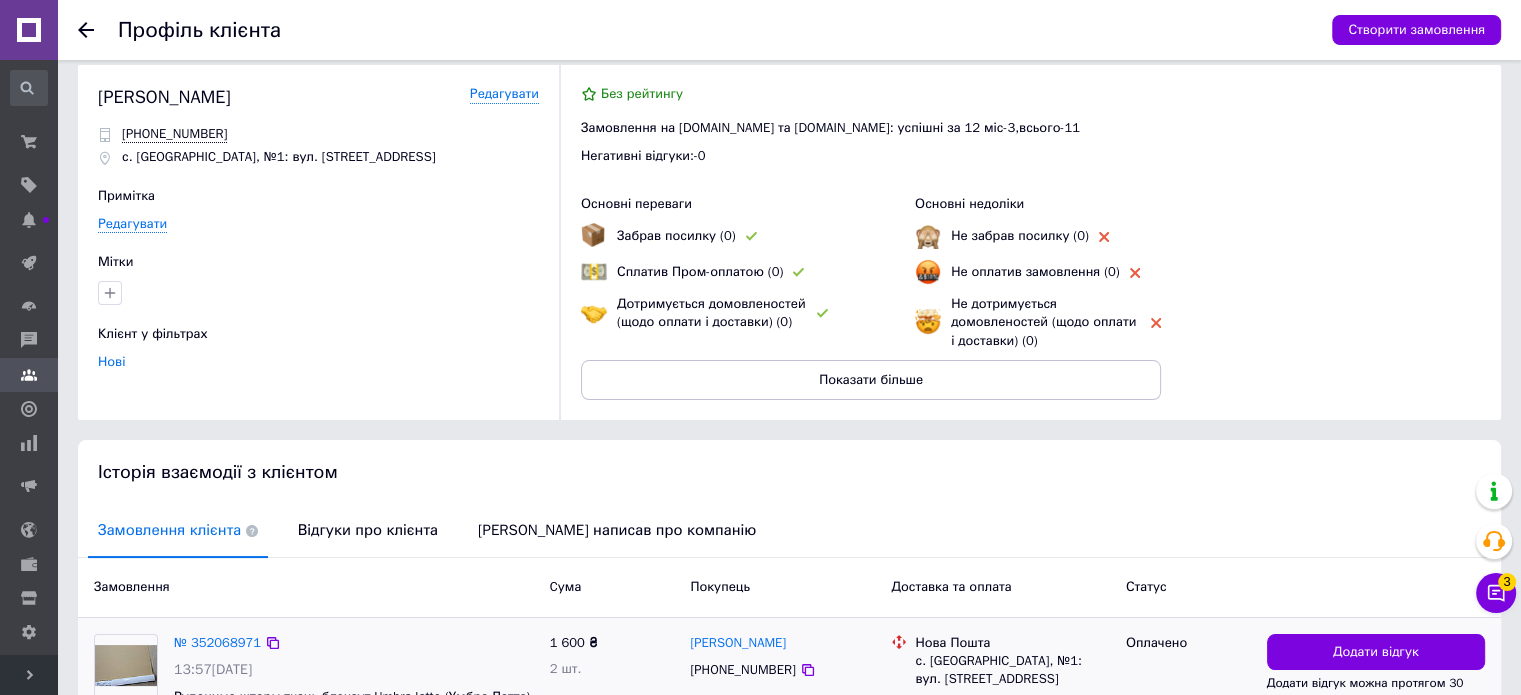 scroll, scrollTop: 172, scrollLeft: 0, axis: vertical 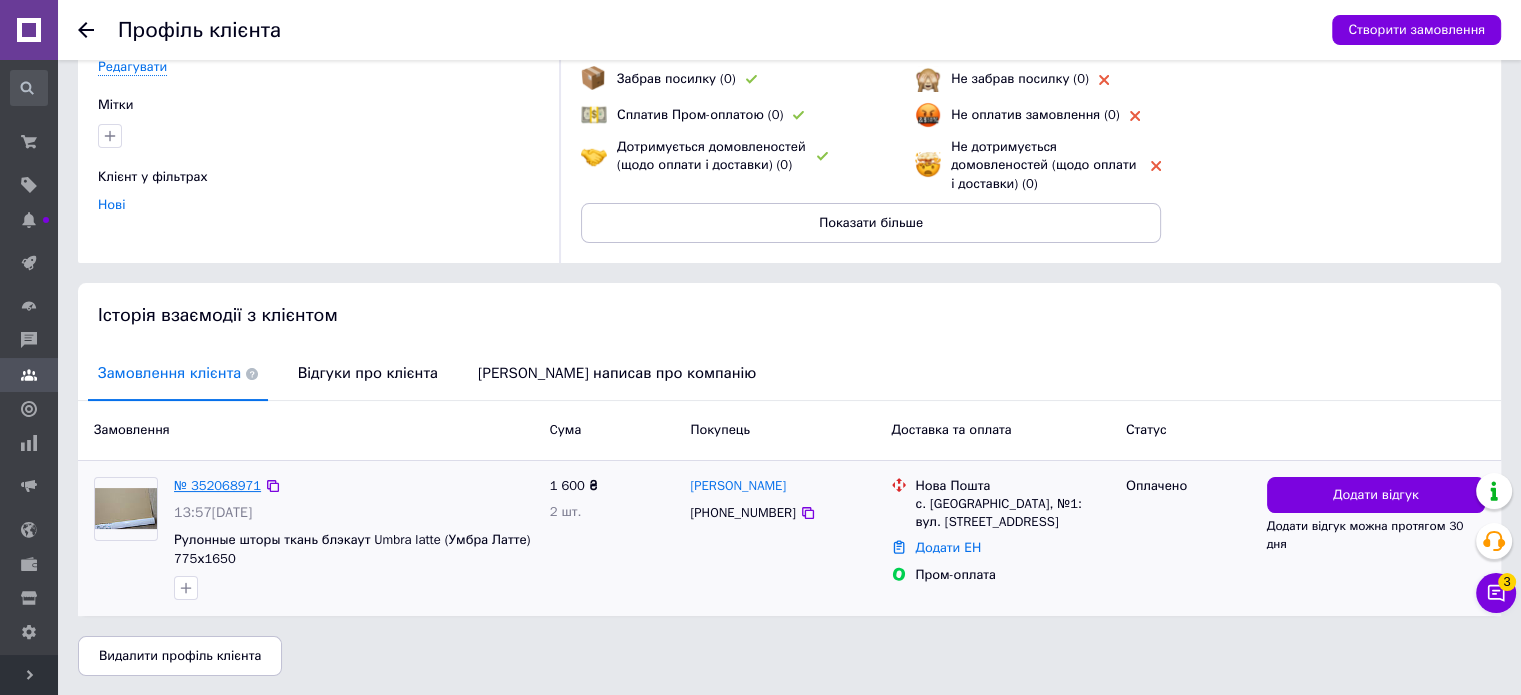 click on "№ 352068971" at bounding box center [217, 485] 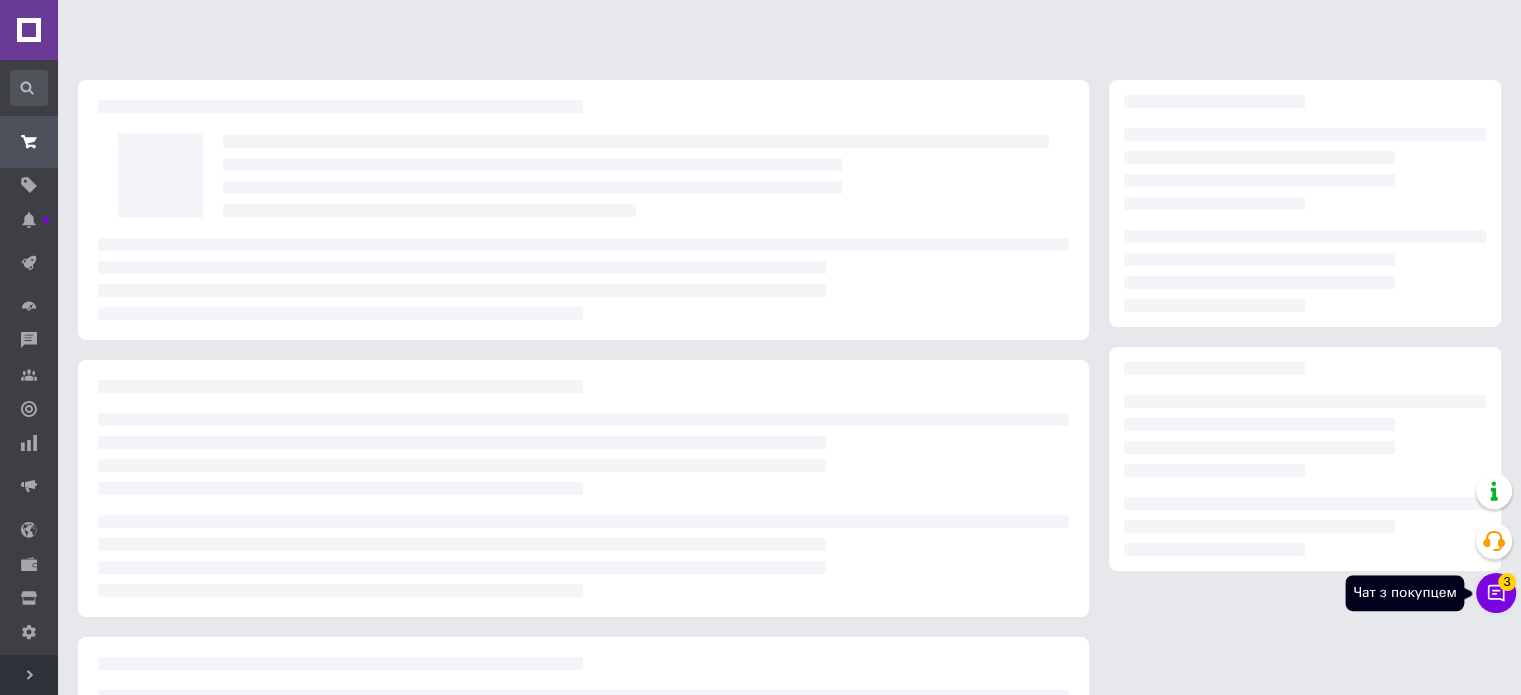click 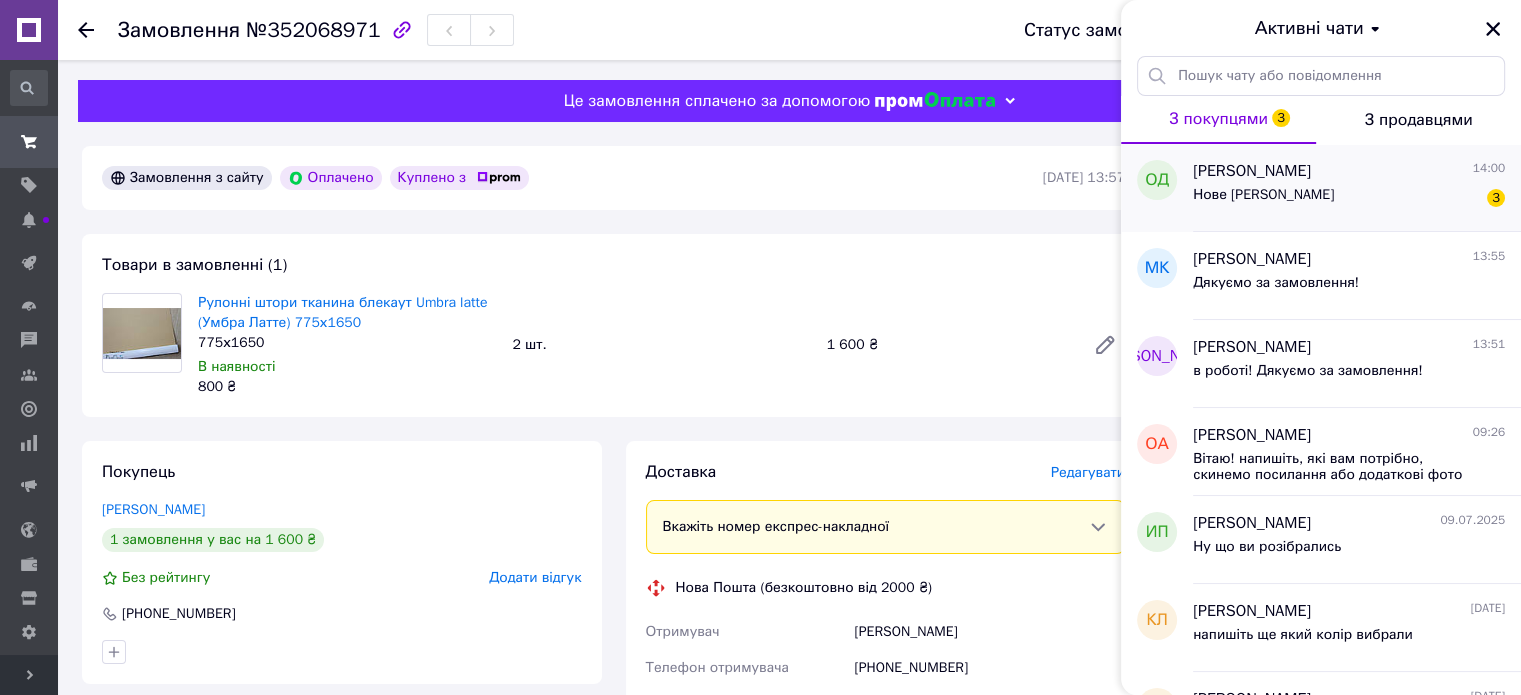 click on "Нове [PERSON_NAME]" at bounding box center (1263, 195) 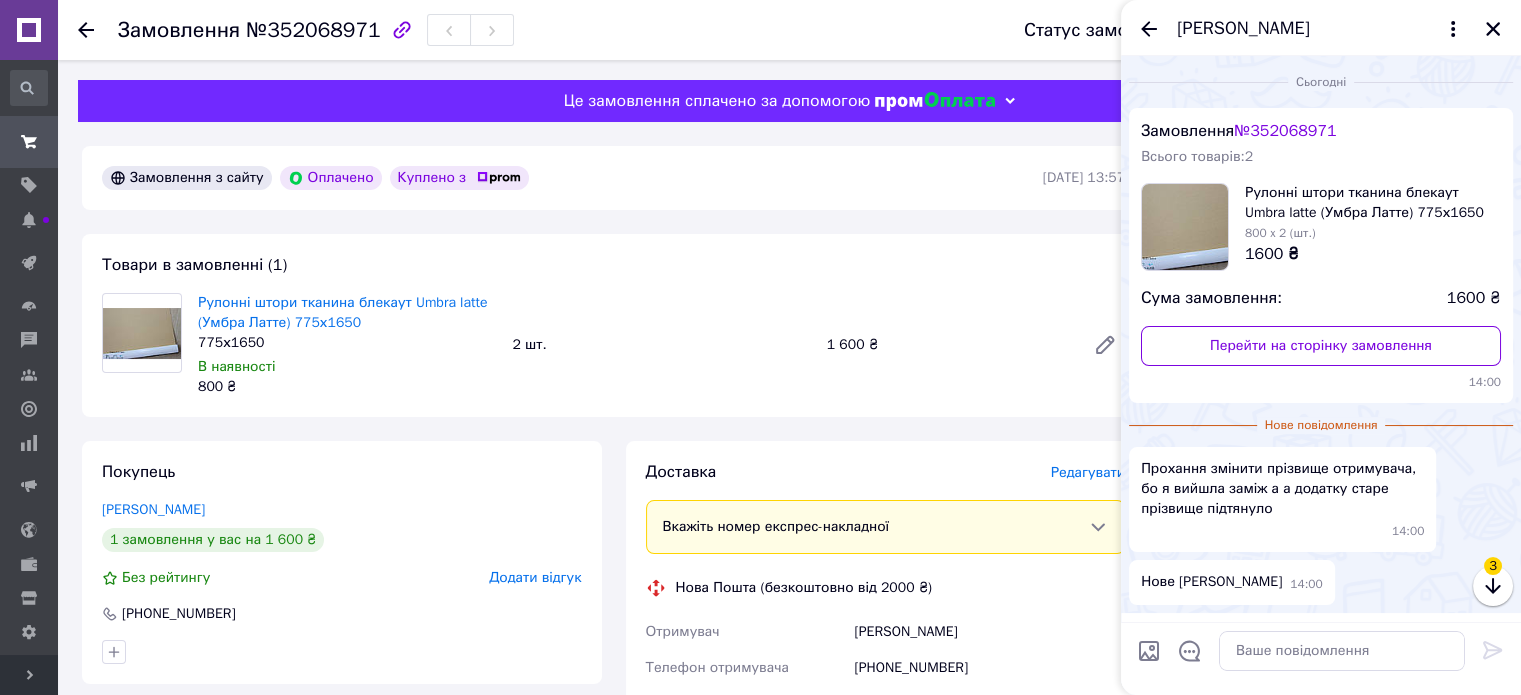 scroll, scrollTop: 64, scrollLeft: 0, axis: vertical 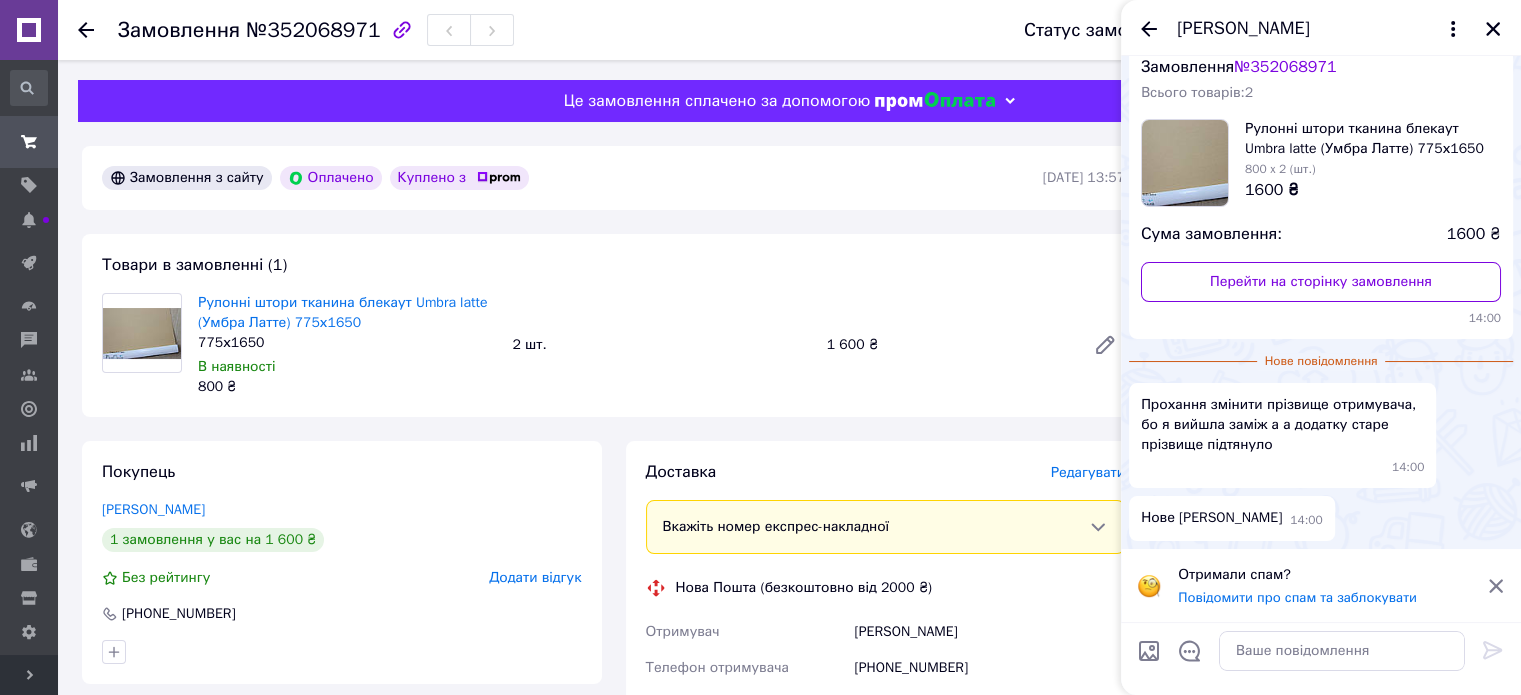 click 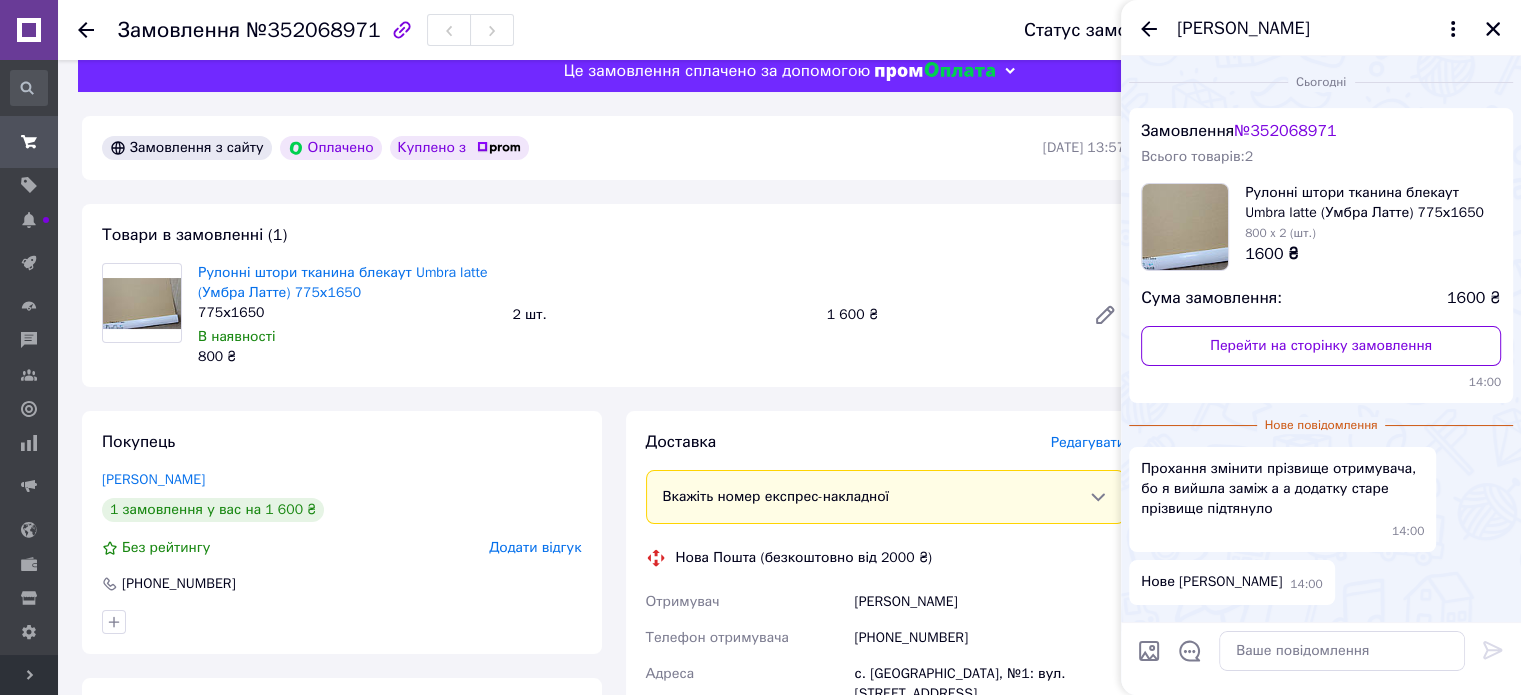 scroll, scrollTop: 0, scrollLeft: 0, axis: both 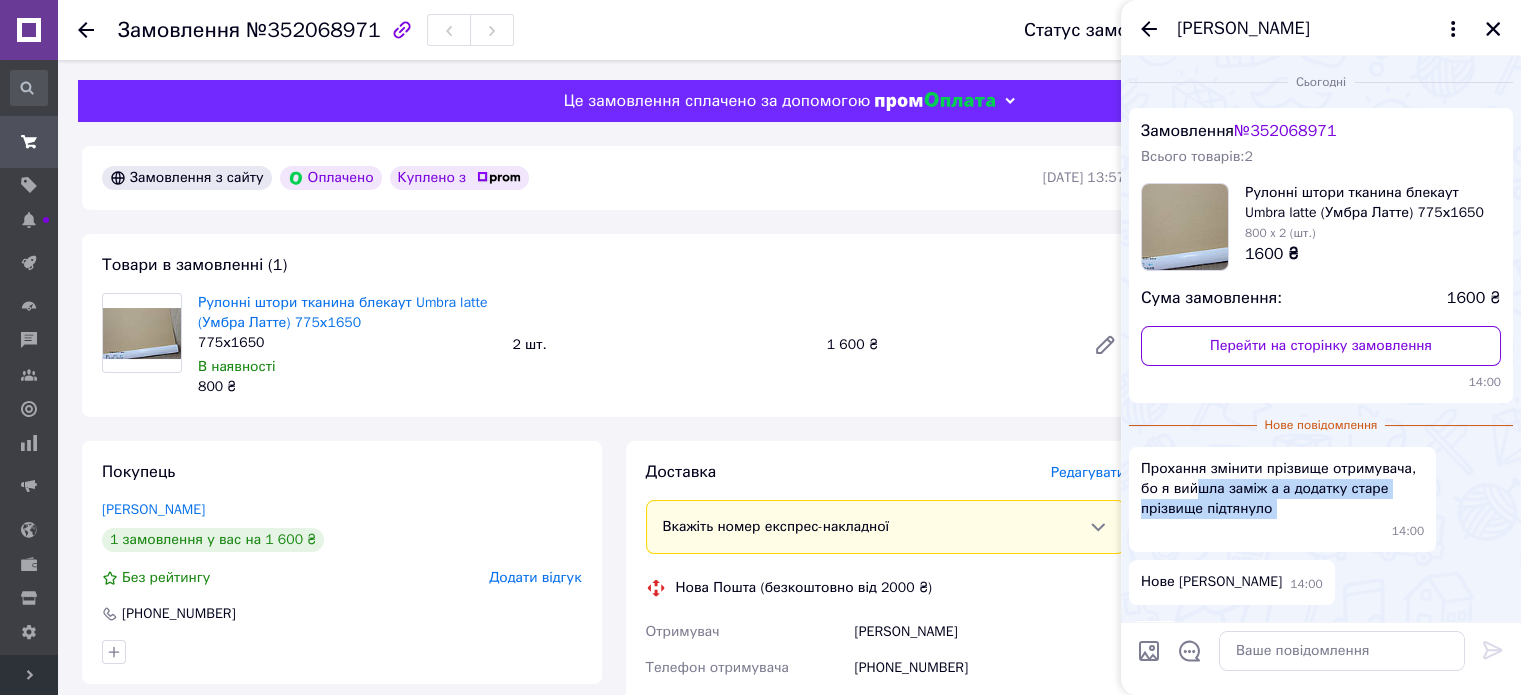 drag, startPoint x: 1193, startPoint y: 483, endPoint x: 1191, endPoint y: 536, distance: 53.037724 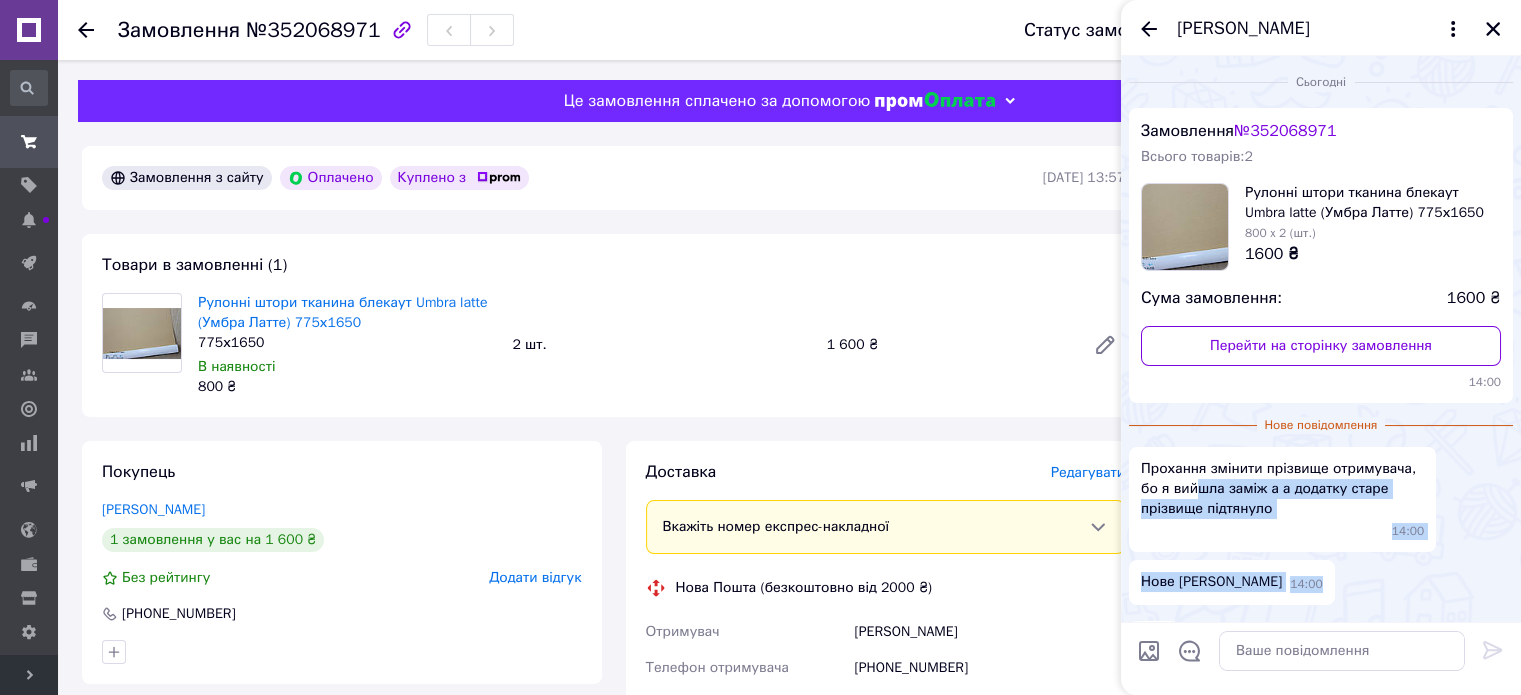 click on "Замовлення  № 352068971 Всього товарів:  2 Рулонні штори тканина блекаут Umbra latte (Умбра Латте) 775х[PHONE_NUMBER] (шт.) 1600 ₴ Сума замовлення: 1600 ₴ Перейти на сторінку замовлення 14:00 Нове повідомлення Прохання змінити прізвище отримувача, бо я вийшла заміж а а додатку старе прізвище підтянуло 14:00 Нове [PERSON_NAME] 14:00" at bounding box center (1321, 356) 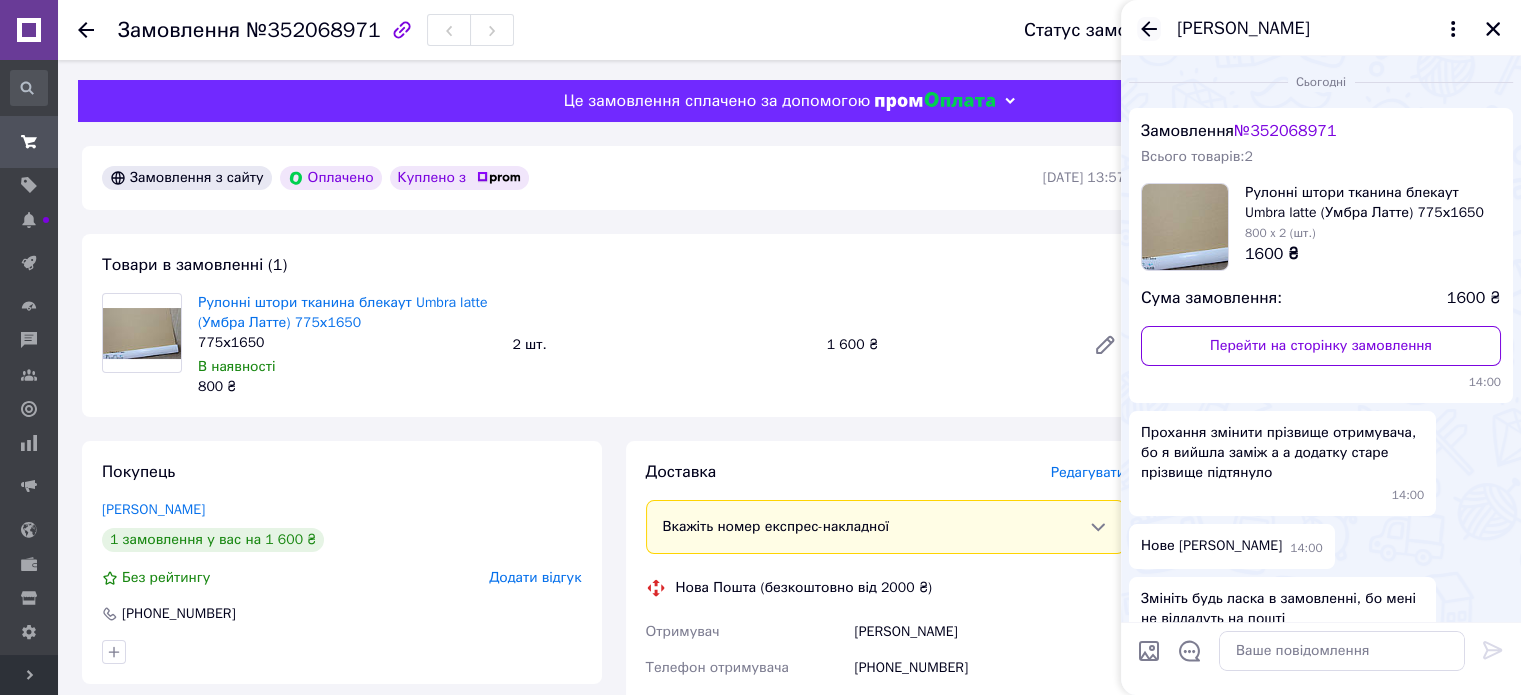 click 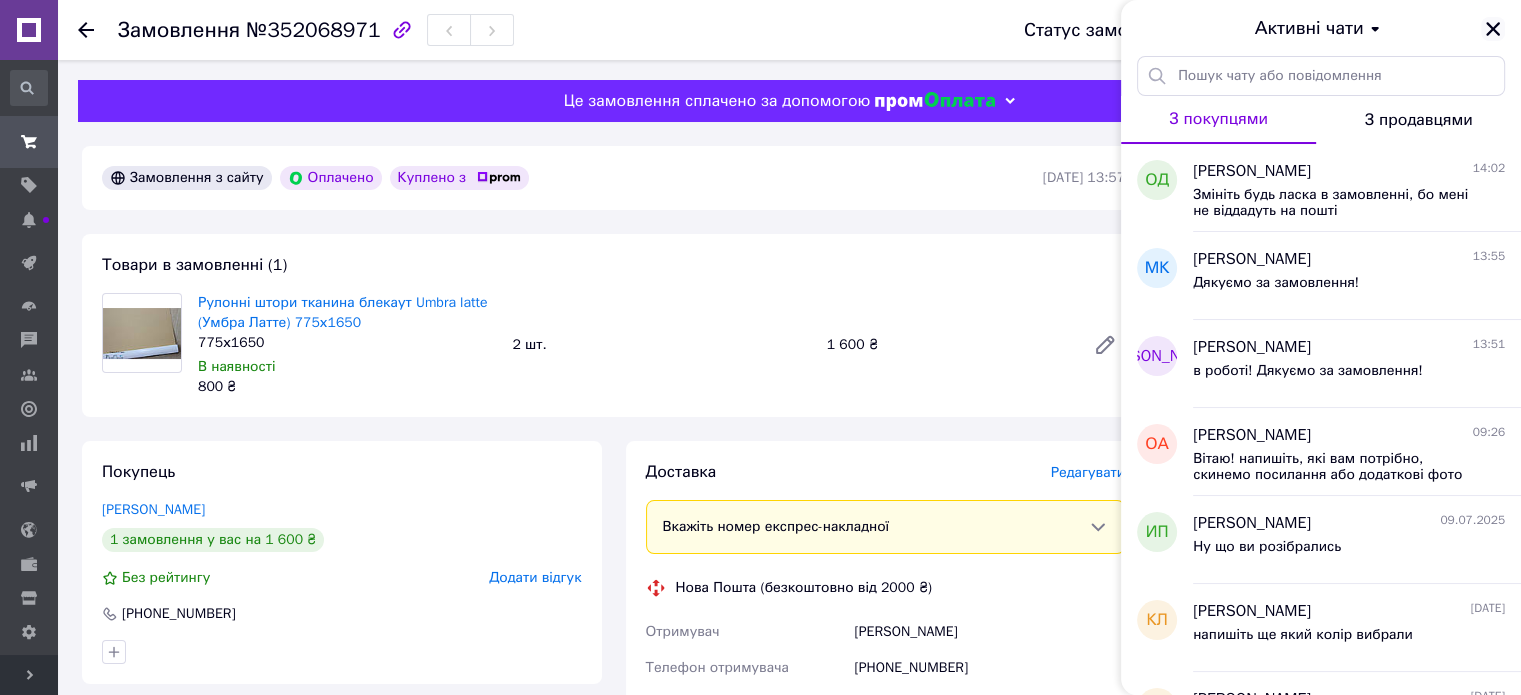 click 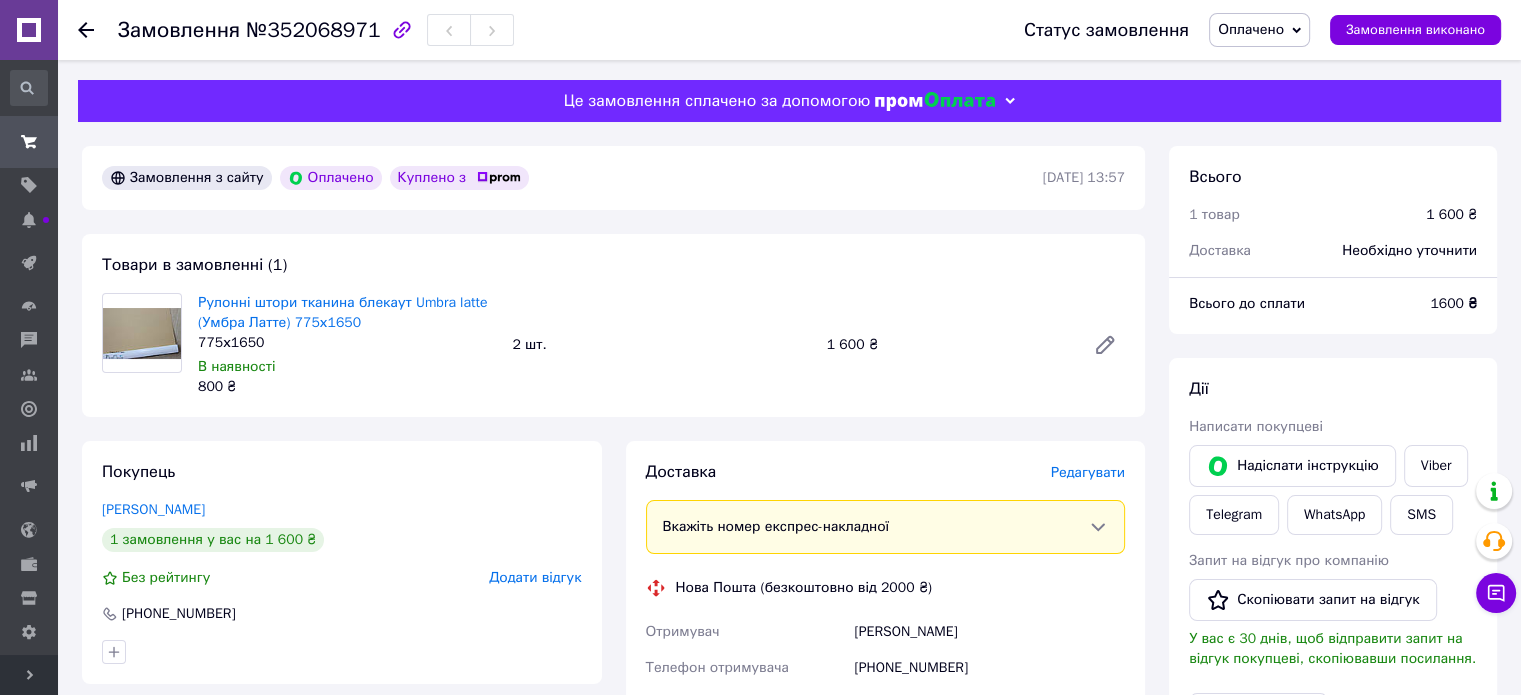 click on "Оплачено" at bounding box center (1251, 29) 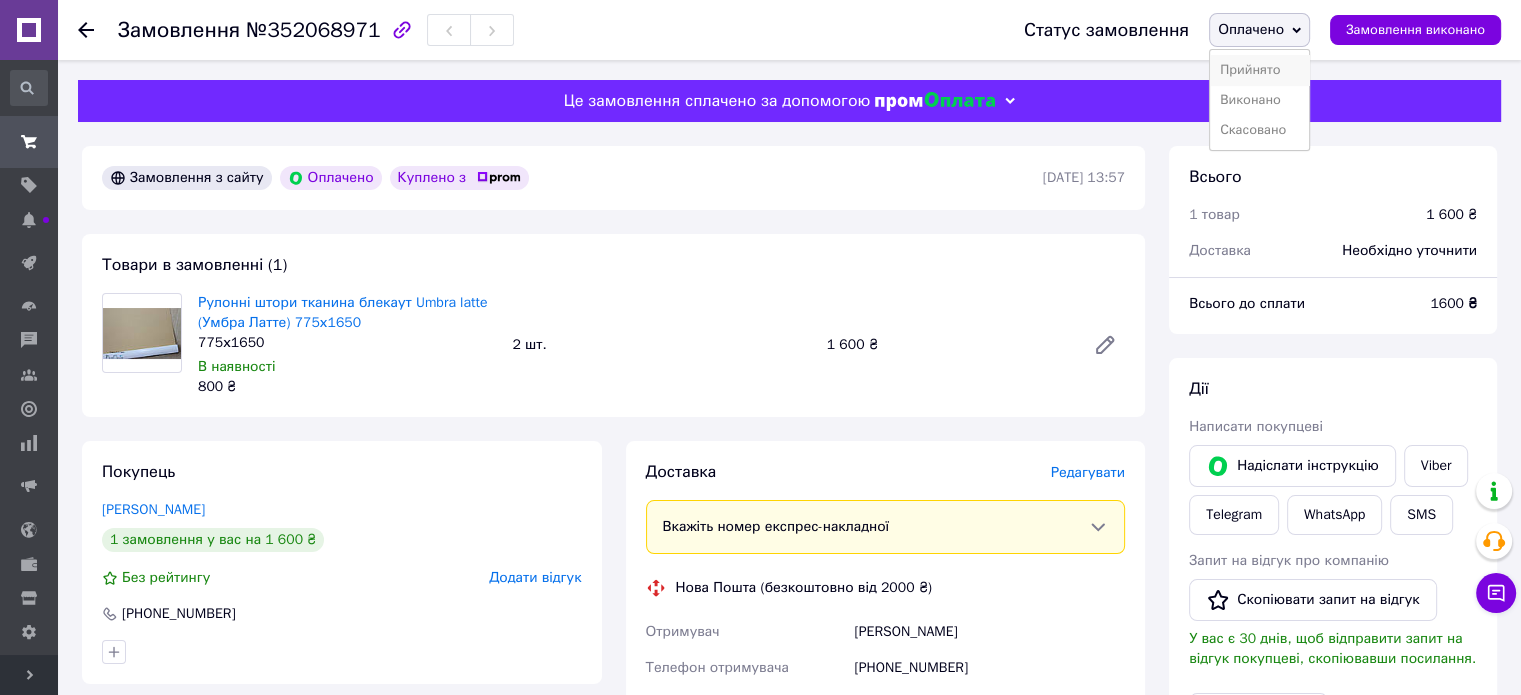 click on "Прийнято" at bounding box center [1259, 70] 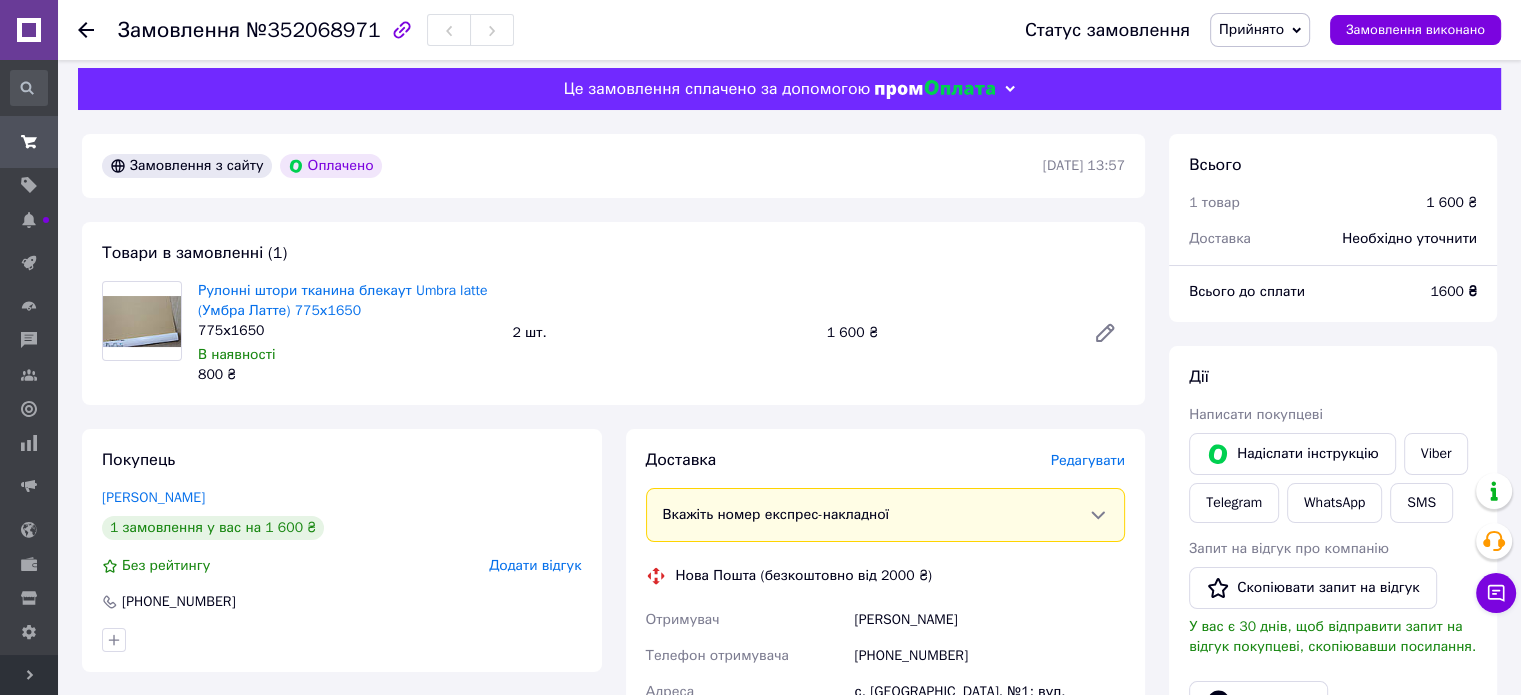 scroll, scrollTop: 0, scrollLeft: 0, axis: both 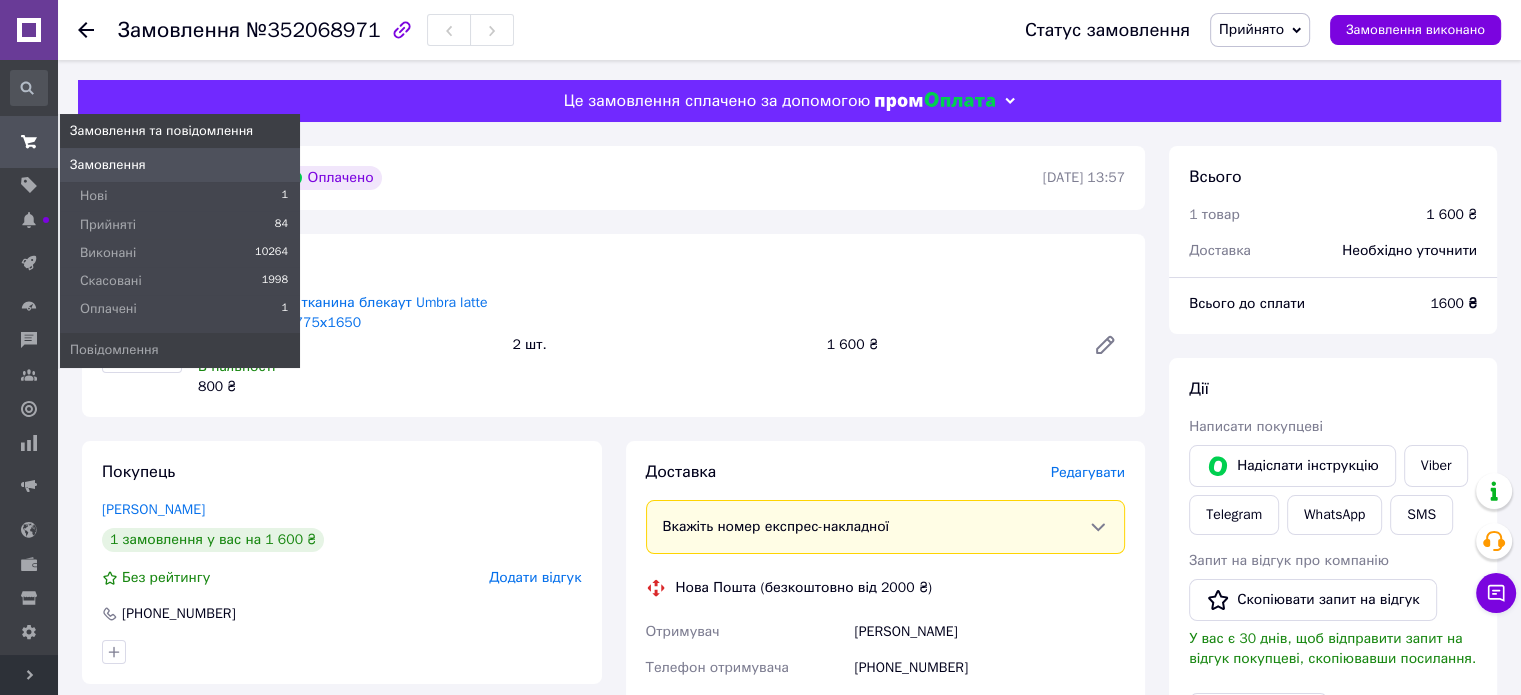 click 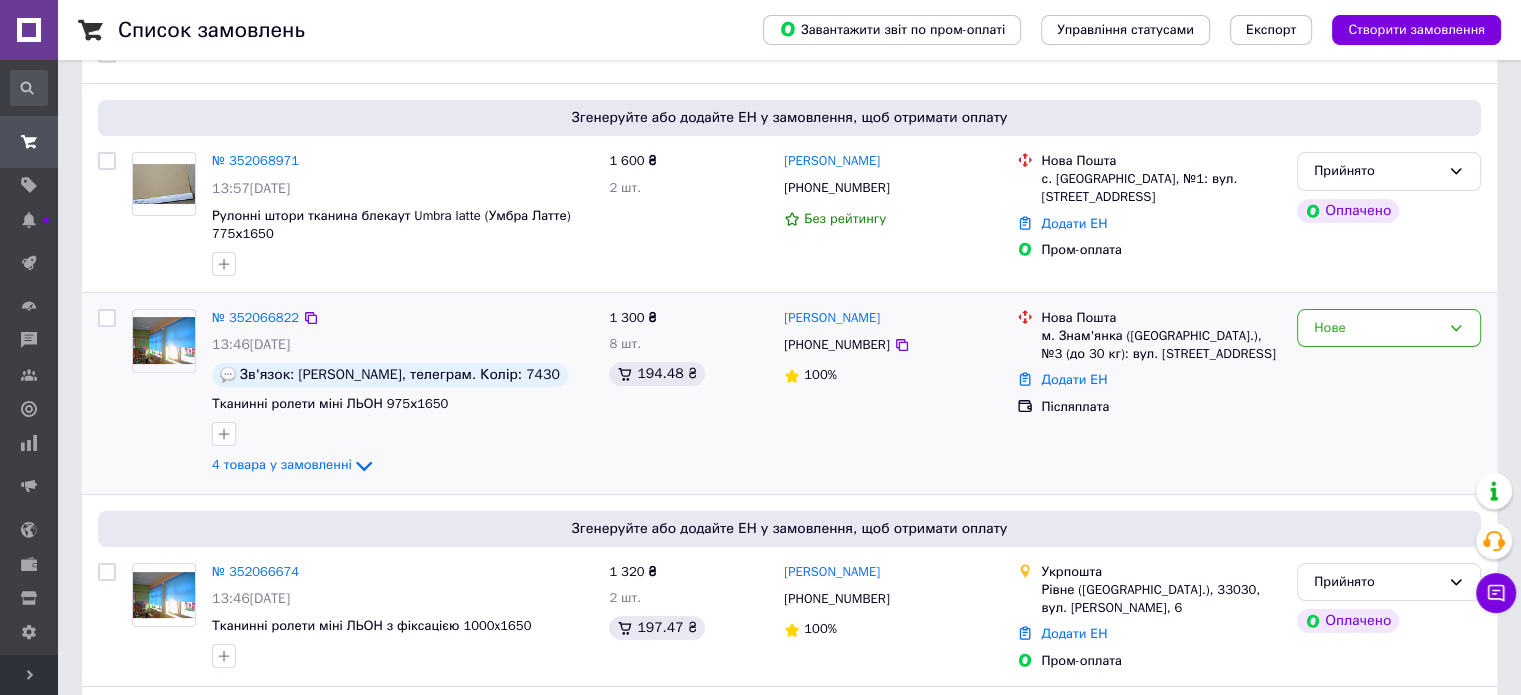 scroll, scrollTop: 300, scrollLeft: 0, axis: vertical 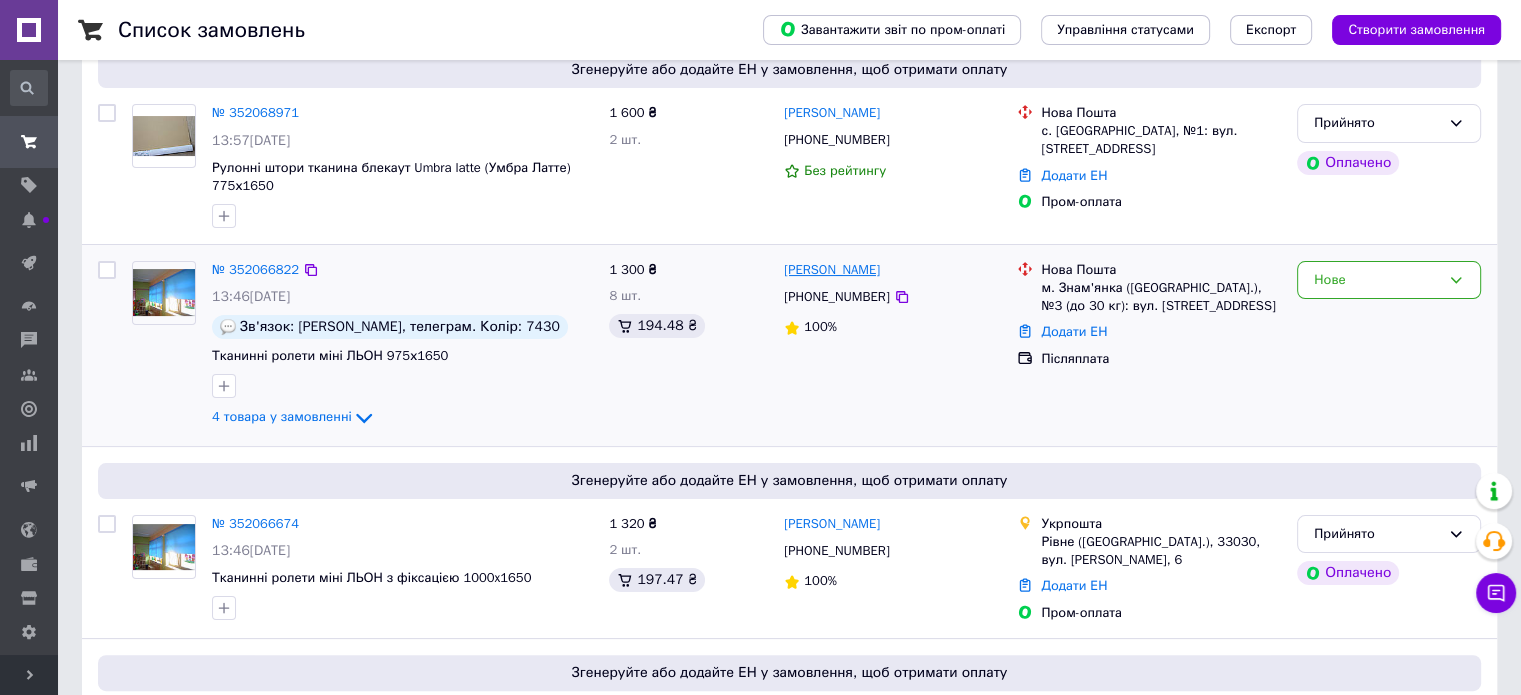 click on "[PERSON_NAME]" at bounding box center [832, 270] 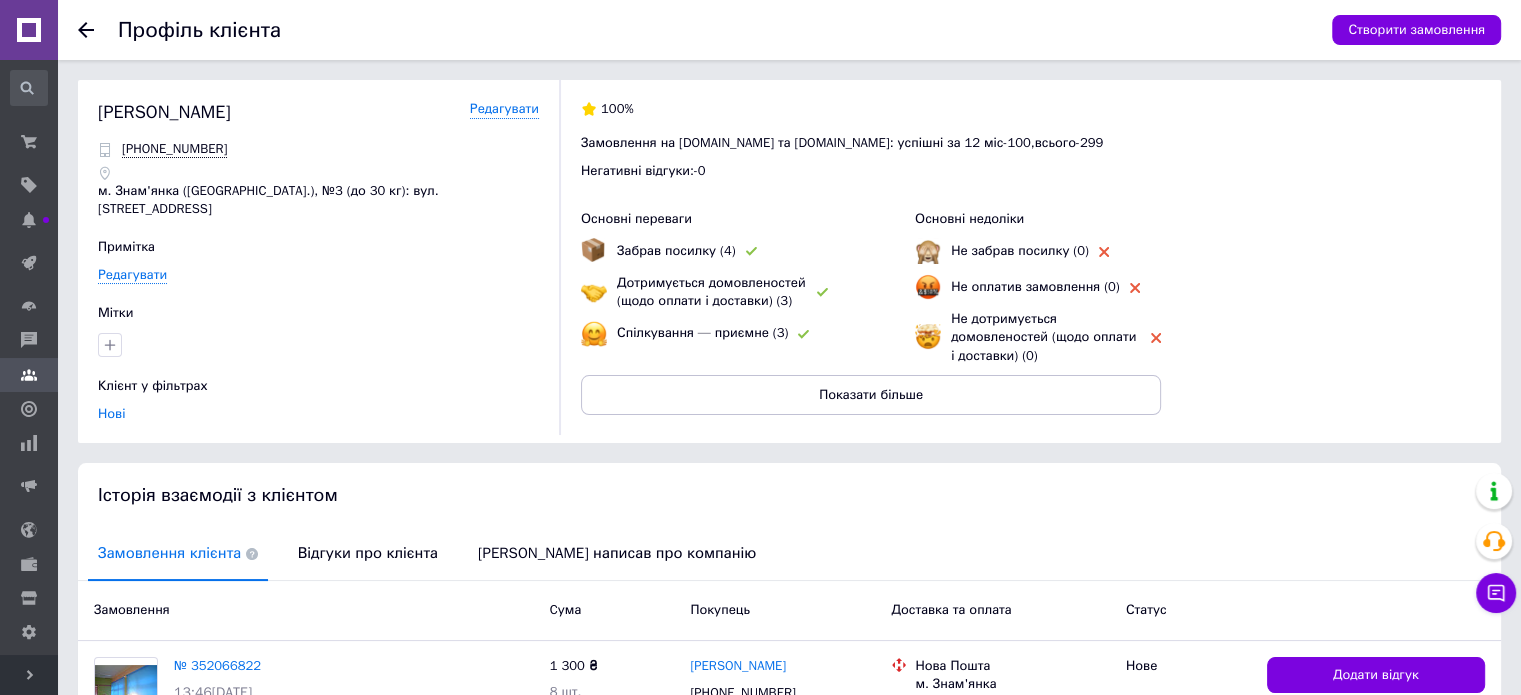 scroll, scrollTop: 225, scrollLeft: 0, axis: vertical 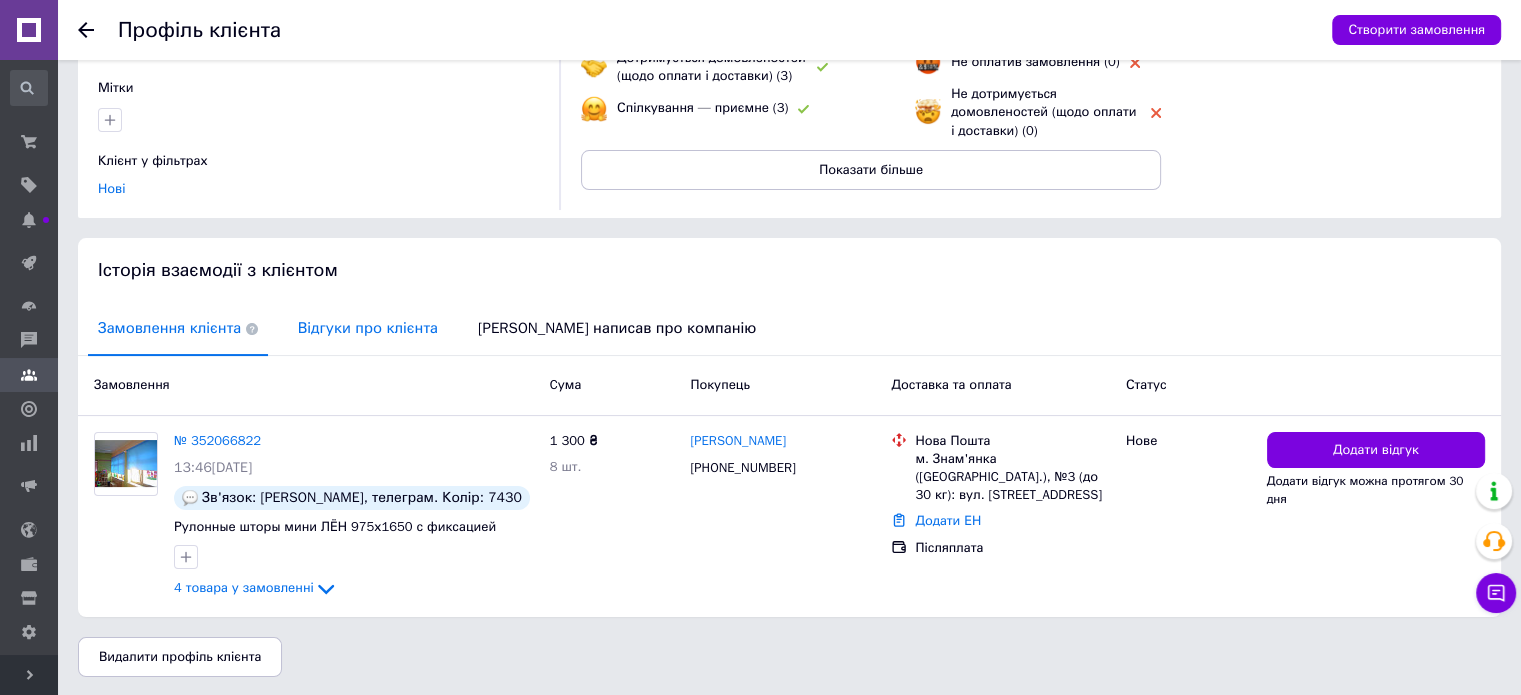 click on "Відгуки про клієнта" at bounding box center [368, 328] 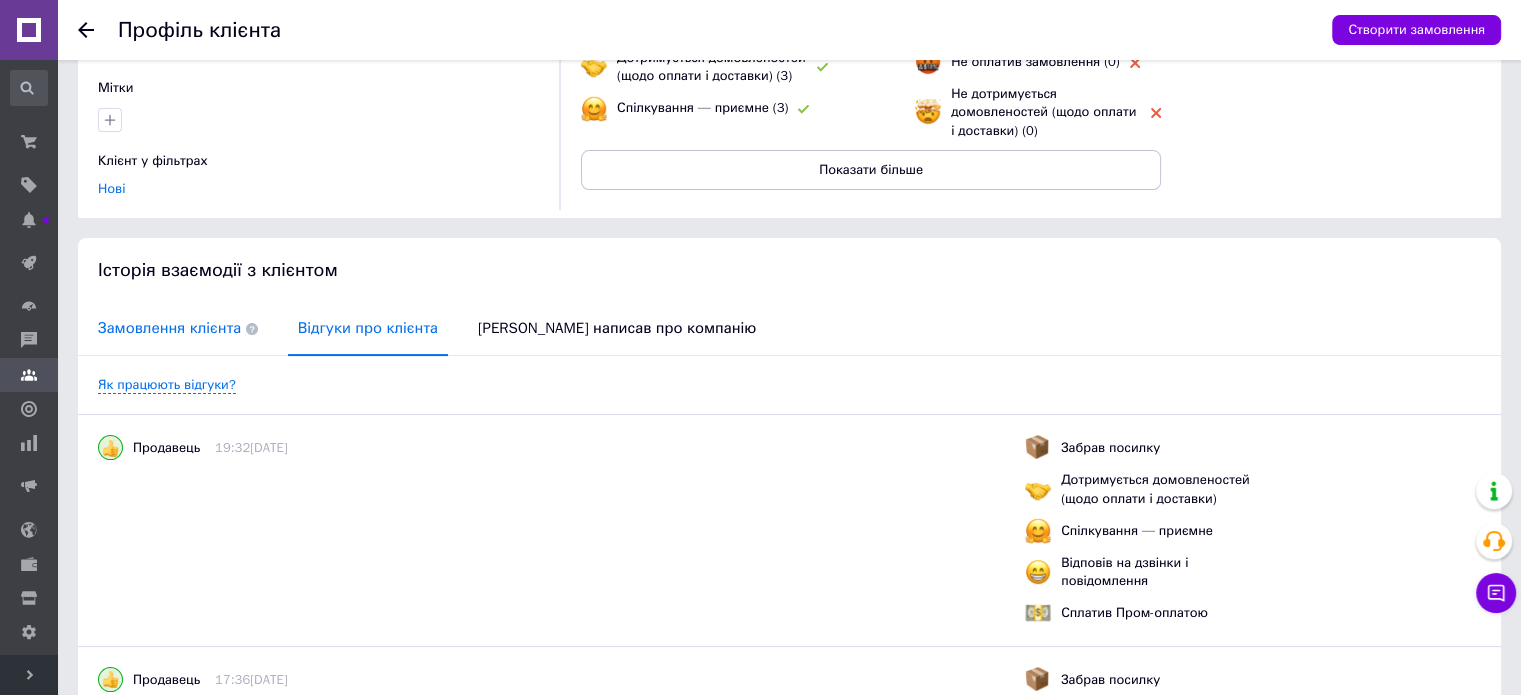 click on "Замовлення клієнта" at bounding box center (178, 328) 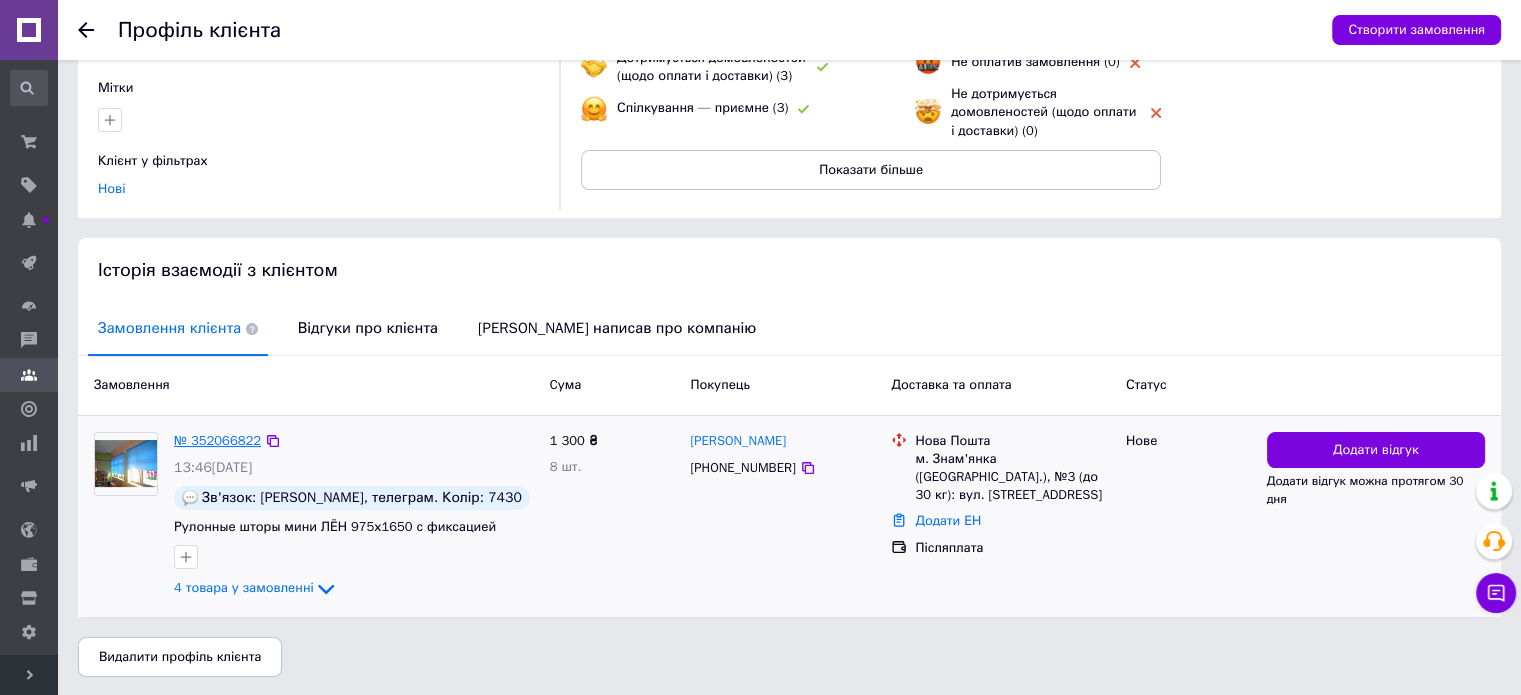 click on "№ 352066822" at bounding box center (217, 440) 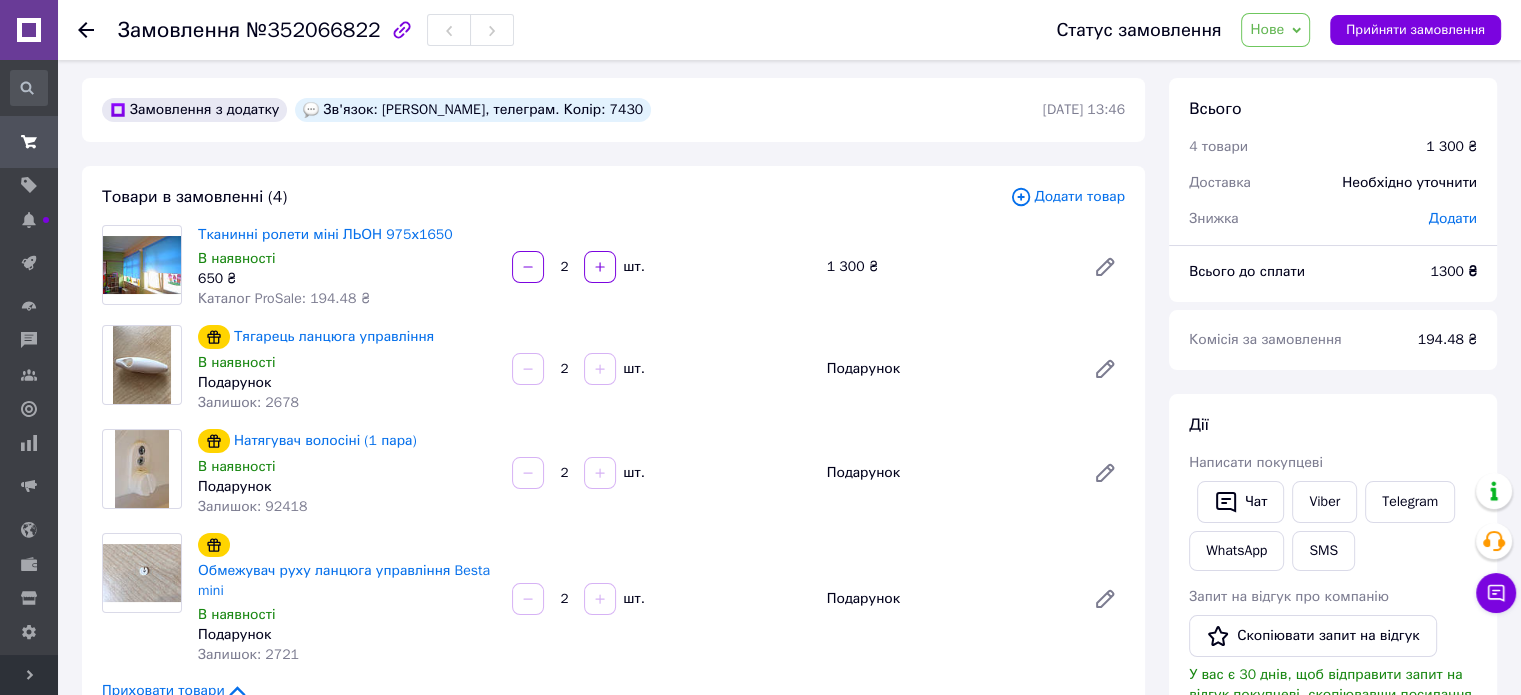 scroll, scrollTop: 200, scrollLeft: 0, axis: vertical 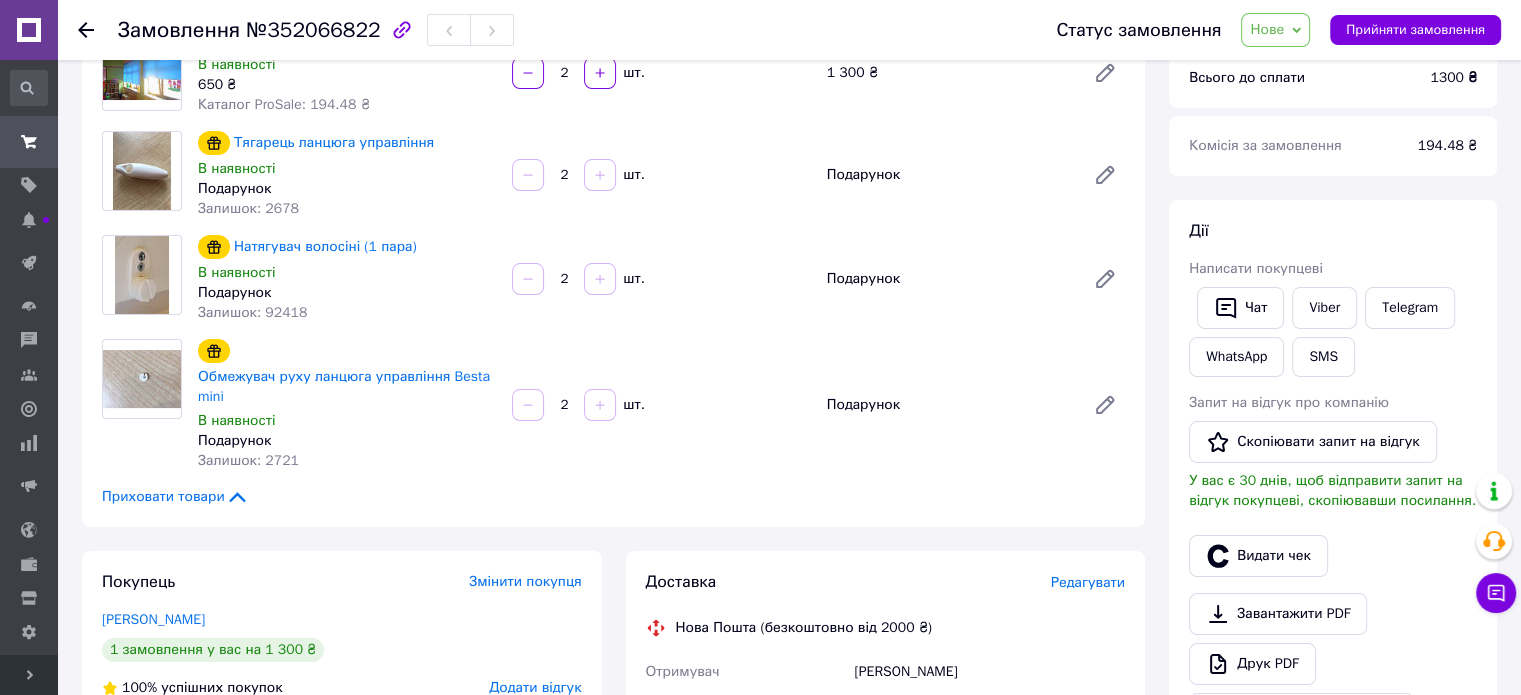 click on "Нове" at bounding box center (1267, 29) 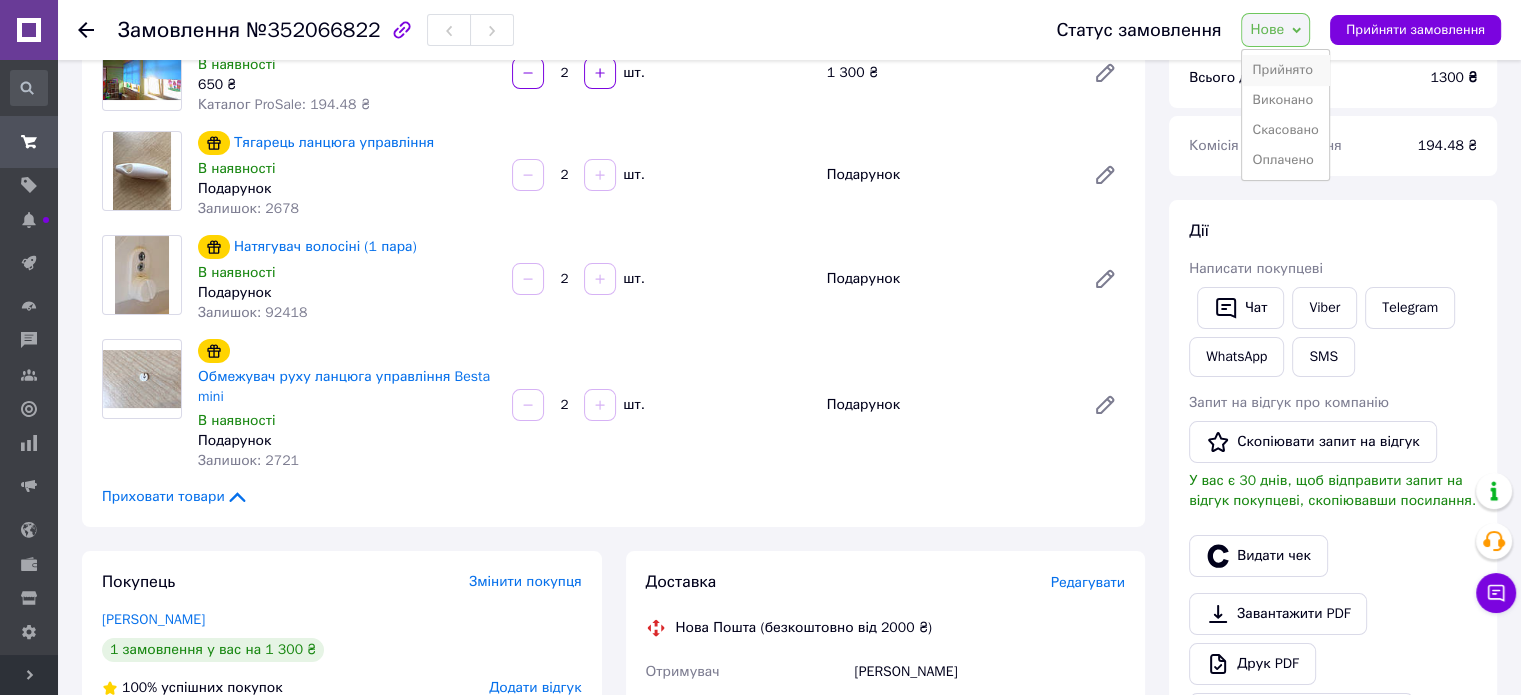 click on "Прийнято" at bounding box center [1285, 70] 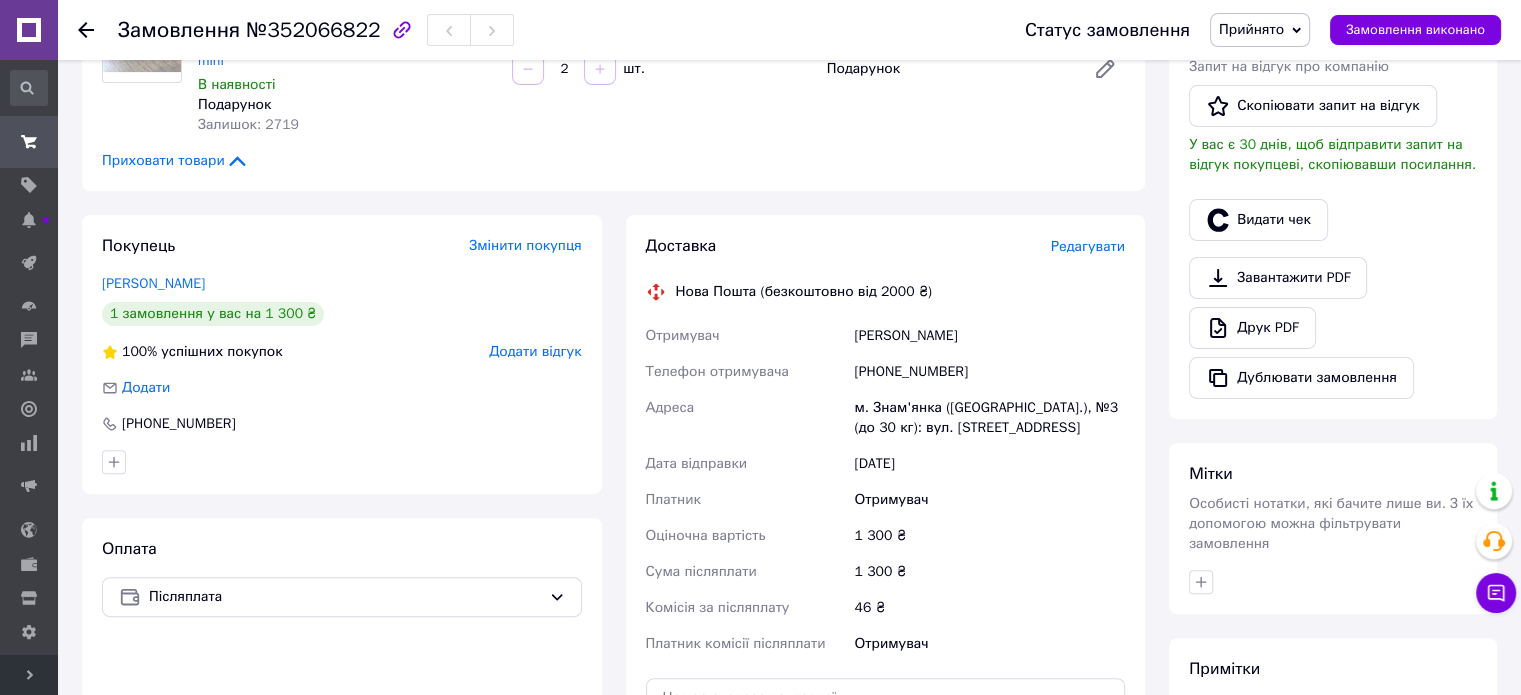 scroll, scrollTop: 500, scrollLeft: 0, axis: vertical 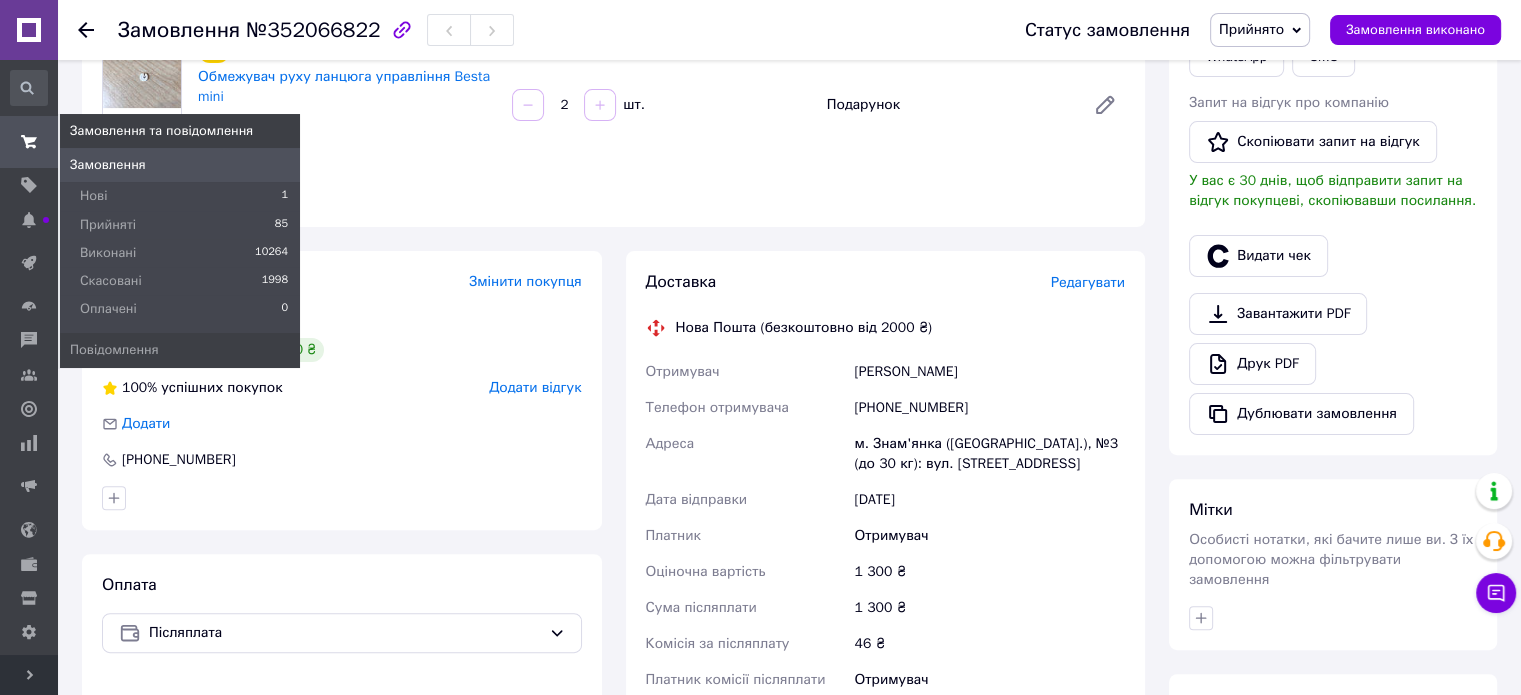 click 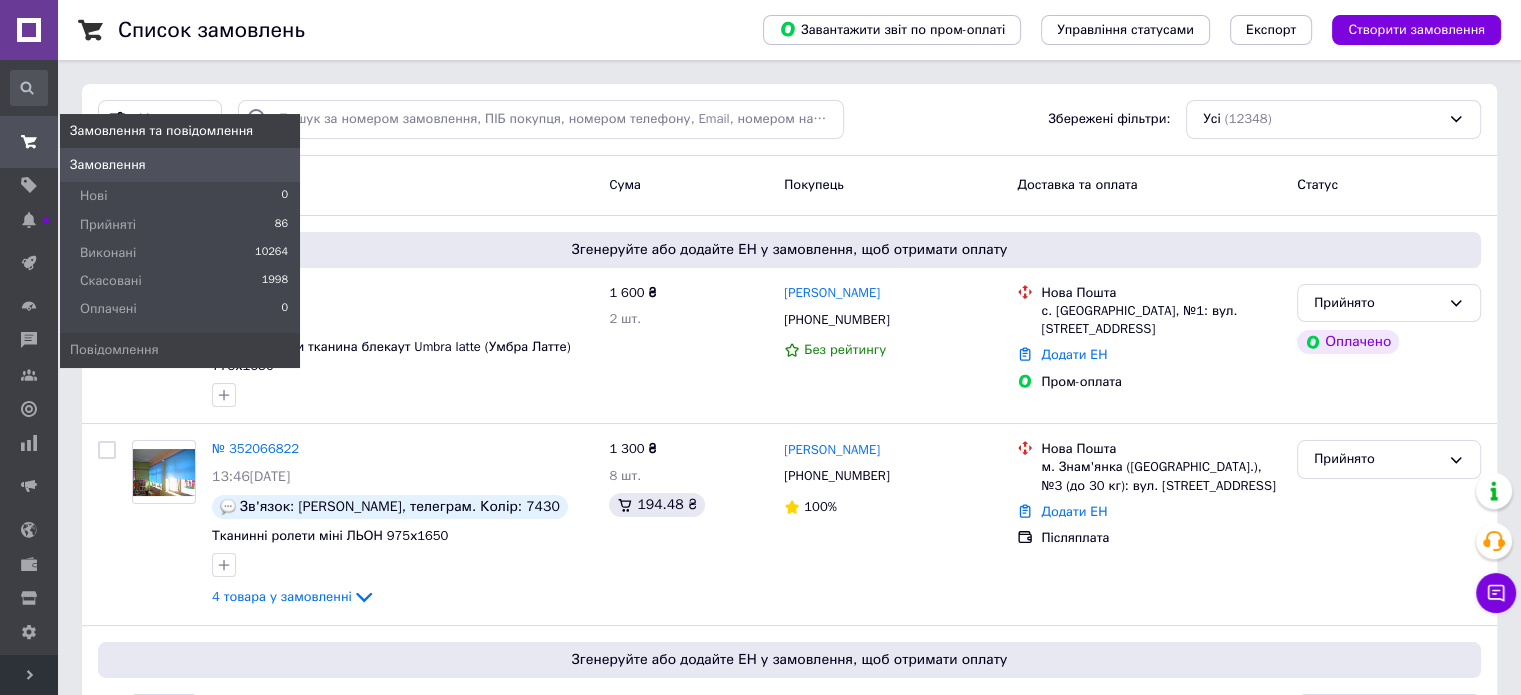 click at bounding box center [29, 142] 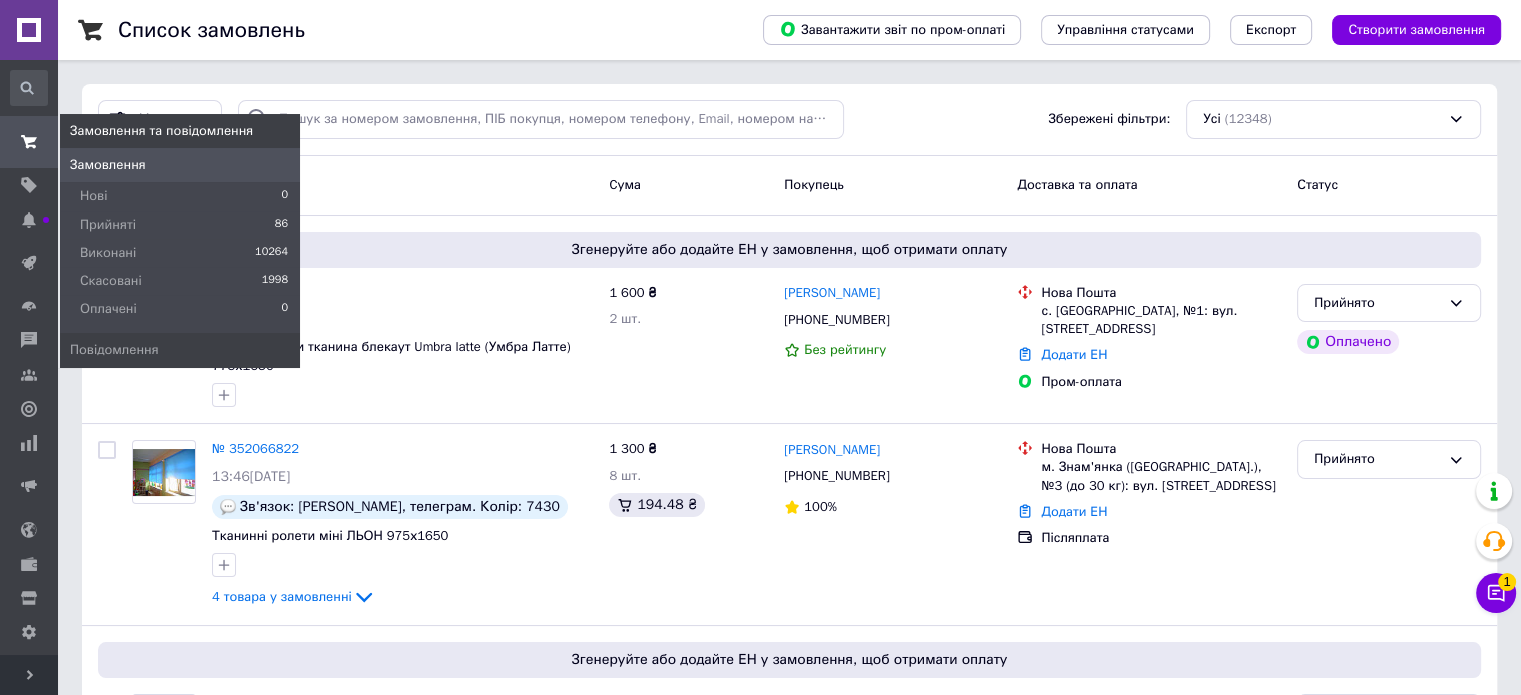 click at bounding box center (29, 142) 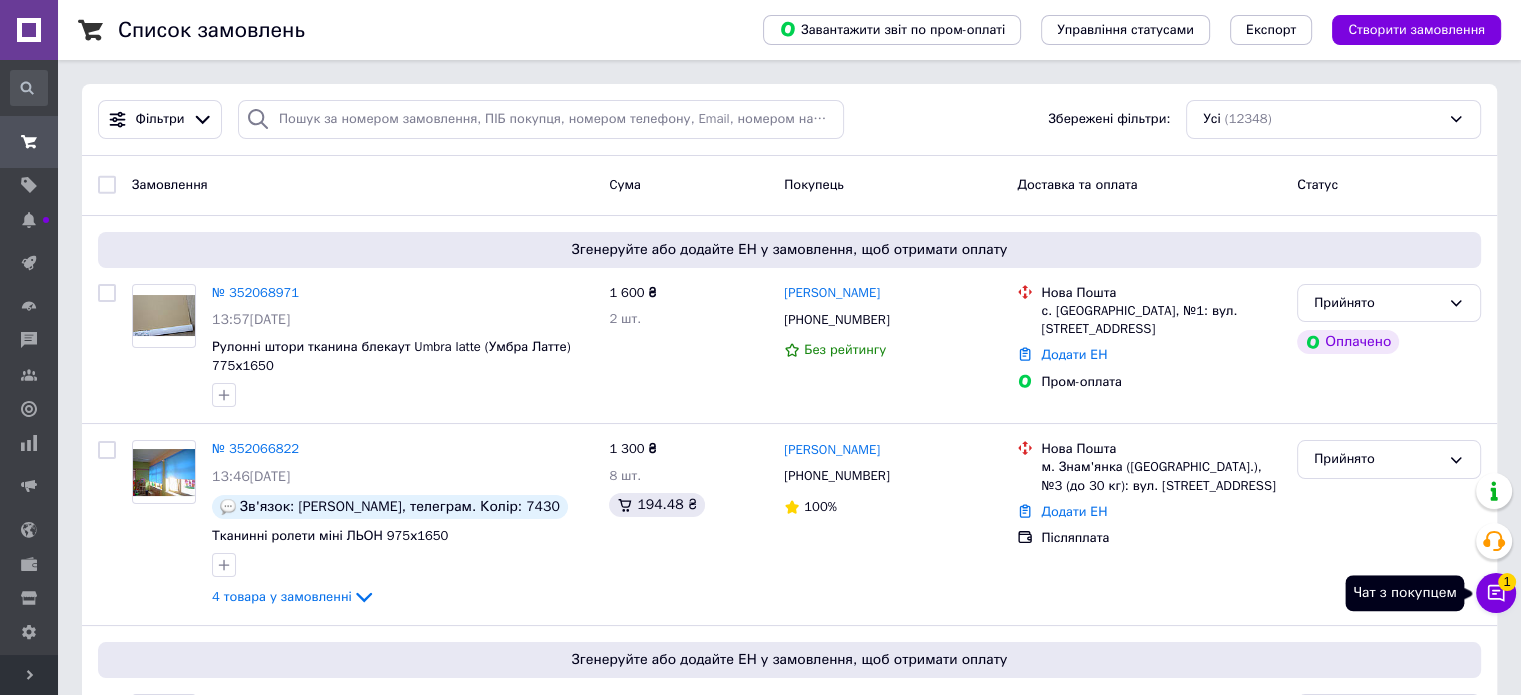 click on "Чат з покупцем 1" at bounding box center (1496, 593) 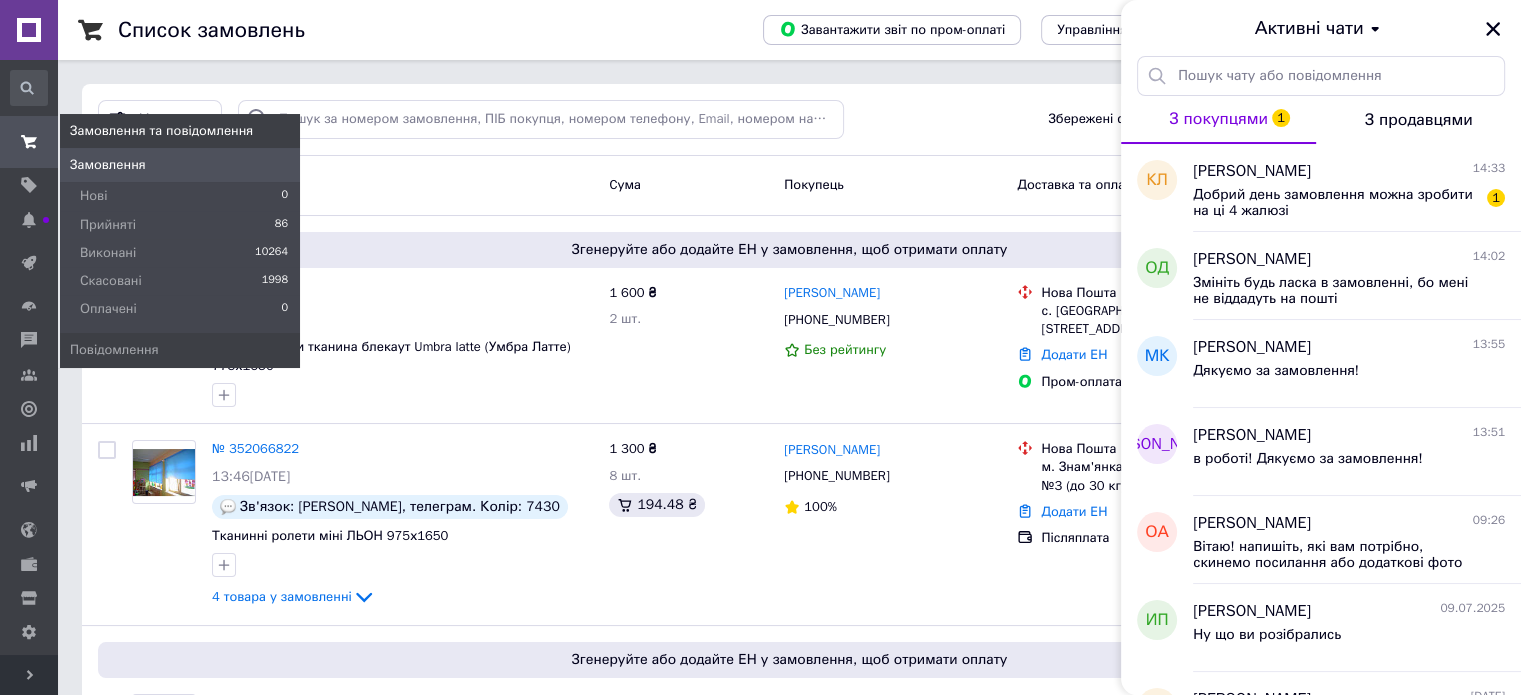 click at bounding box center (29, 142) 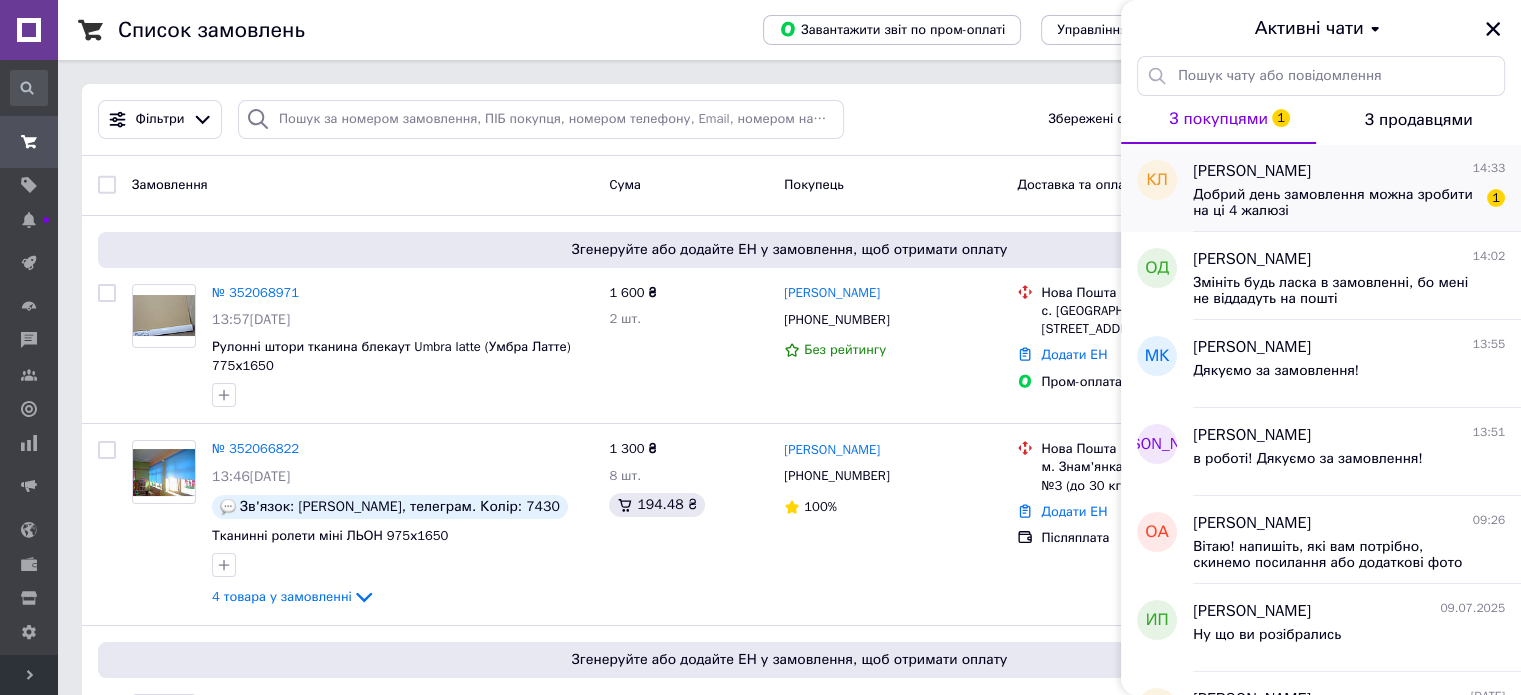 click on "[PERSON_NAME] 14:33 Добрий день замовлення можна зробити на ці 4 жалюзі 1" at bounding box center [1357, 188] 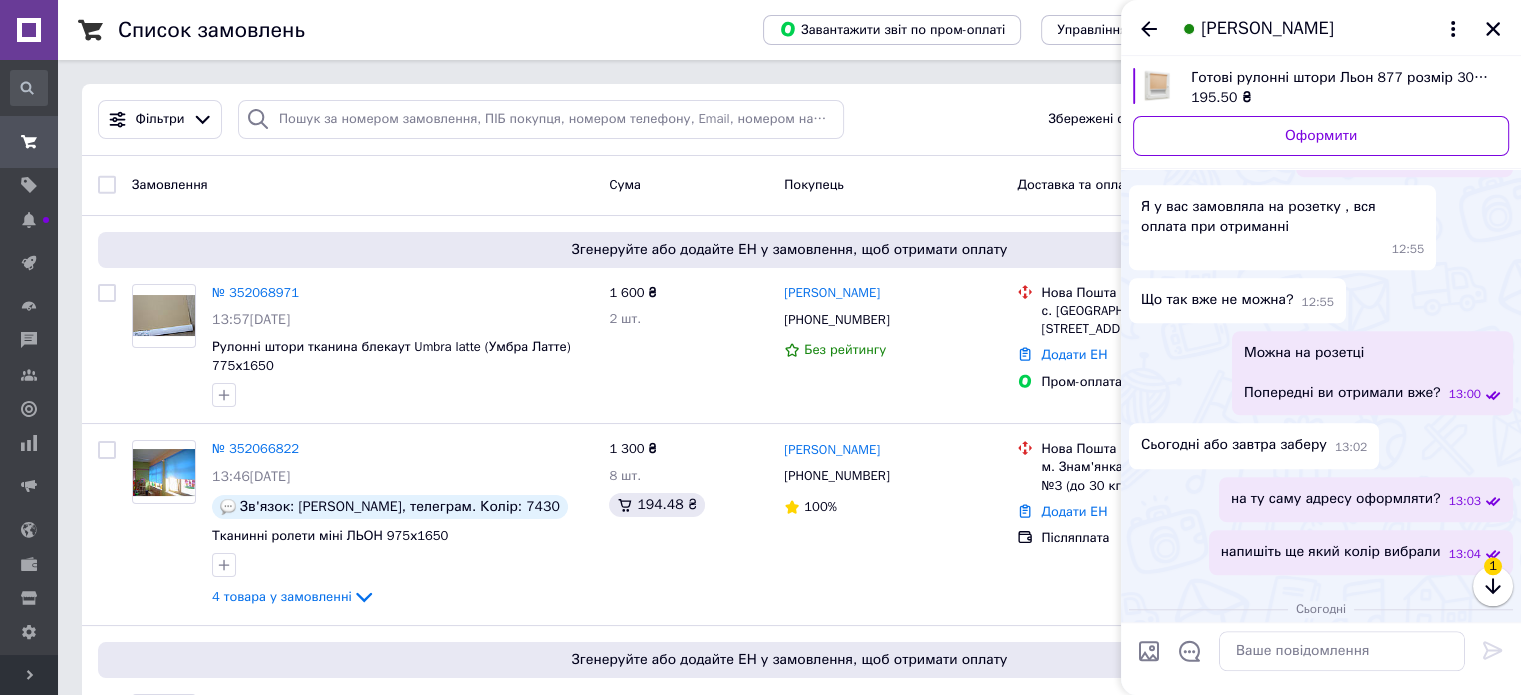 scroll, scrollTop: 1540, scrollLeft: 0, axis: vertical 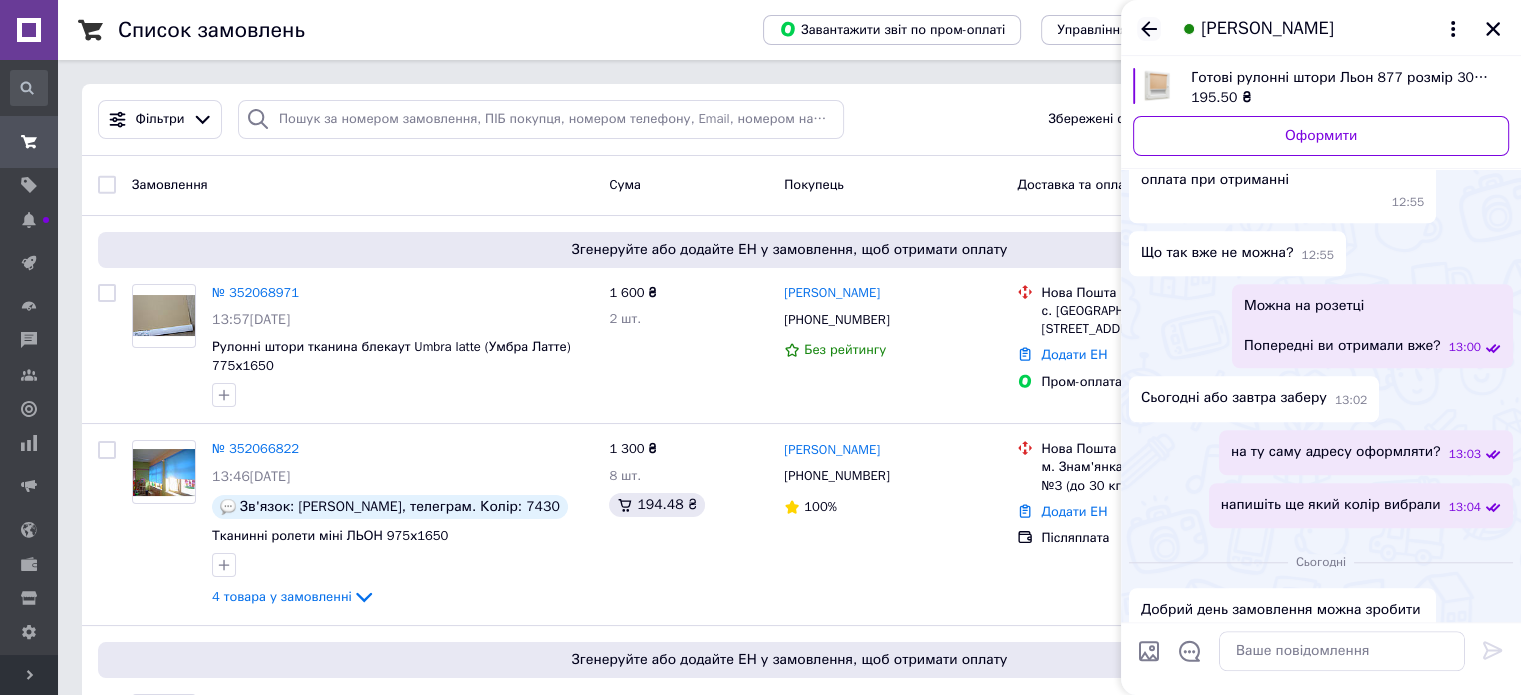 click 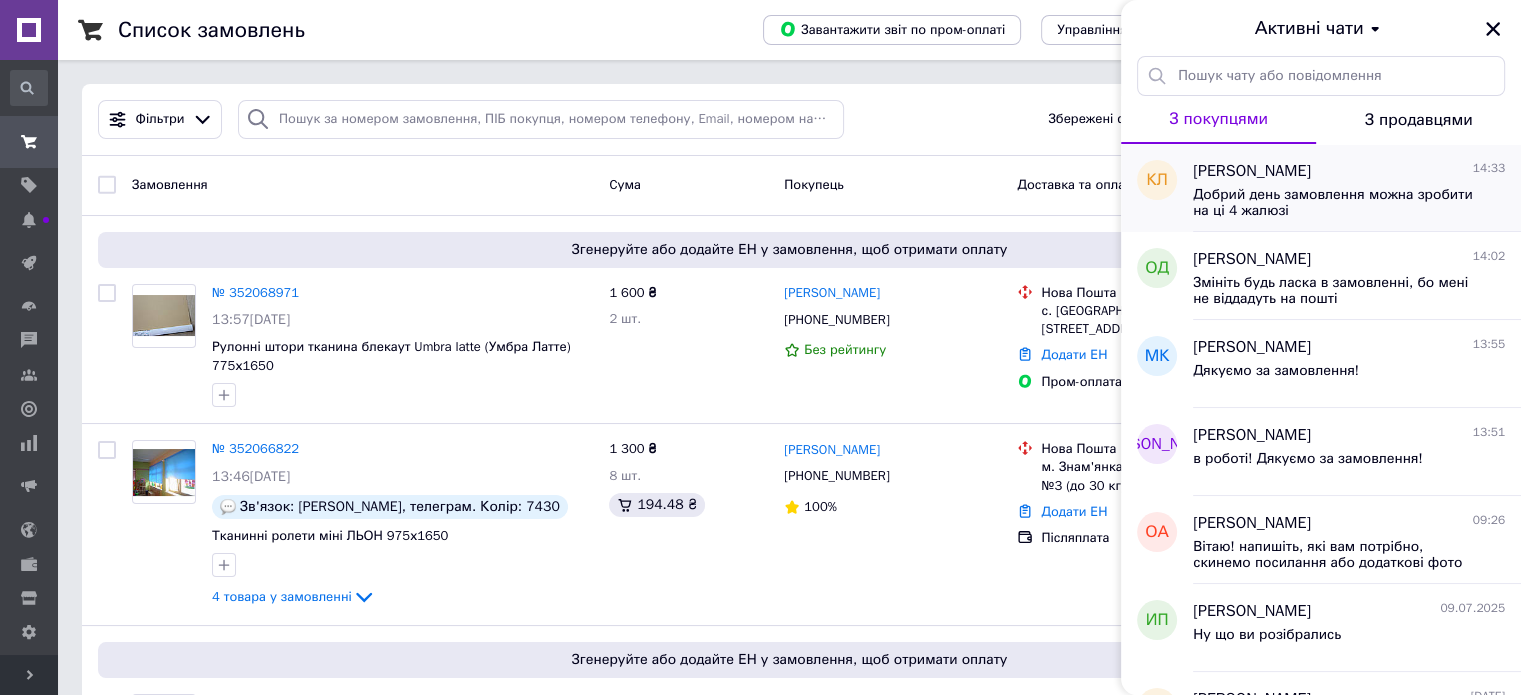 click on "[PERSON_NAME]" at bounding box center (1252, 171) 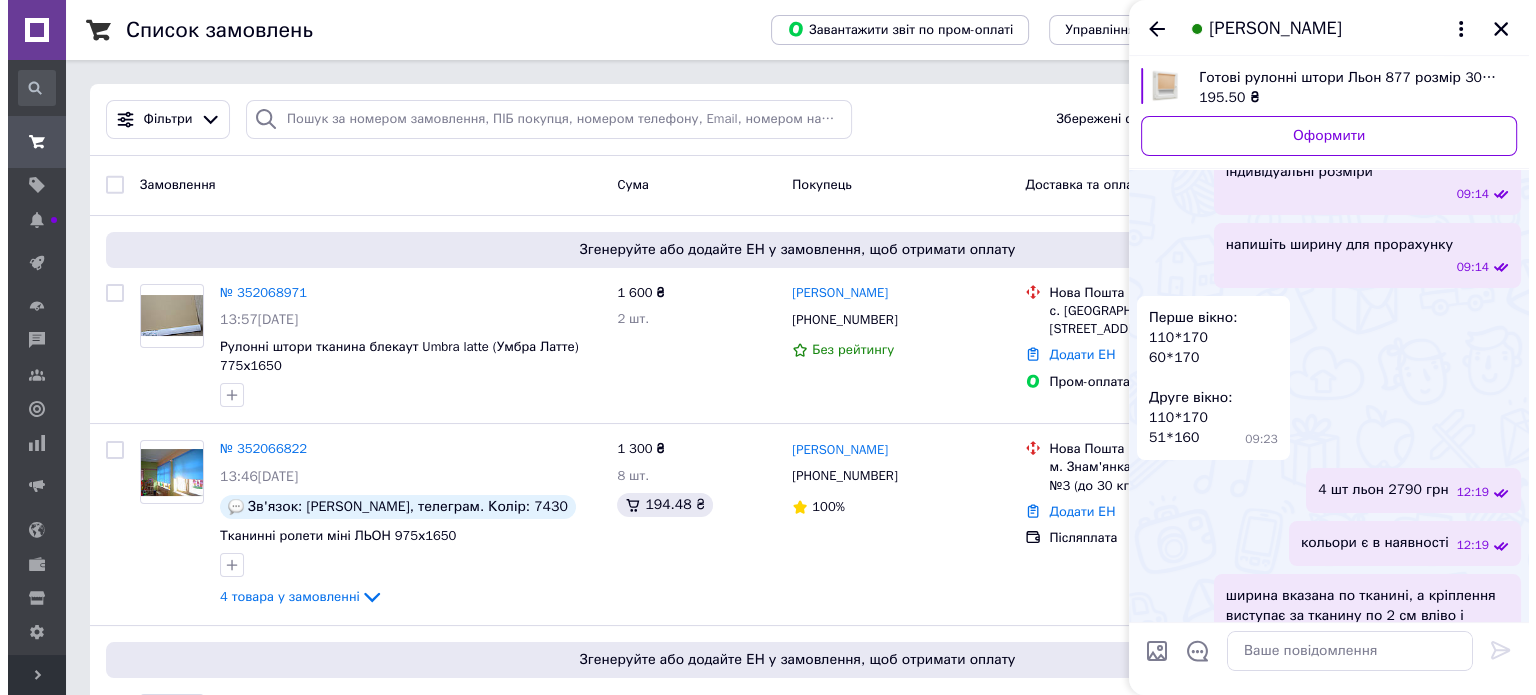 scroll, scrollTop: 300, scrollLeft: 0, axis: vertical 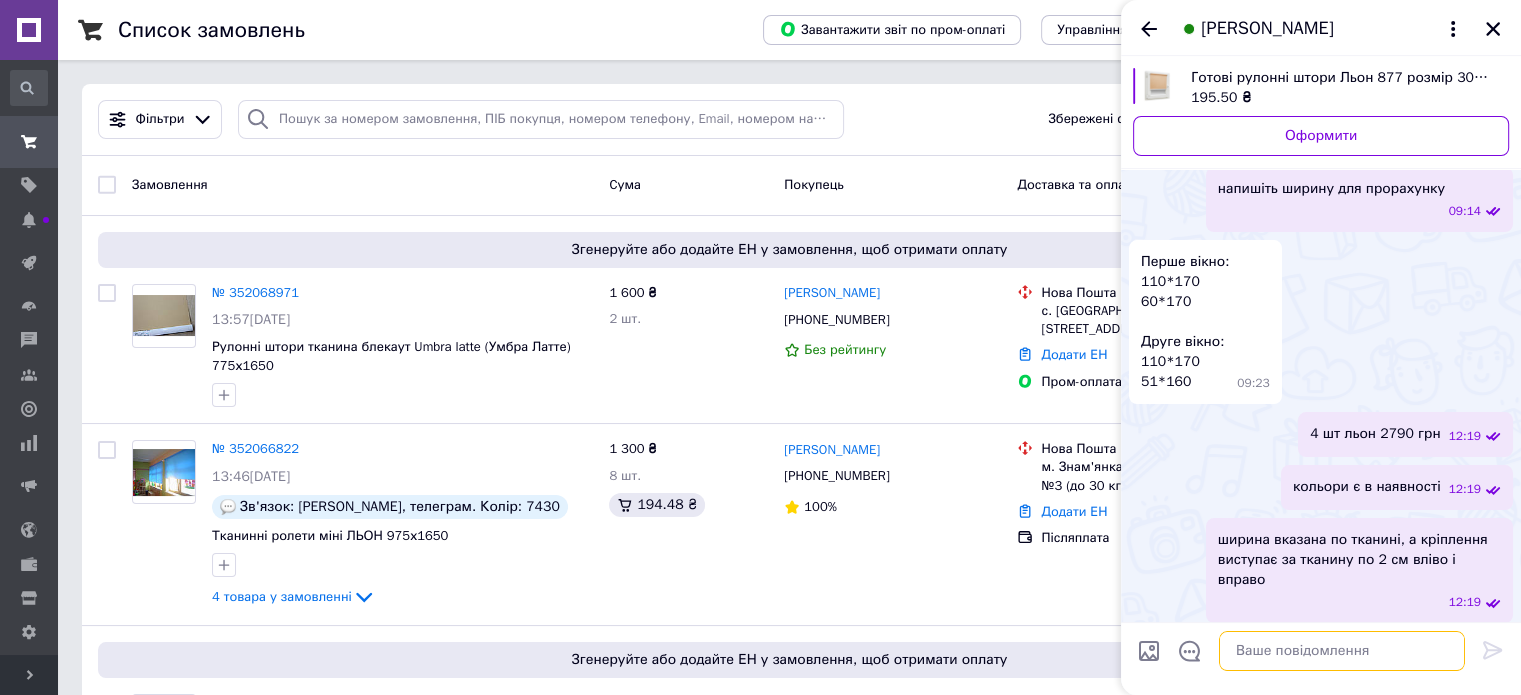click at bounding box center [1342, 651] 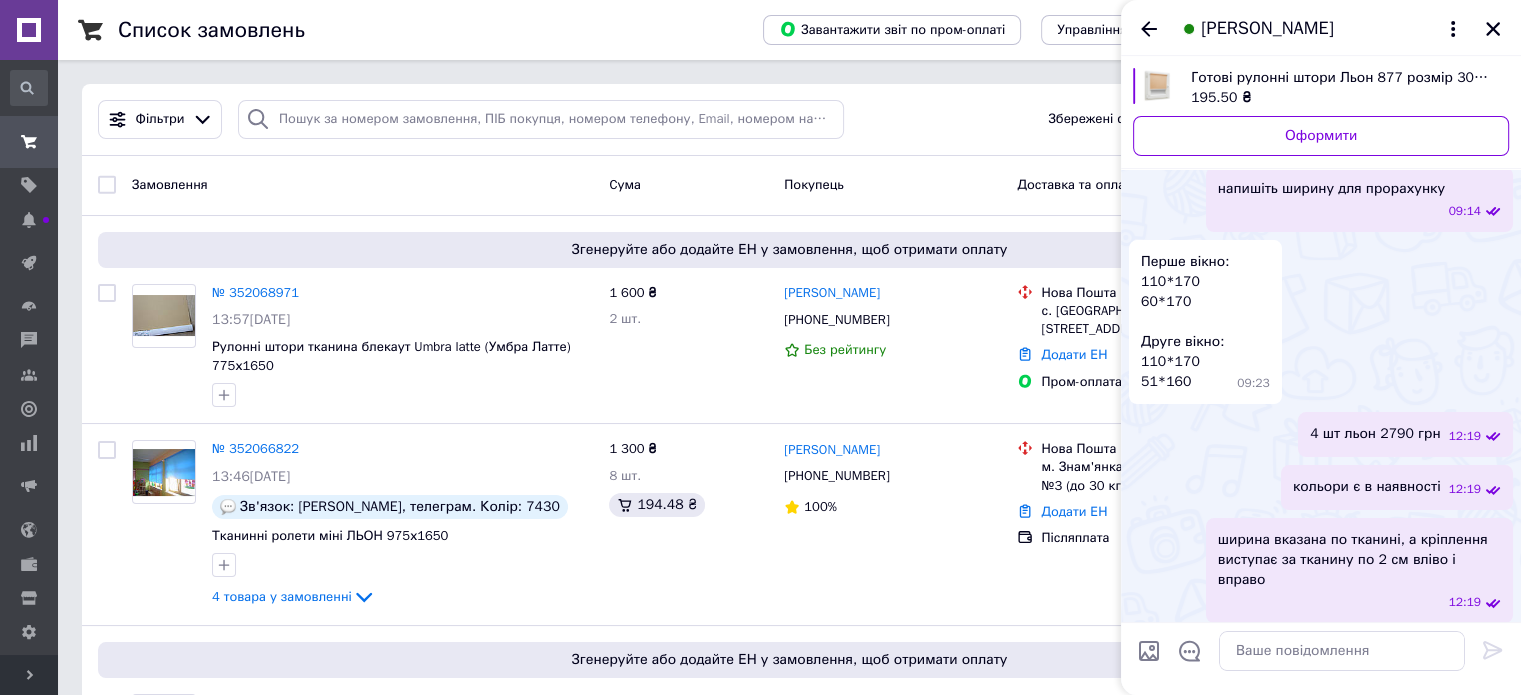 click on "Готові рулонні штори Льон 877 розмір 300х1650мм (бежево-персиковий колір) з фіксацією" at bounding box center [1342, 78] 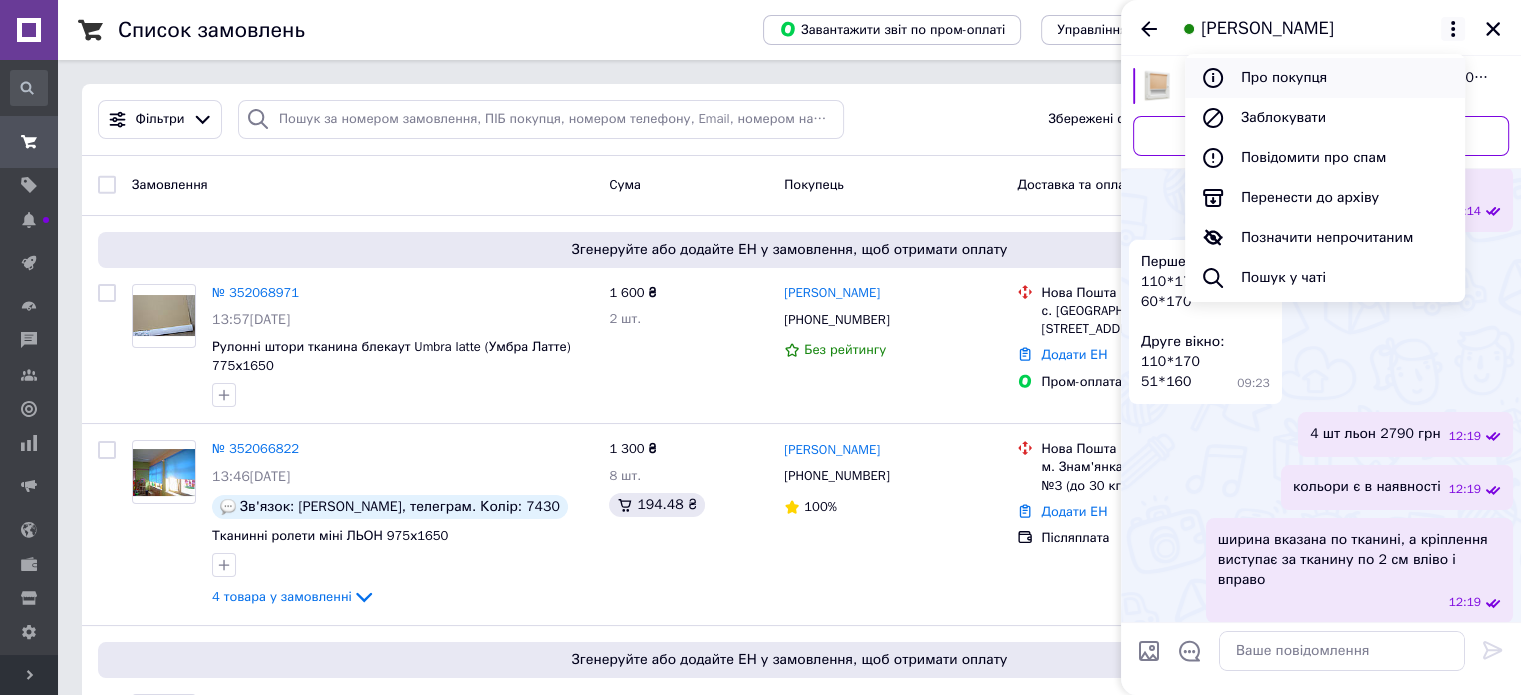 click on "Про покупця" at bounding box center (1325, 78) 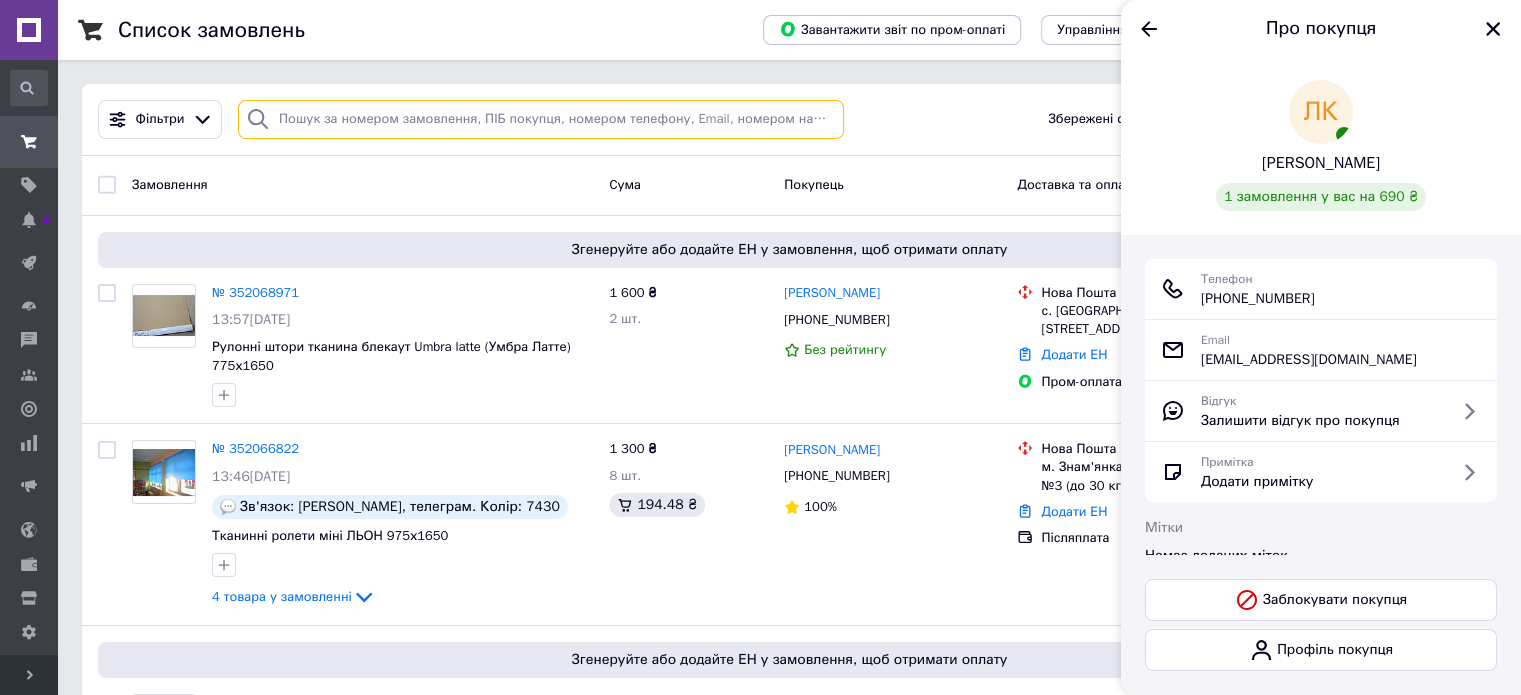 click at bounding box center [541, 119] 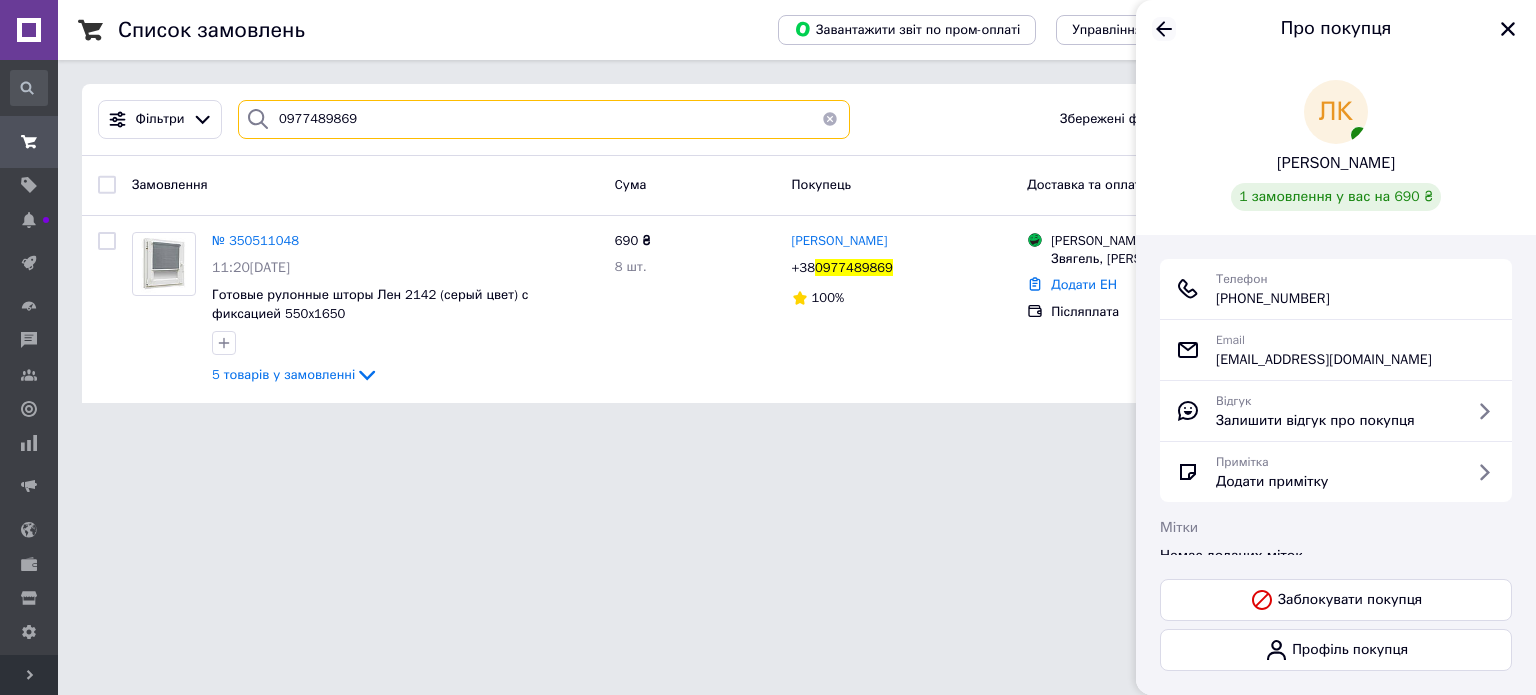type on "0977489869" 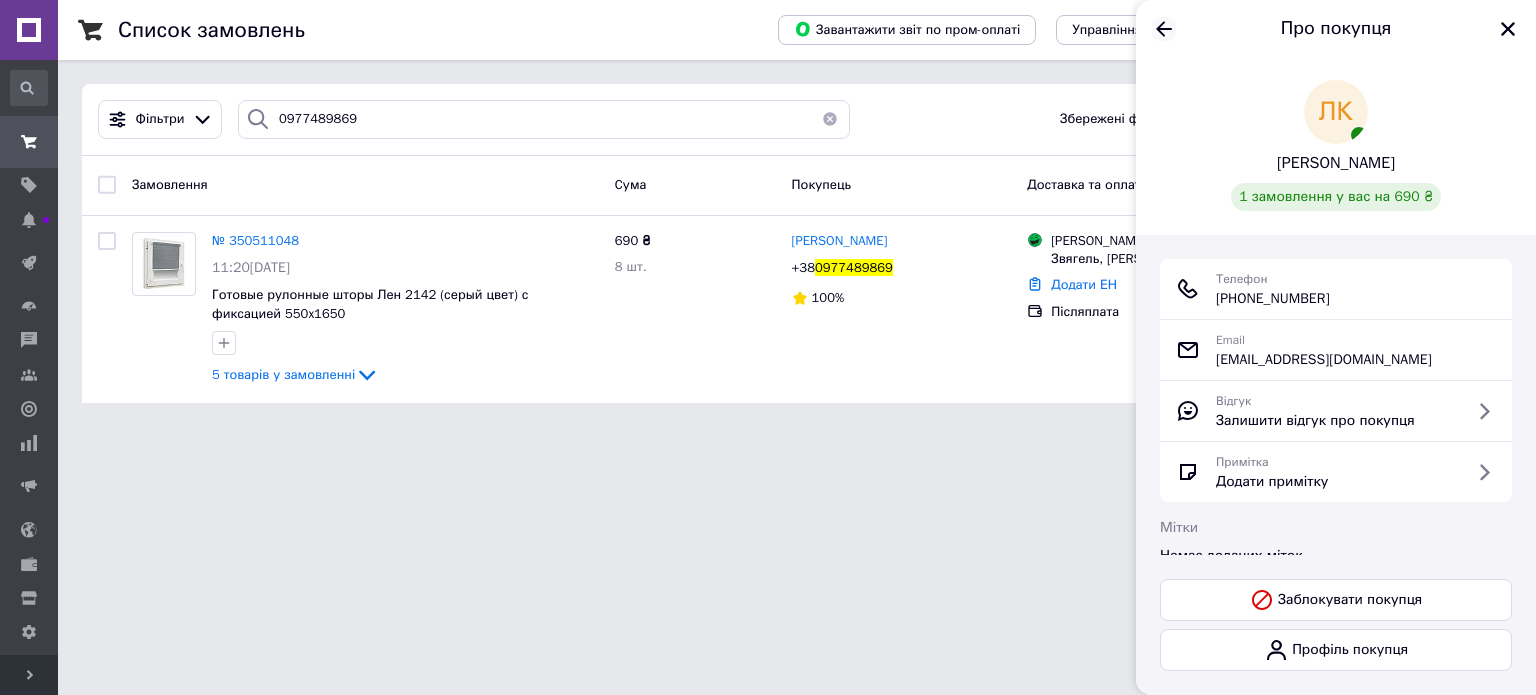 click 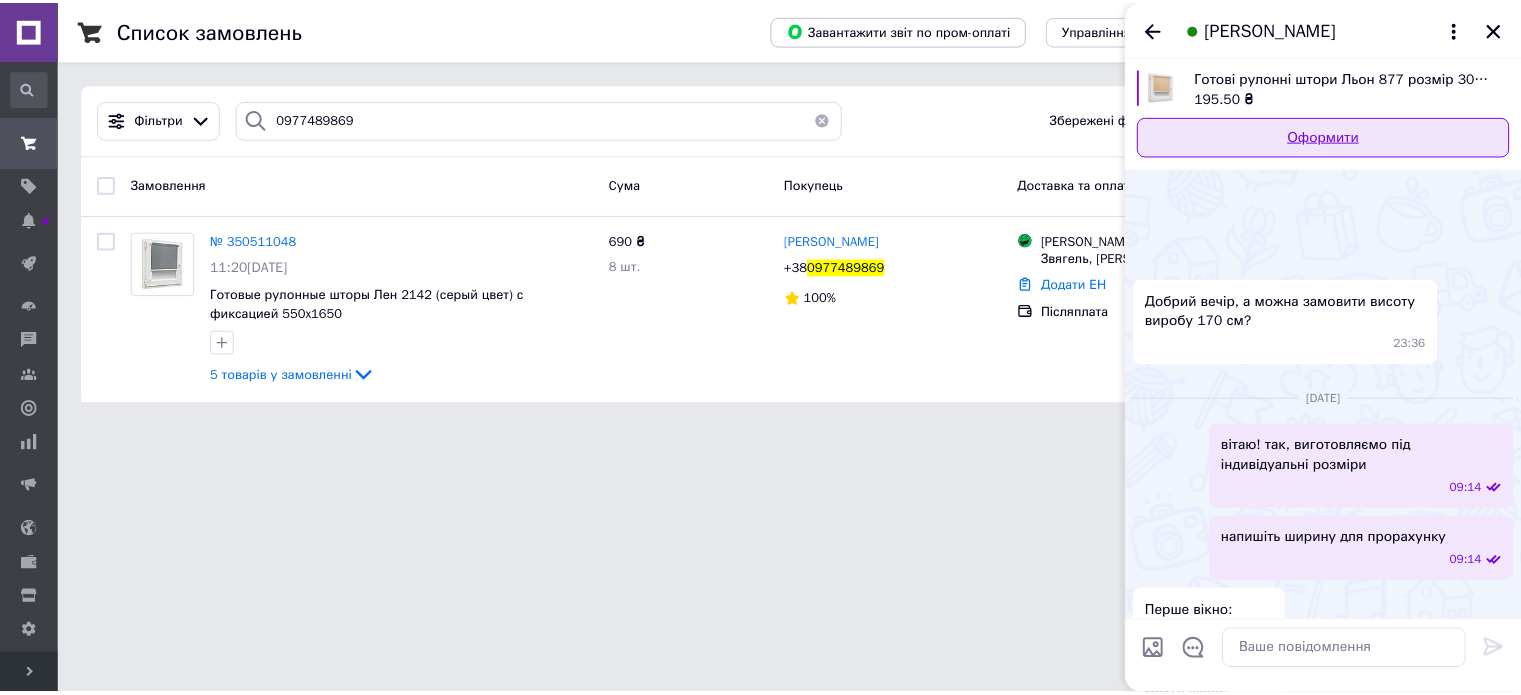 scroll, scrollTop: 1667, scrollLeft: 0, axis: vertical 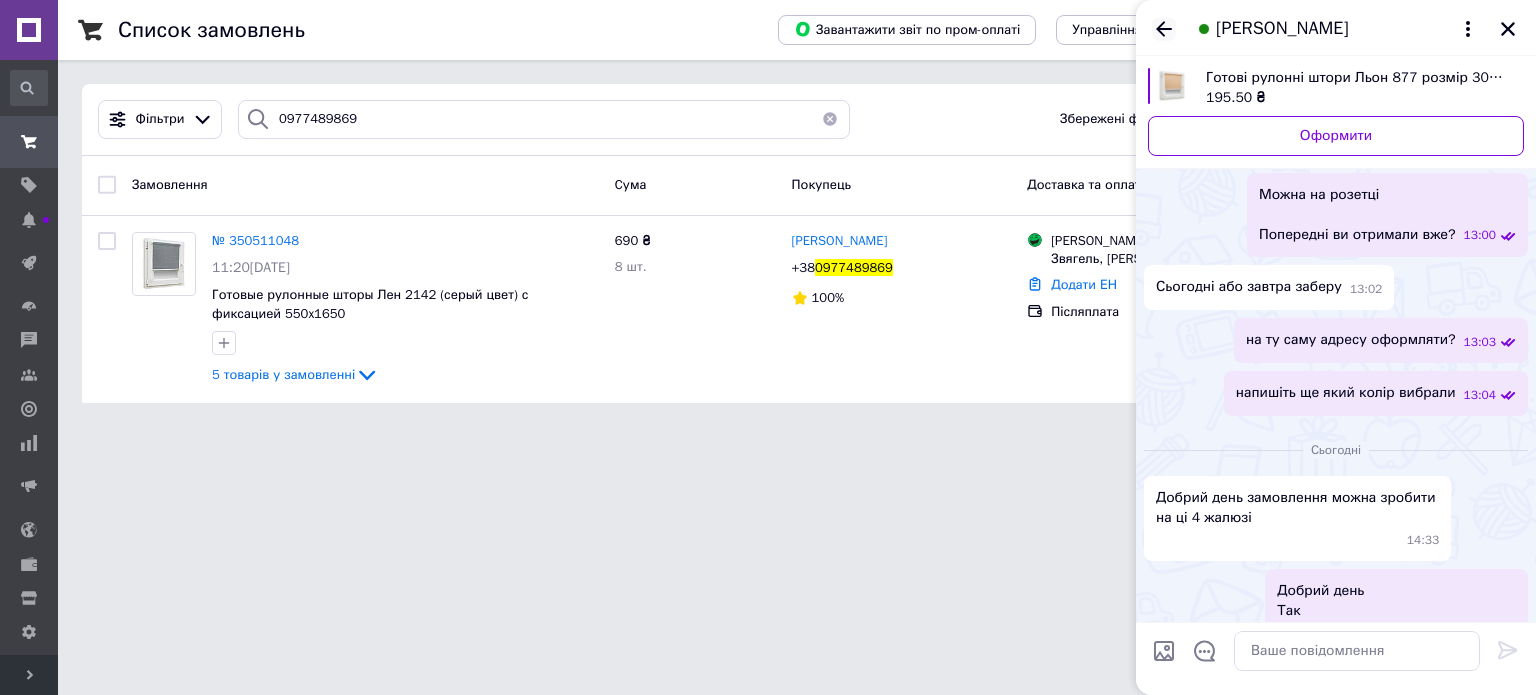click 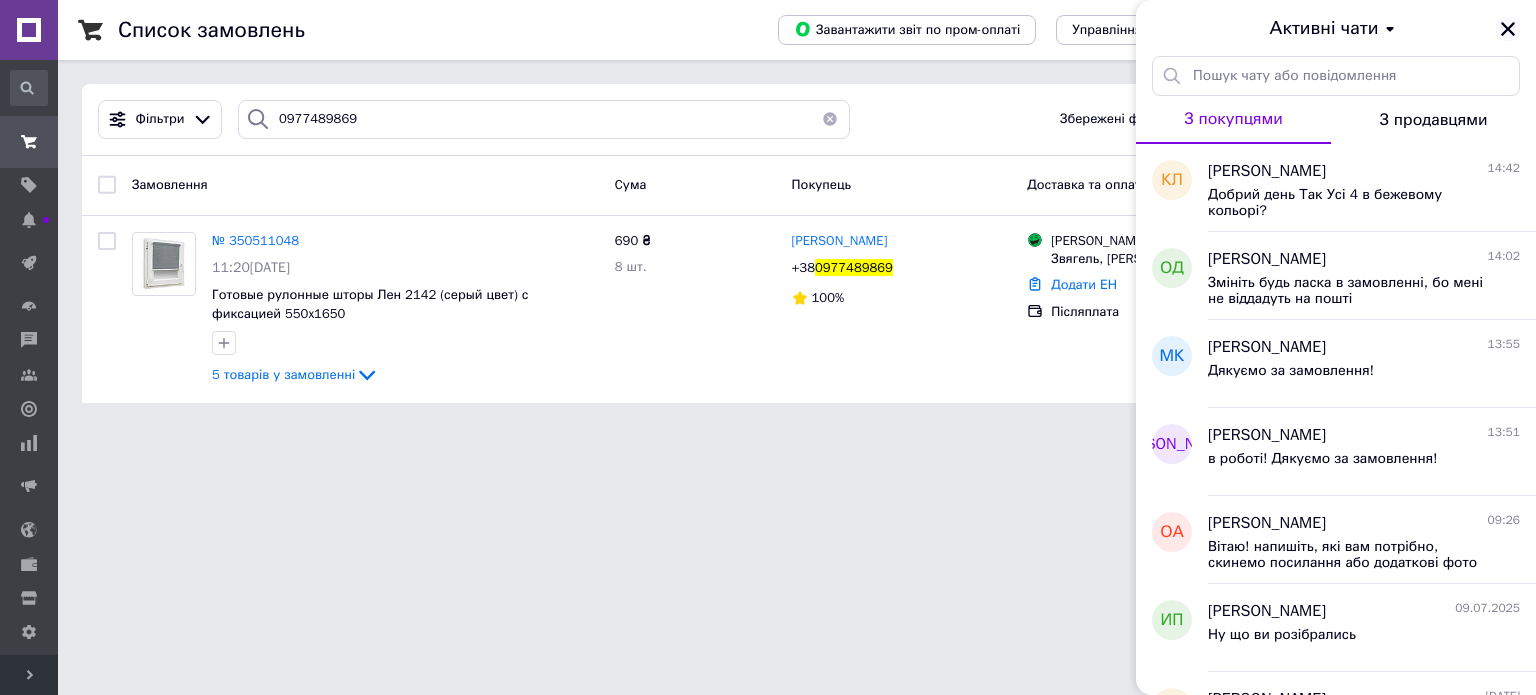 click 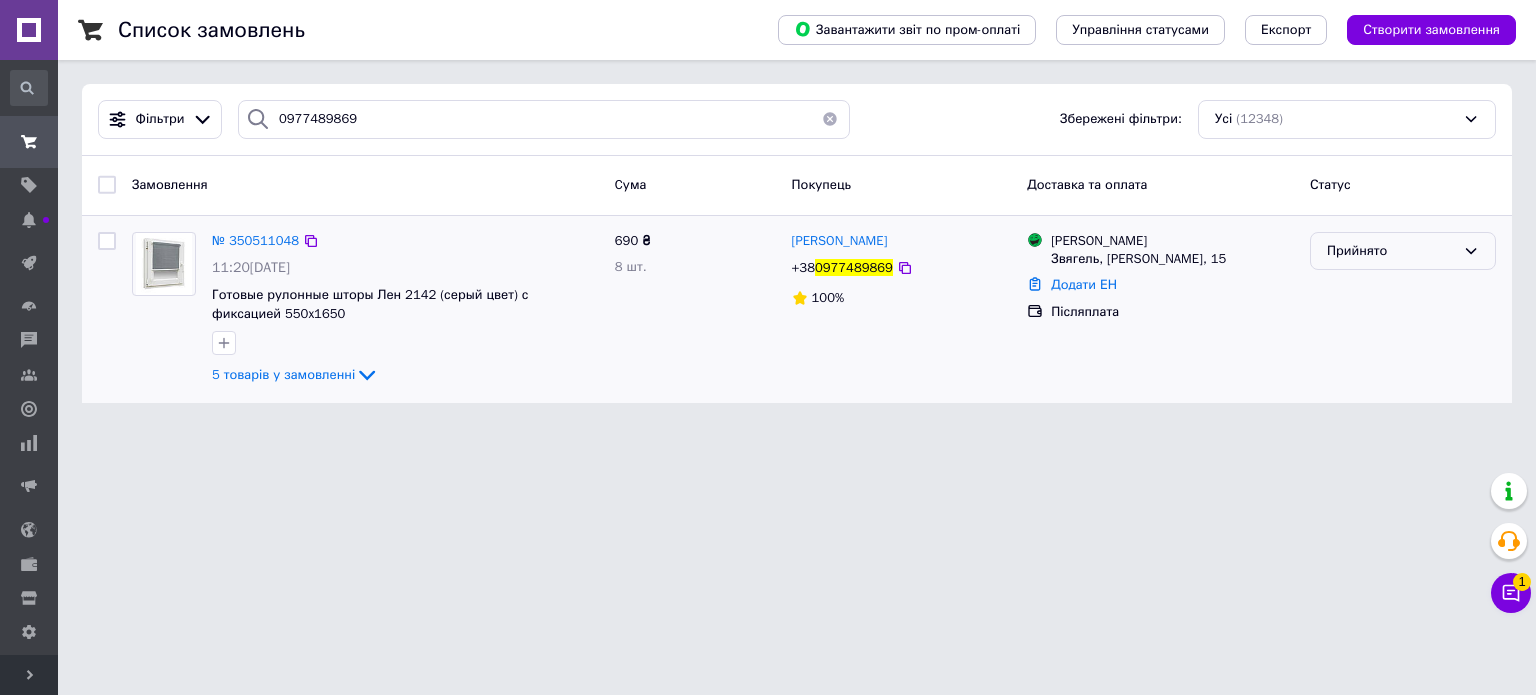 click on "Прийнято" at bounding box center [1391, 251] 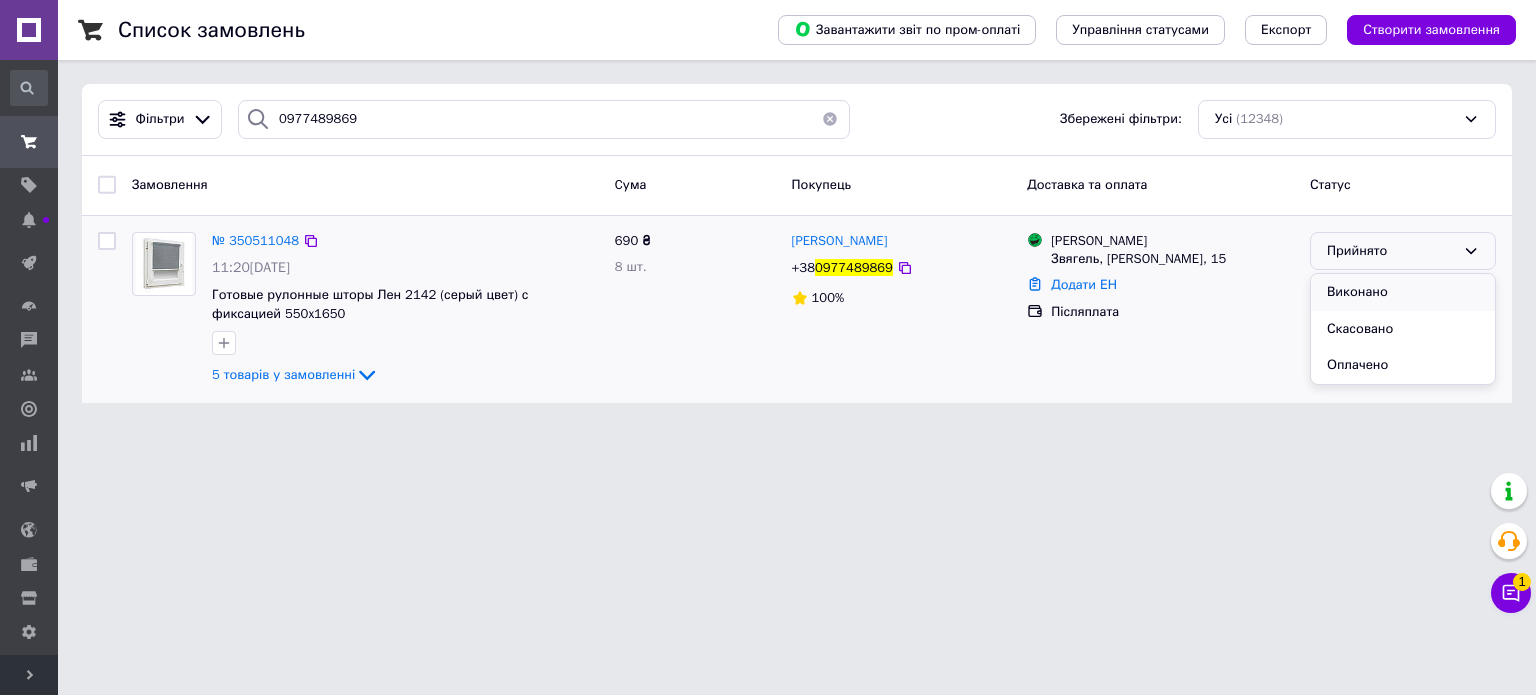 click on "Виконано" at bounding box center (1403, 292) 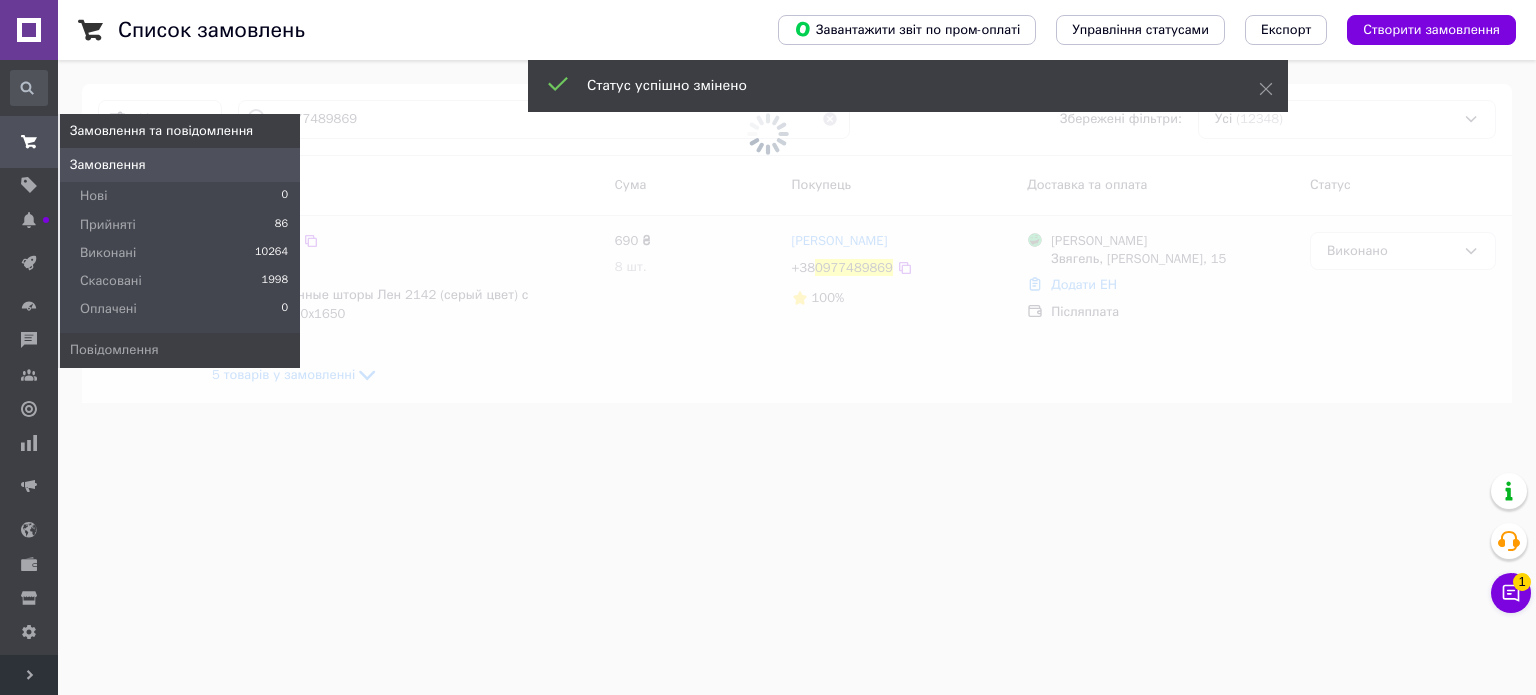 click at bounding box center [29, 142] 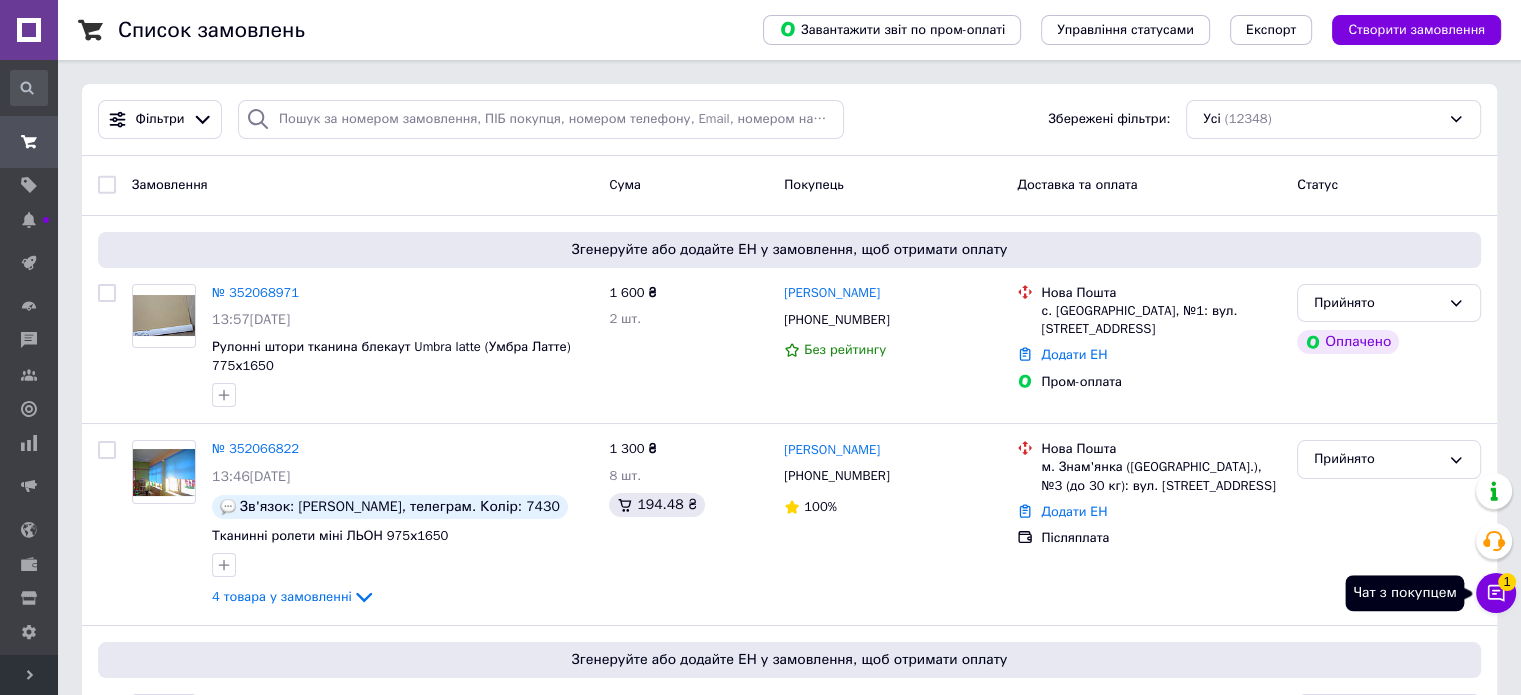 click 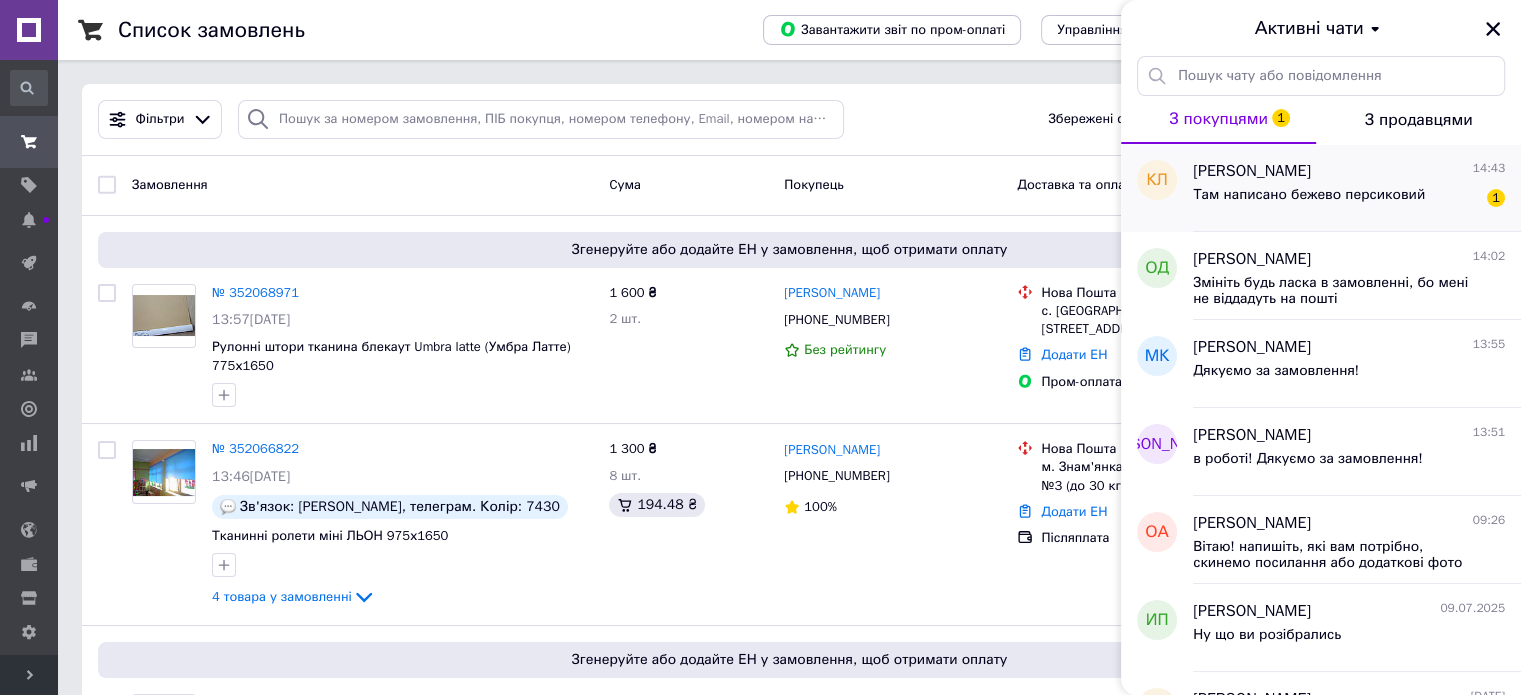 click on "Там написано бежево персиковий" at bounding box center [1309, 195] 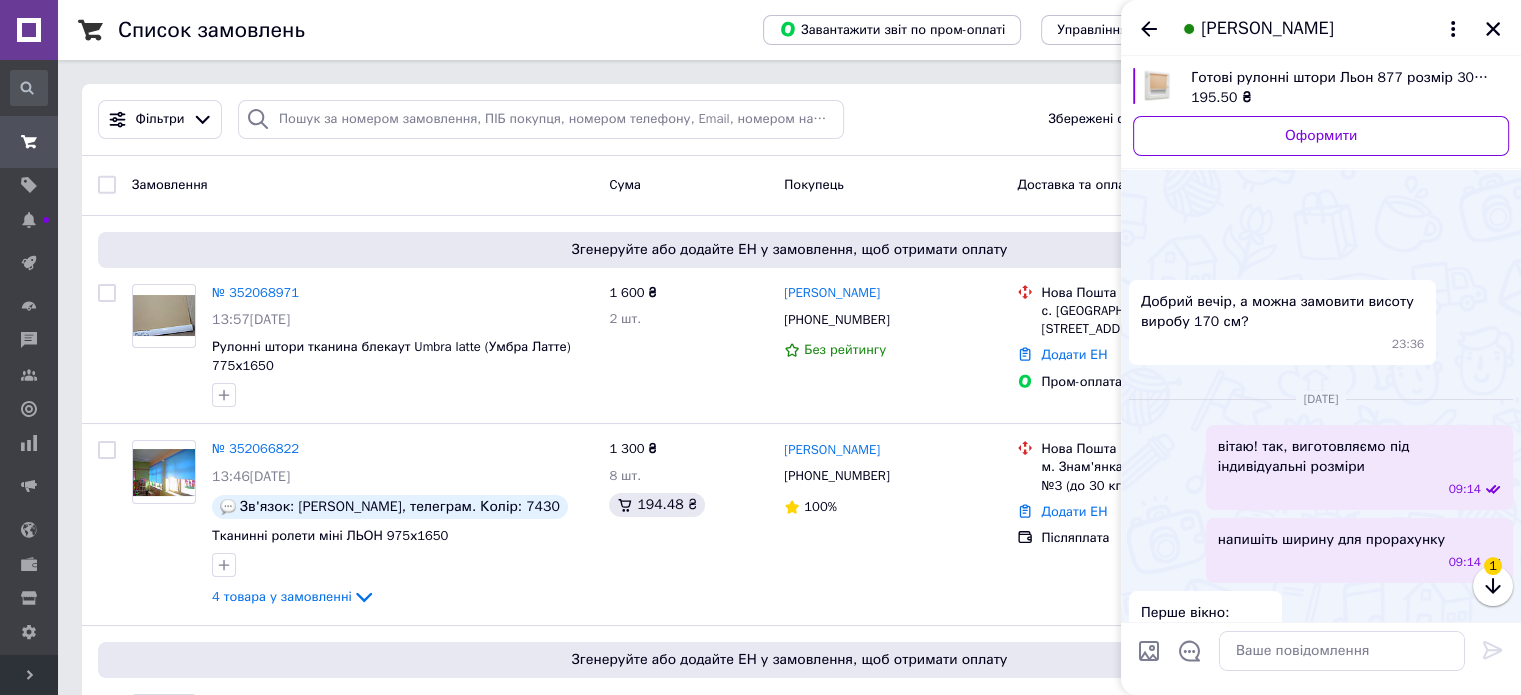 scroll, scrollTop: 1816, scrollLeft: 0, axis: vertical 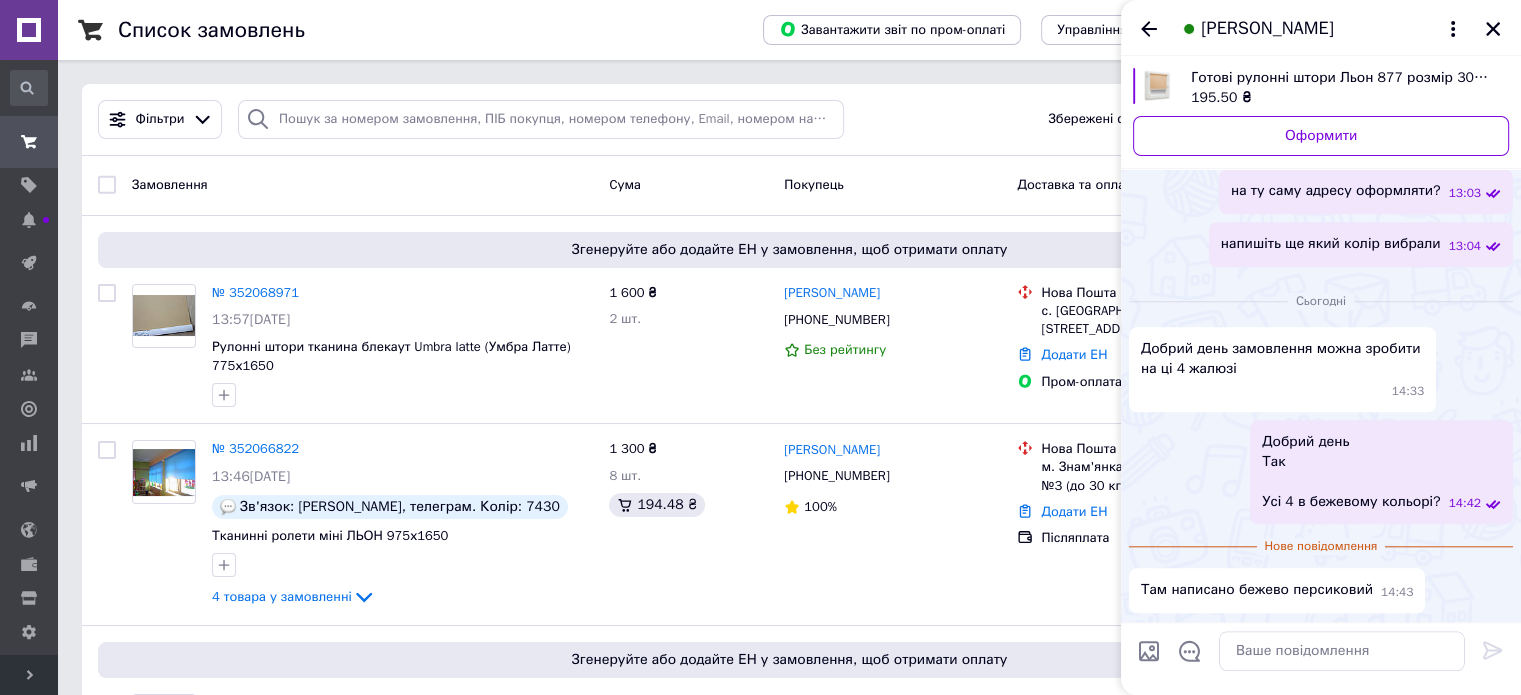 click 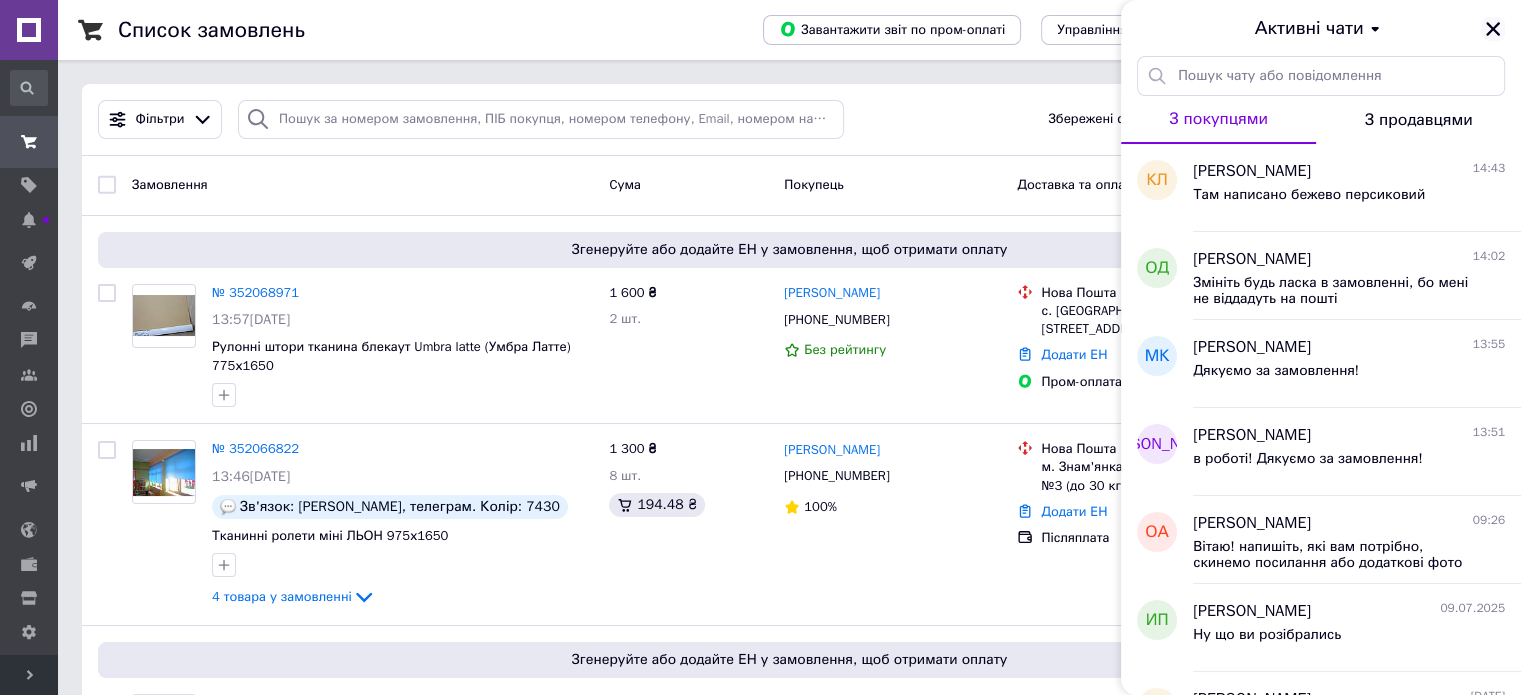 click 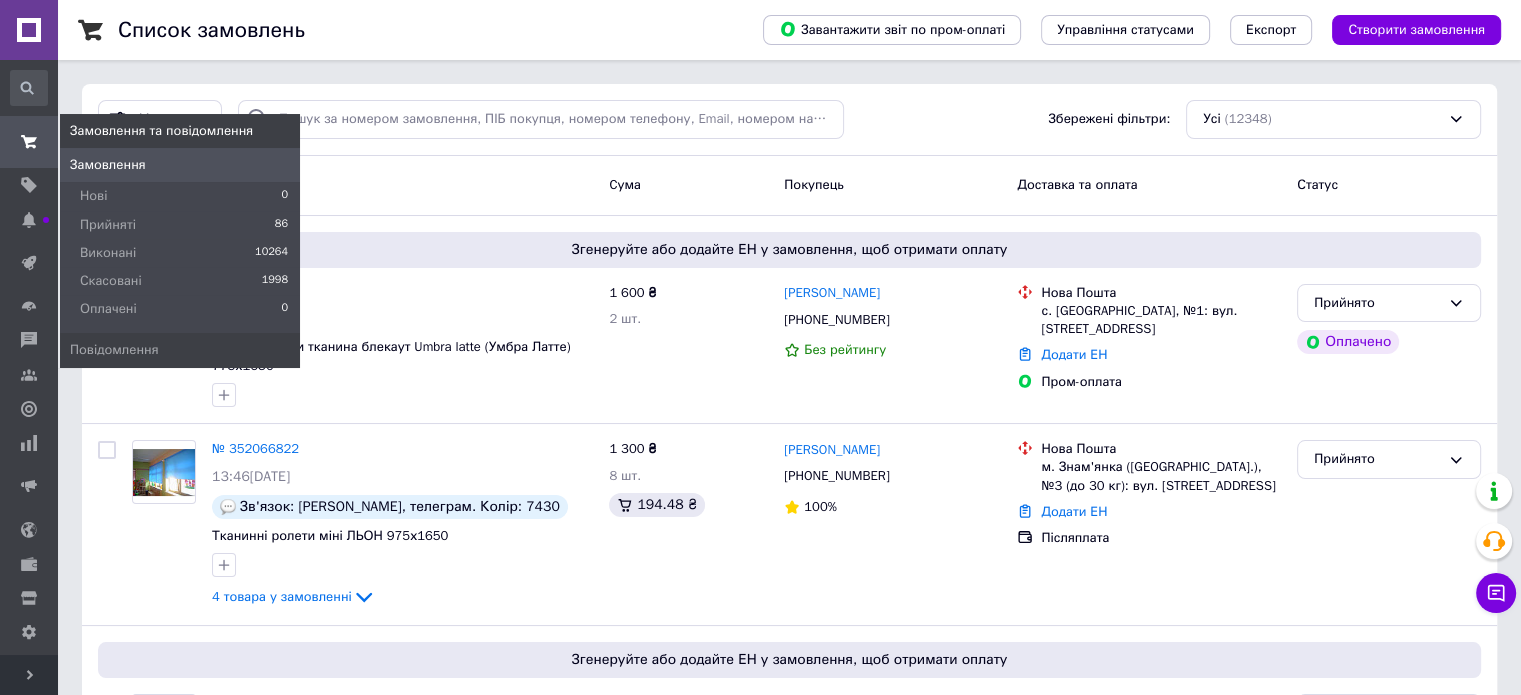 click at bounding box center [29, 142] 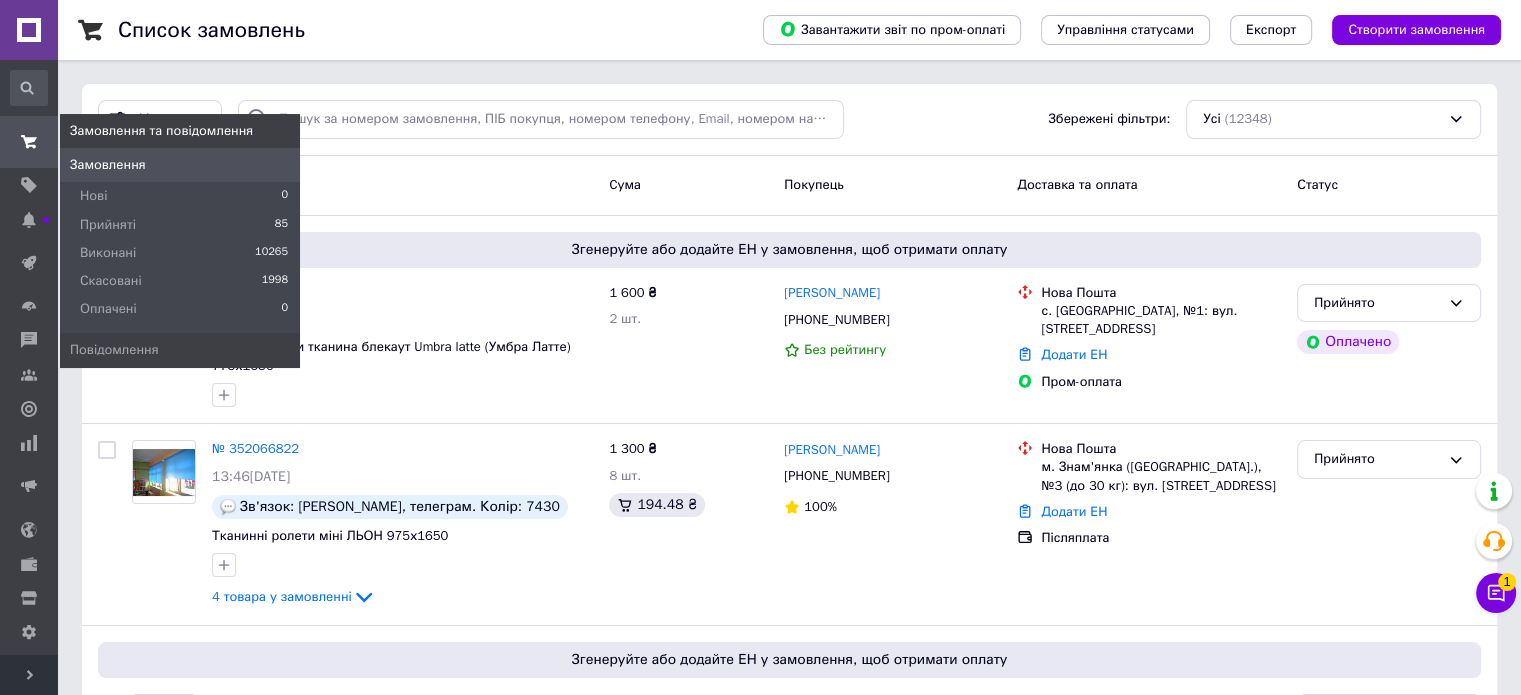 click at bounding box center (29, 142) 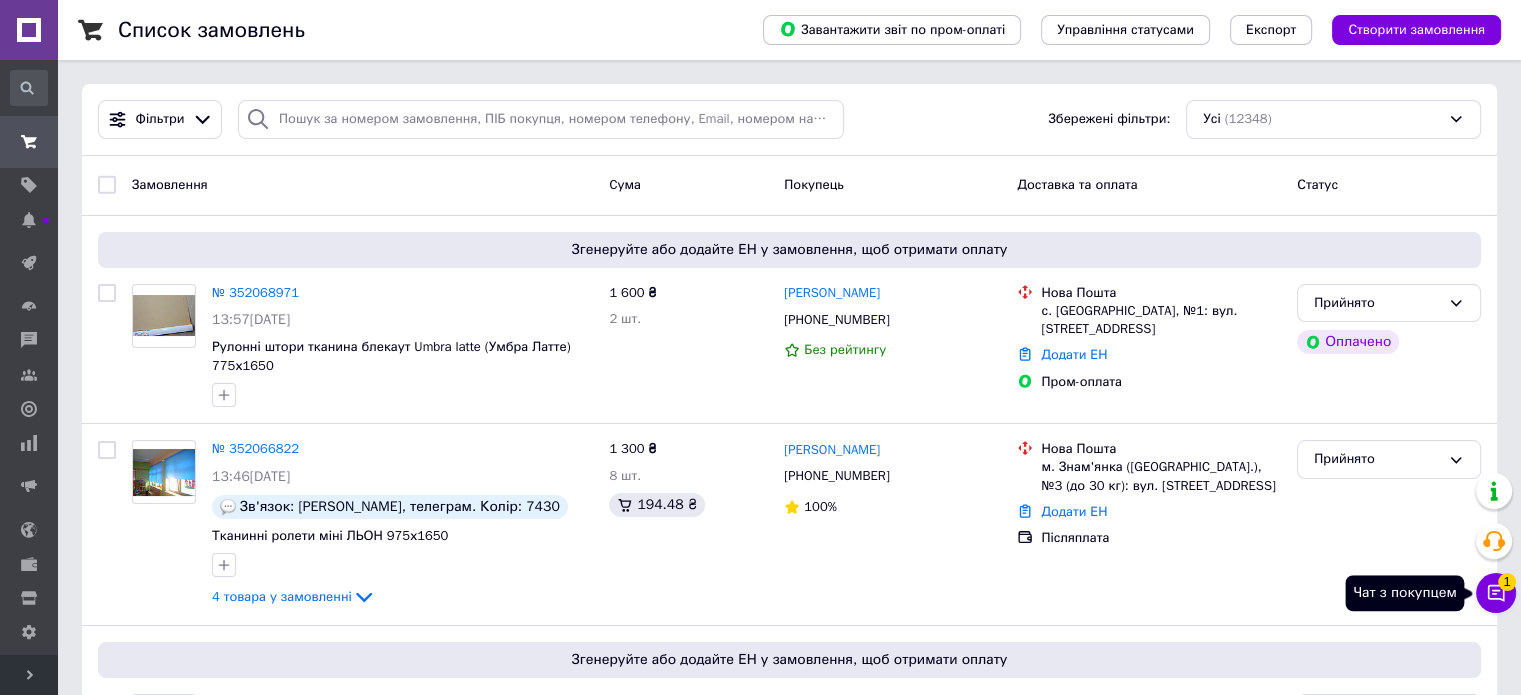 click 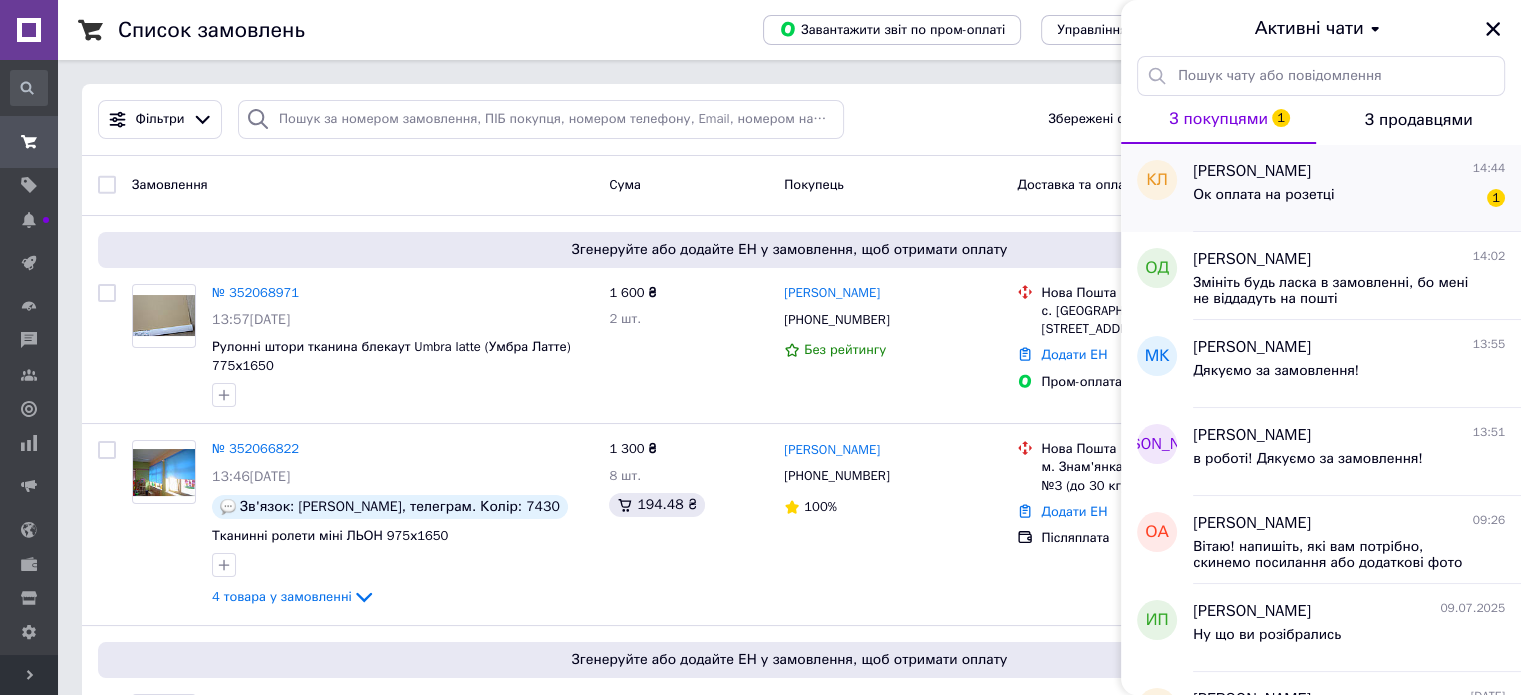 click on "Ок оплата на розетці" at bounding box center (1263, 201) 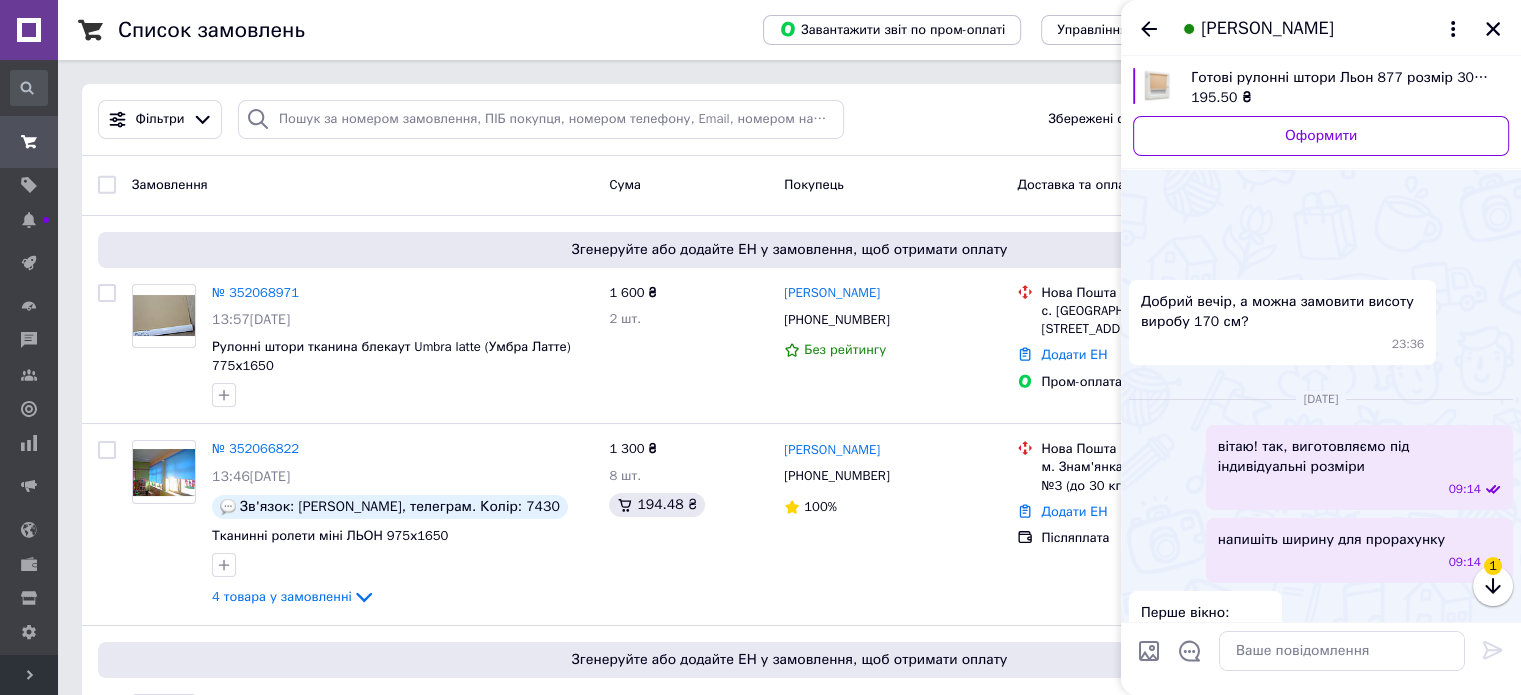scroll, scrollTop: 2022, scrollLeft: 0, axis: vertical 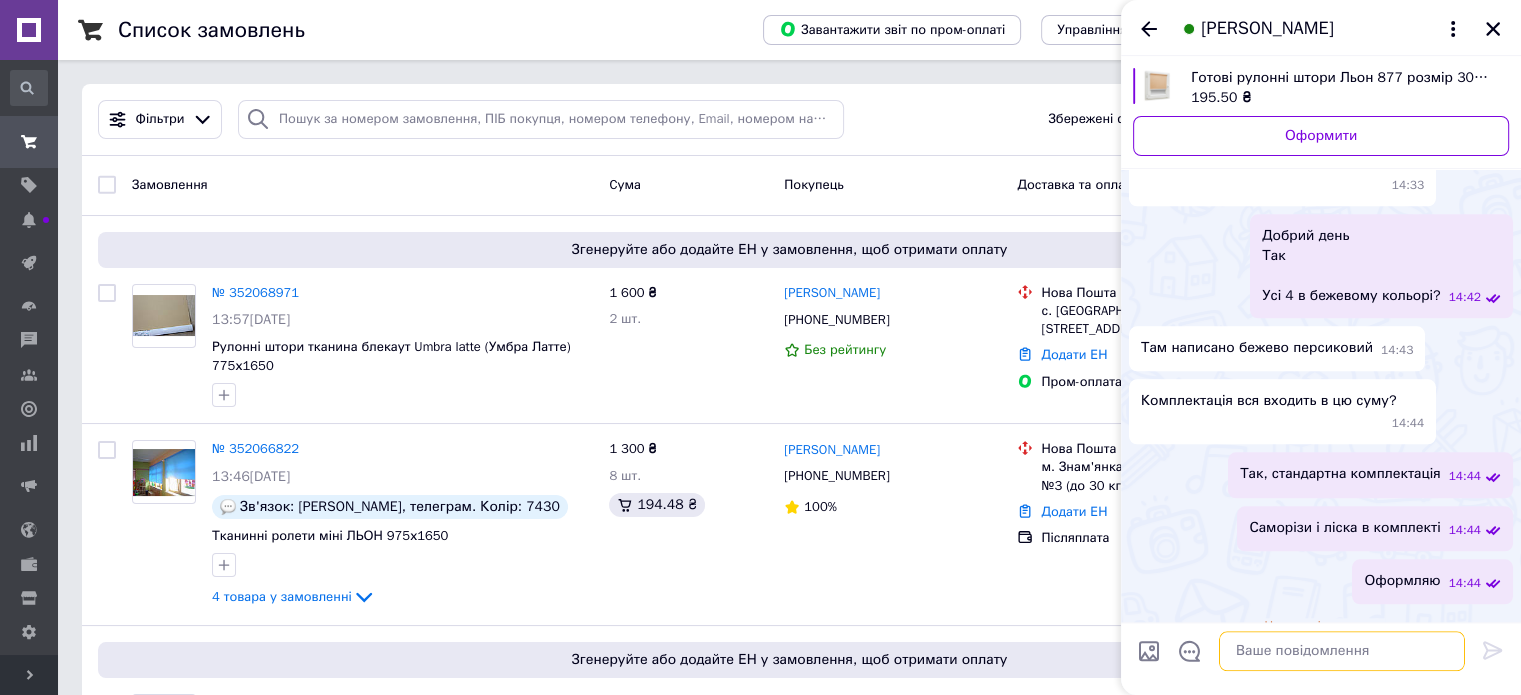 click at bounding box center (1342, 651) 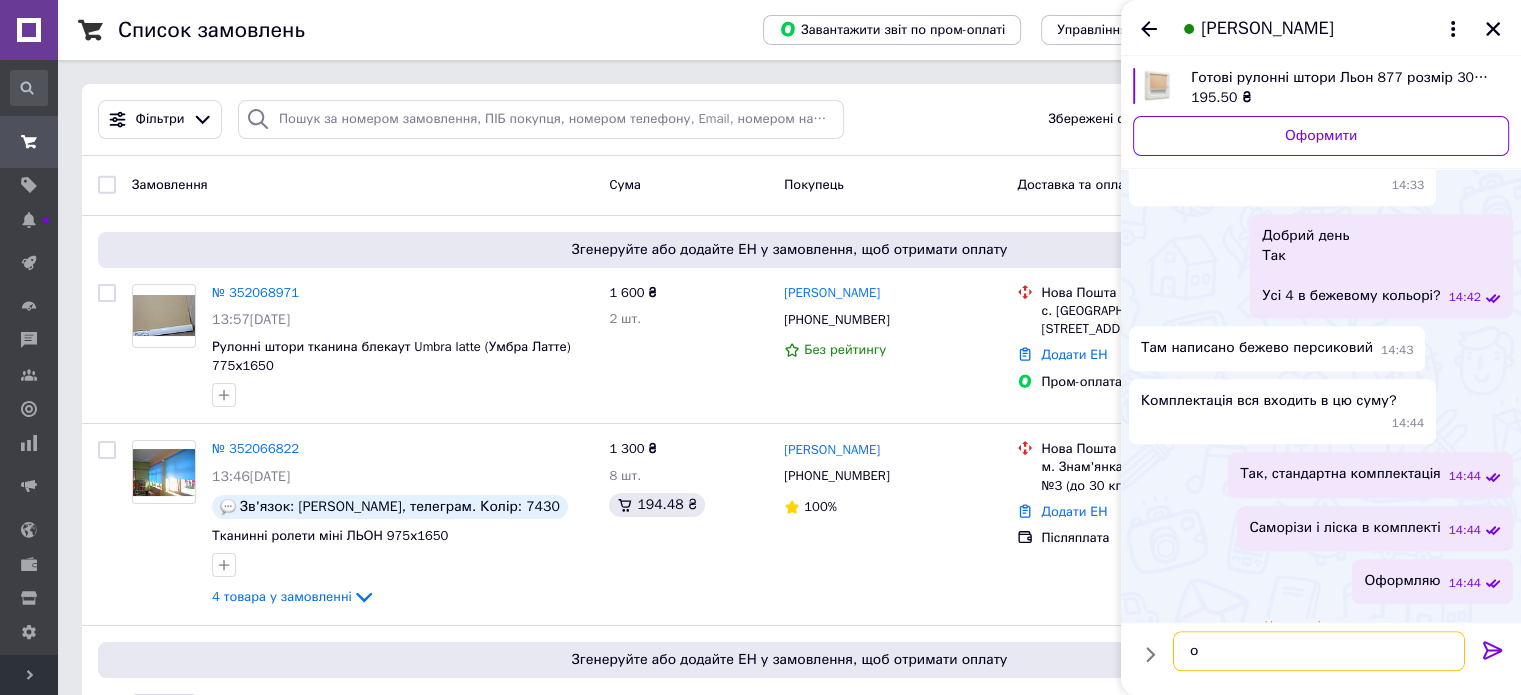 type on "ок" 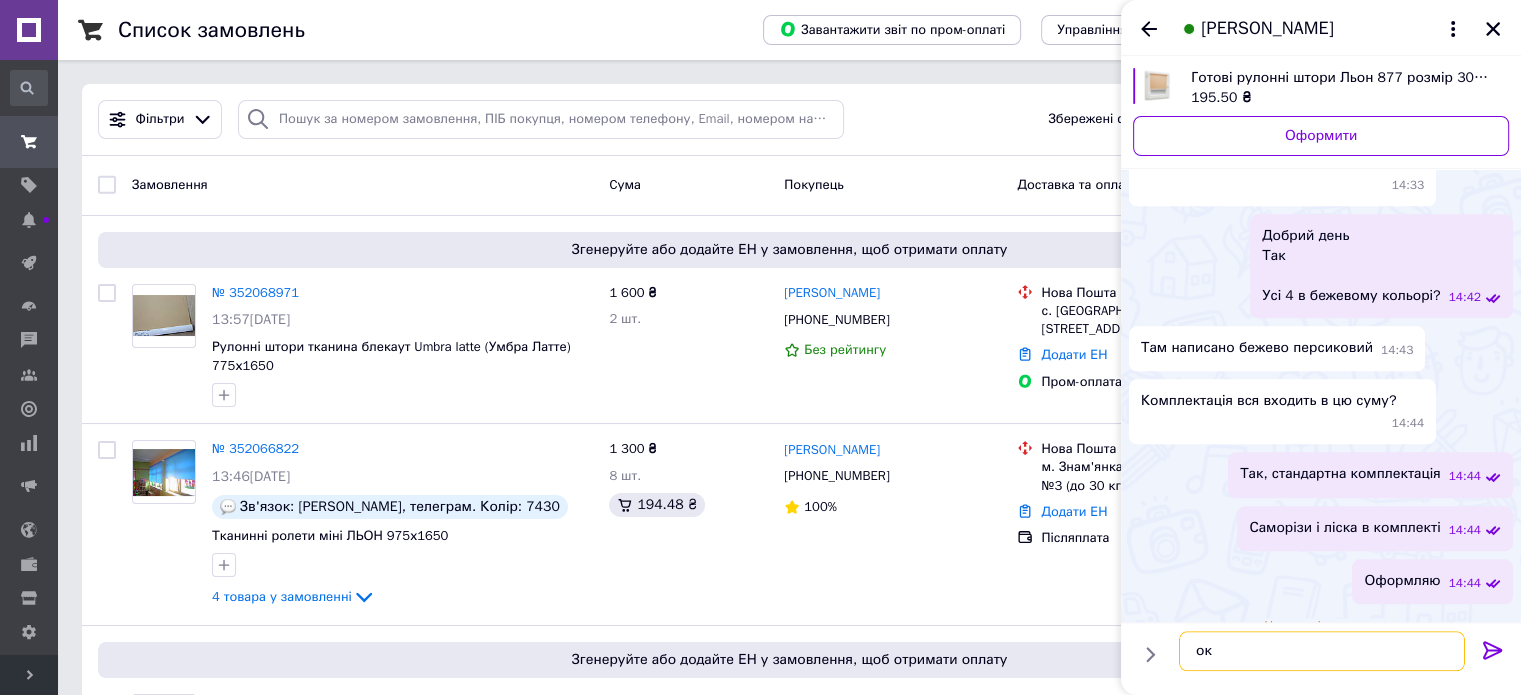 type 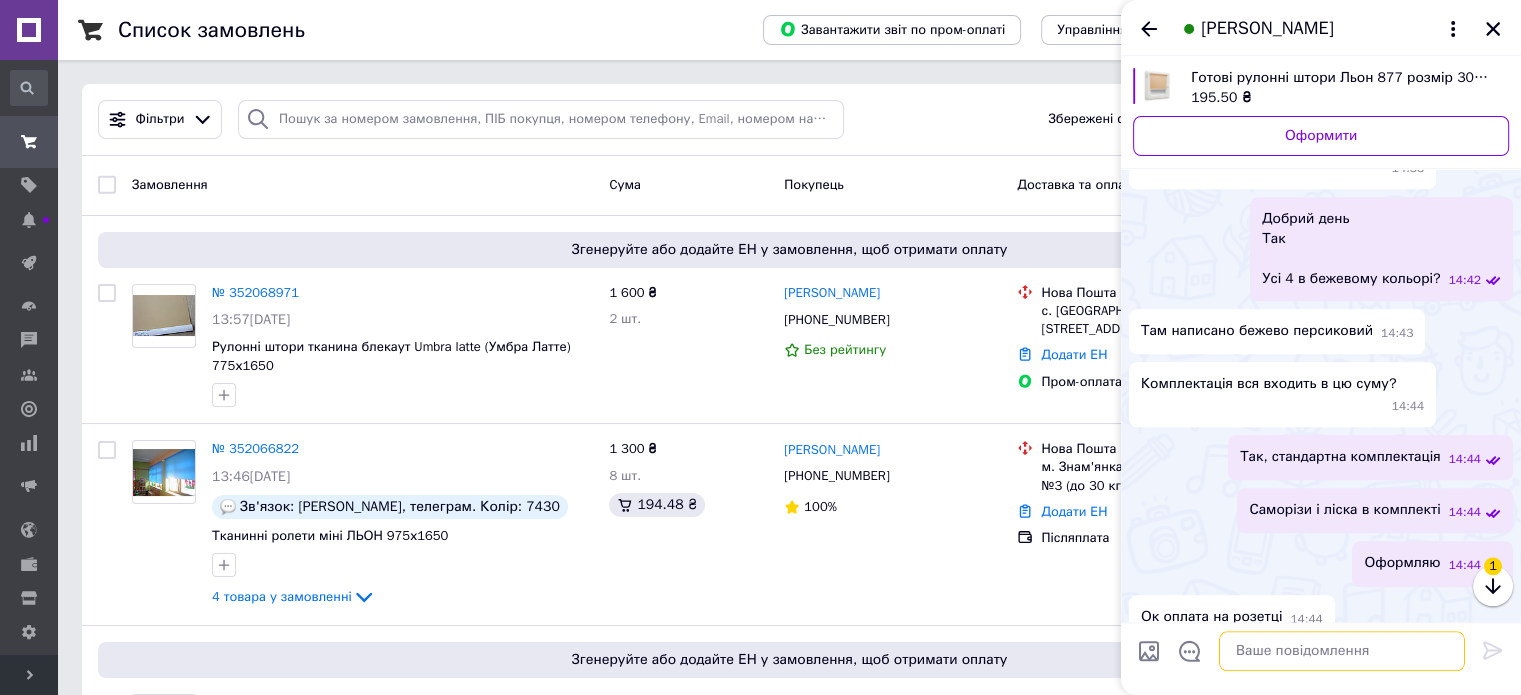 scroll, scrollTop: 2040, scrollLeft: 0, axis: vertical 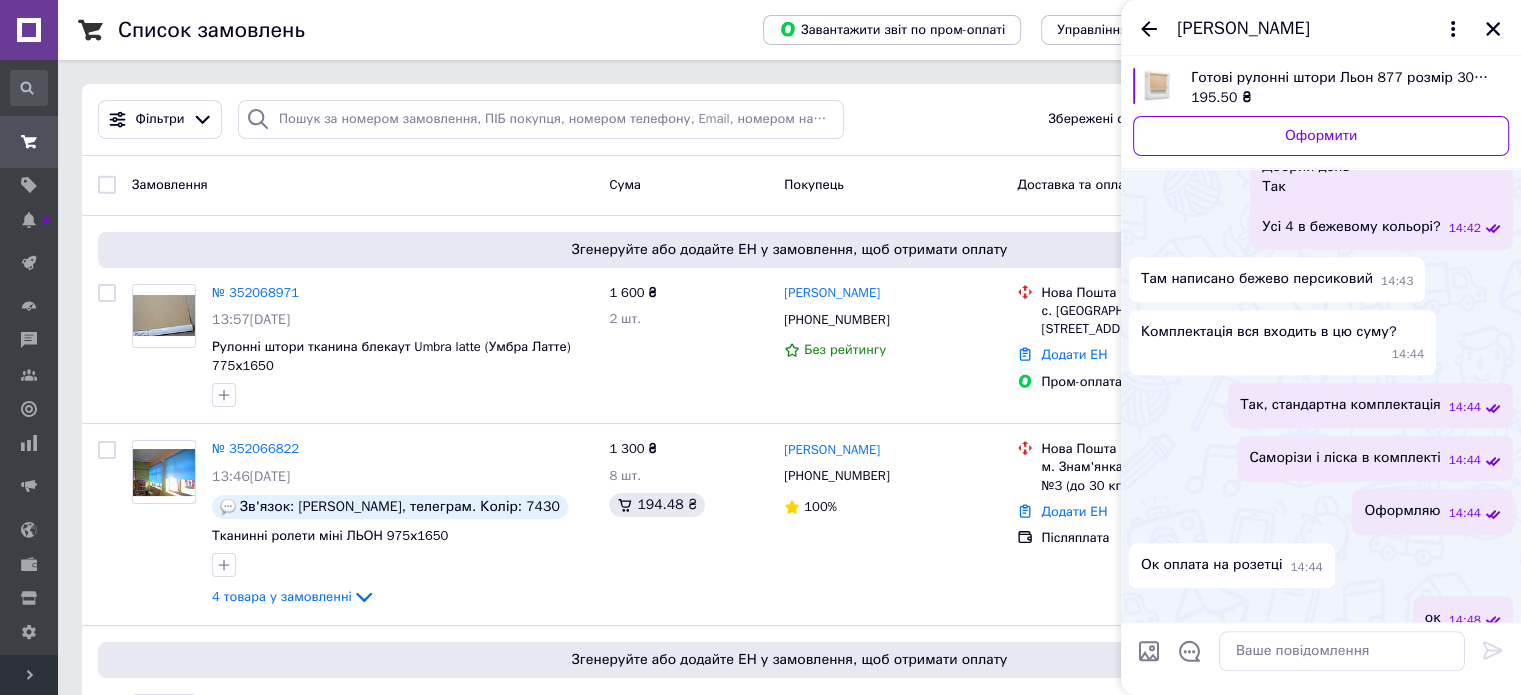 click on "ок 14:48" at bounding box center [1321, 618] 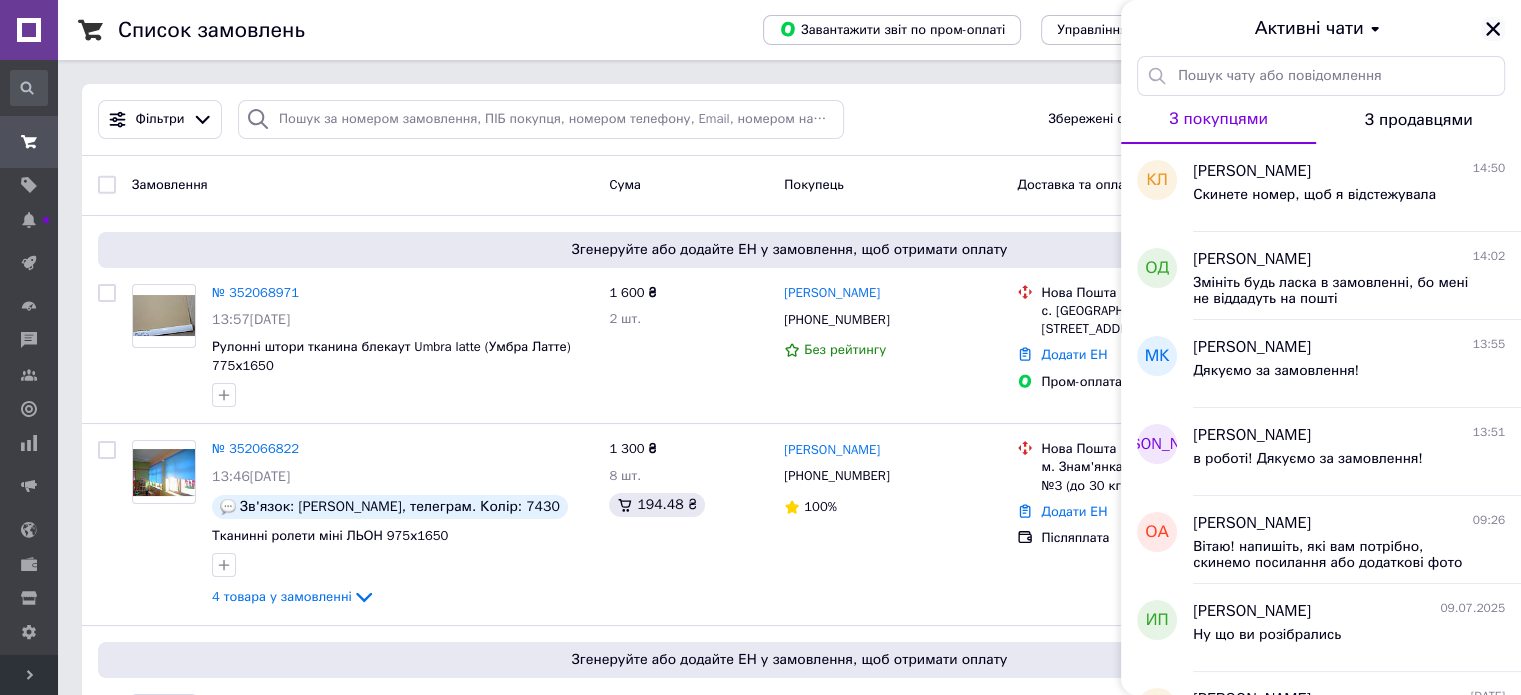 click 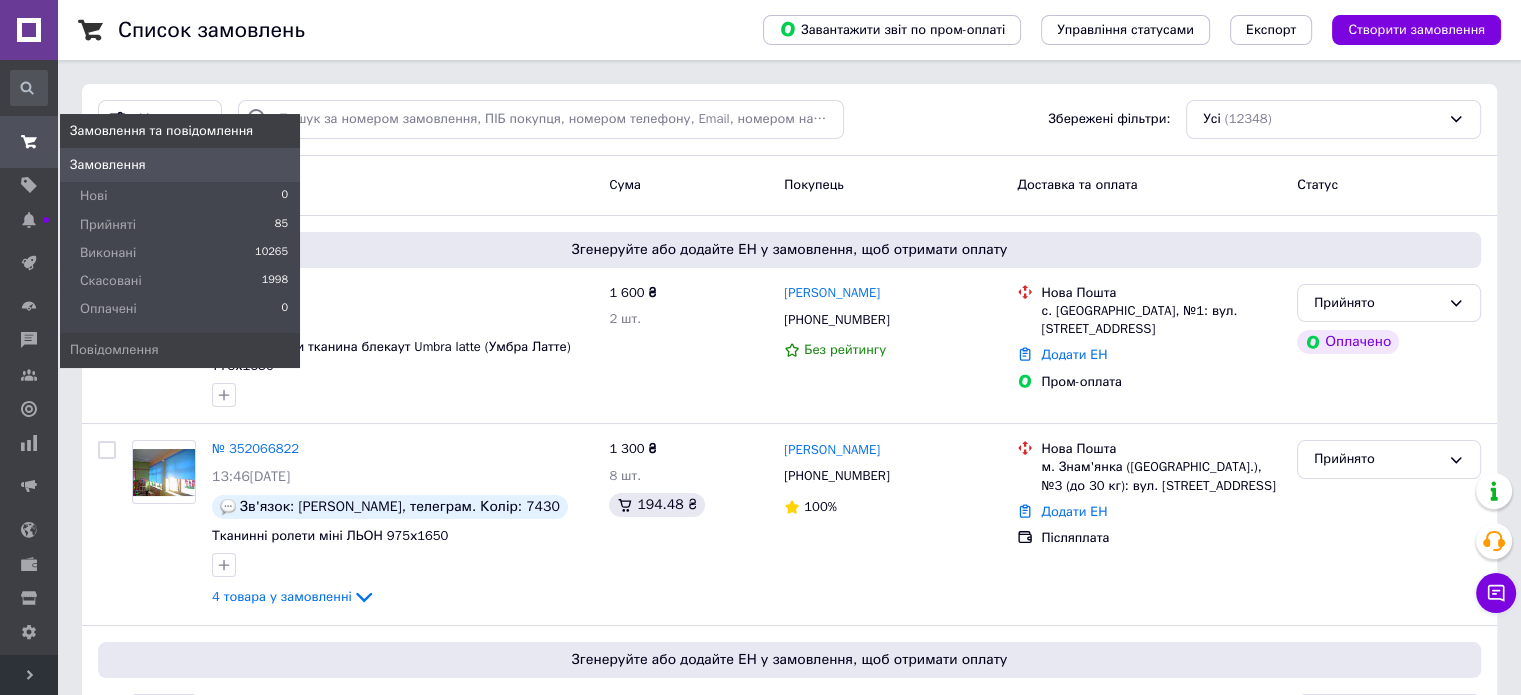click at bounding box center (29, 142) 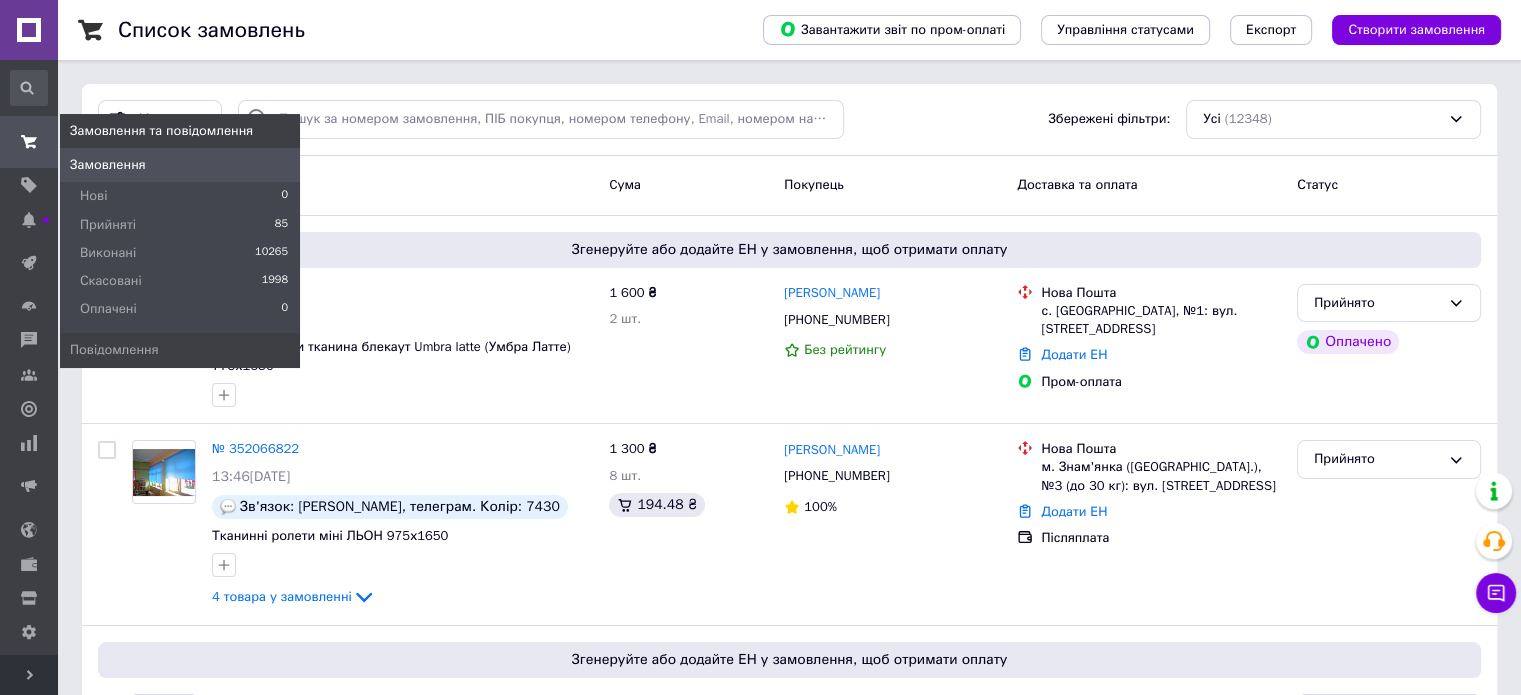 click at bounding box center [29, 142] 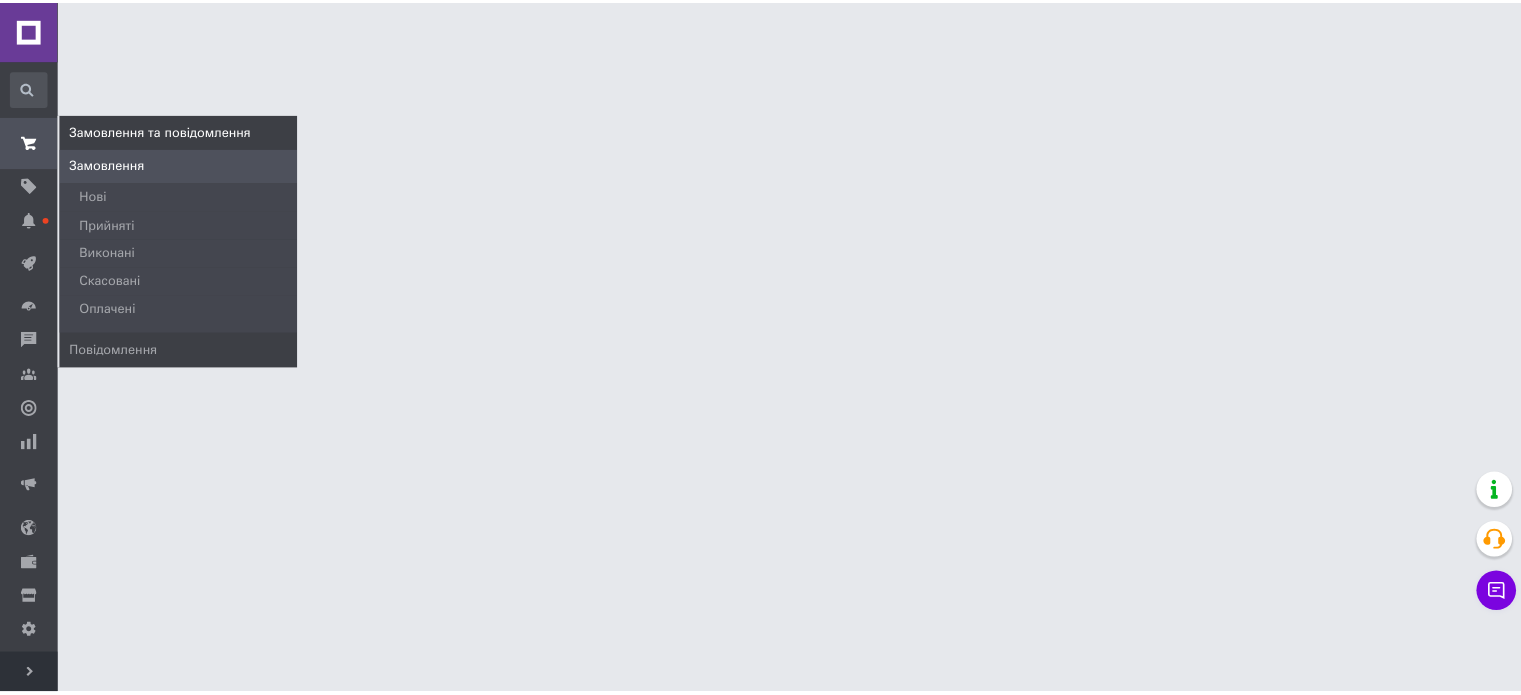 scroll, scrollTop: 0, scrollLeft: 0, axis: both 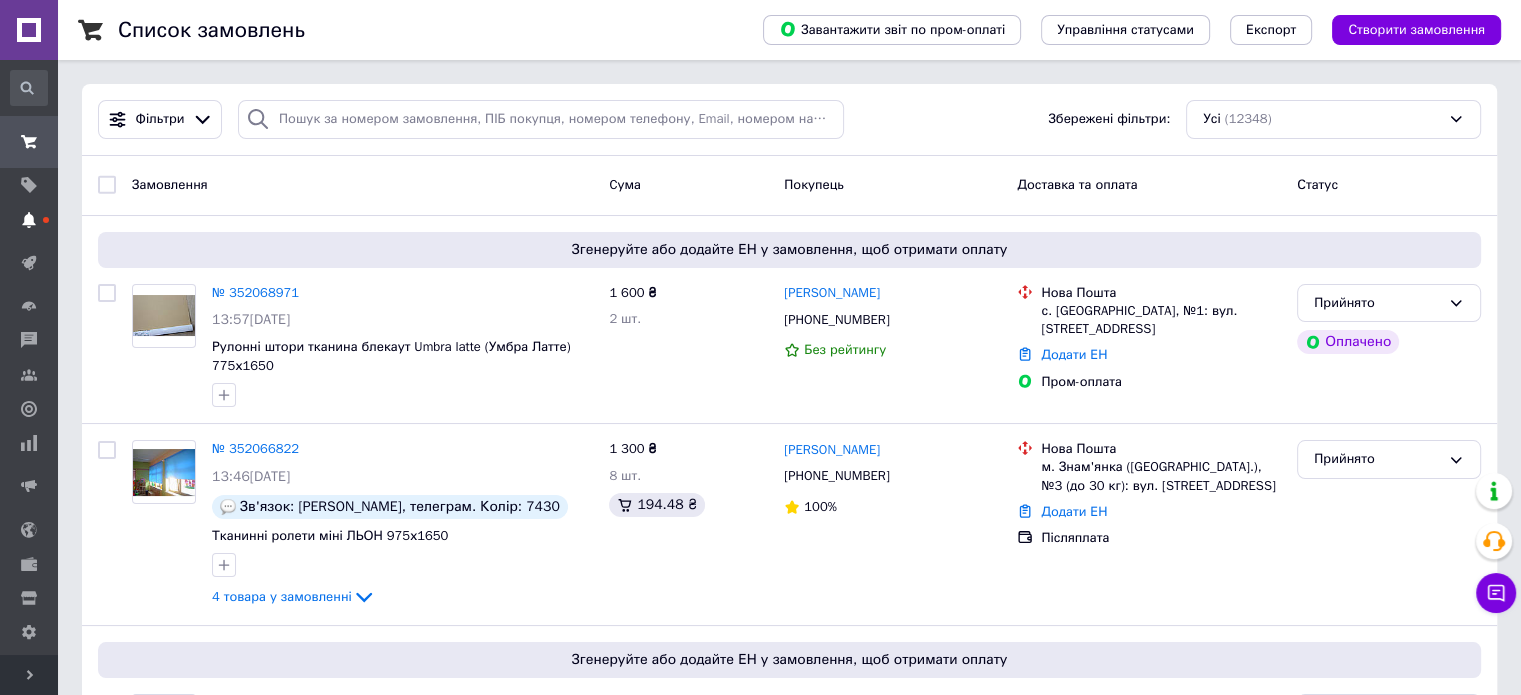 click at bounding box center (29, 220) 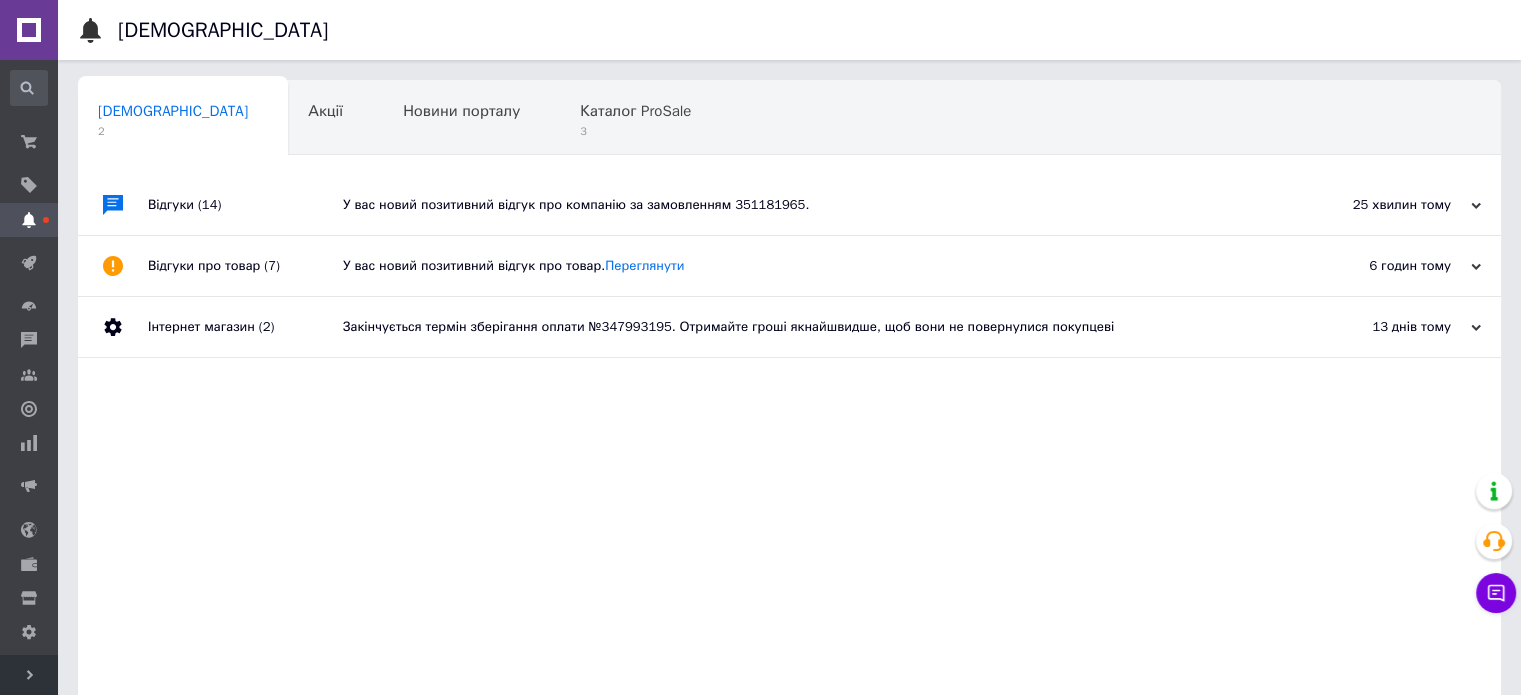 click on "У вас новий позитивний відгук про компанію за замовленням 351181965." at bounding box center [812, 205] 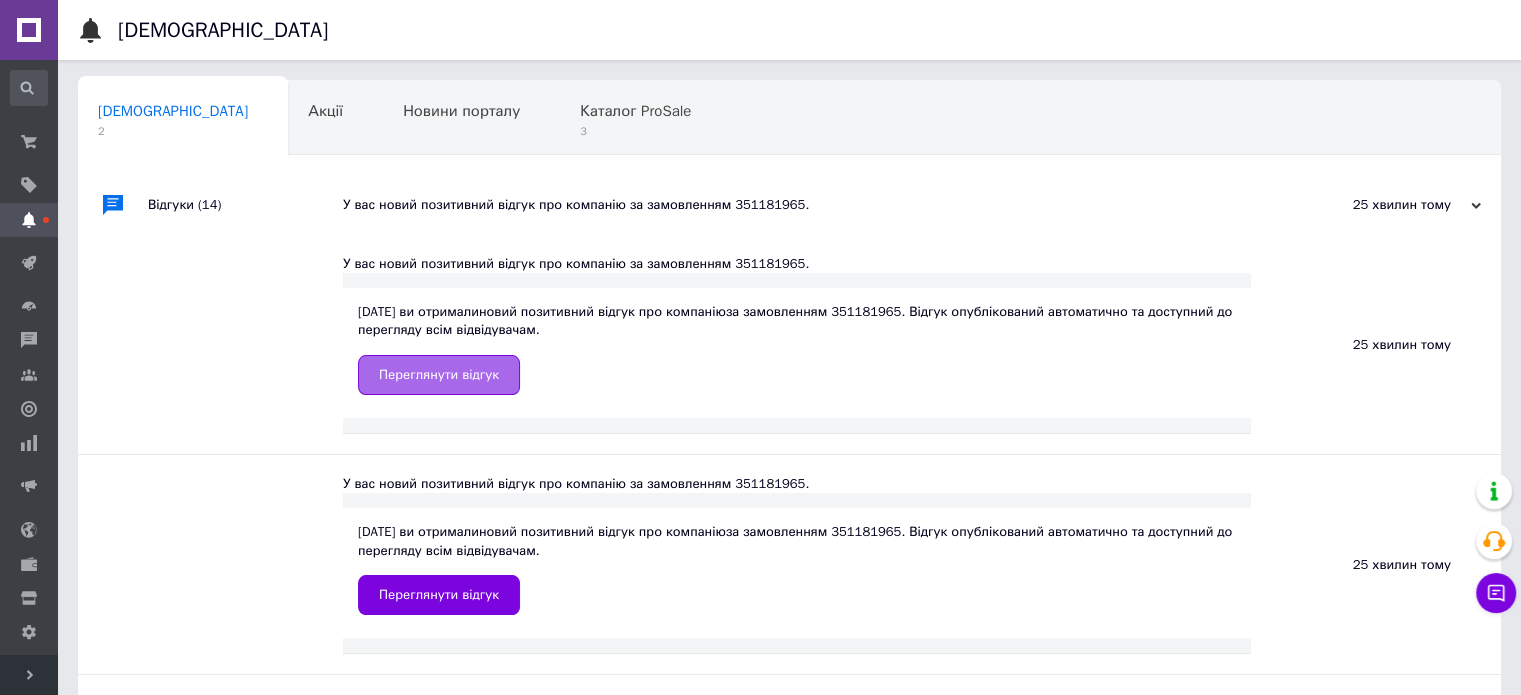 click on "Переглянути відгук" at bounding box center (439, 375) 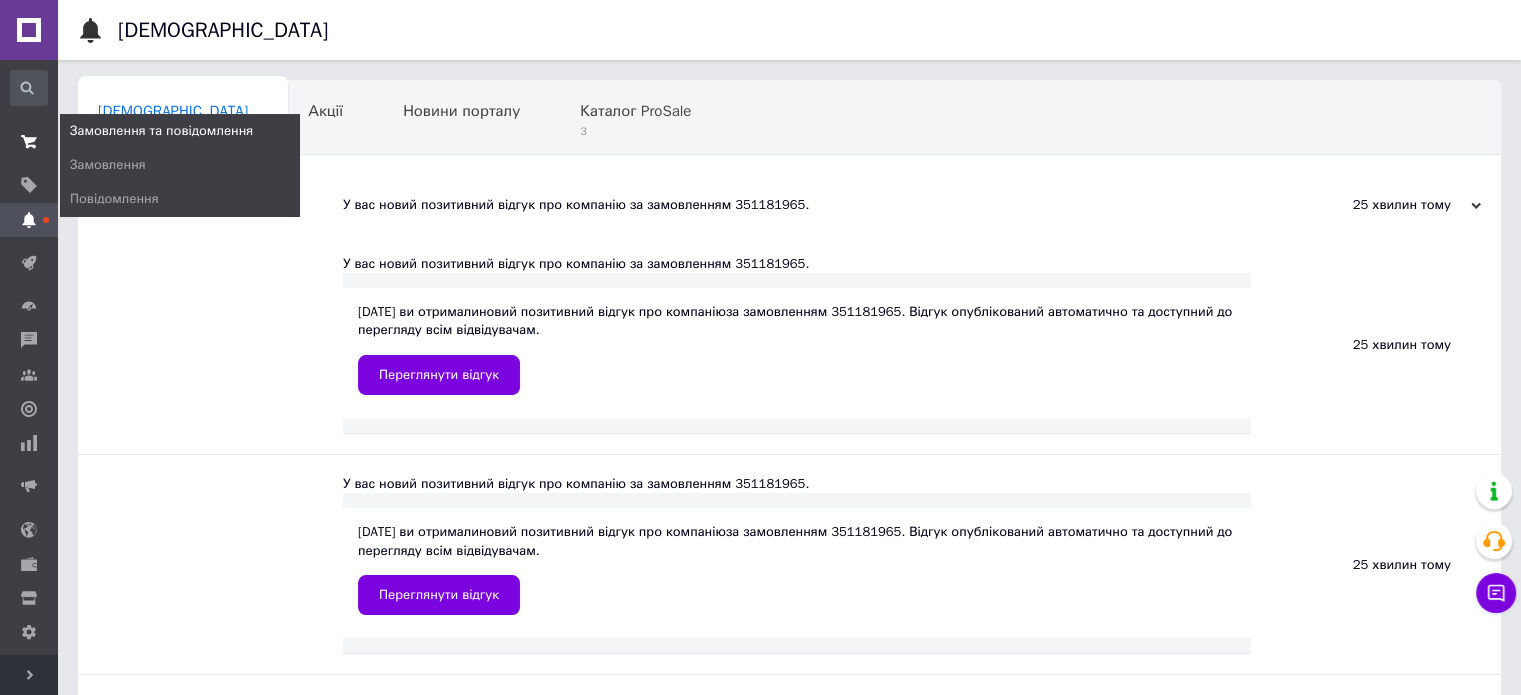 click 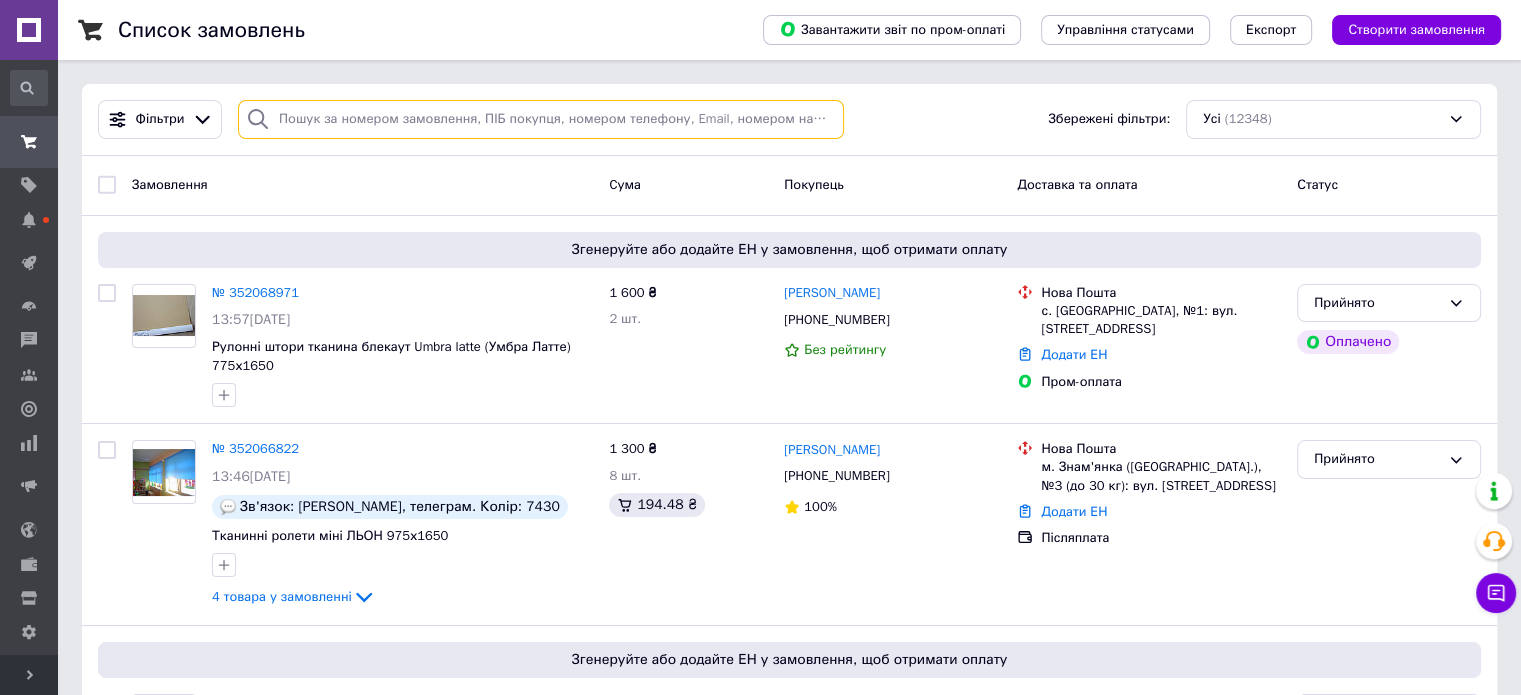 click at bounding box center [541, 119] 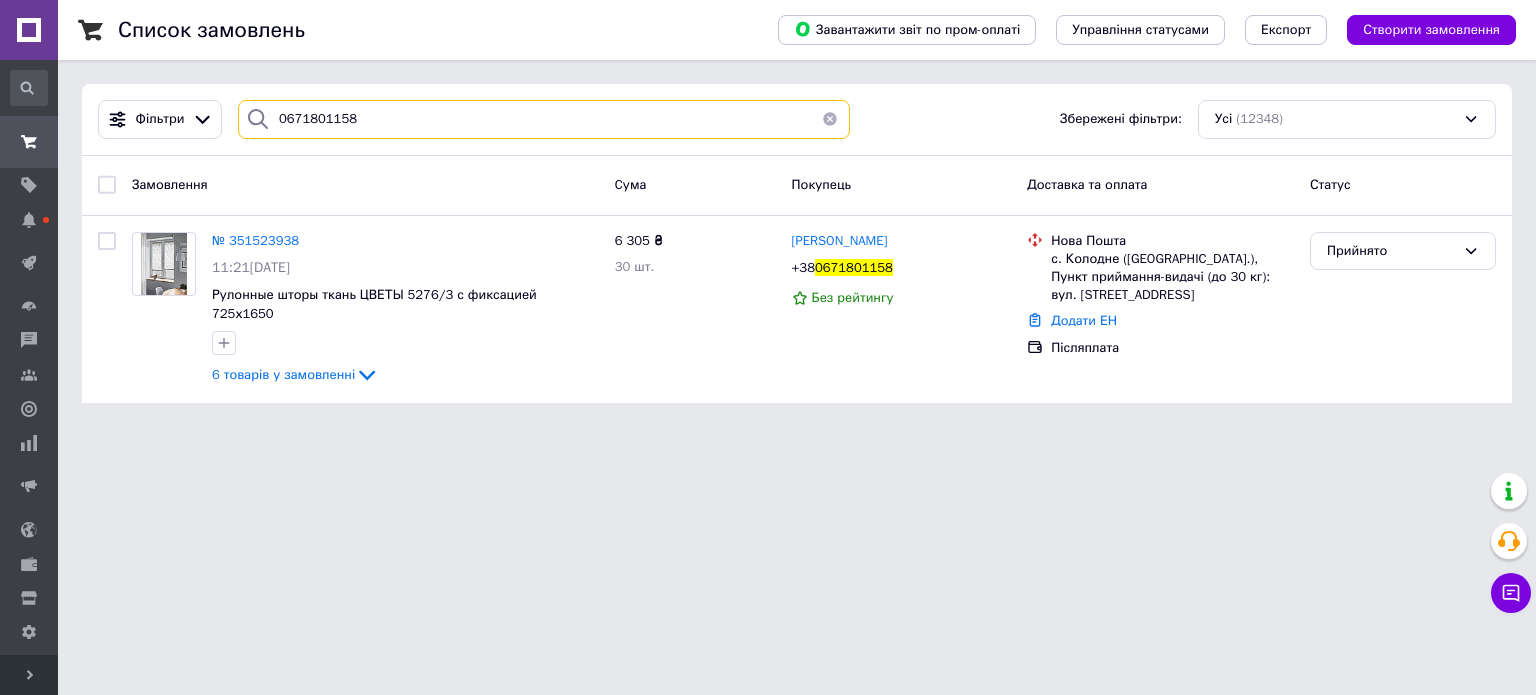 click on "0671801158" at bounding box center [544, 119] 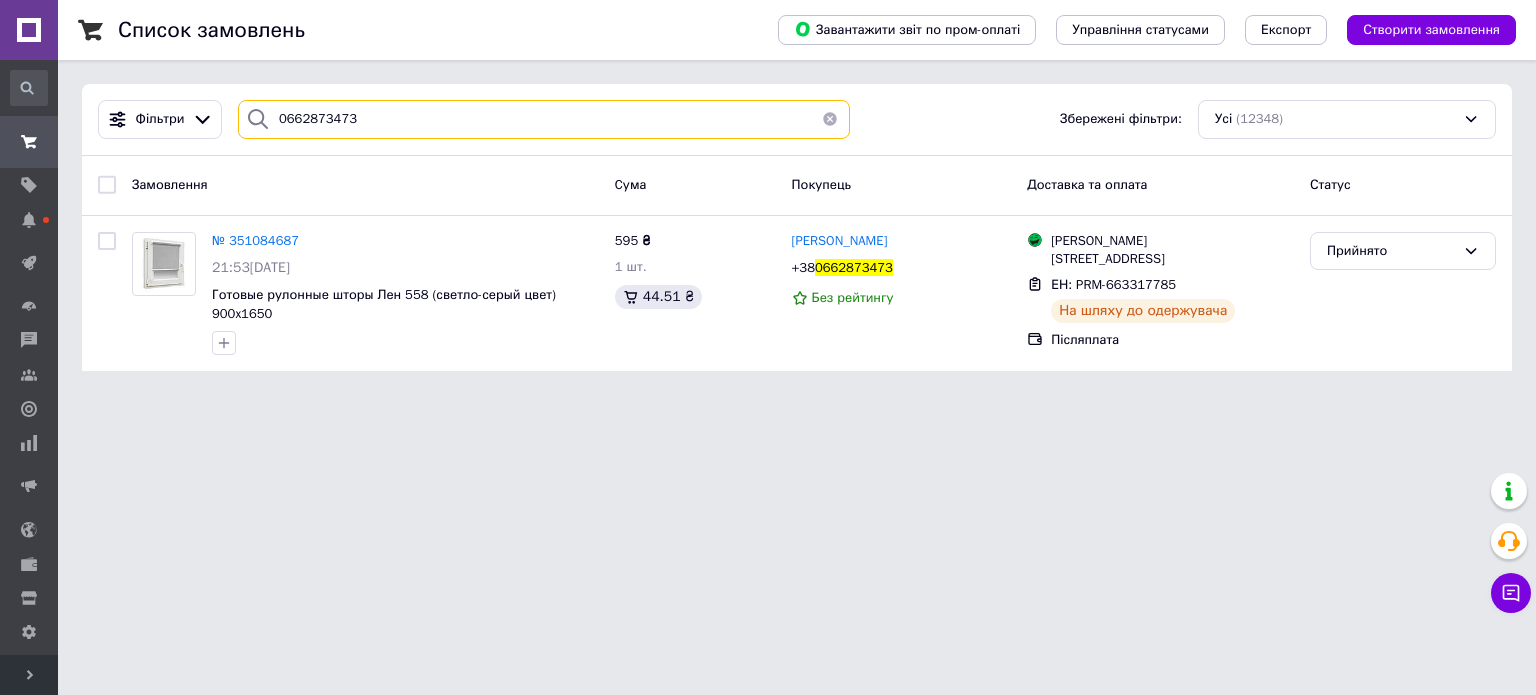 click on "0662873473" at bounding box center [544, 119] 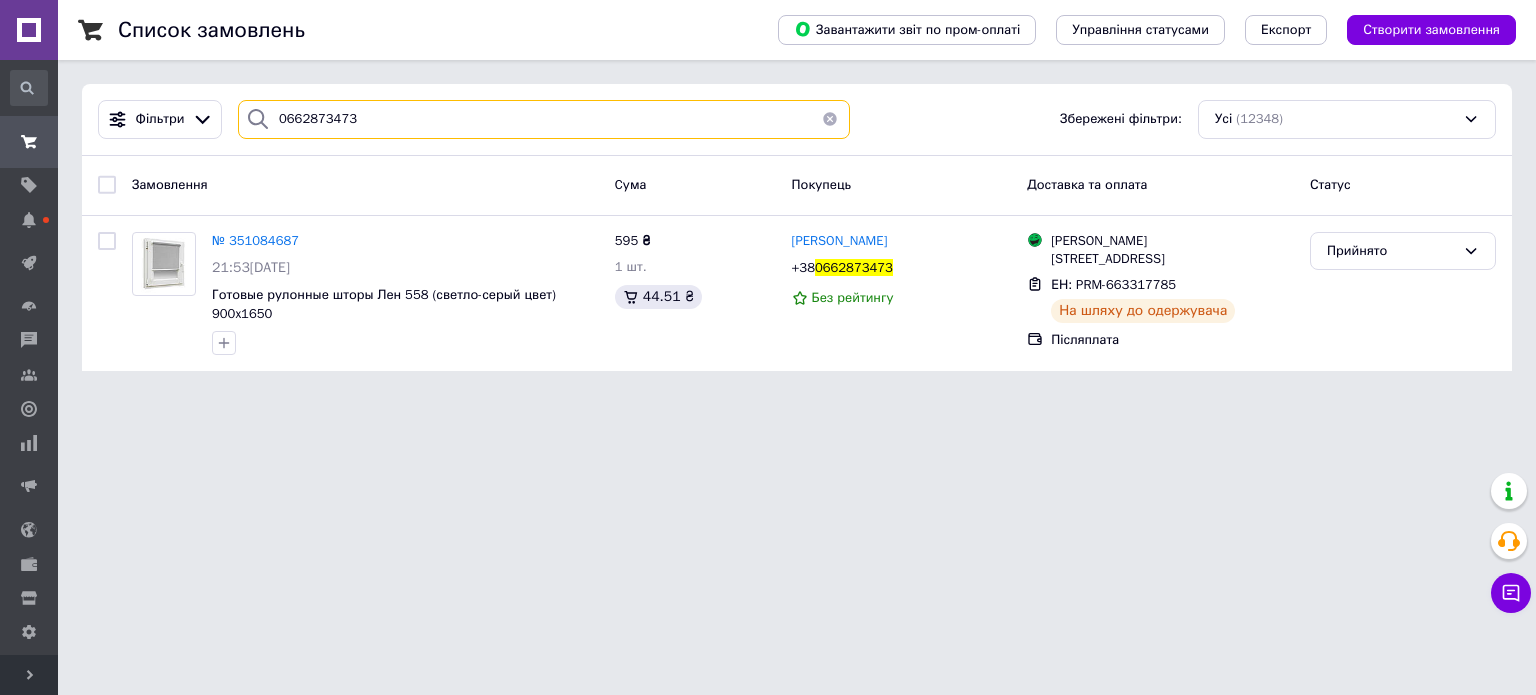click on "0662873473" at bounding box center (544, 119) 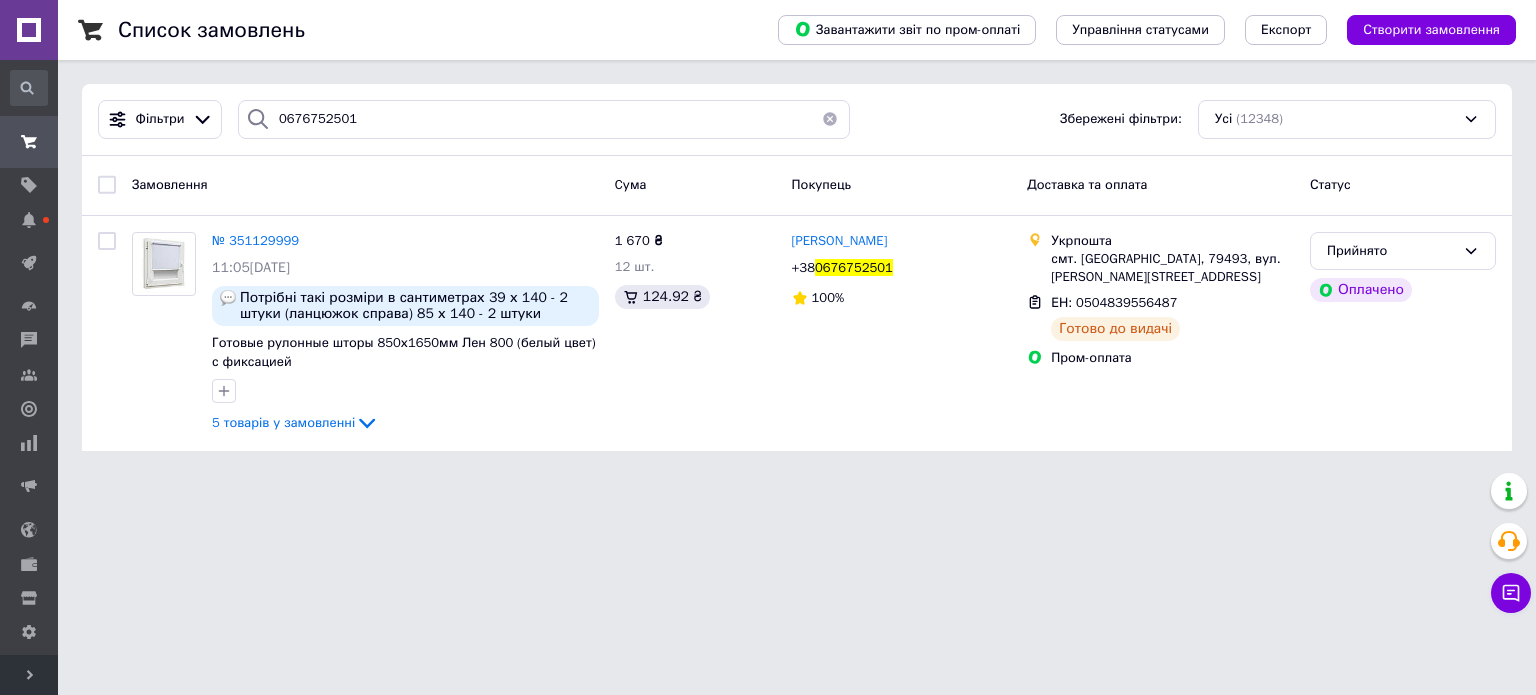 click at bounding box center (258, 119) 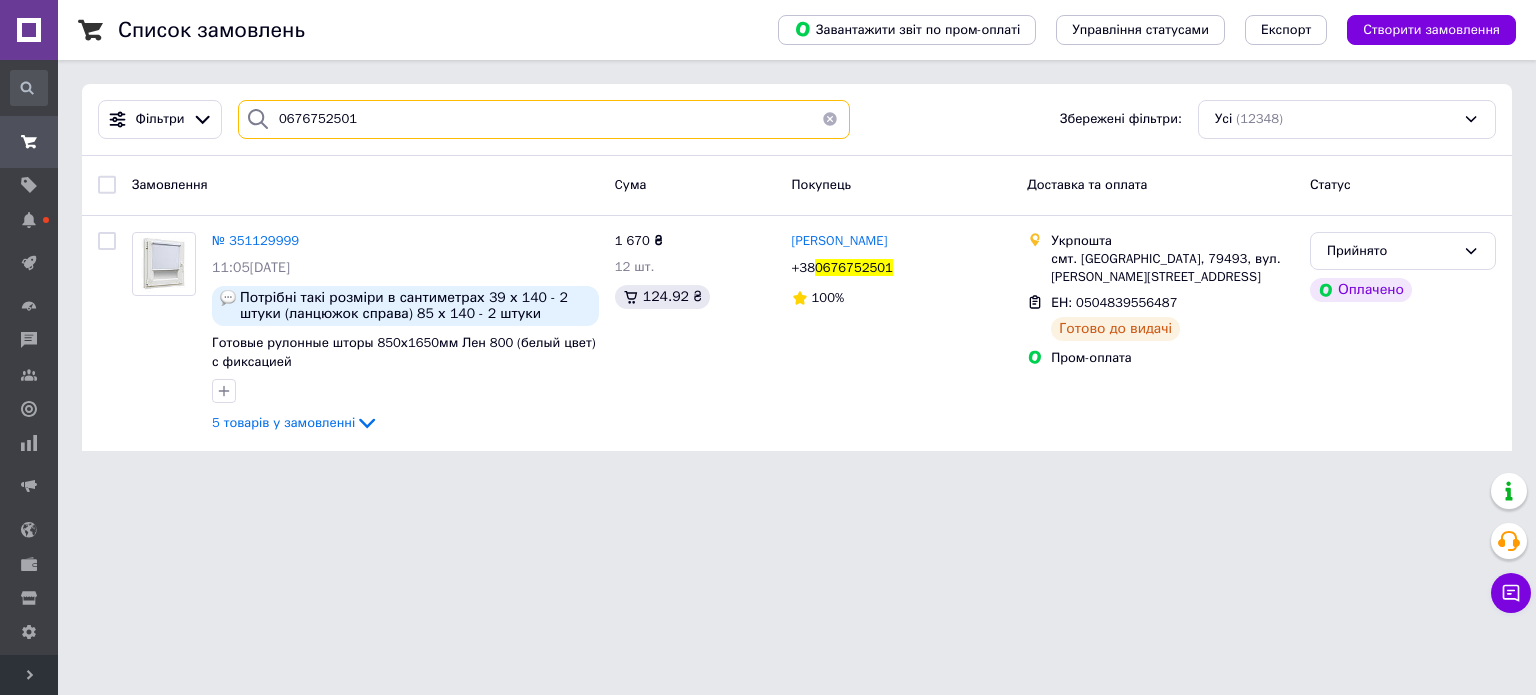 click on "0676752501" at bounding box center [544, 119] 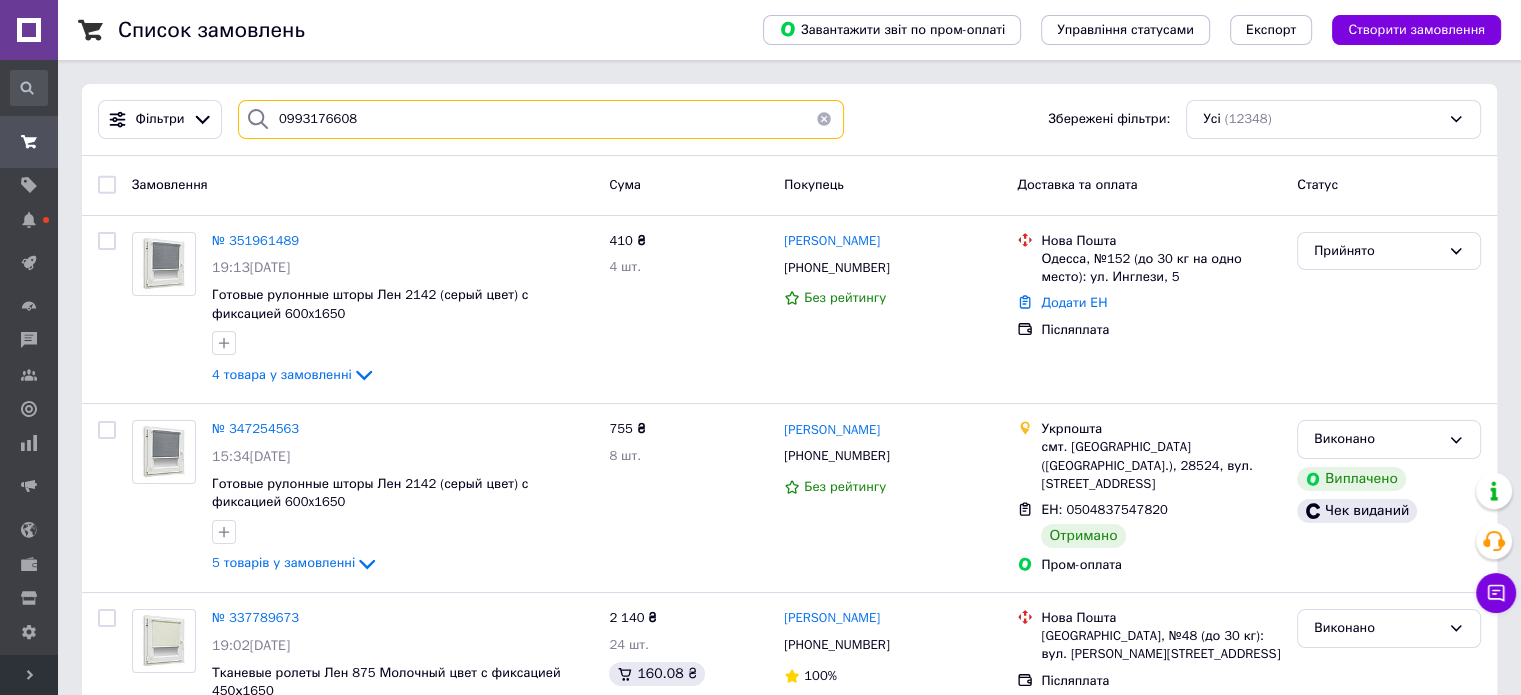 type on "0993176608" 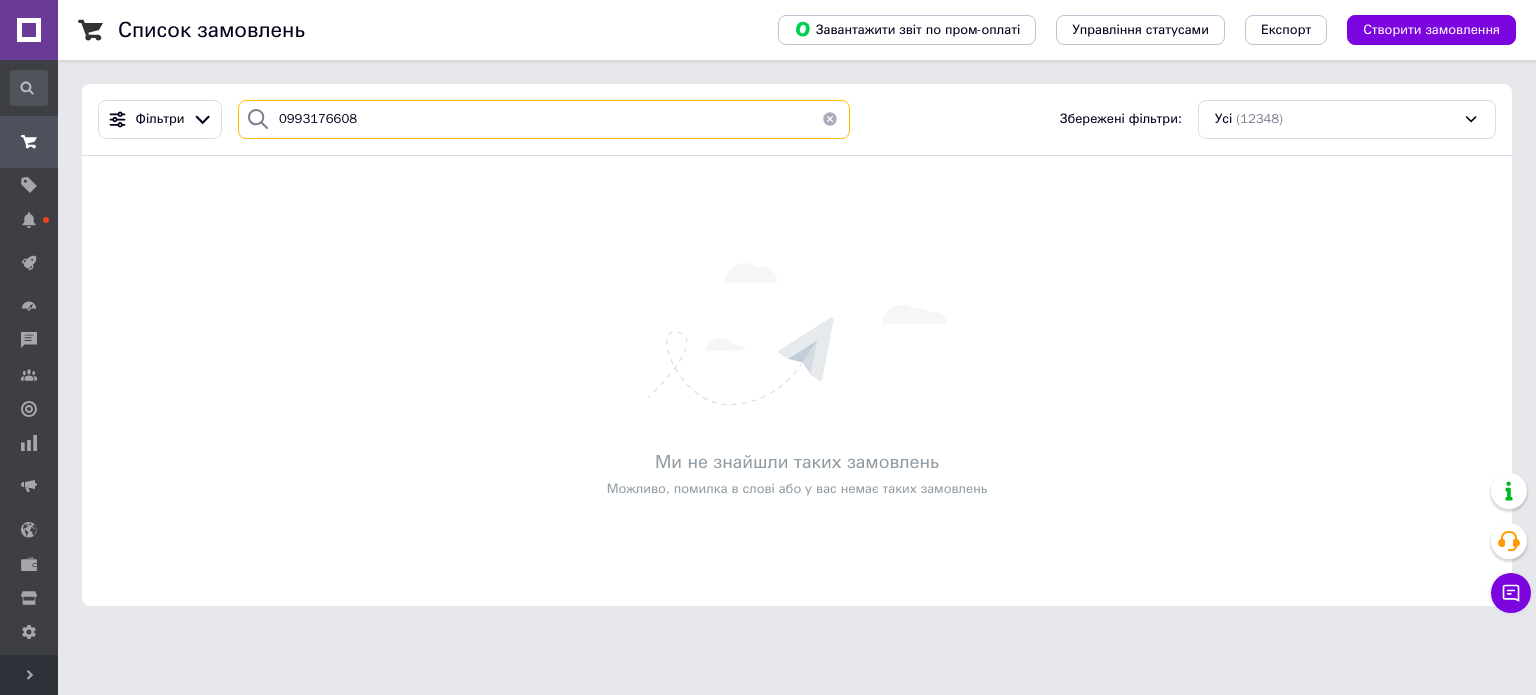 drag, startPoint x: 310, startPoint y: 128, endPoint x: 367, endPoint y: 126, distance: 57.035076 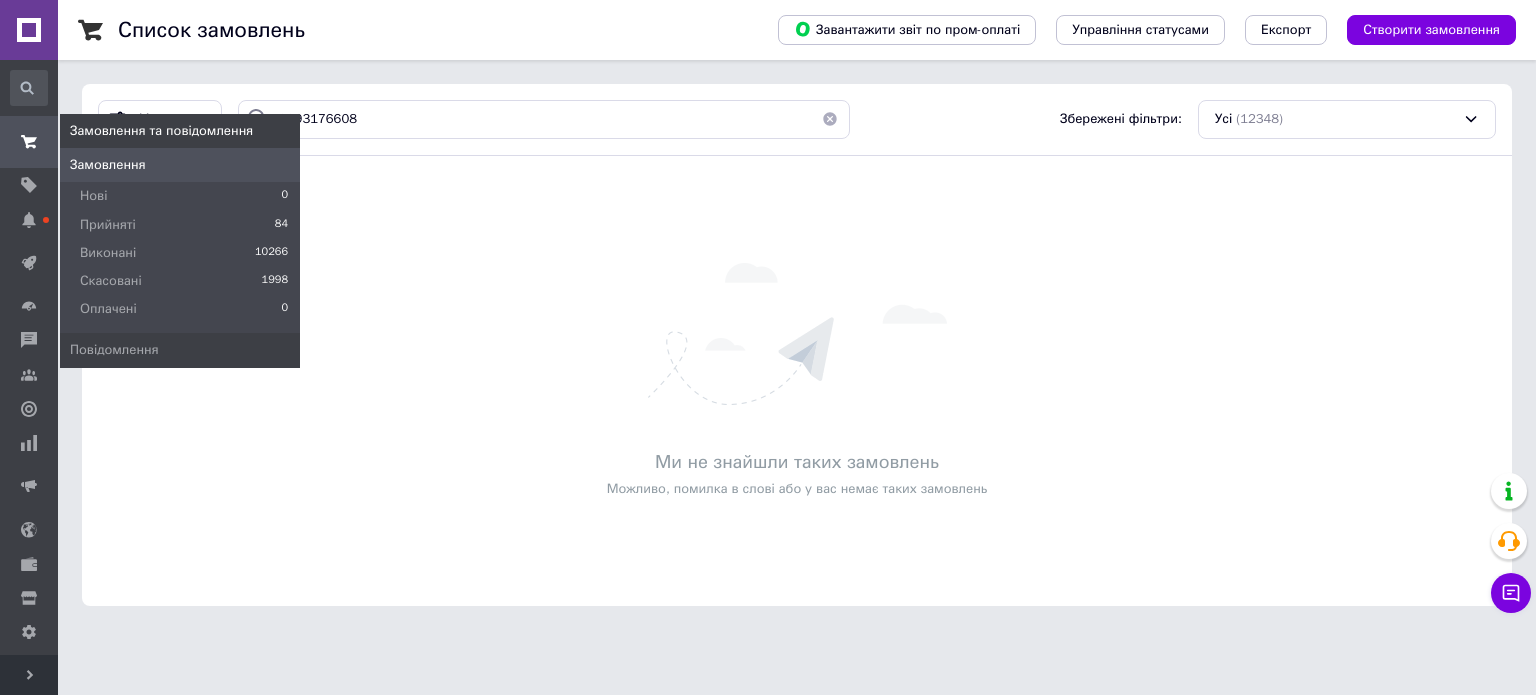 click at bounding box center [29, 142] 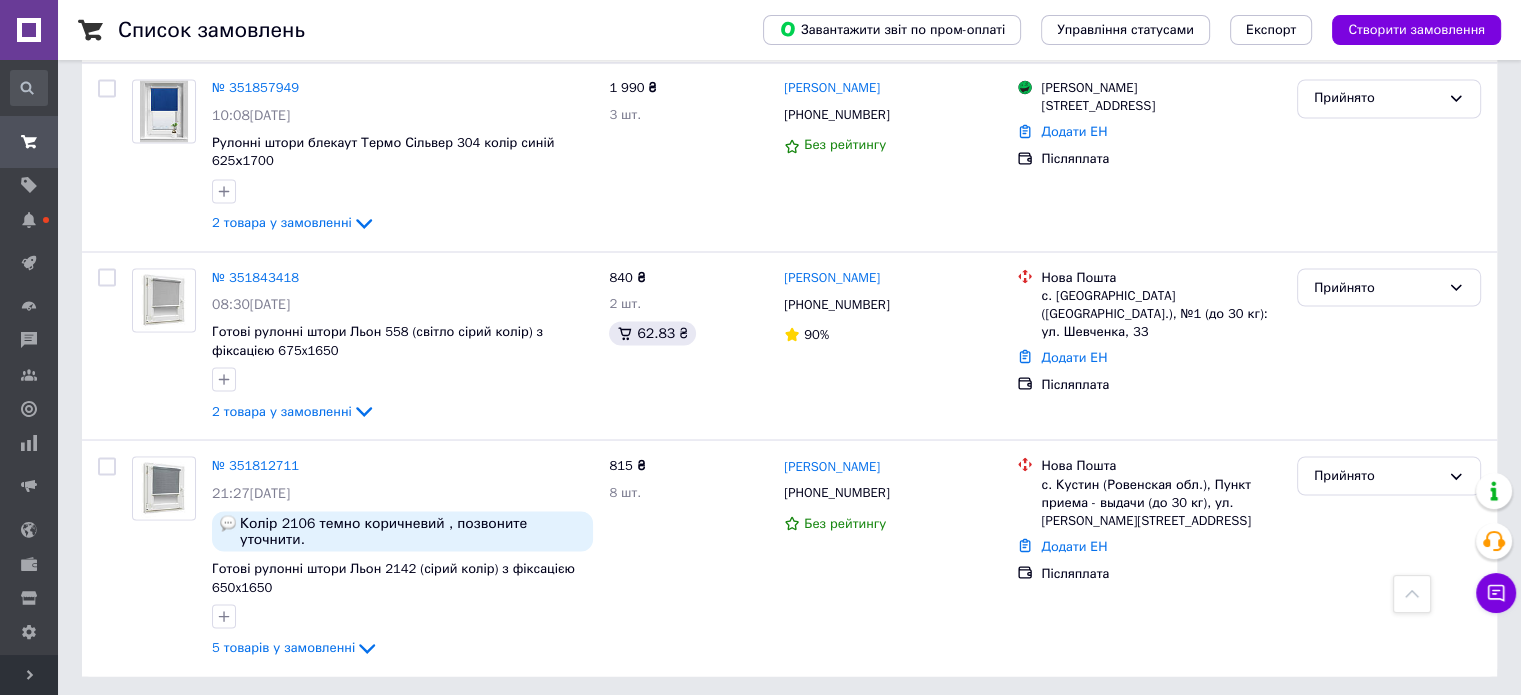 scroll, scrollTop: 3553, scrollLeft: 0, axis: vertical 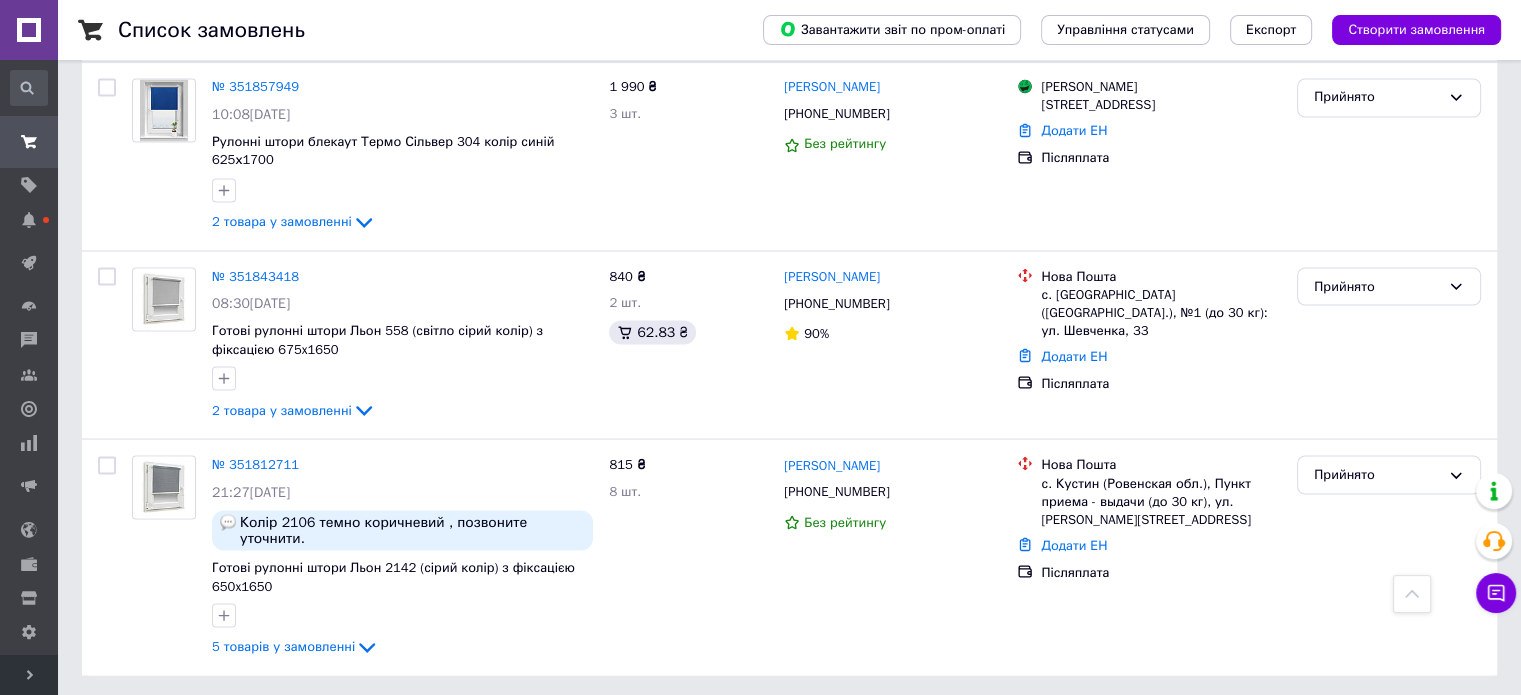 click on "2" at bounding box center [145, 720] 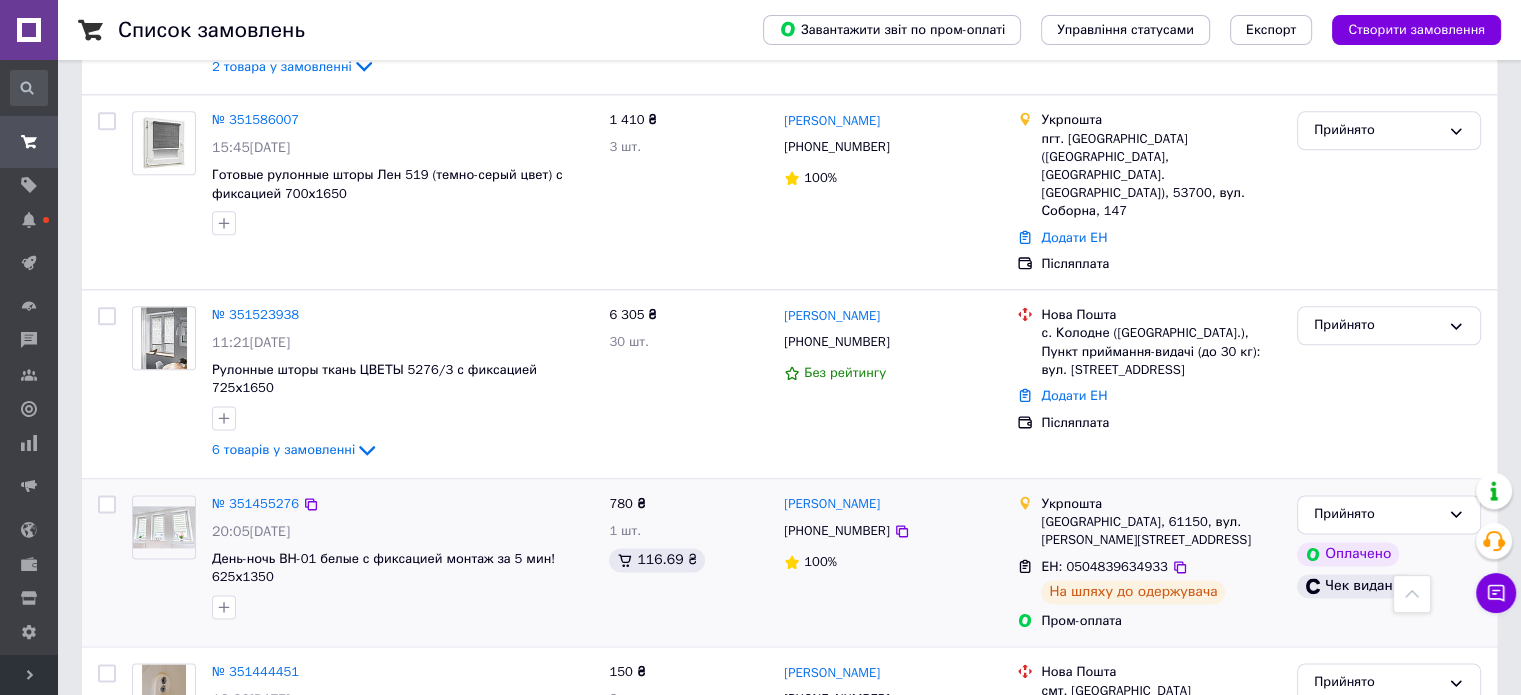 scroll, scrollTop: 2500, scrollLeft: 0, axis: vertical 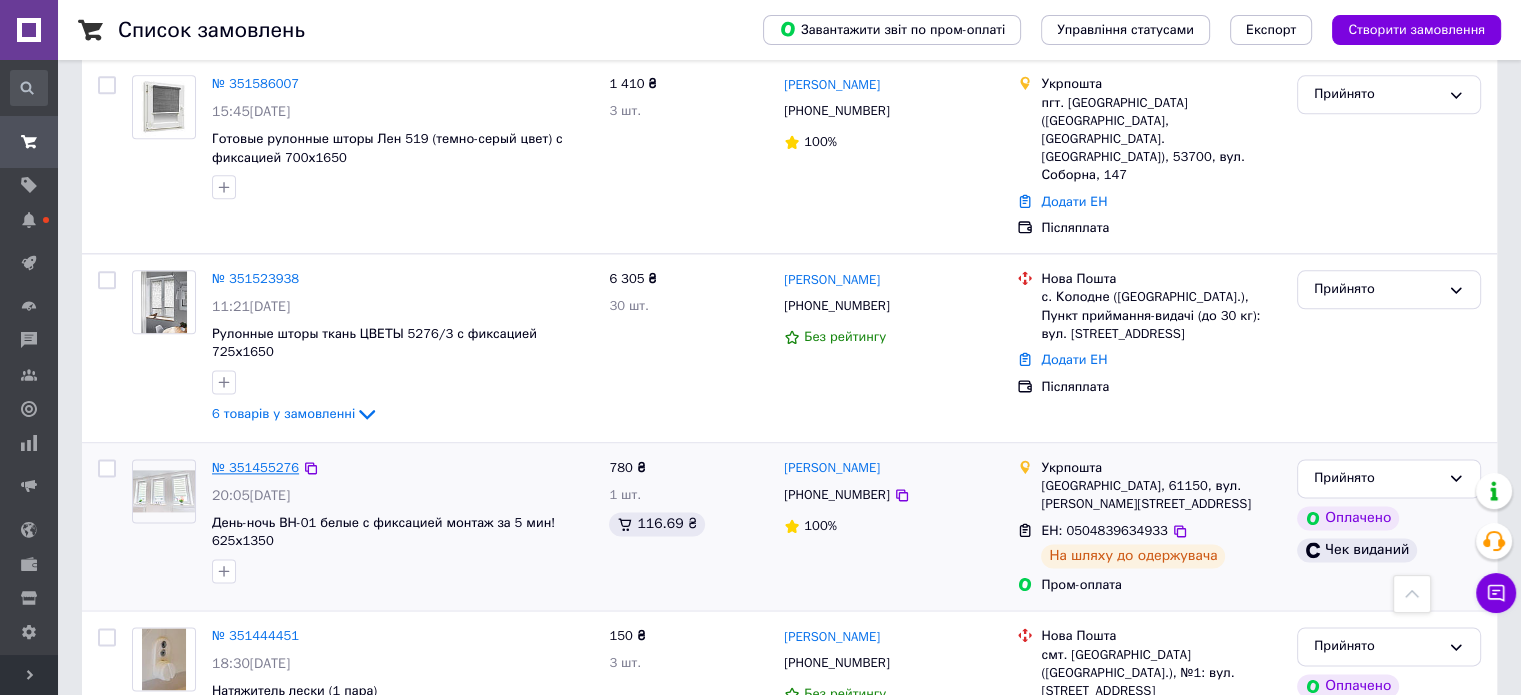 click on "№ 351455276" at bounding box center (255, 467) 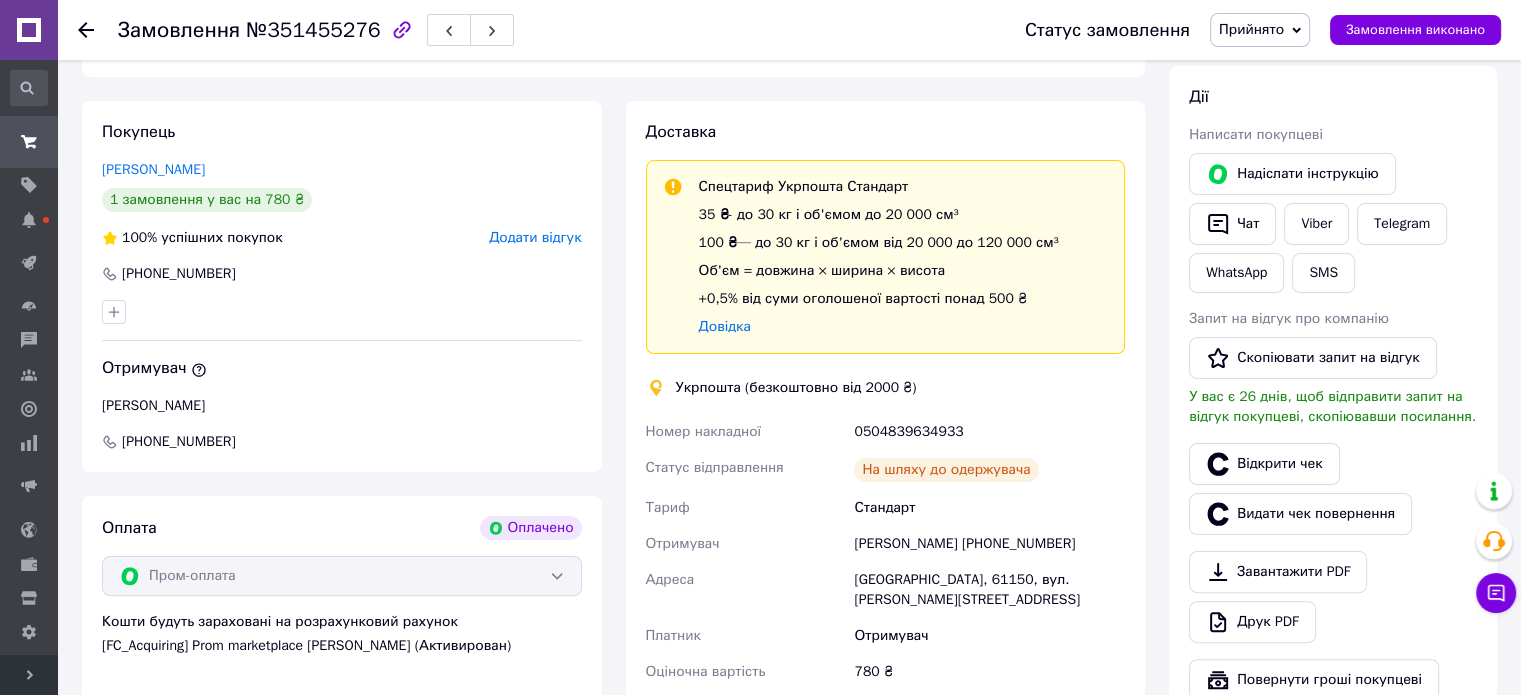 scroll, scrollTop: 400, scrollLeft: 0, axis: vertical 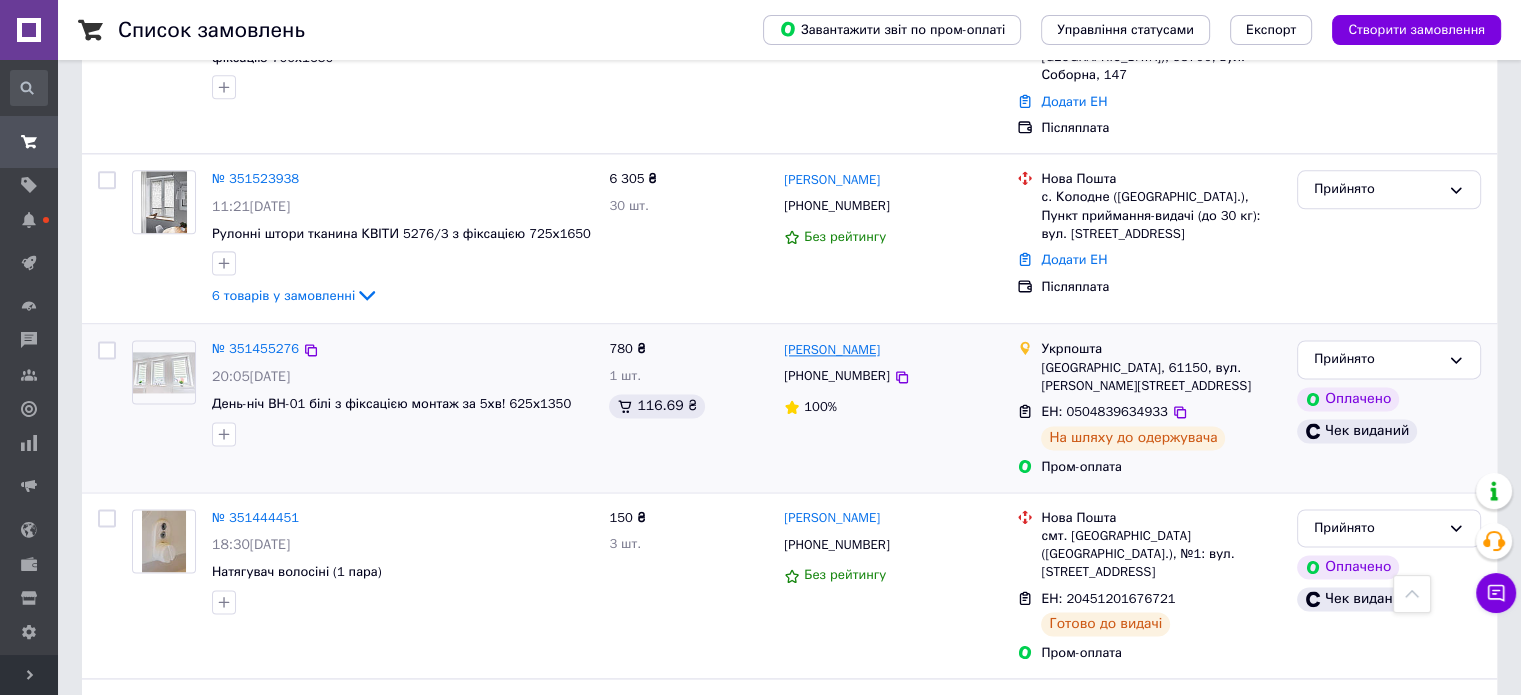 click on "Світлана Гапонова" at bounding box center [832, 350] 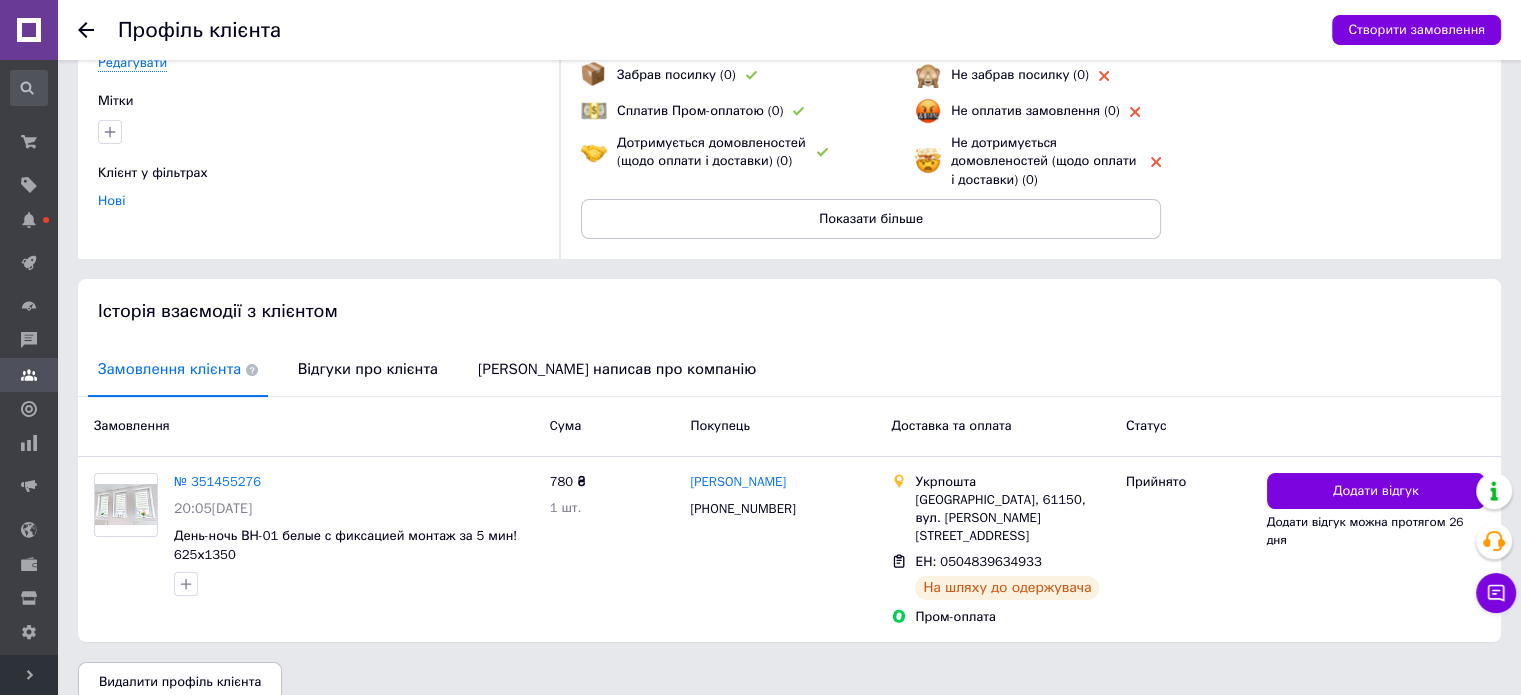 scroll, scrollTop: 184, scrollLeft: 0, axis: vertical 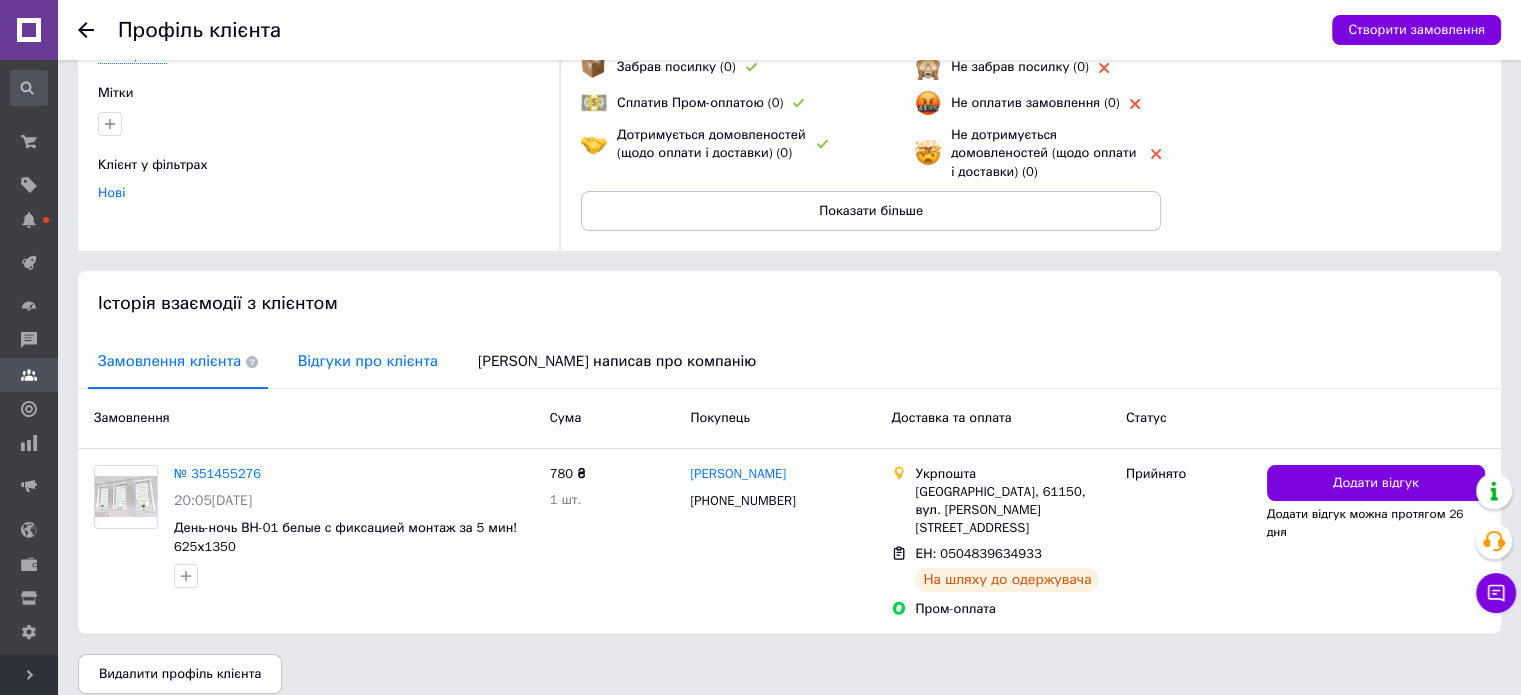 click on "Відгуки про клієнта" at bounding box center [368, 361] 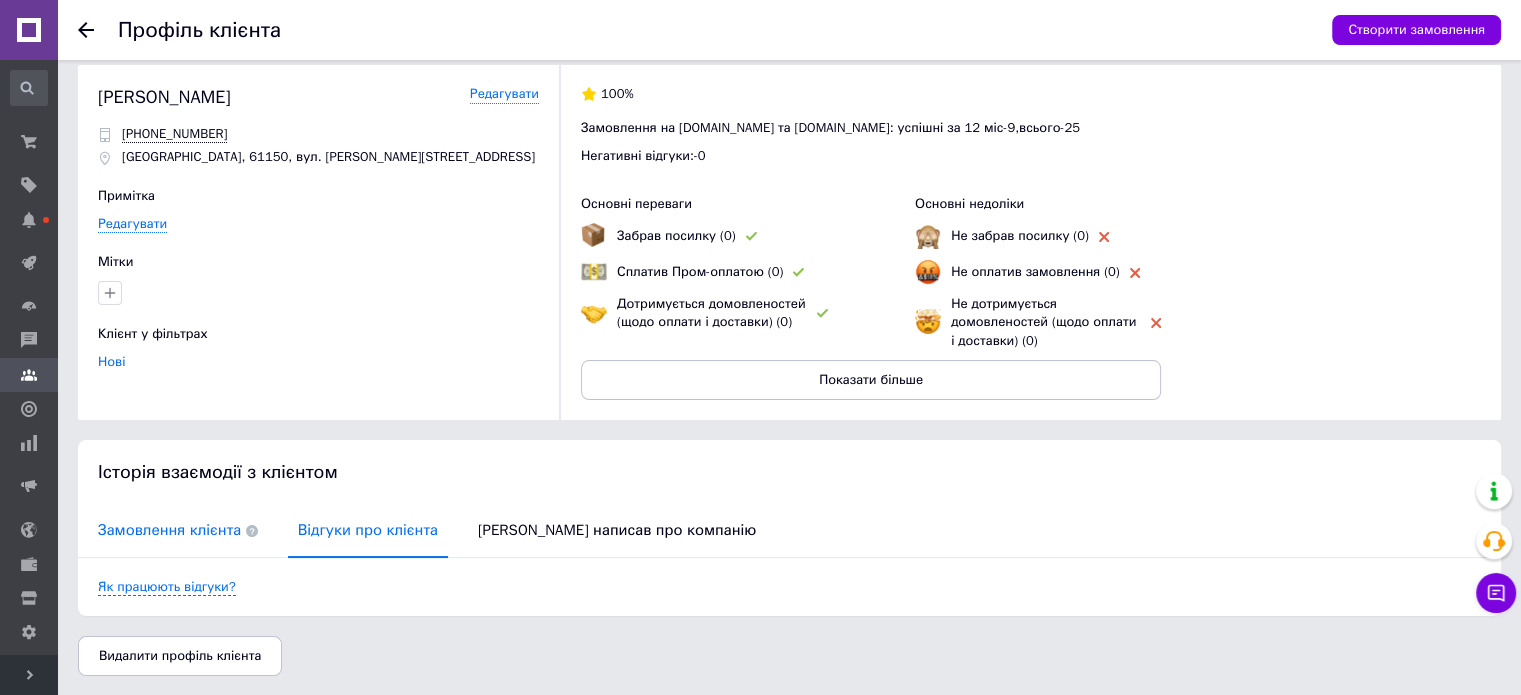 click on "Замовлення клієнта" at bounding box center [178, 530] 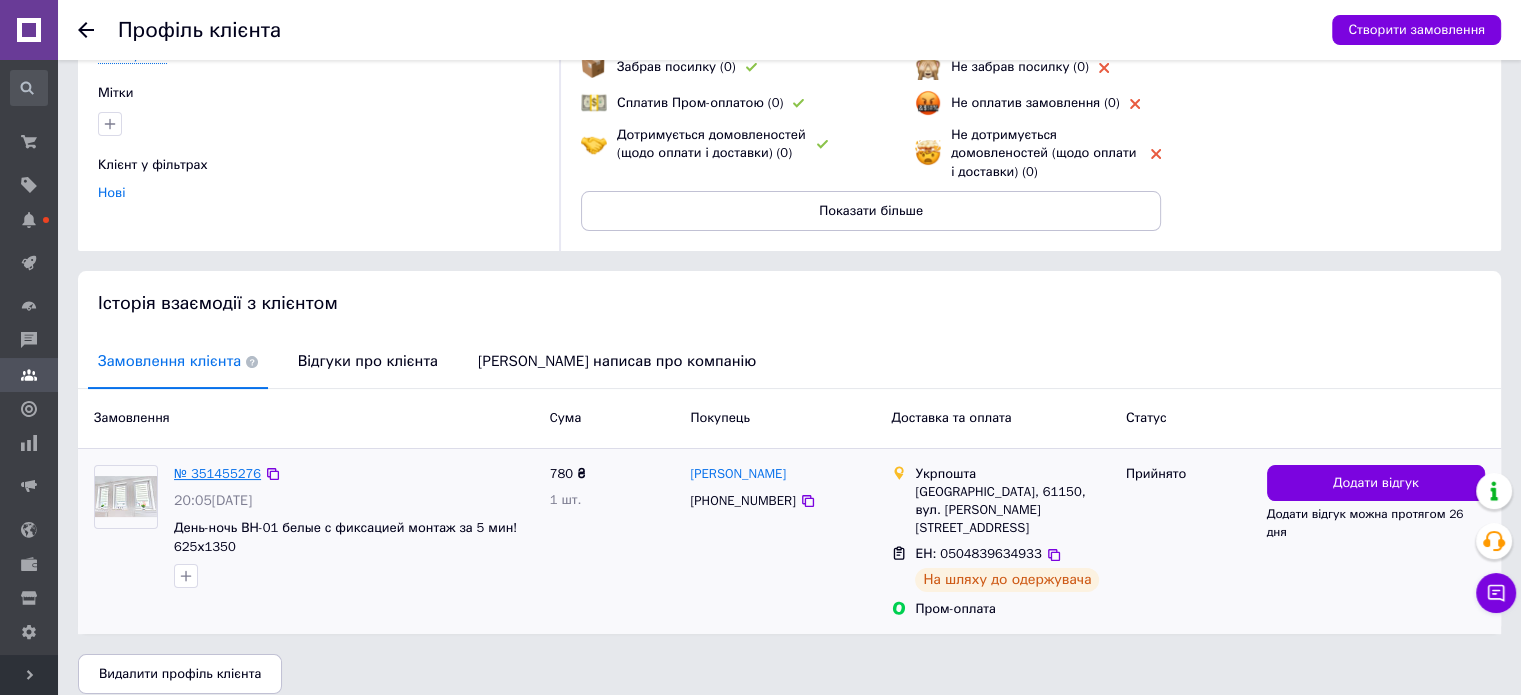 click on "№ 351455276" at bounding box center (217, 473) 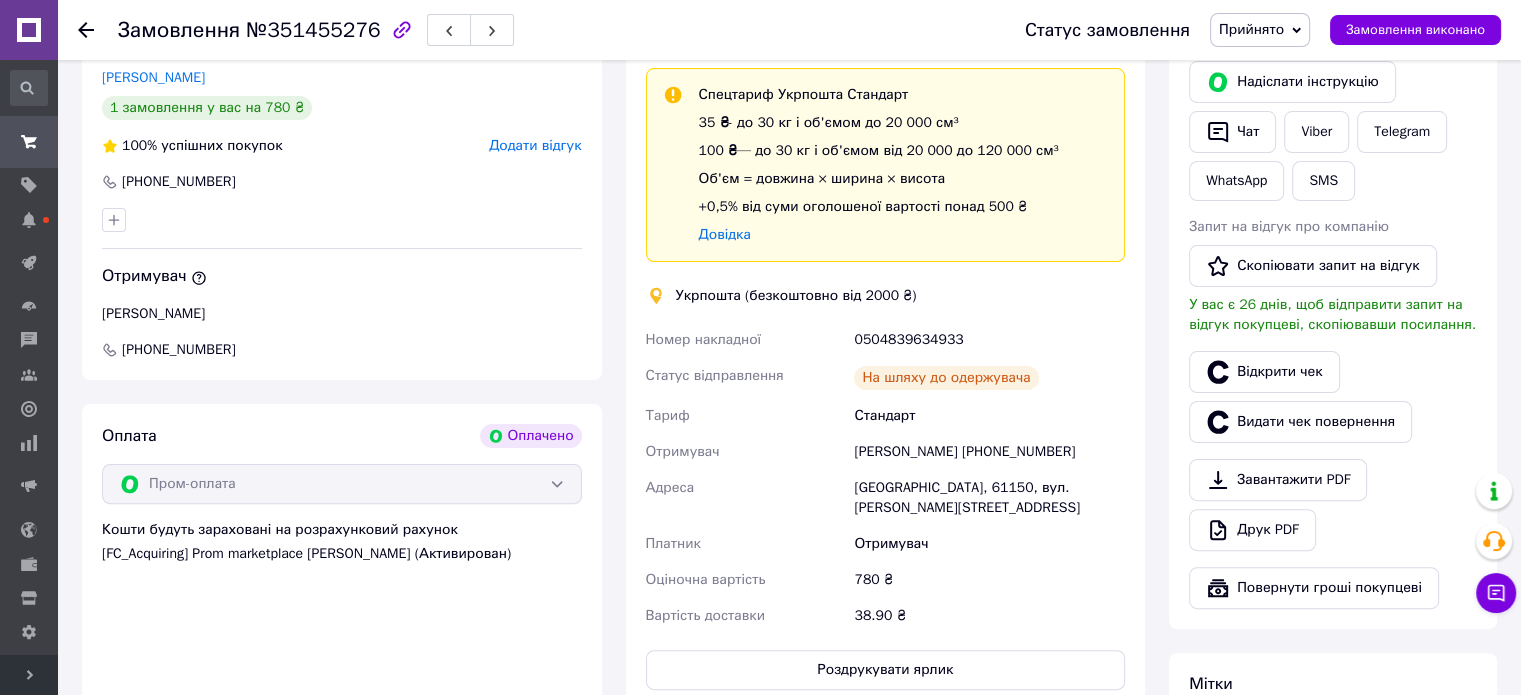 scroll, scrollTop: 500, scrollLeft: 0, axis: vertical 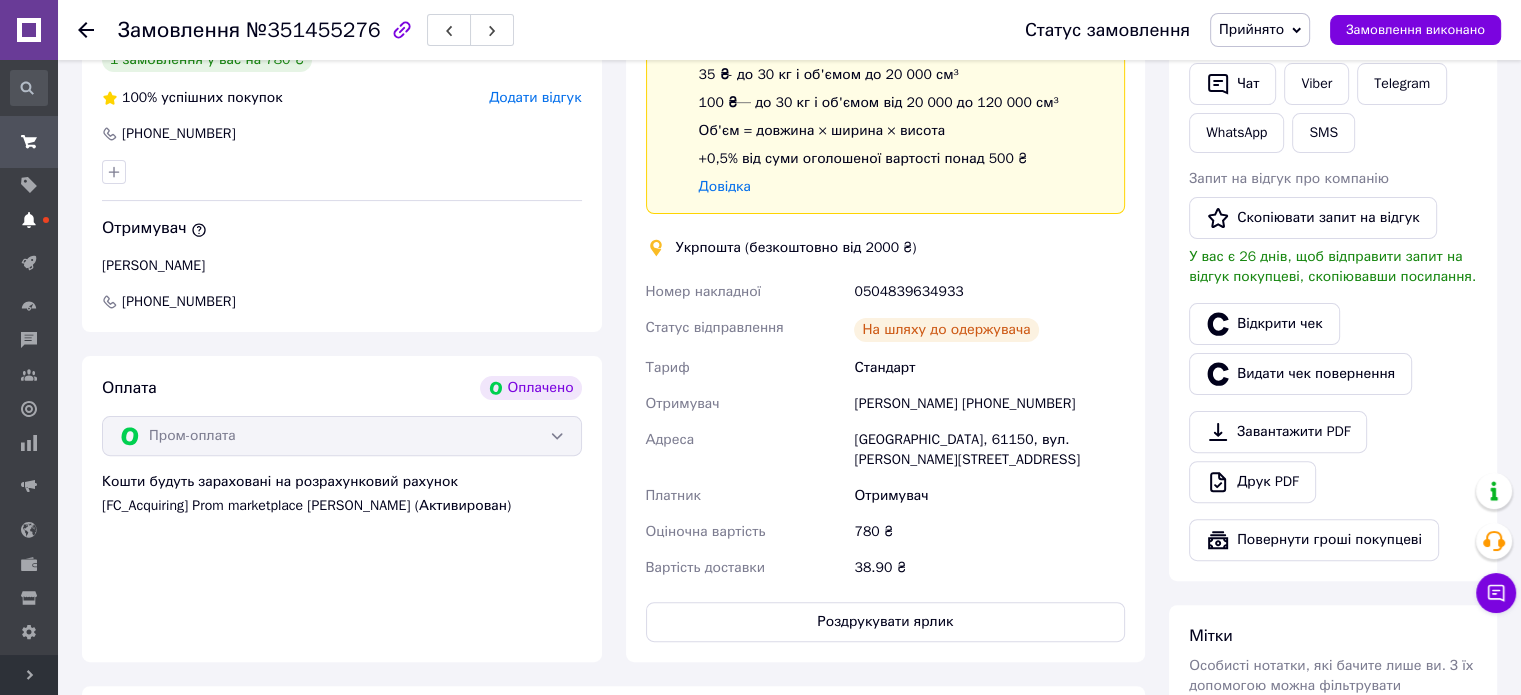 click 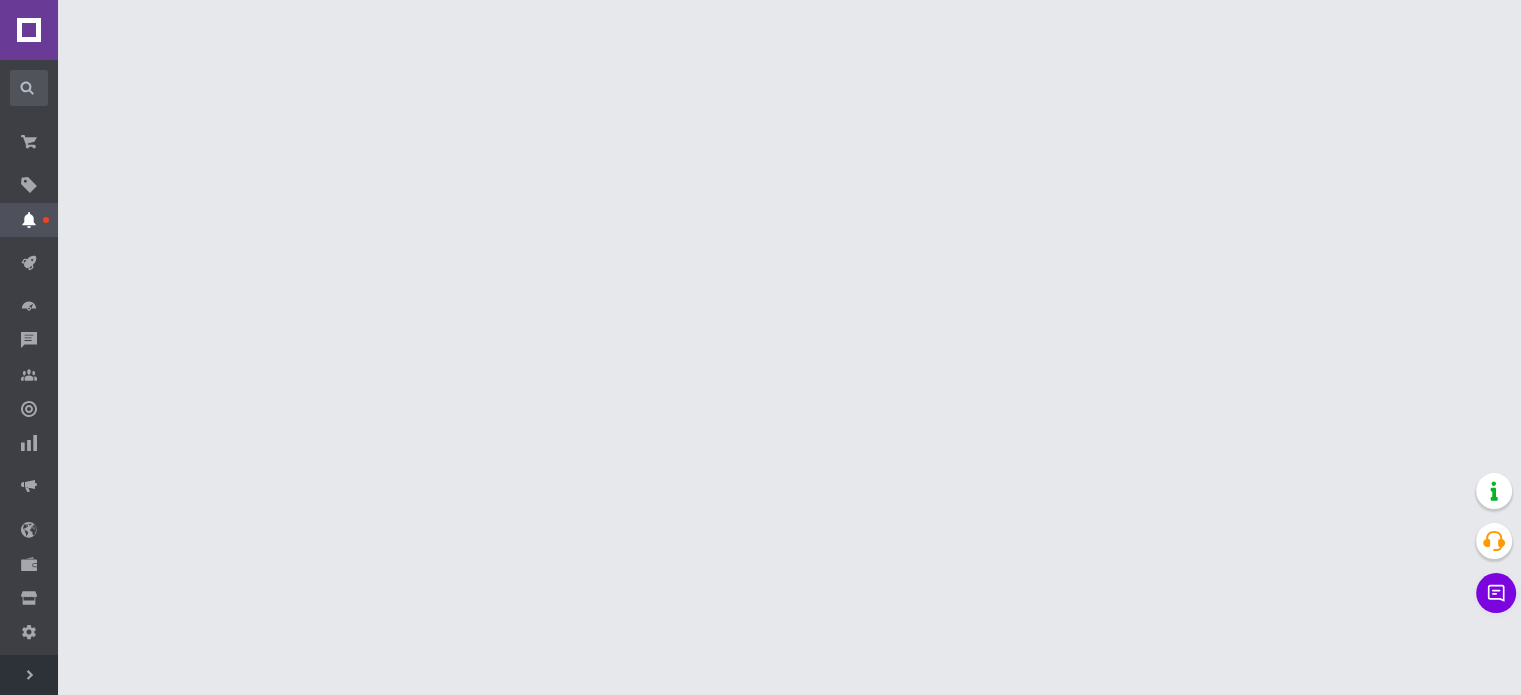 scroll, scrollTop: 0, scrollLeft: 0, axis: both 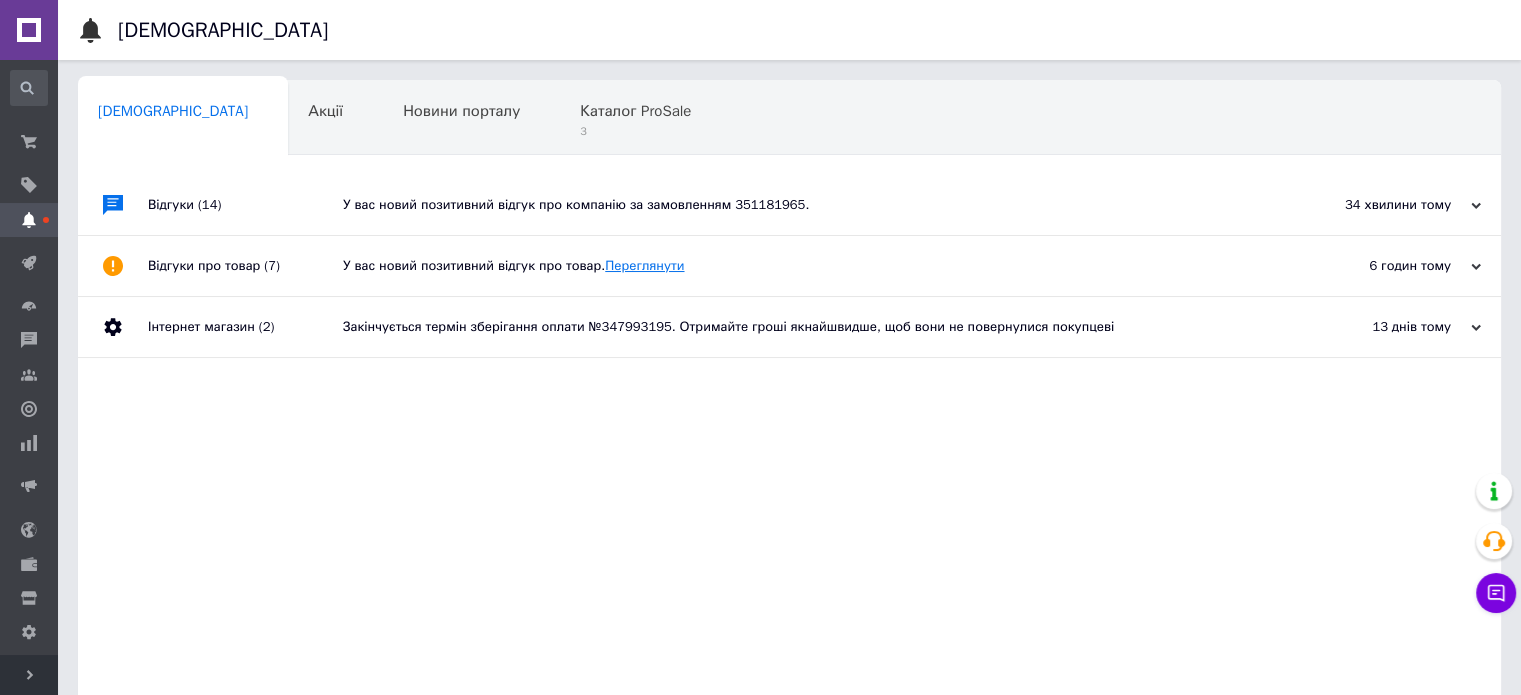 click on "Переглянути" at bounding box center [644, 265] 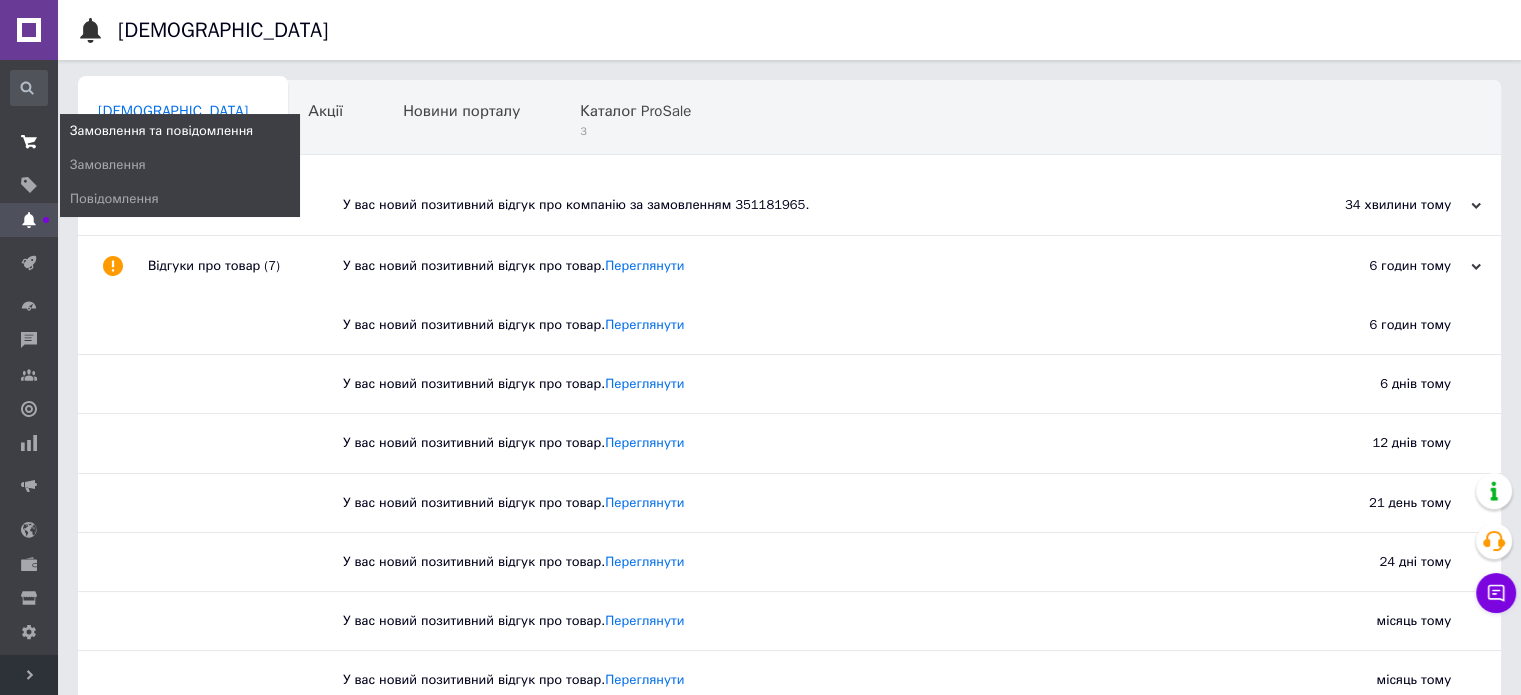click at bounding box center (29, 142) 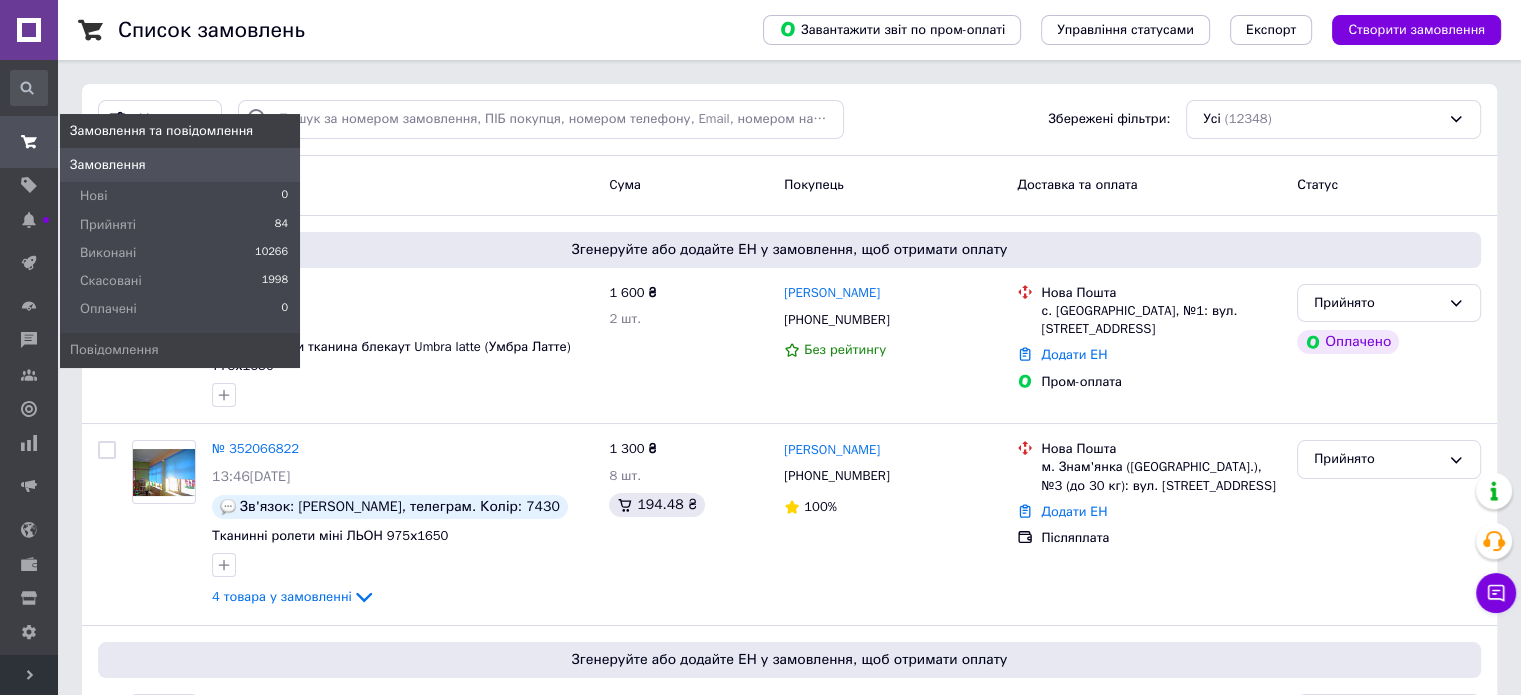 click 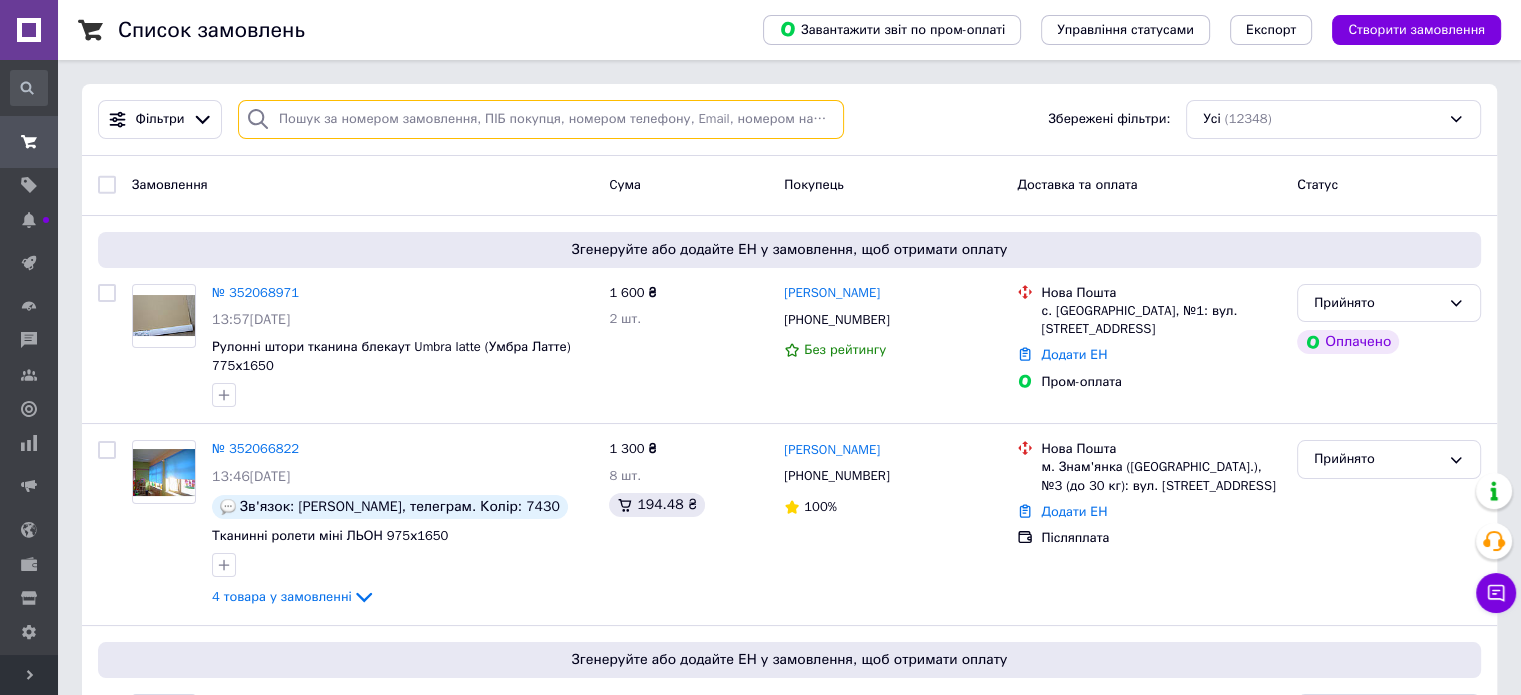 click at bounding box center (541, 119) 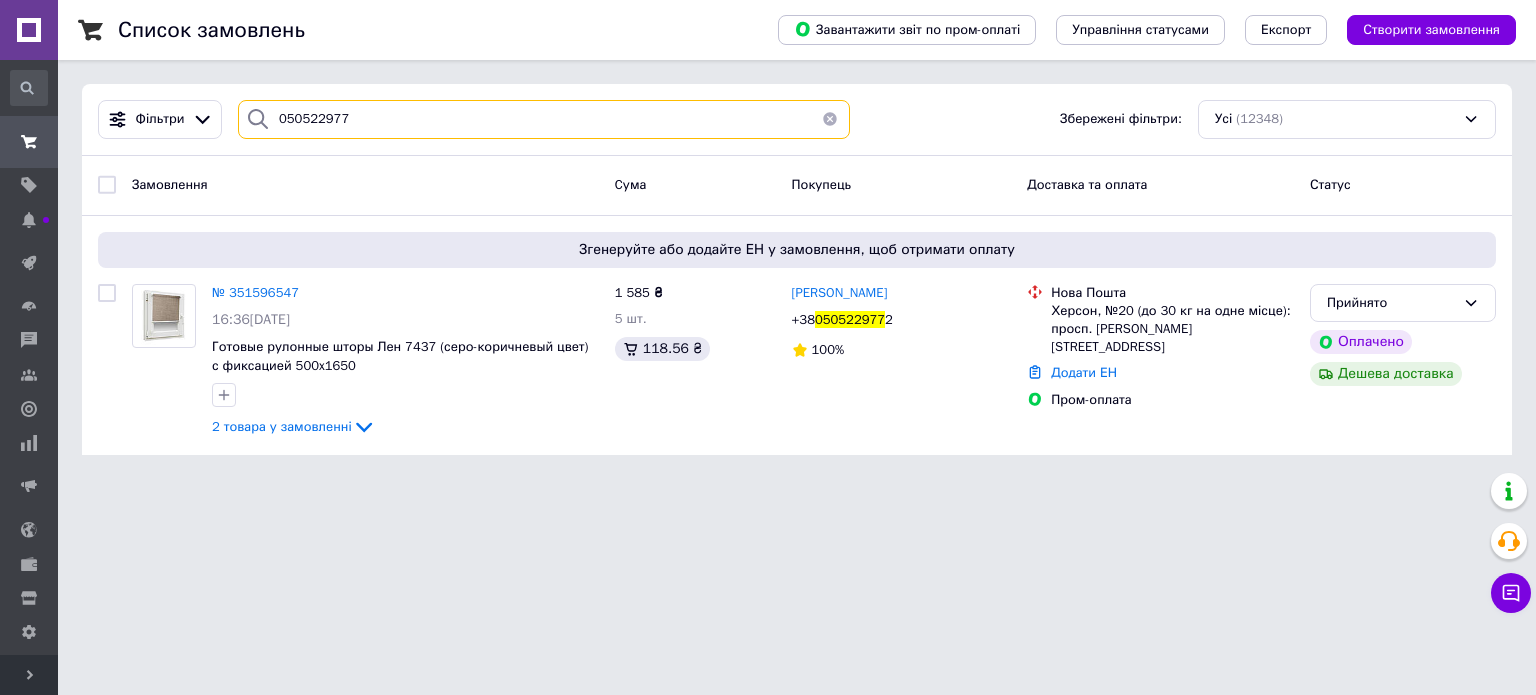 type on "050522977" 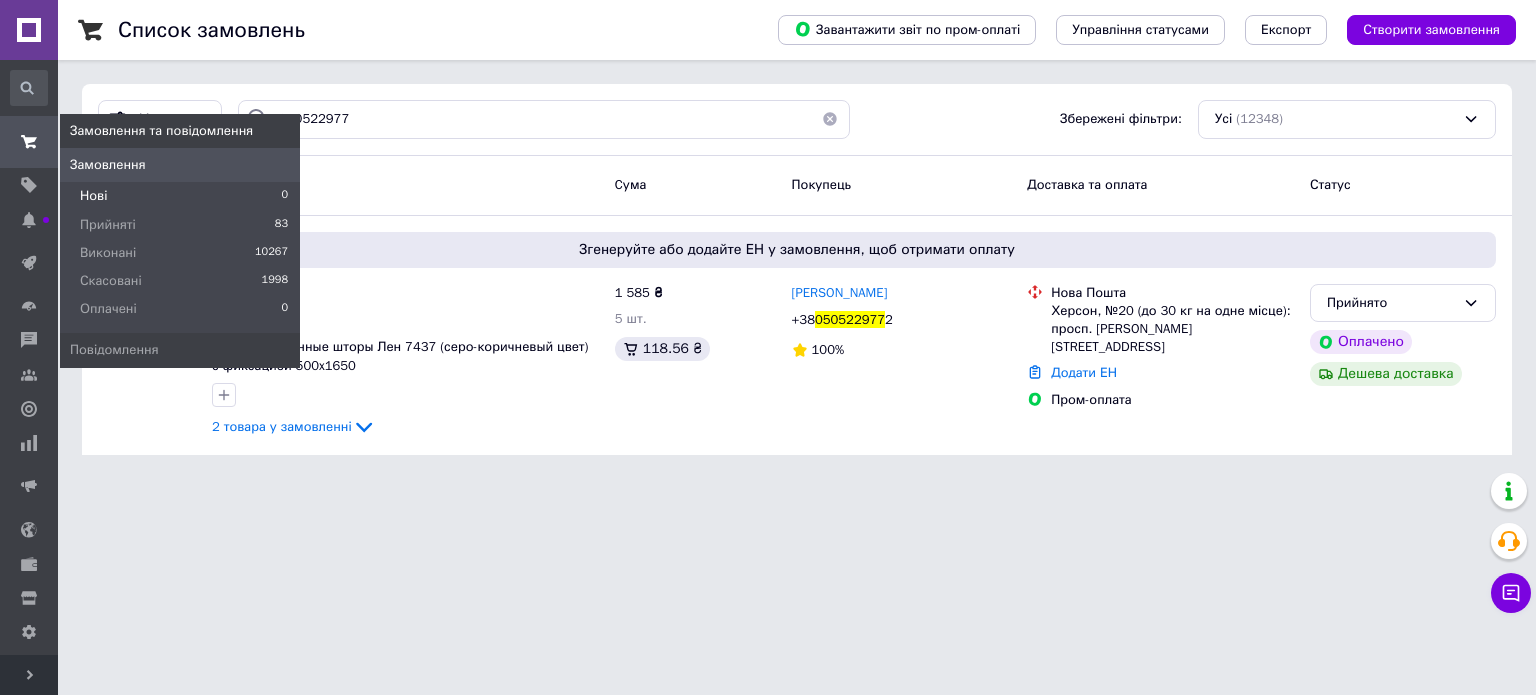 click on "Нові 0" at bounding box center (180, 196) 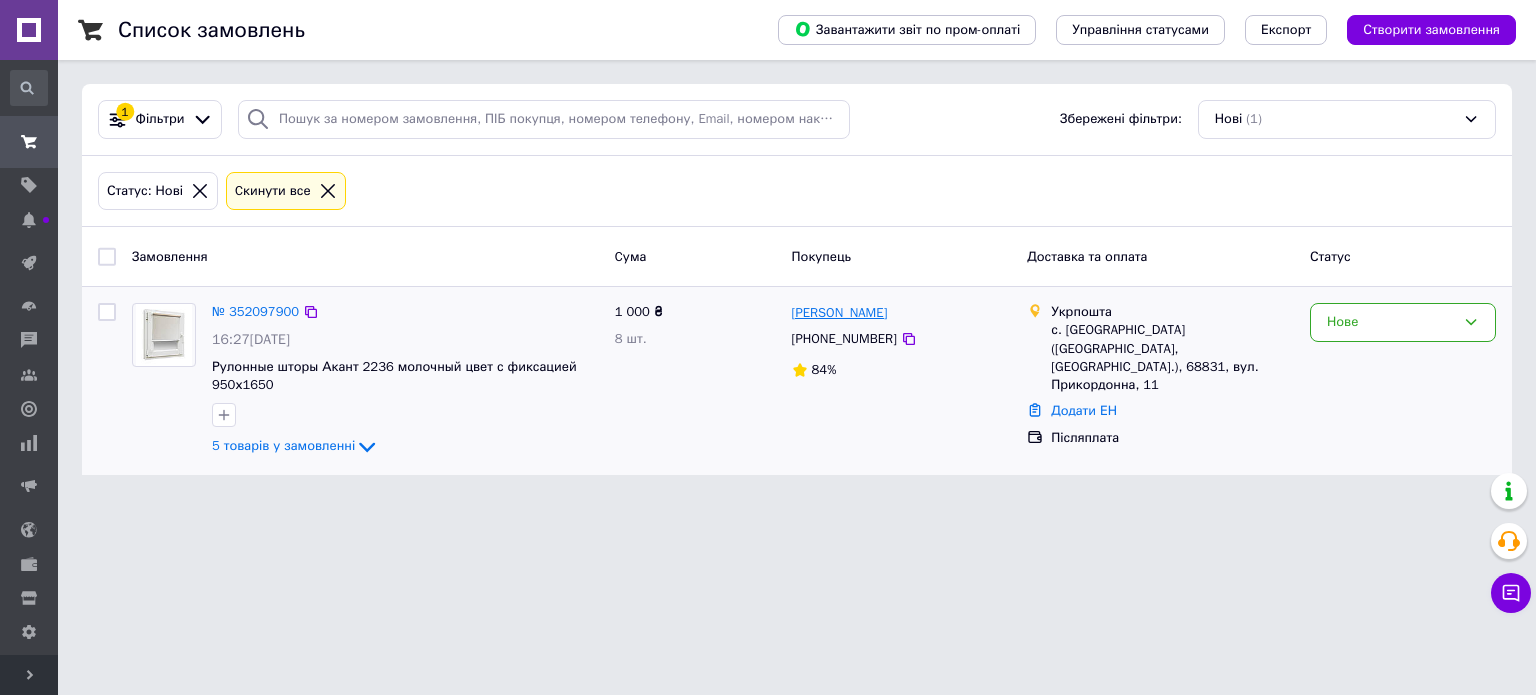 click on "Інга Бургоч" at bounding box center (840, 313) 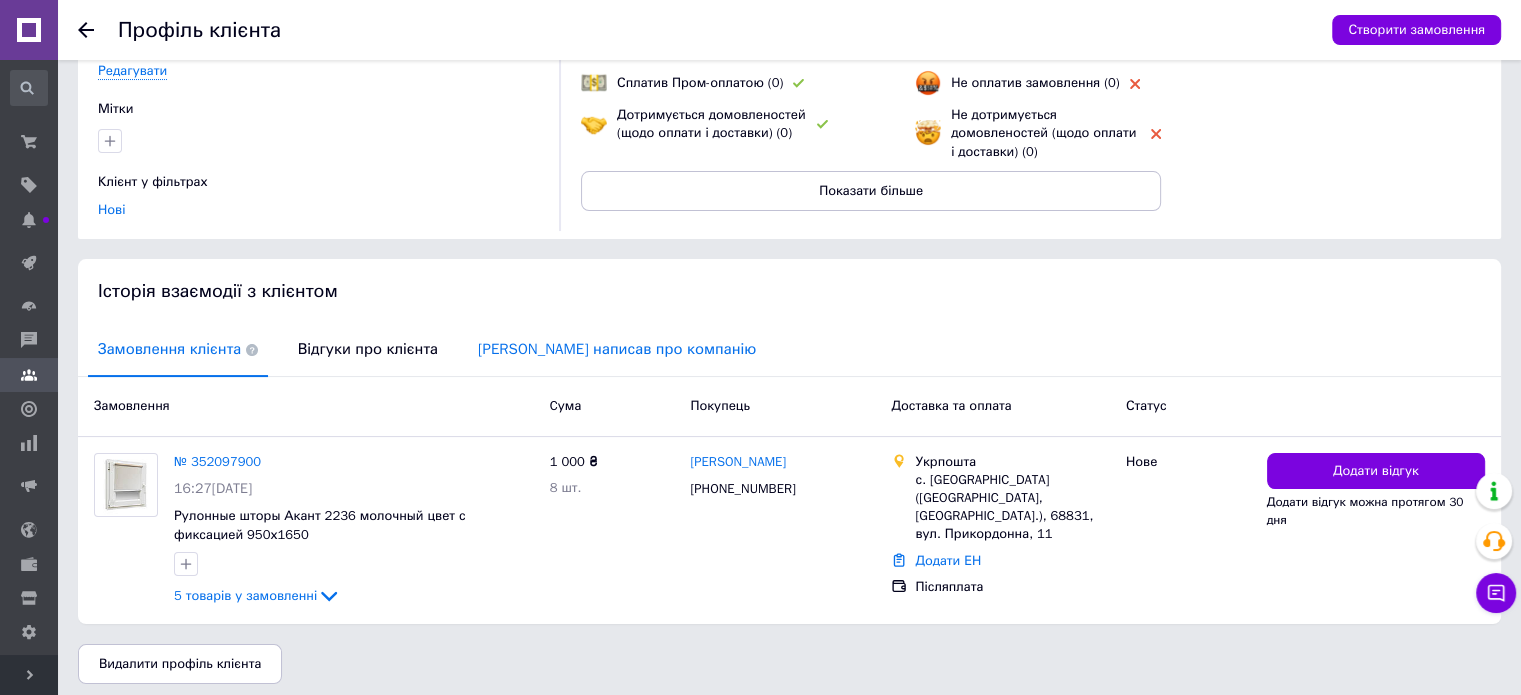 click on "[PERSON_NAME] написав про компанію" at bounding box center [617, 349] 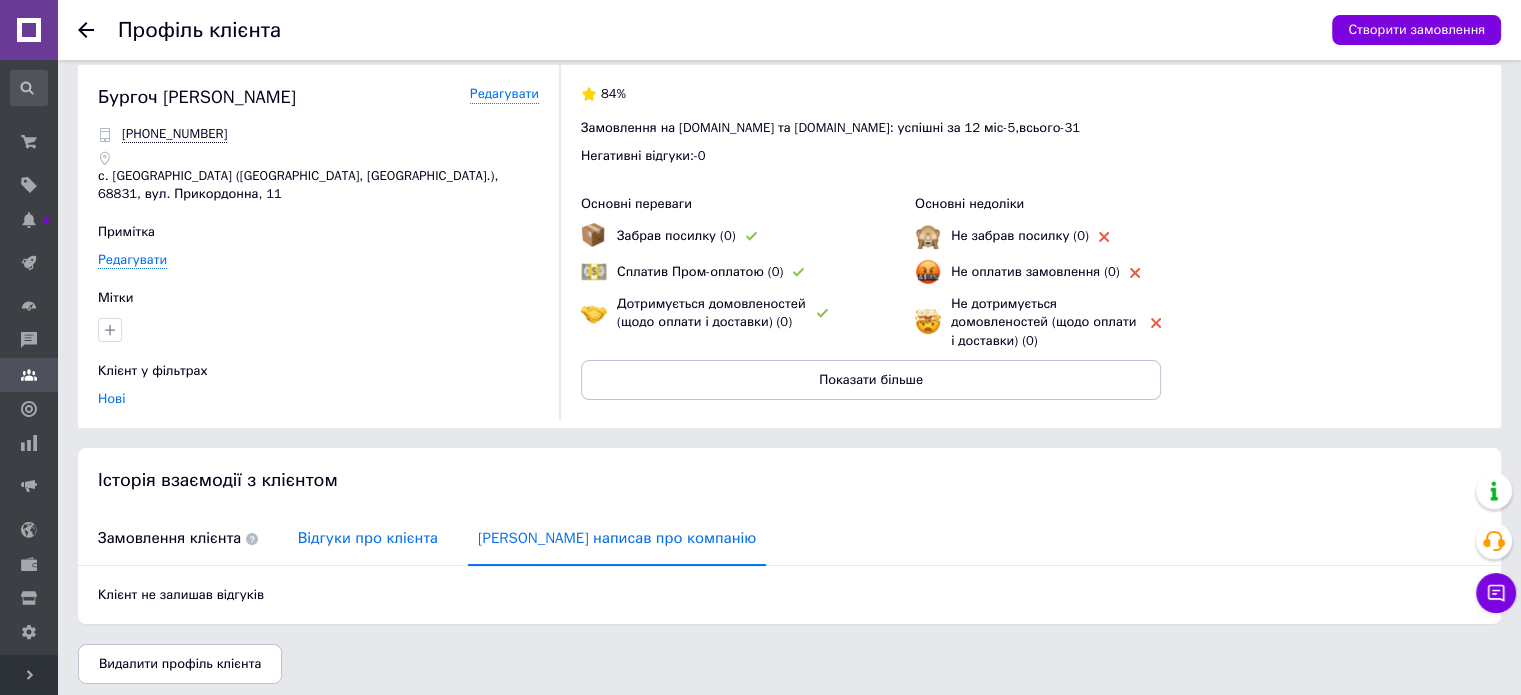 click on "Відгуки про клієнта" at bounding box center [368, 538] 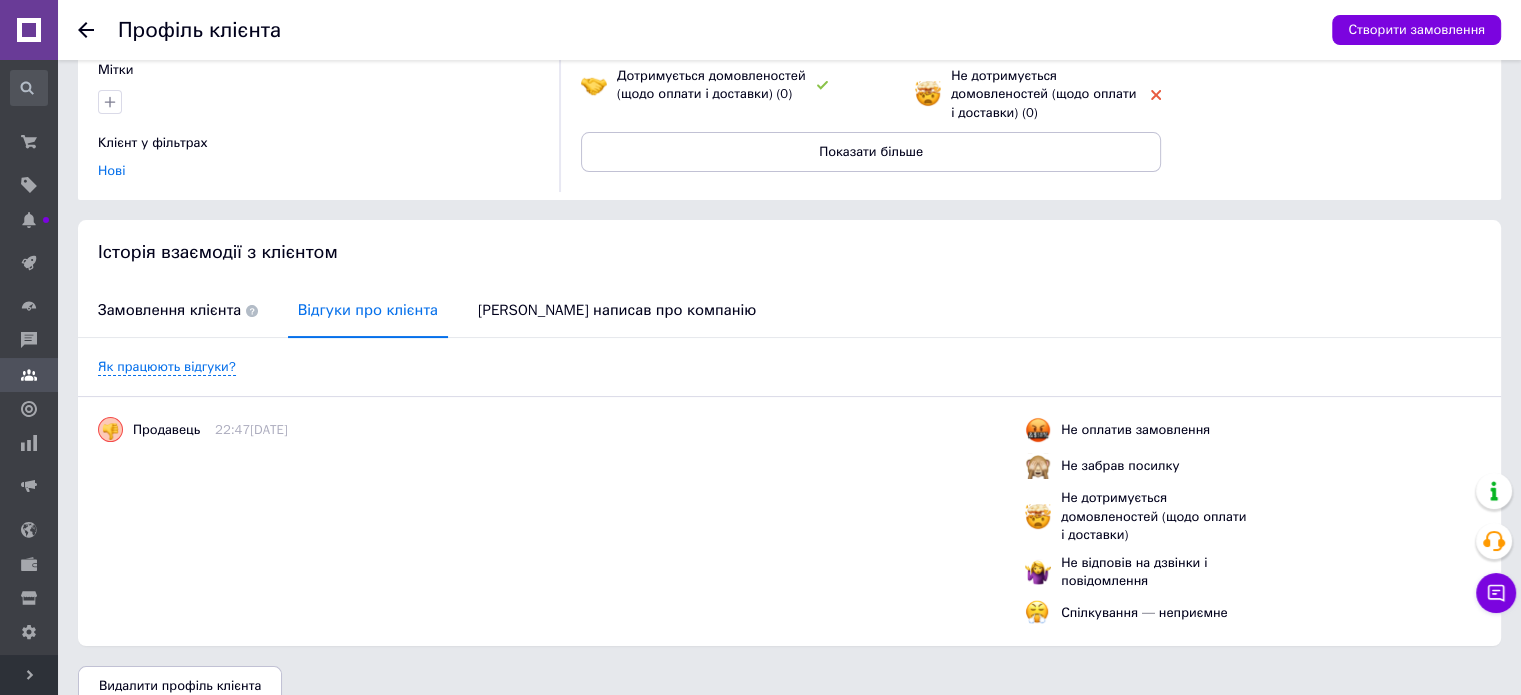 scroll, scrollTop: 264, scrollLeft: 0, axis: vertical 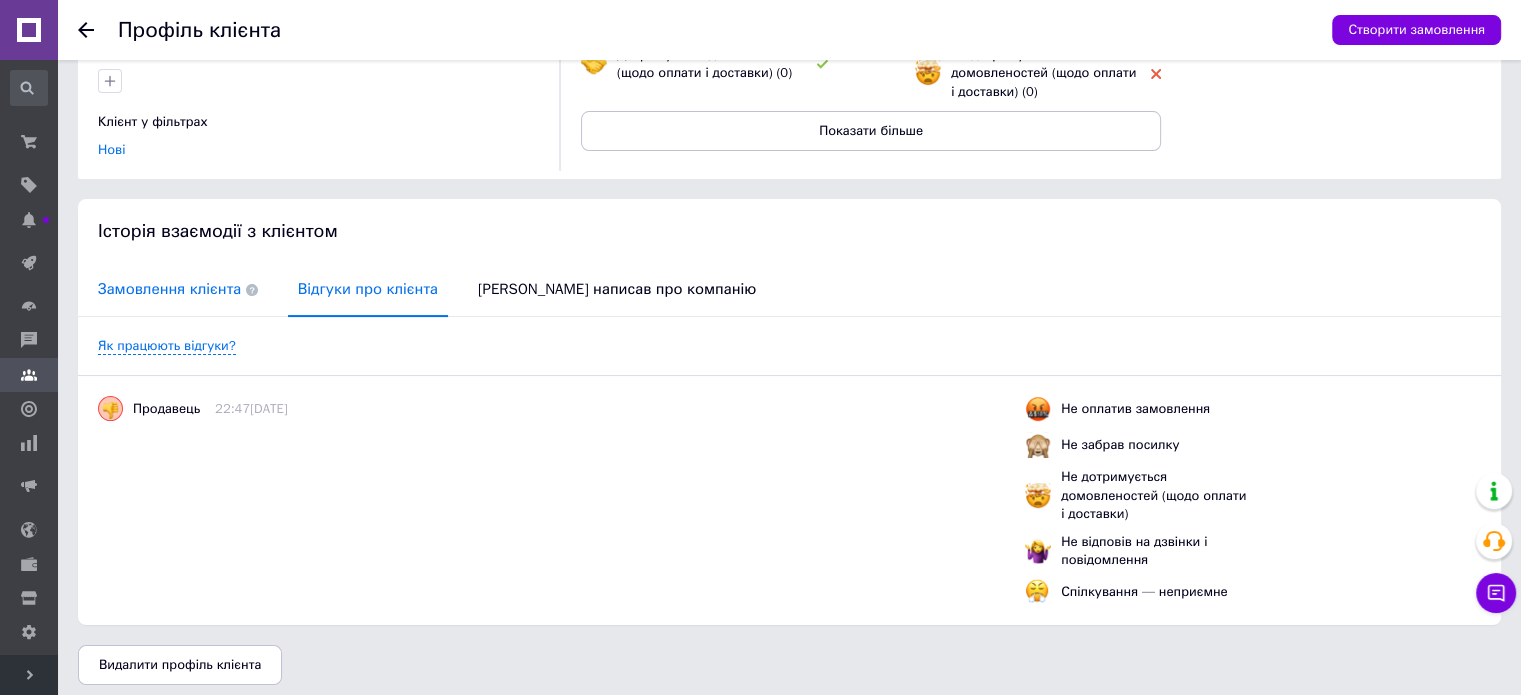 click on "Замовлення клієнта" at bounding box center (178, 289) 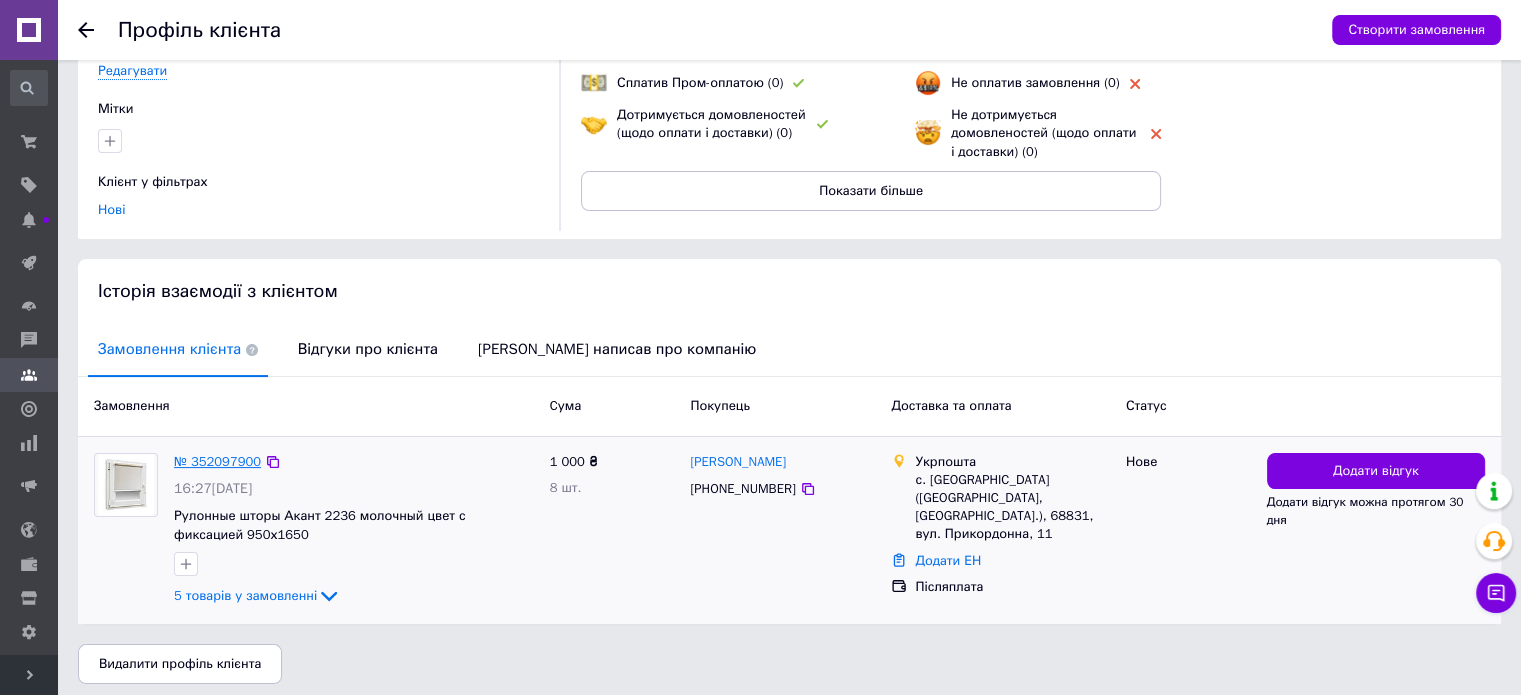 click on "№ 352097900" at bounding box center [217, 461] 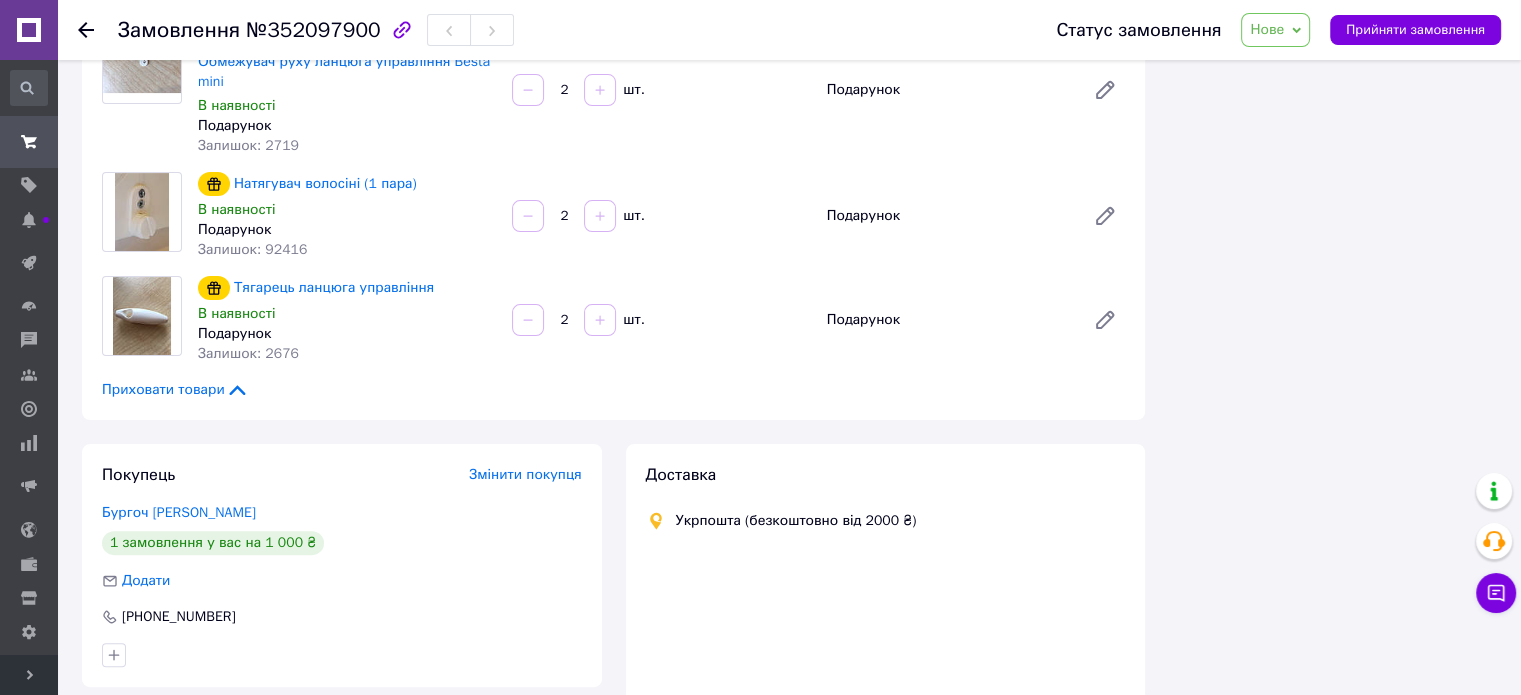 scroll, scrollTop: 500, scrollLeft: 0, axis: vertical 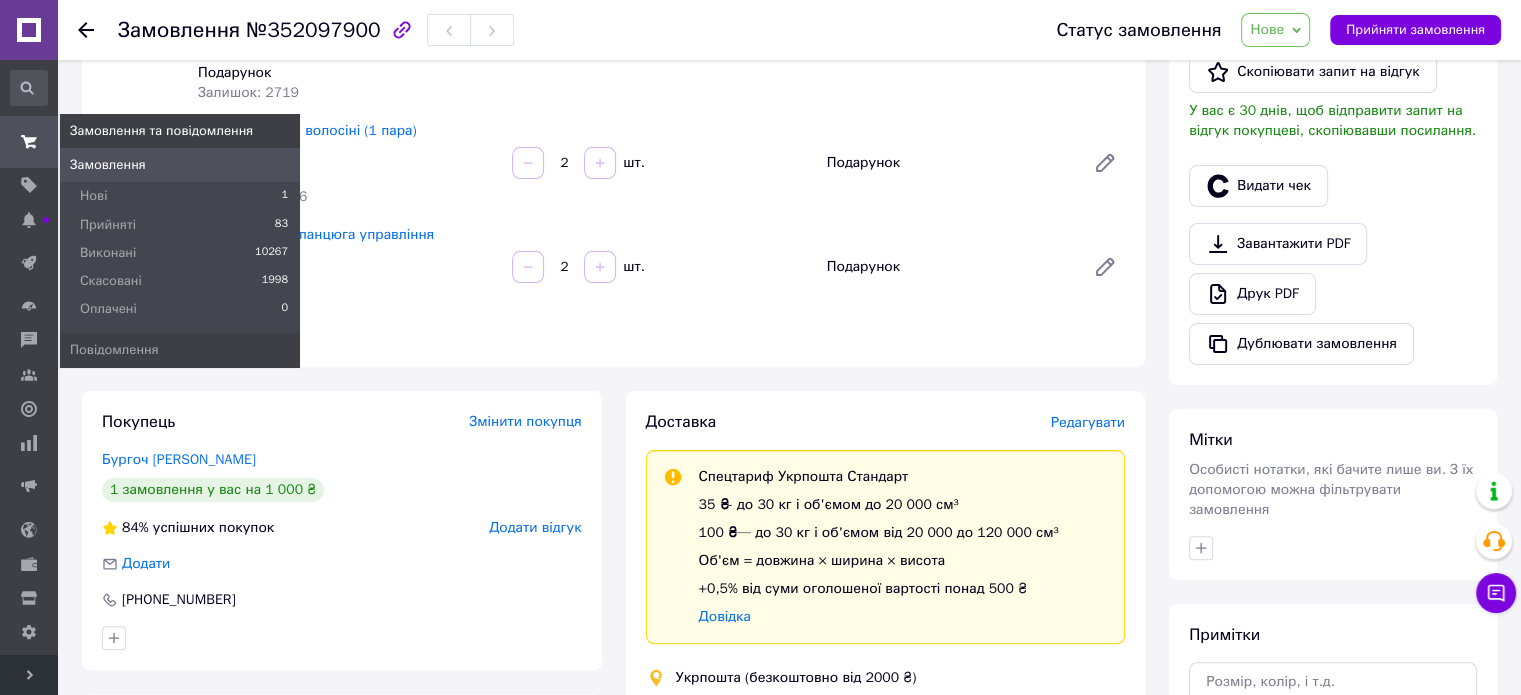 click at bounding box center (29, 142) 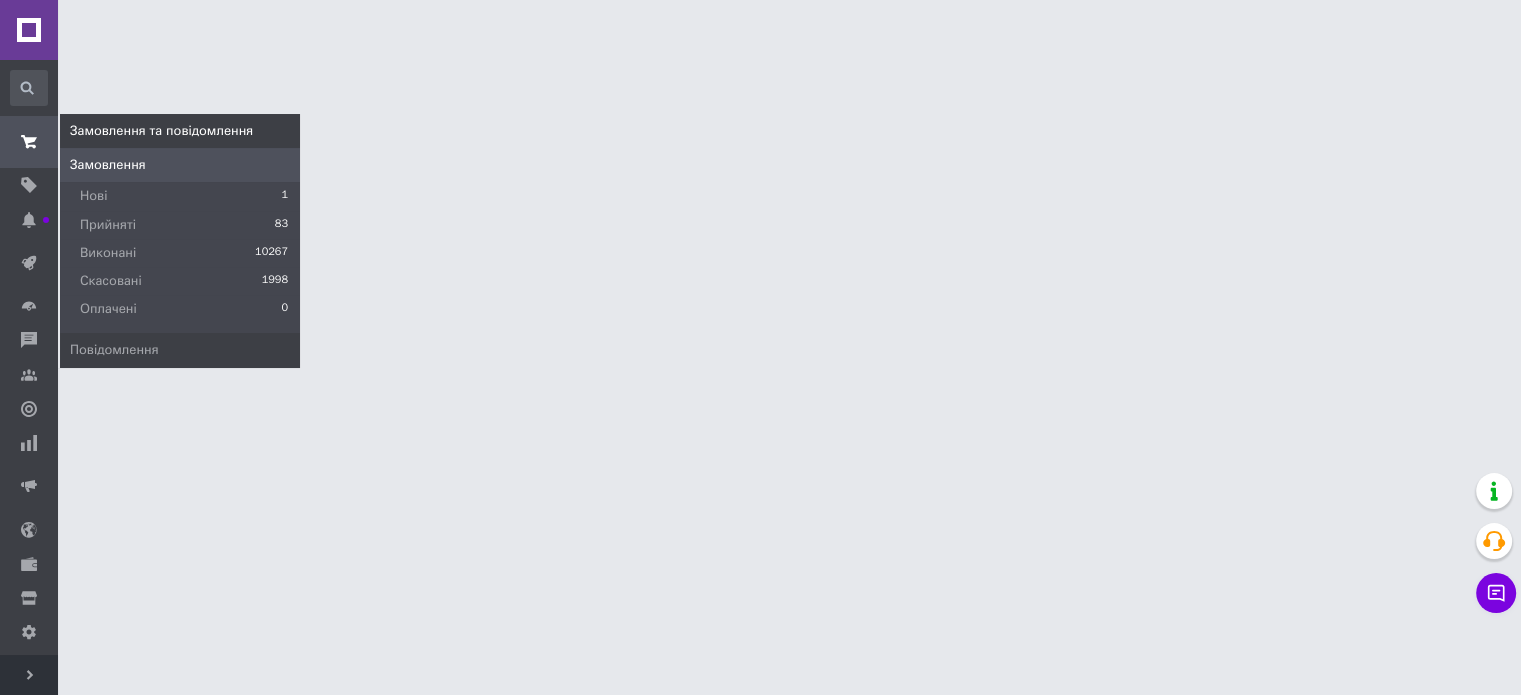 scroll, scrollTop: 0, scrollLeft: 0, axis: both 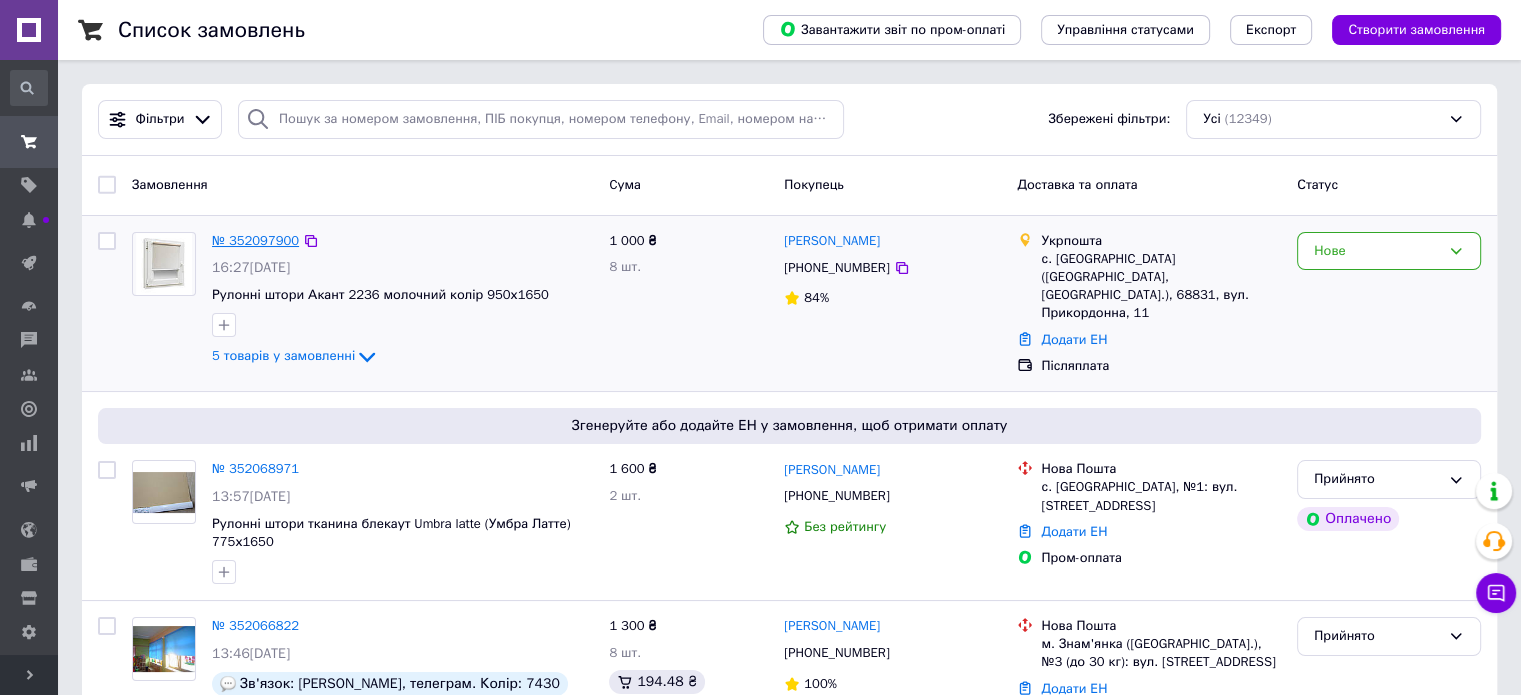 click on "№ 352097900" at bounding box center [255, 240] 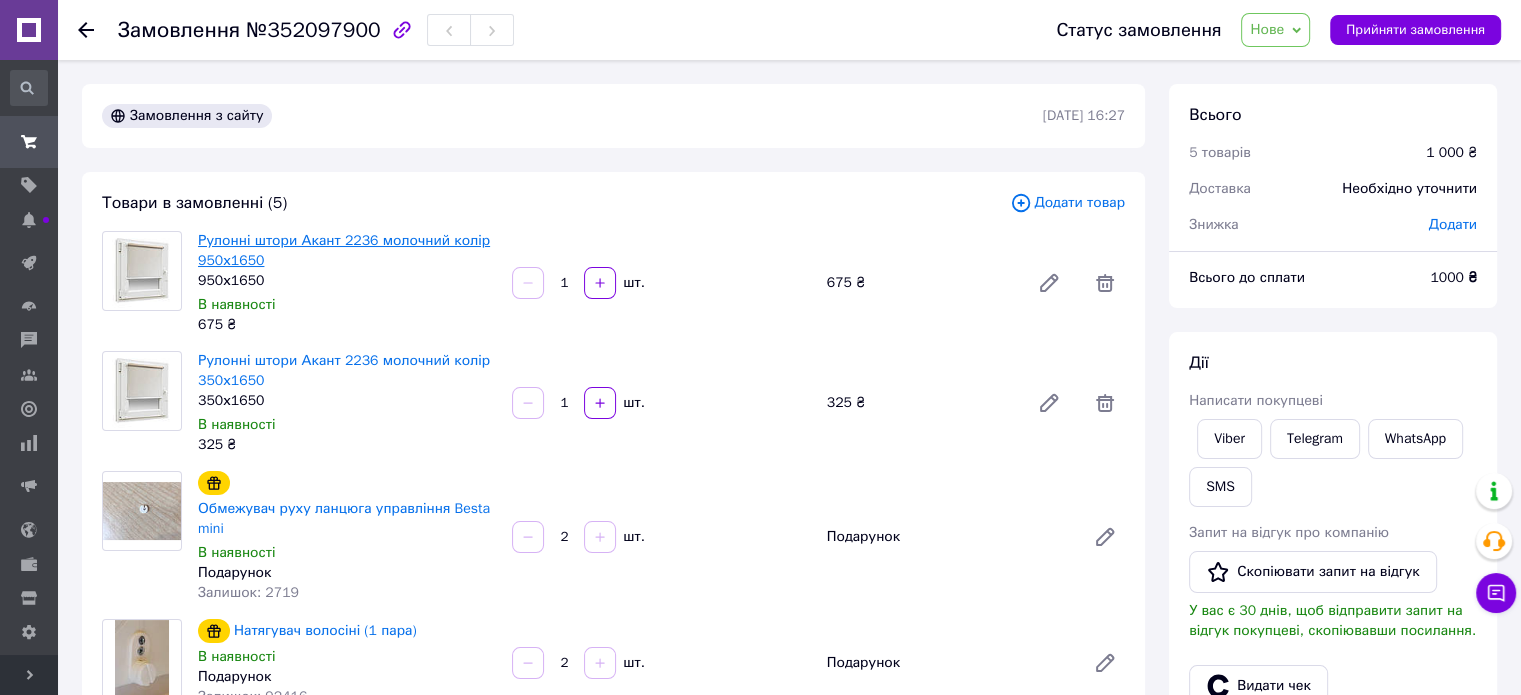 click on "Рулонні штори Акант 2236 молочний колір 950х1650" at bounding box center [344, 250] 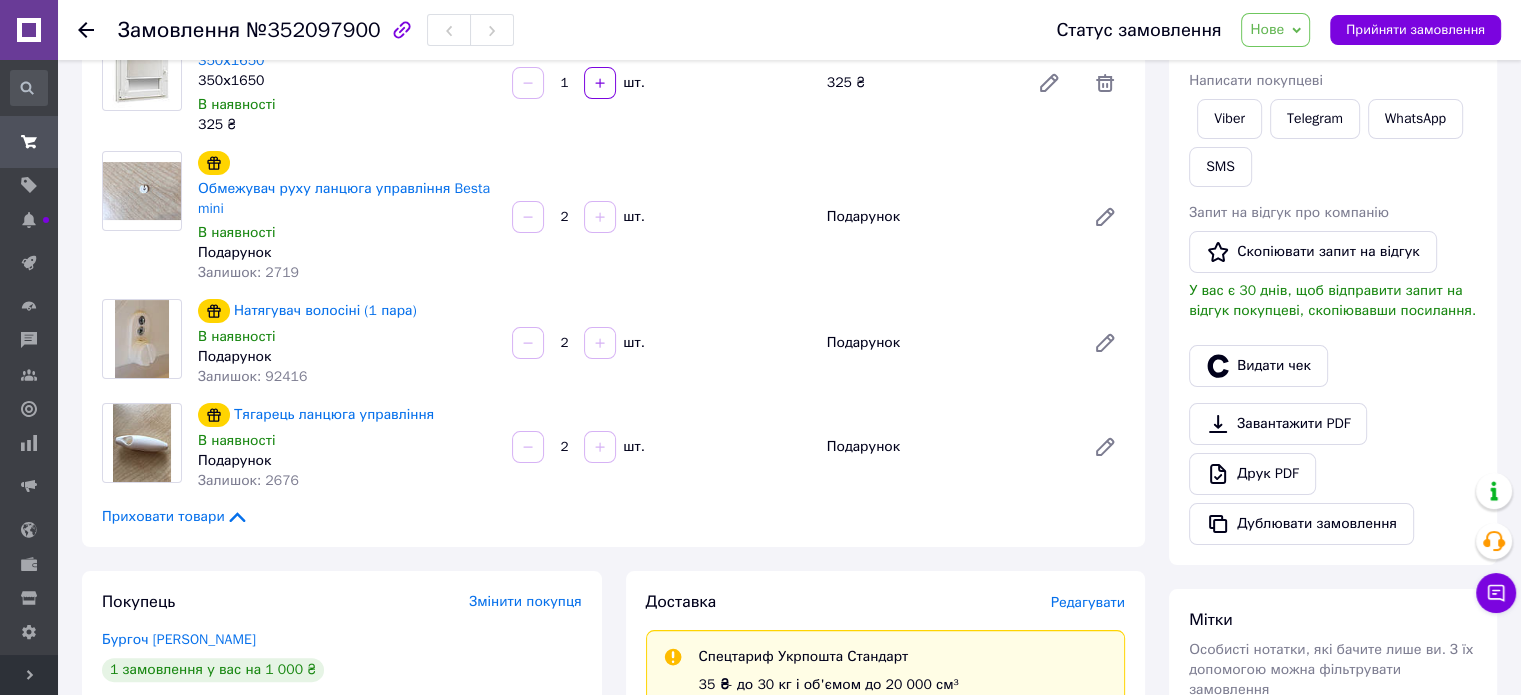 scroll, scrollTop: 600, scrollLeft: 0, axis: vertical 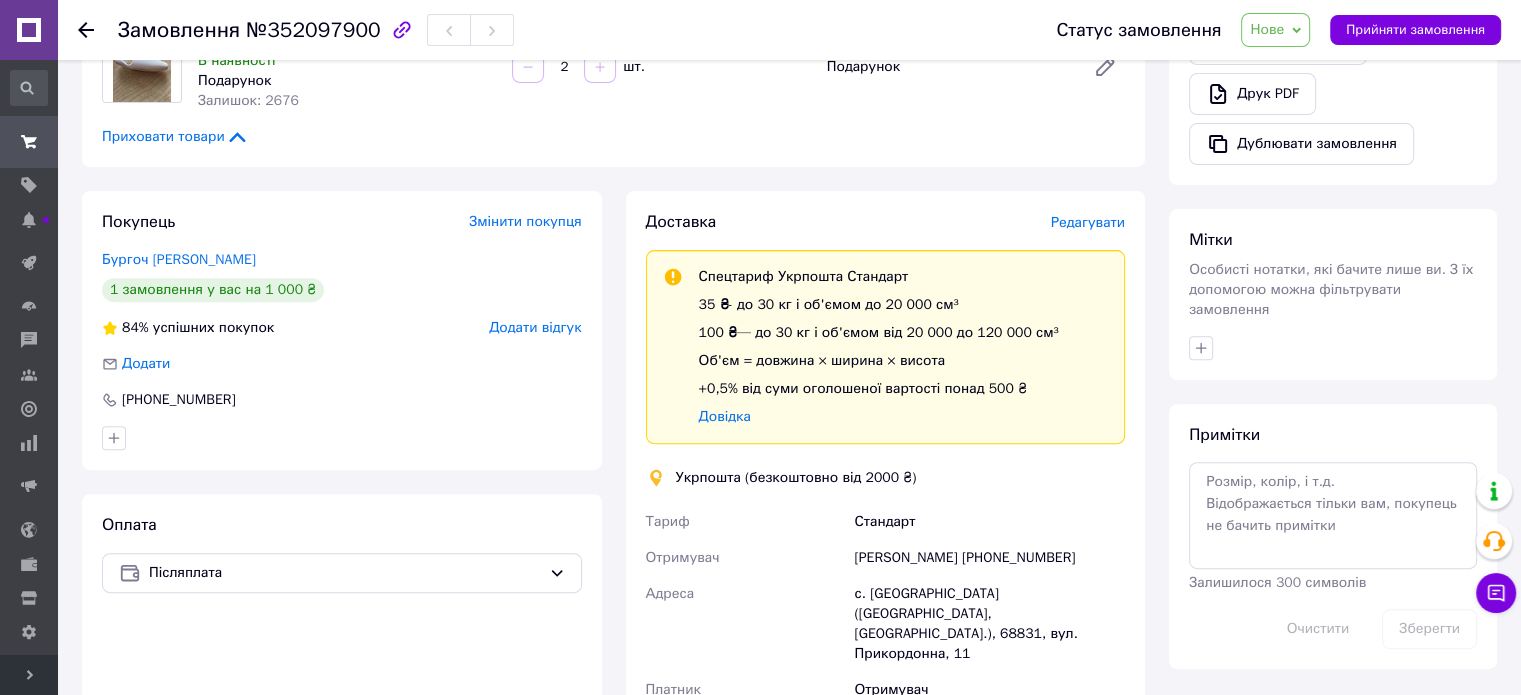 click on "Нове" at bounding box center (1267, 29) 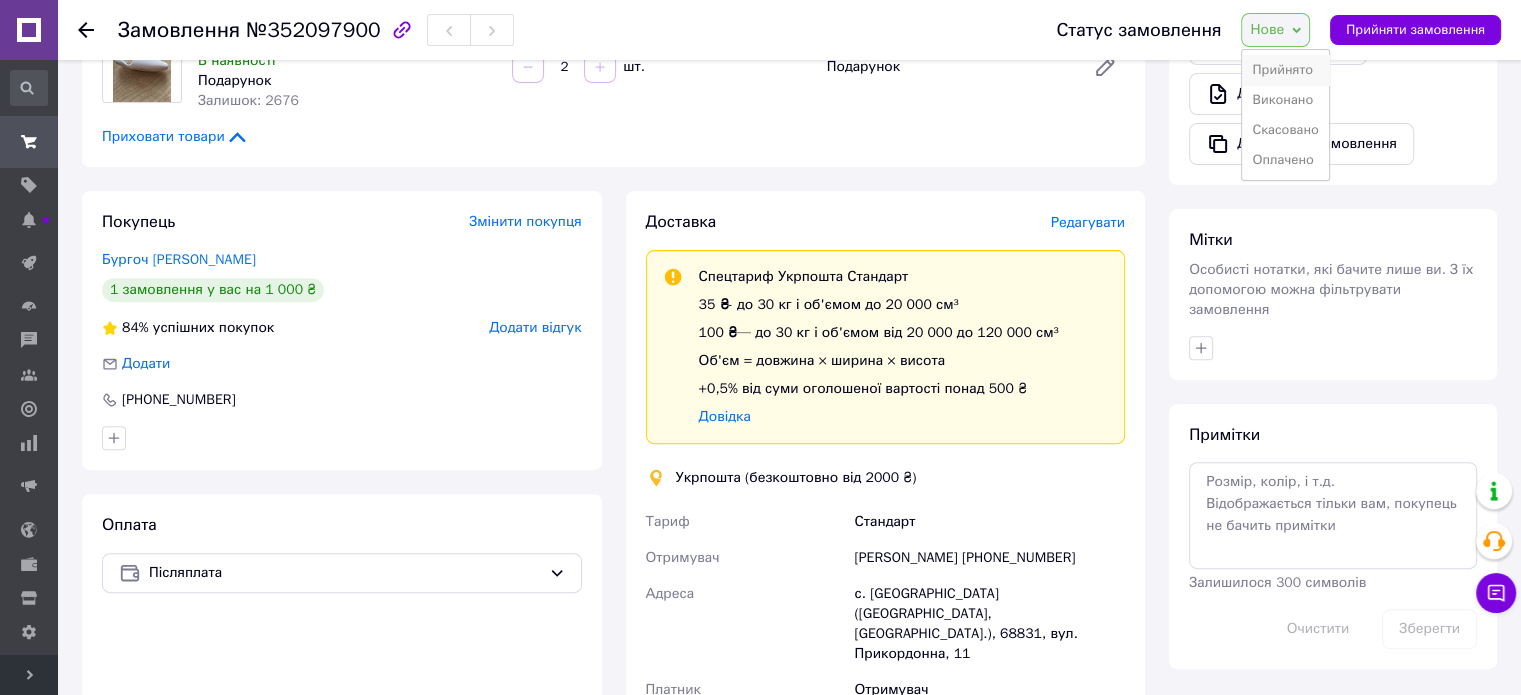 click on "Прийнято" at bounding box center [1285, 70] 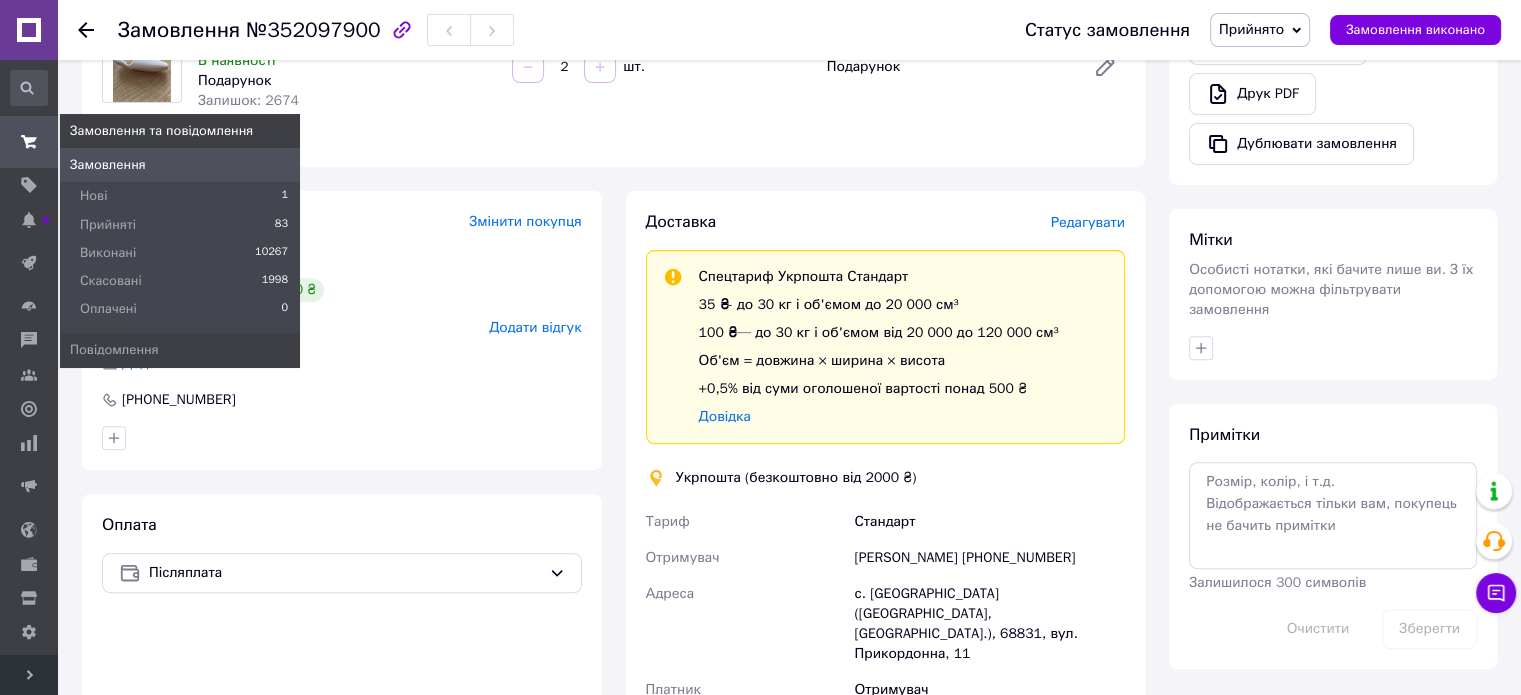 click at bounding box center [29, 142] 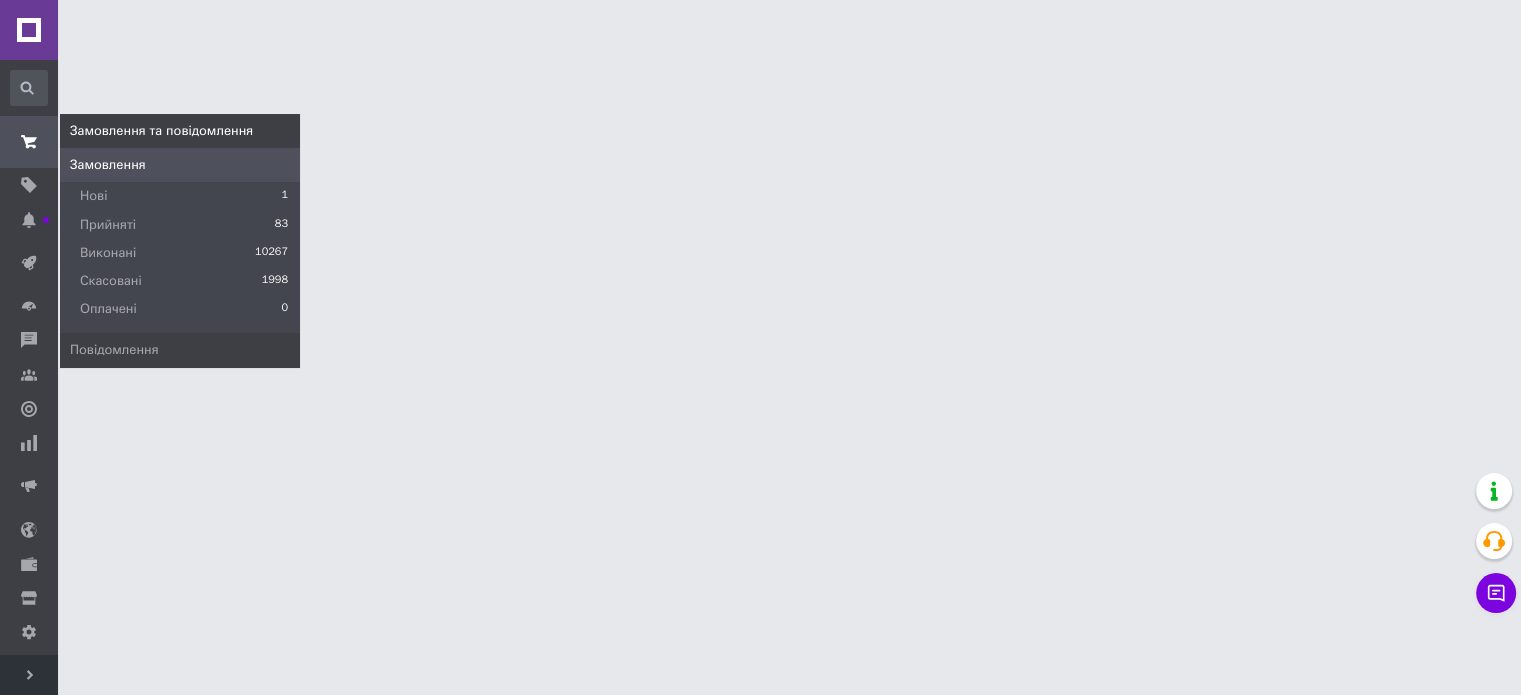scroll, scrollTop: 0, scrollLeft: 0, axis: both 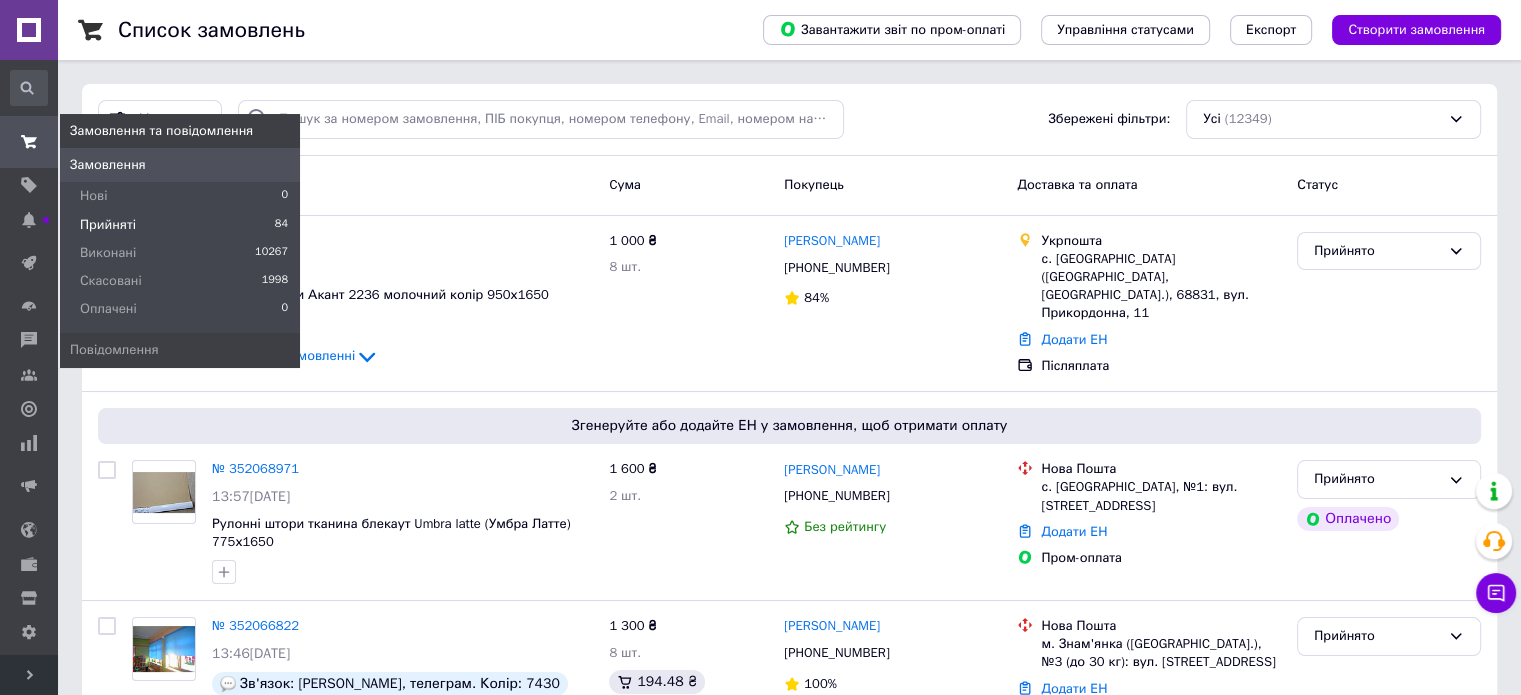 click on "Прийняті" at bounding box center (108, 225) 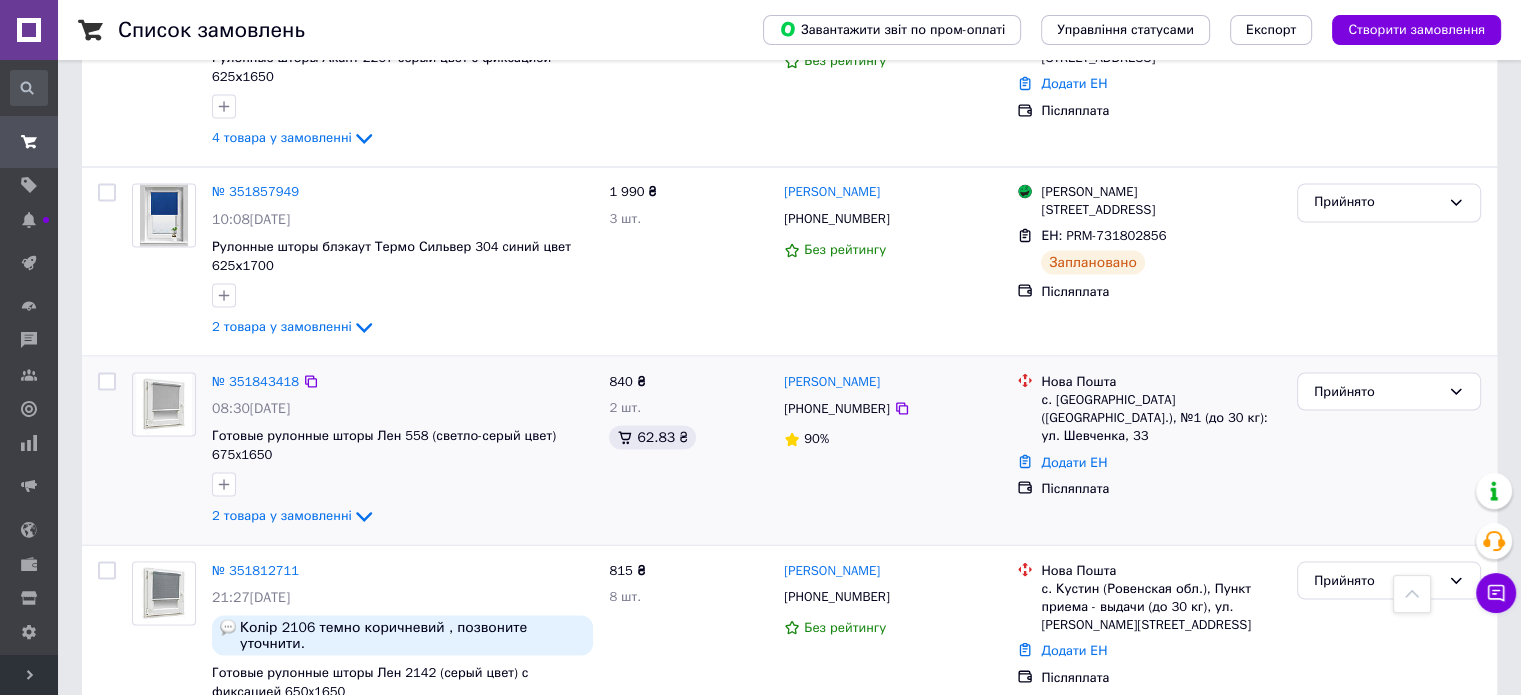 scroll, scrollTop: 3643, scrollLeft: 0, axis: vertical 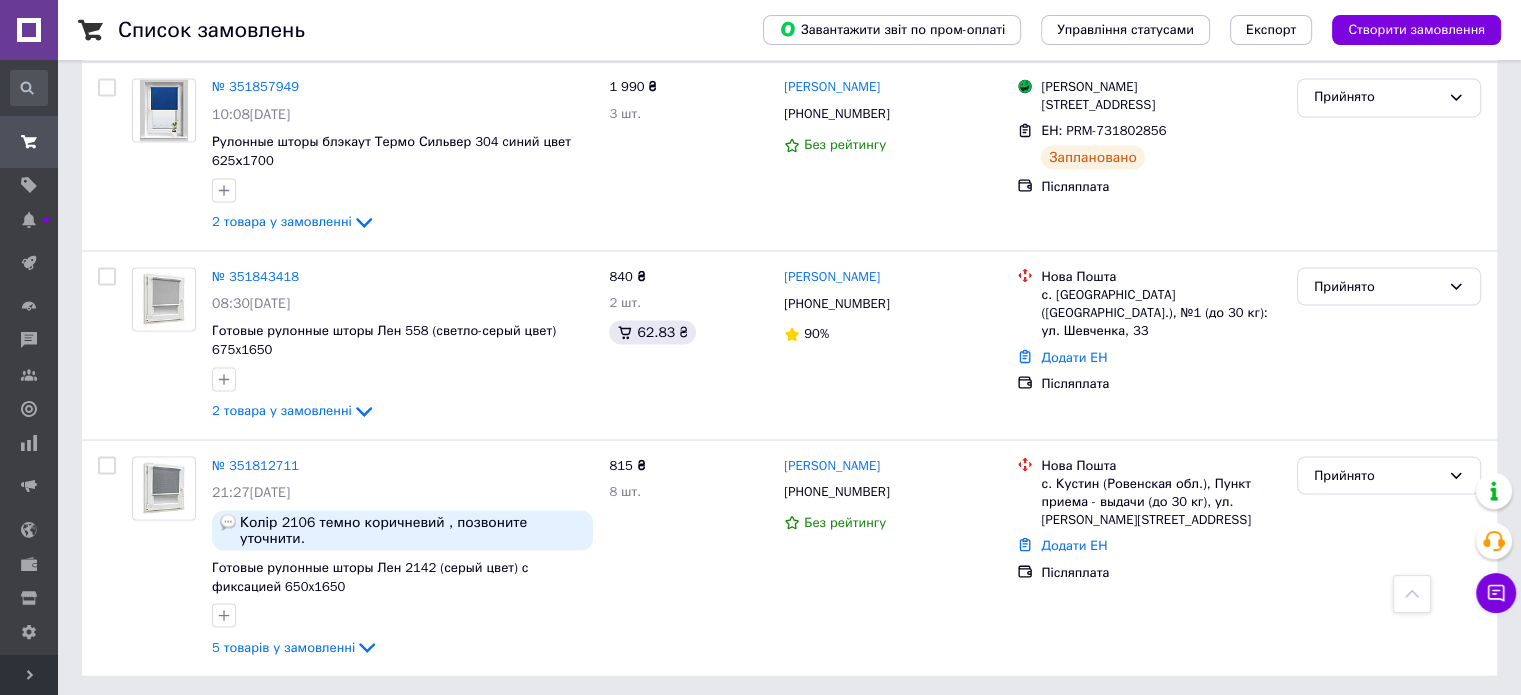 click on "5" at bounding box center [279, 720] 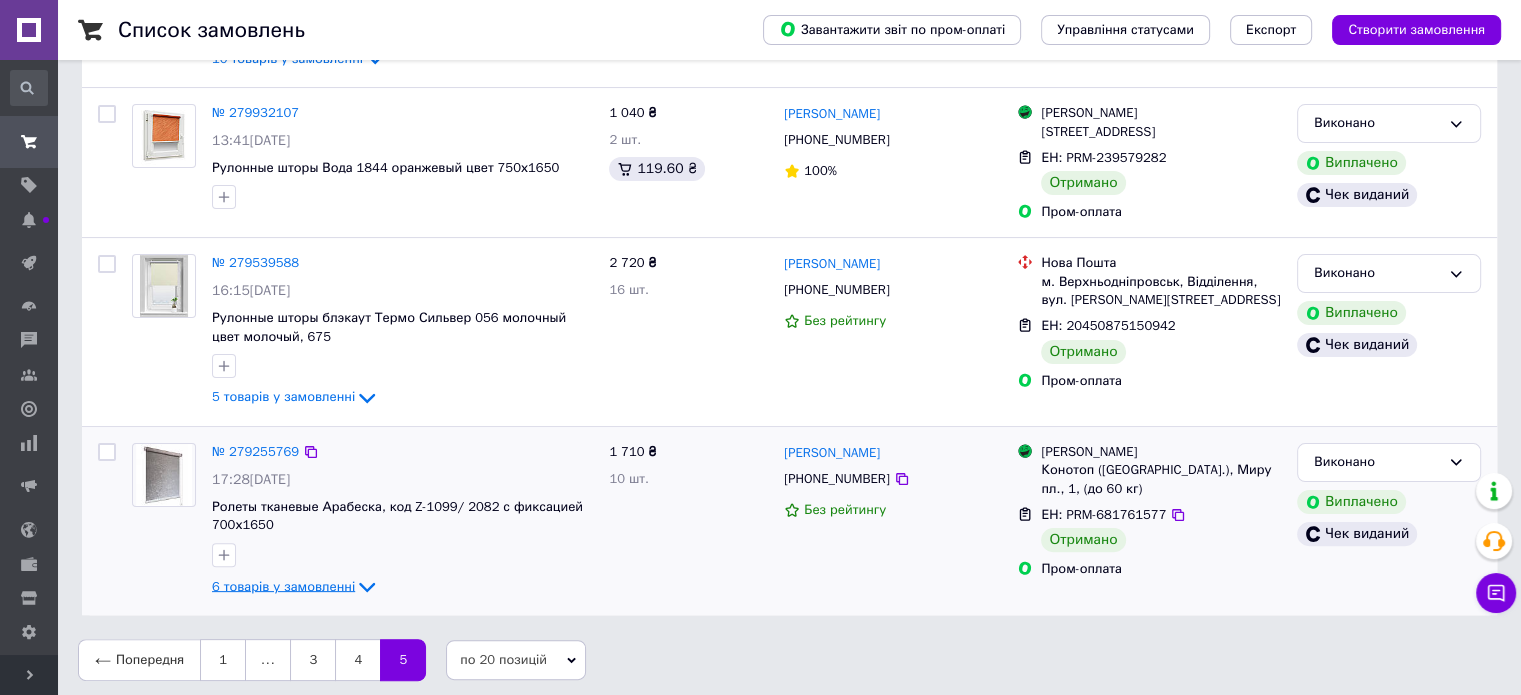 scroll, scrollTop: 421, scrollLeft: 0, axis: vertical 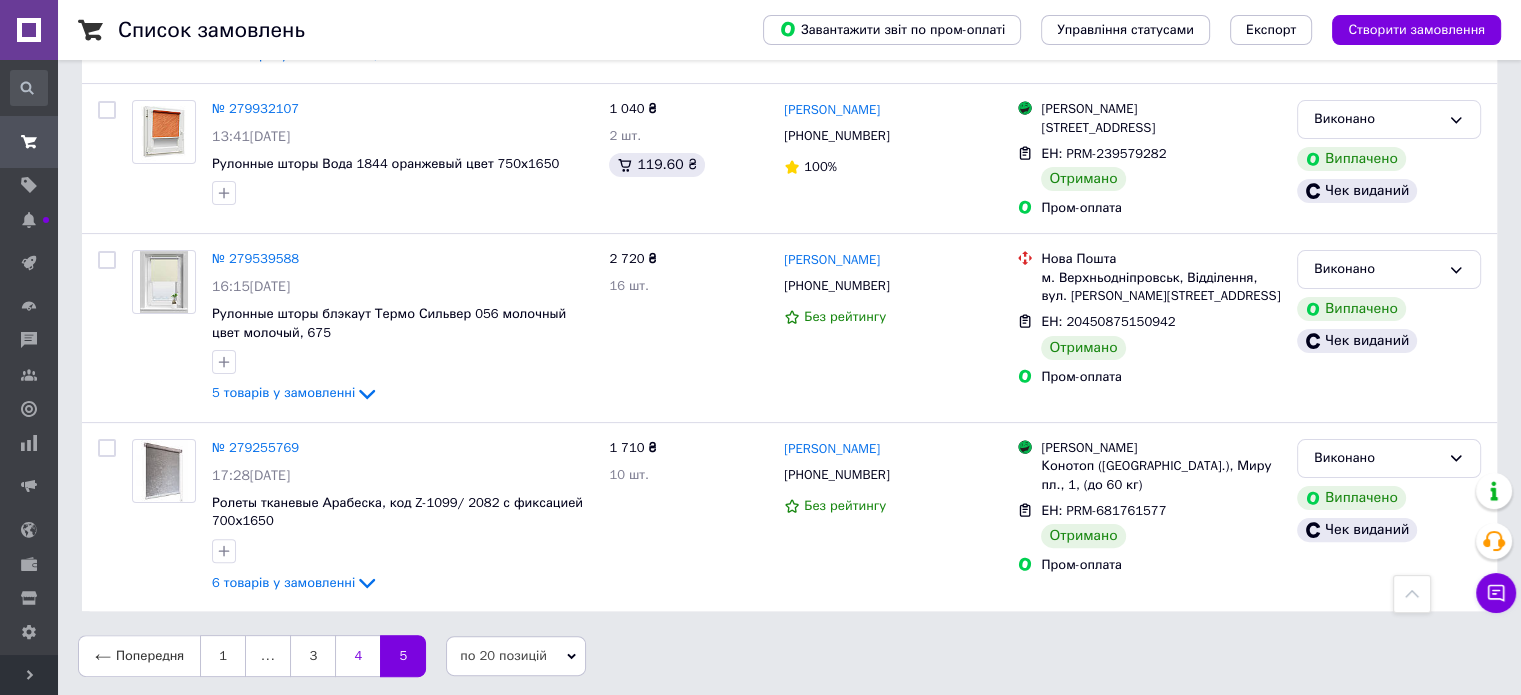 click on "4" at bounding box center (357, 656) 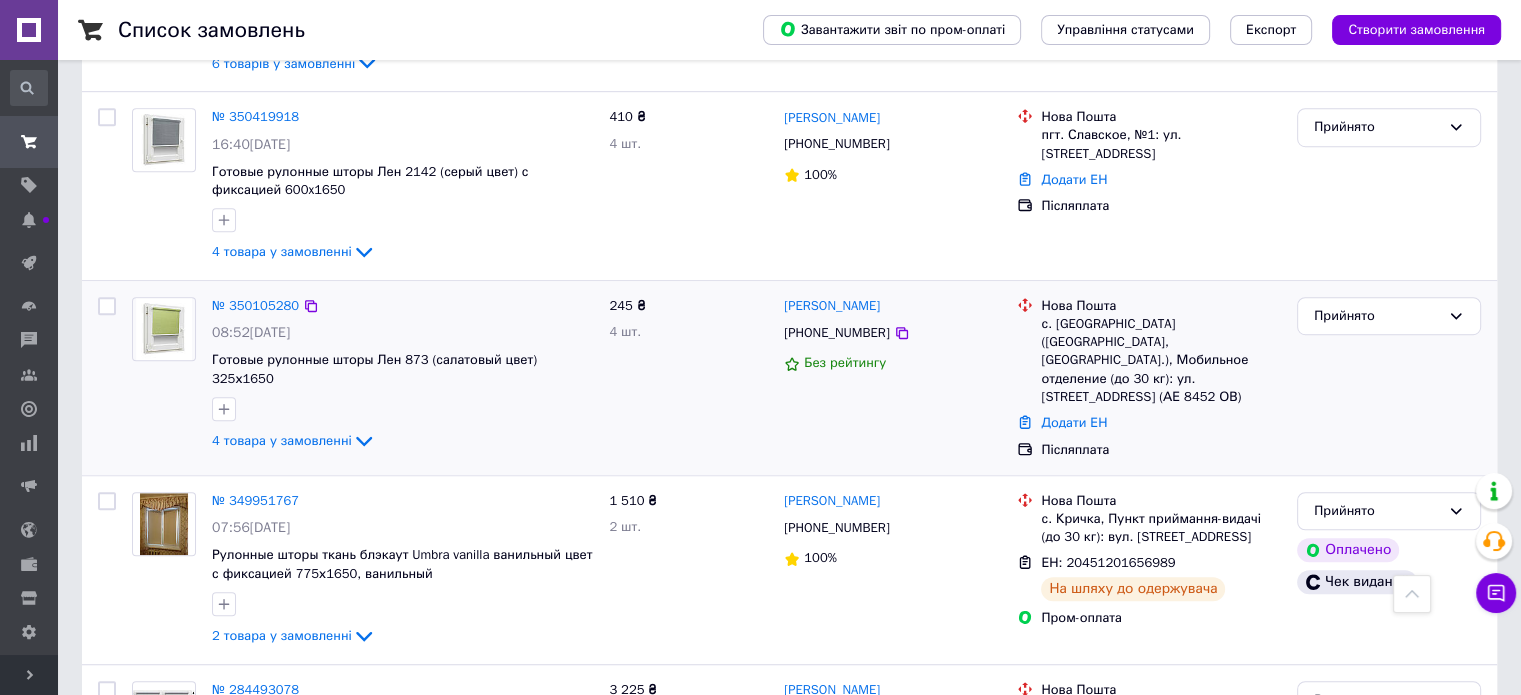 scroll, scrollTop: 1200, scrollLeft: 0, axis: vertical 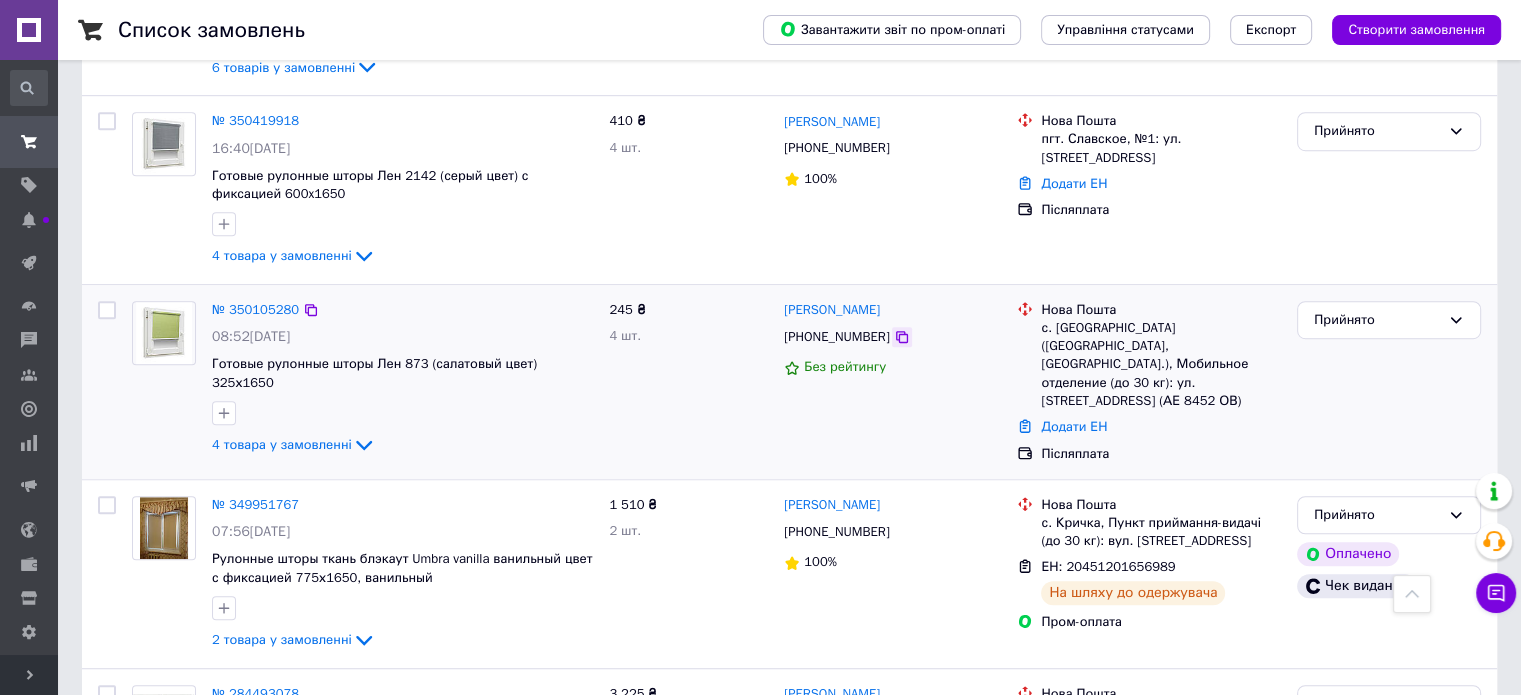 click 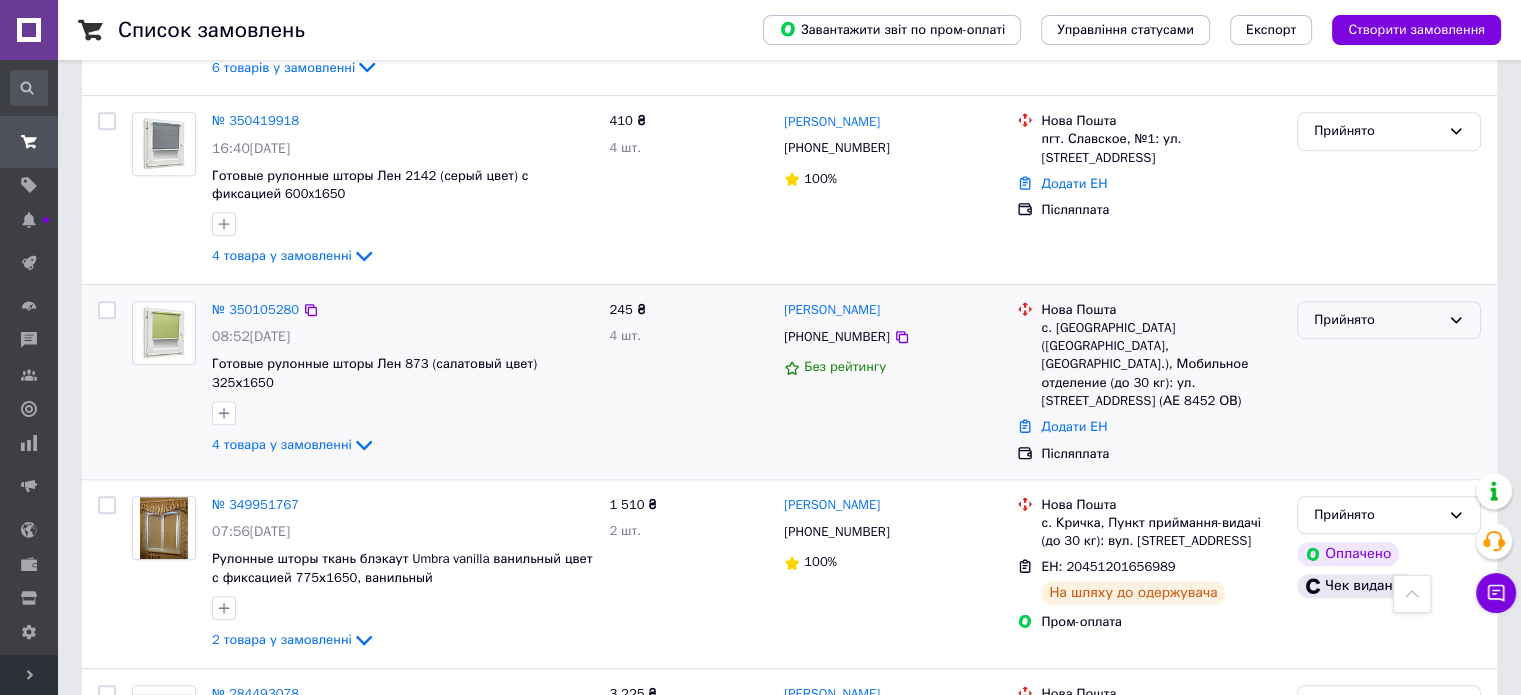 click on "Прийнято" at bounding box center [1377, 320] 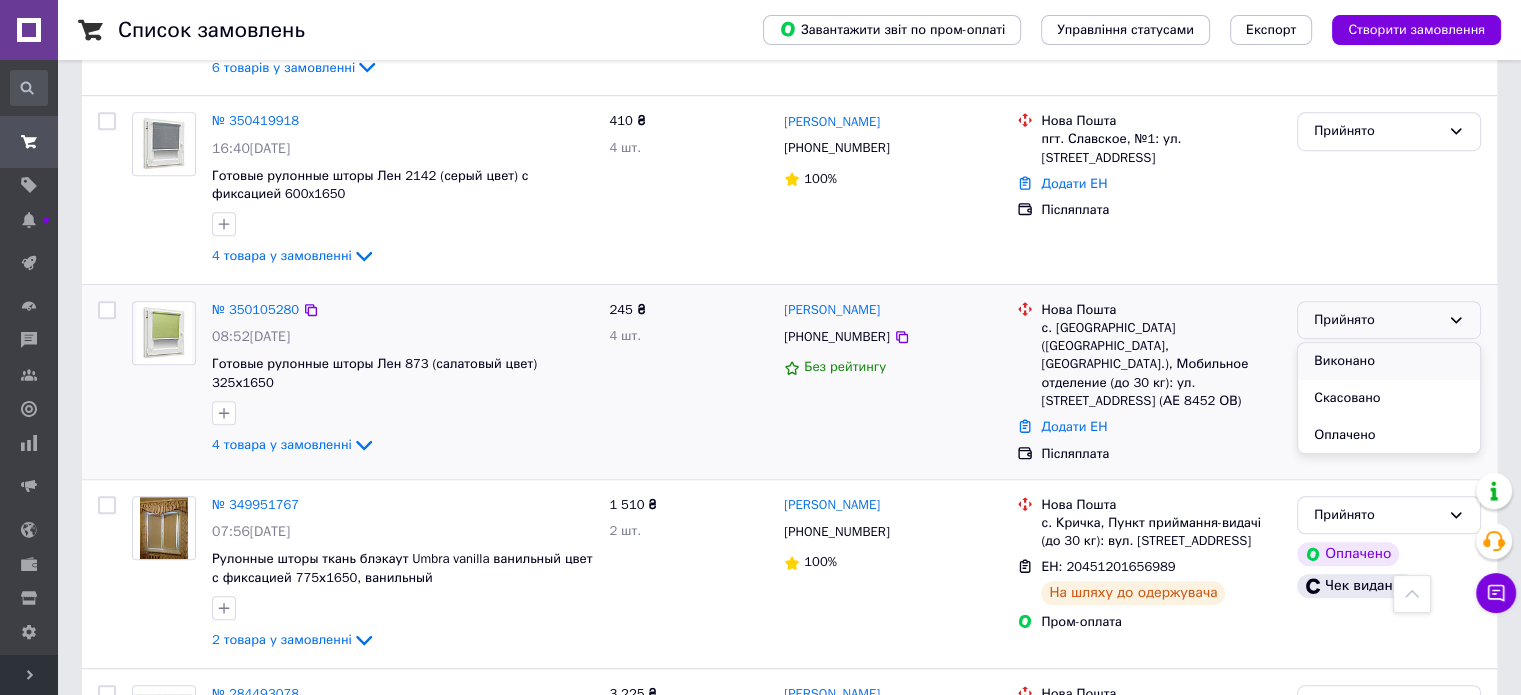click on "Виконано" at bounding box center [1389, 361] 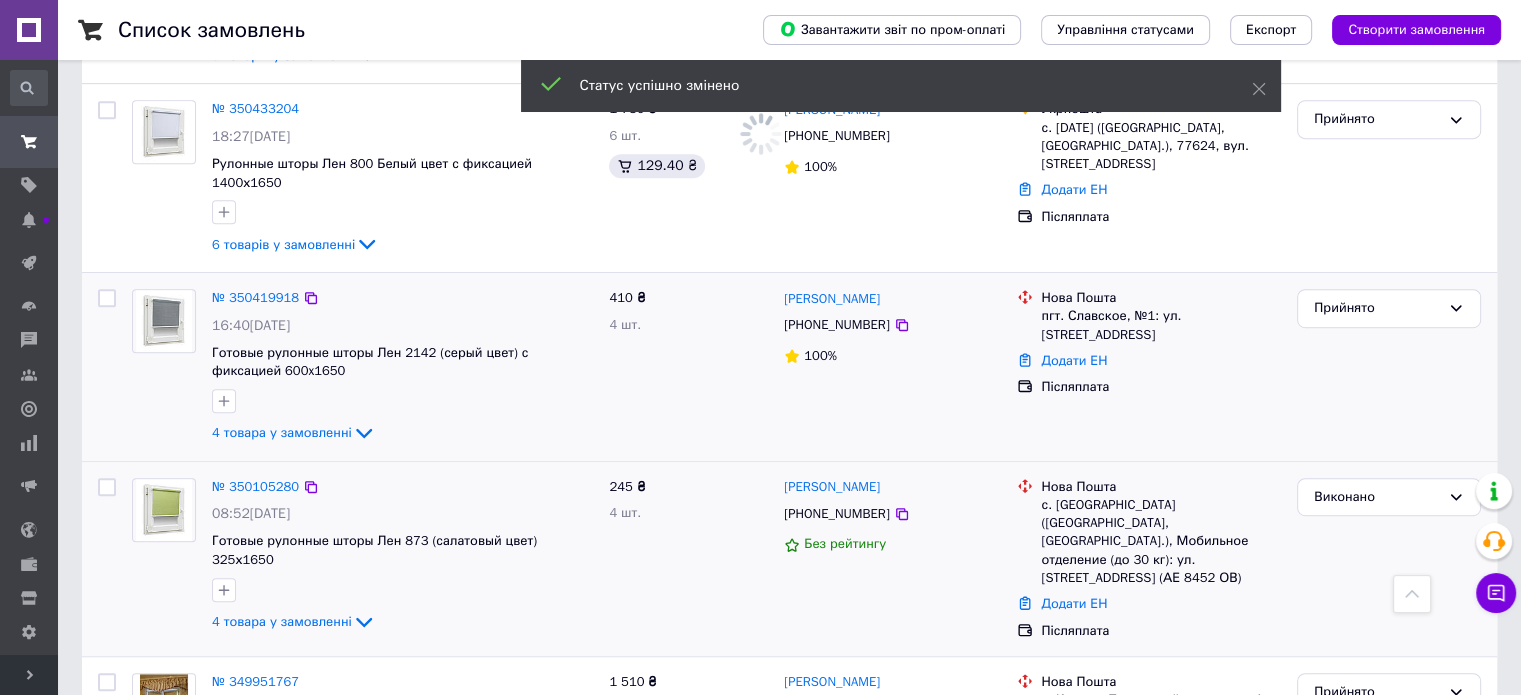 scroll, scrollTop: 1000, scrollLeft: 0, axis: vertical 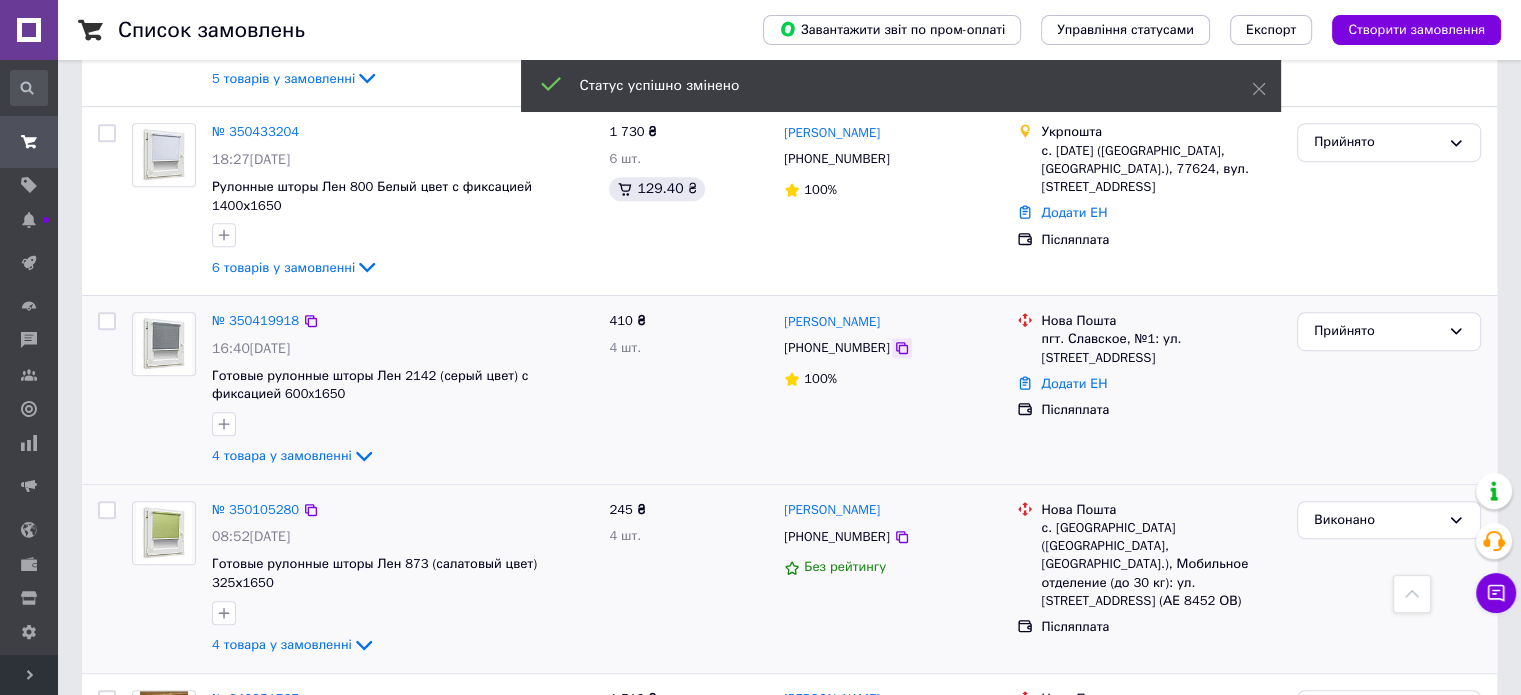 click 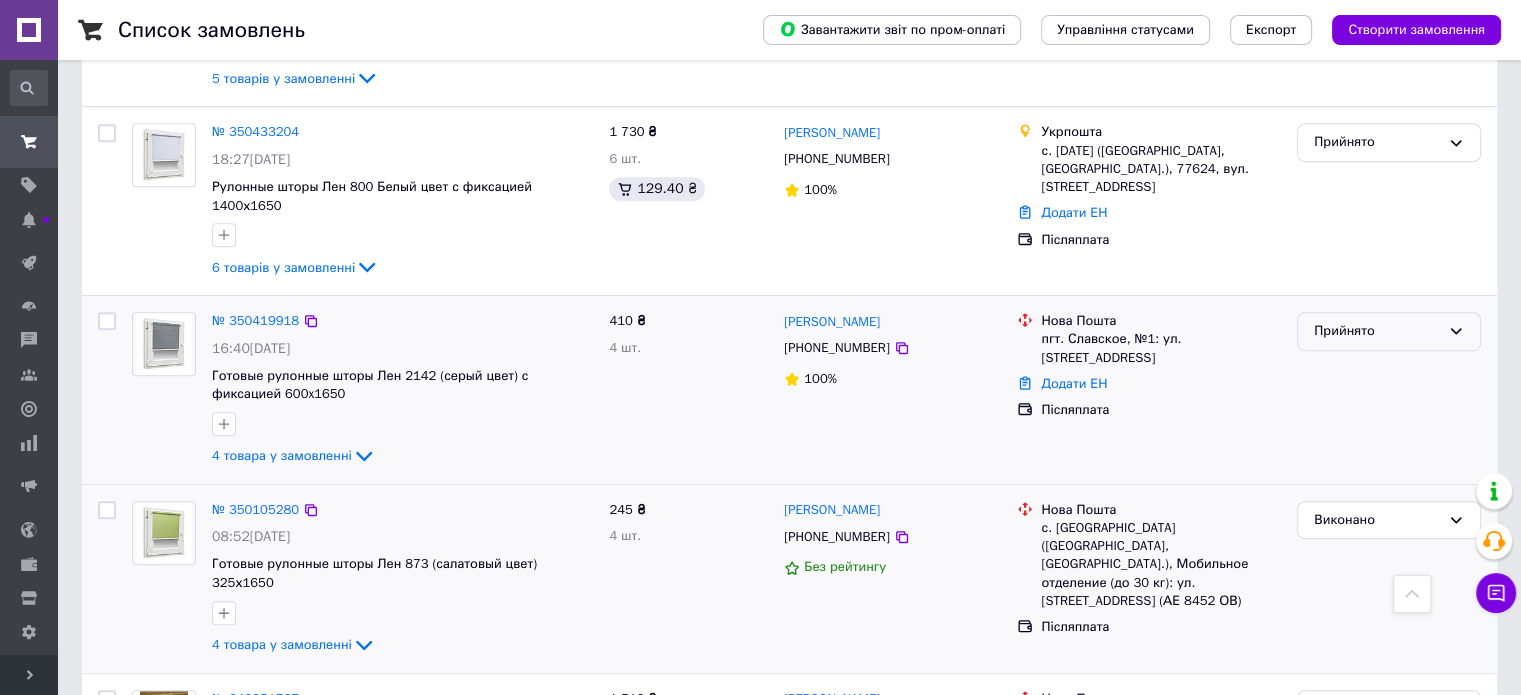 click on "Прийнято" at bounding box center (1377, 331) 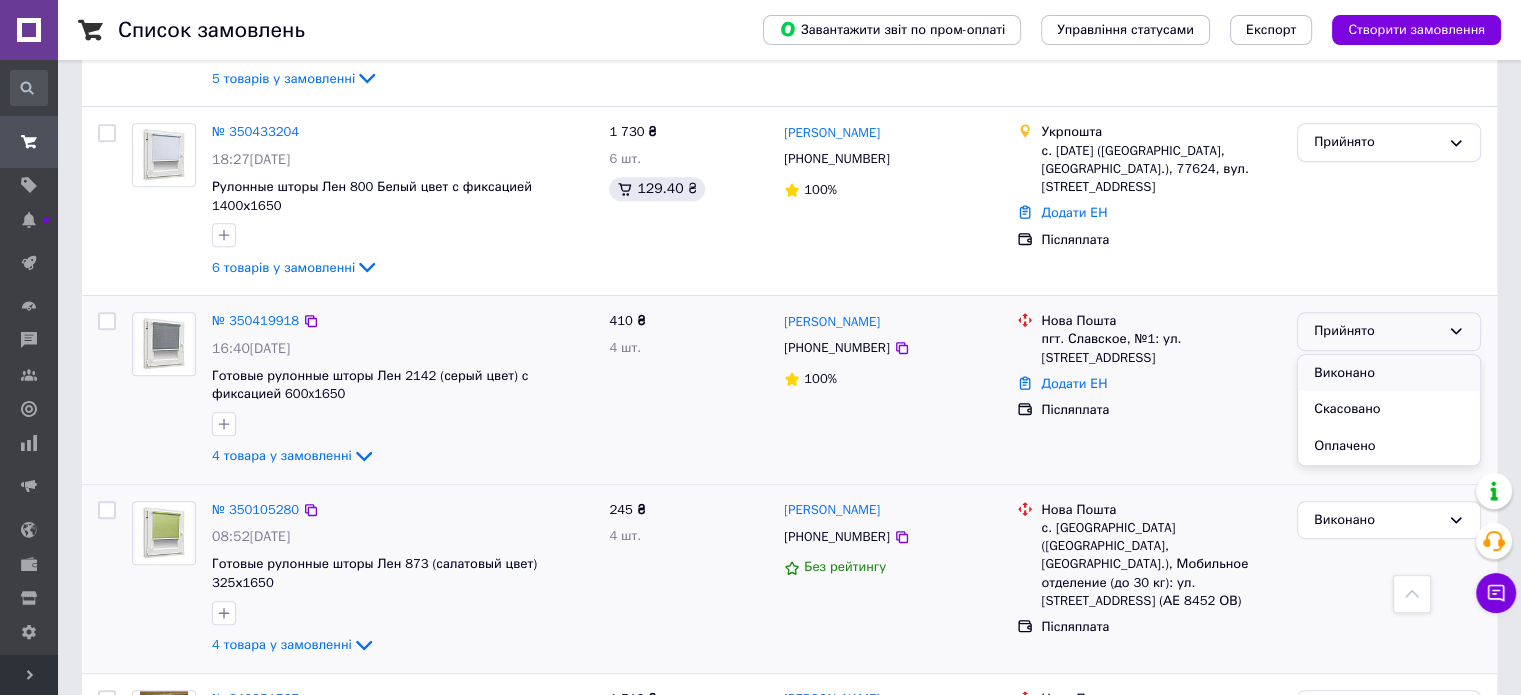 click on "Виконано" at bounding box center [1389, 373] 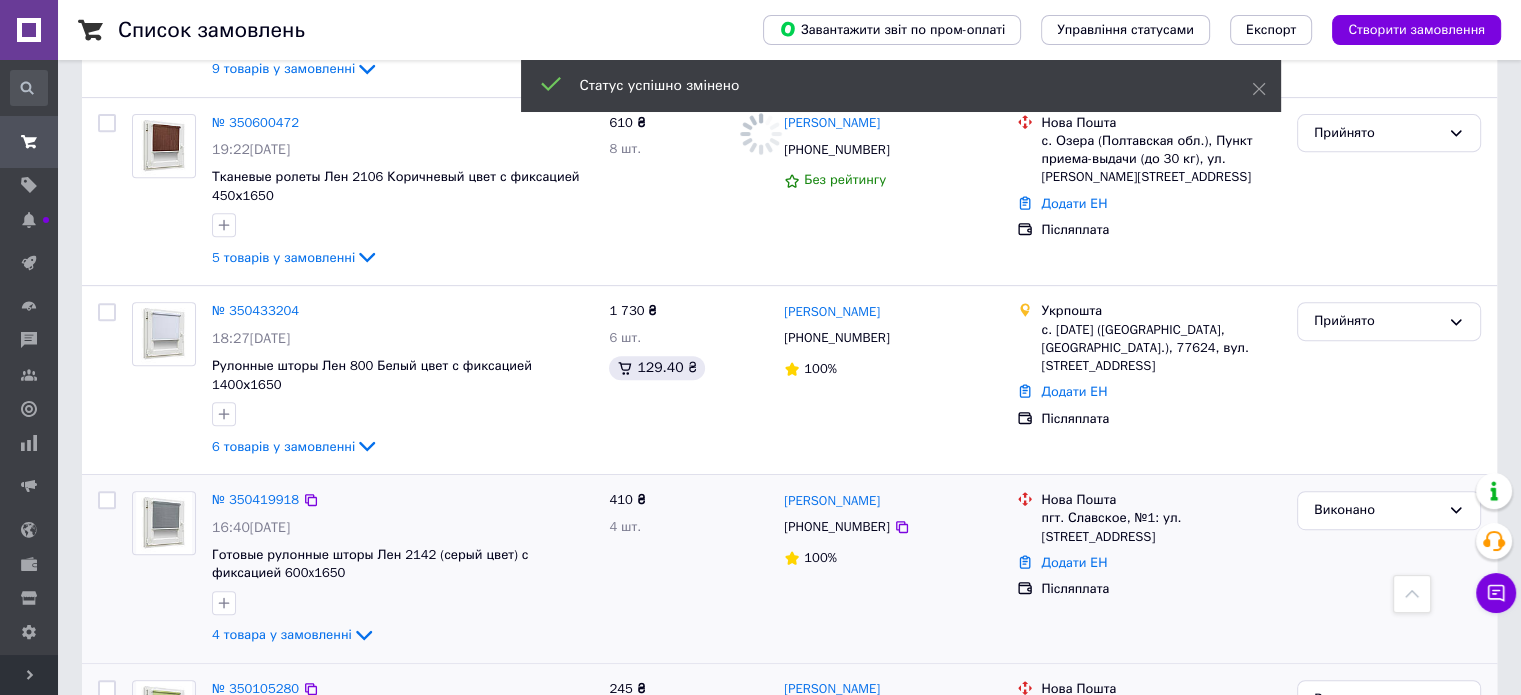 scroll, scrollTop: 800, scrollLeft: 0, axis: vertical 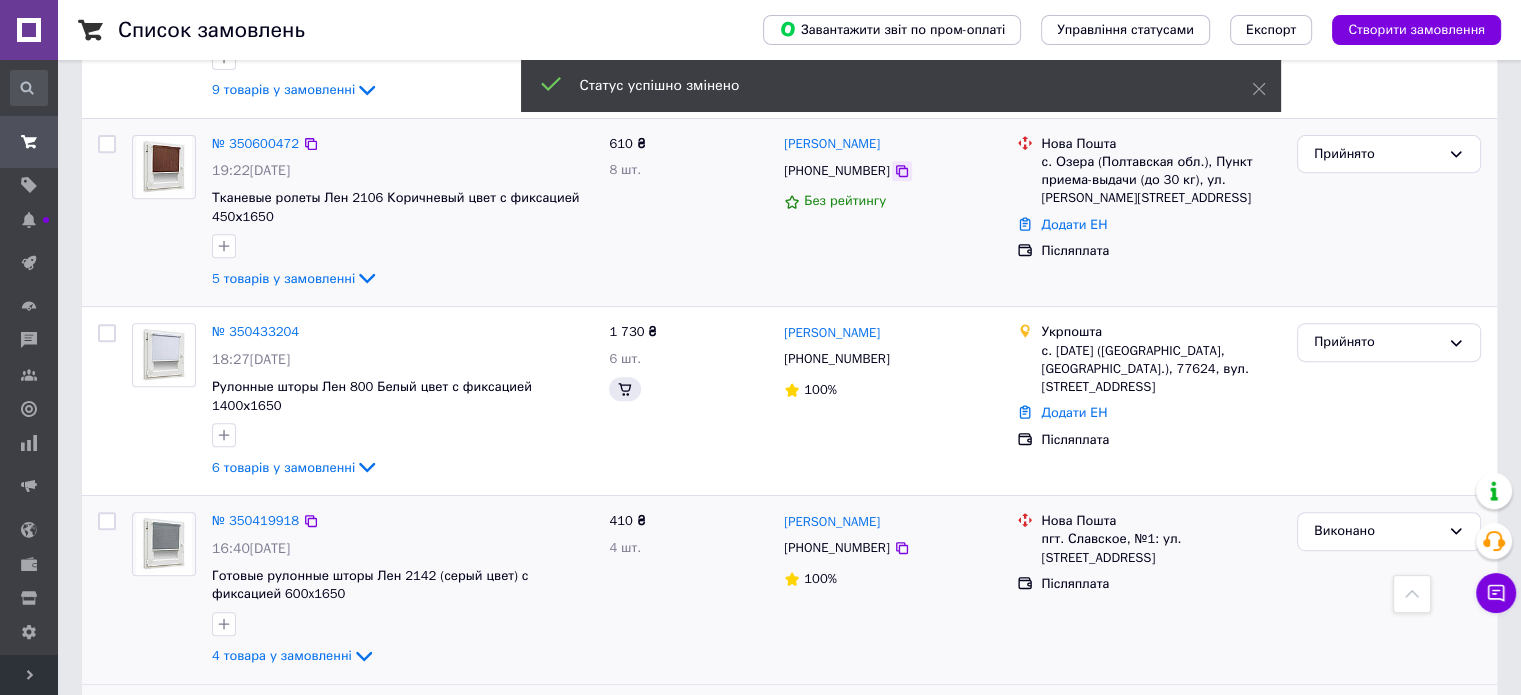 click 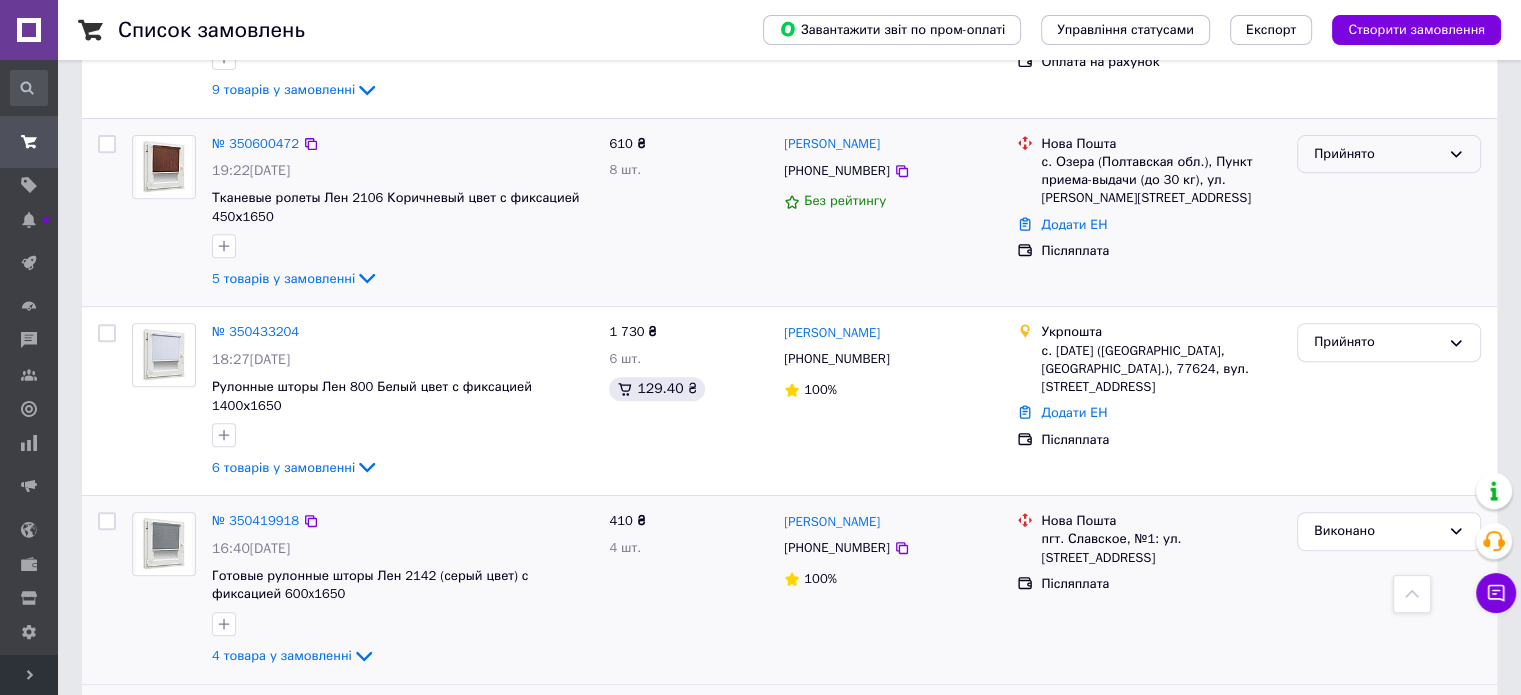 click on "Прийнято" at bounding box center [1377, 154] 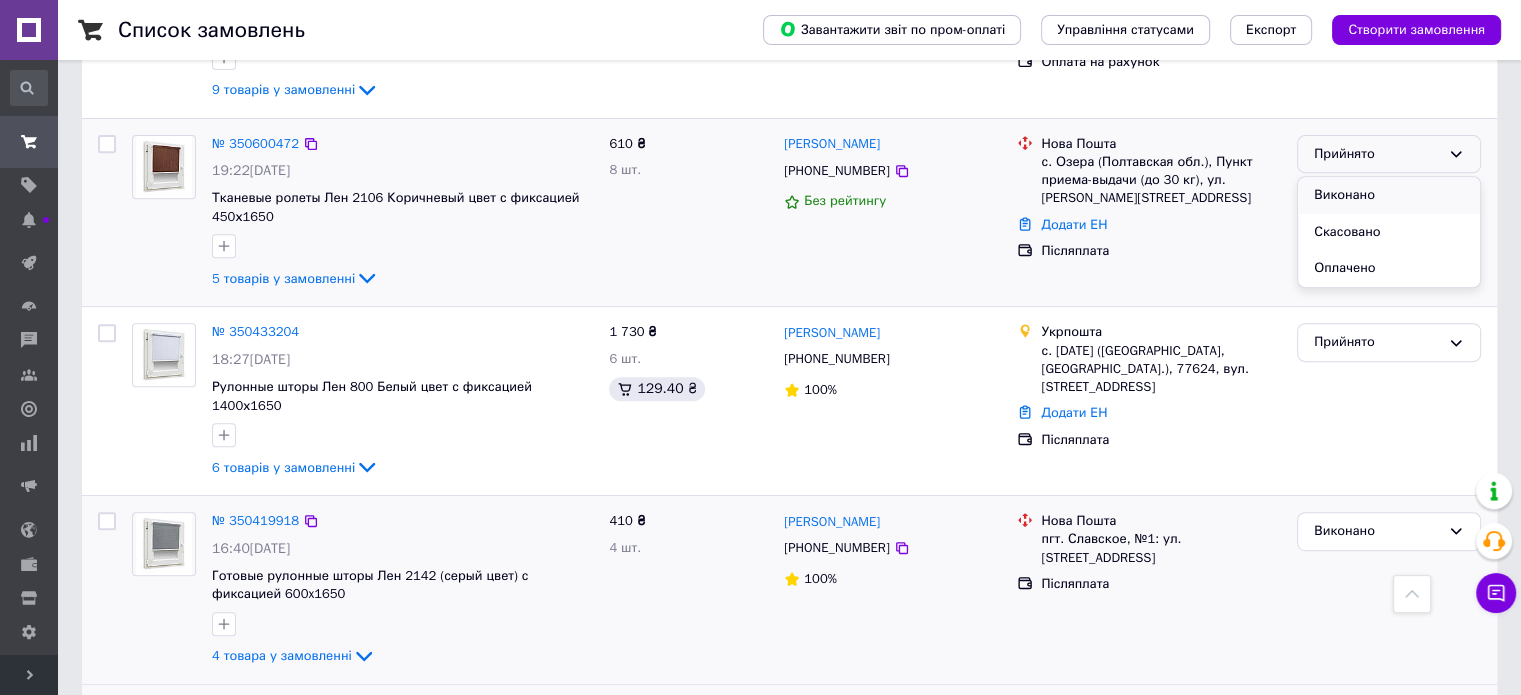 click on "Виконано" at bounding box center [1389, 195] 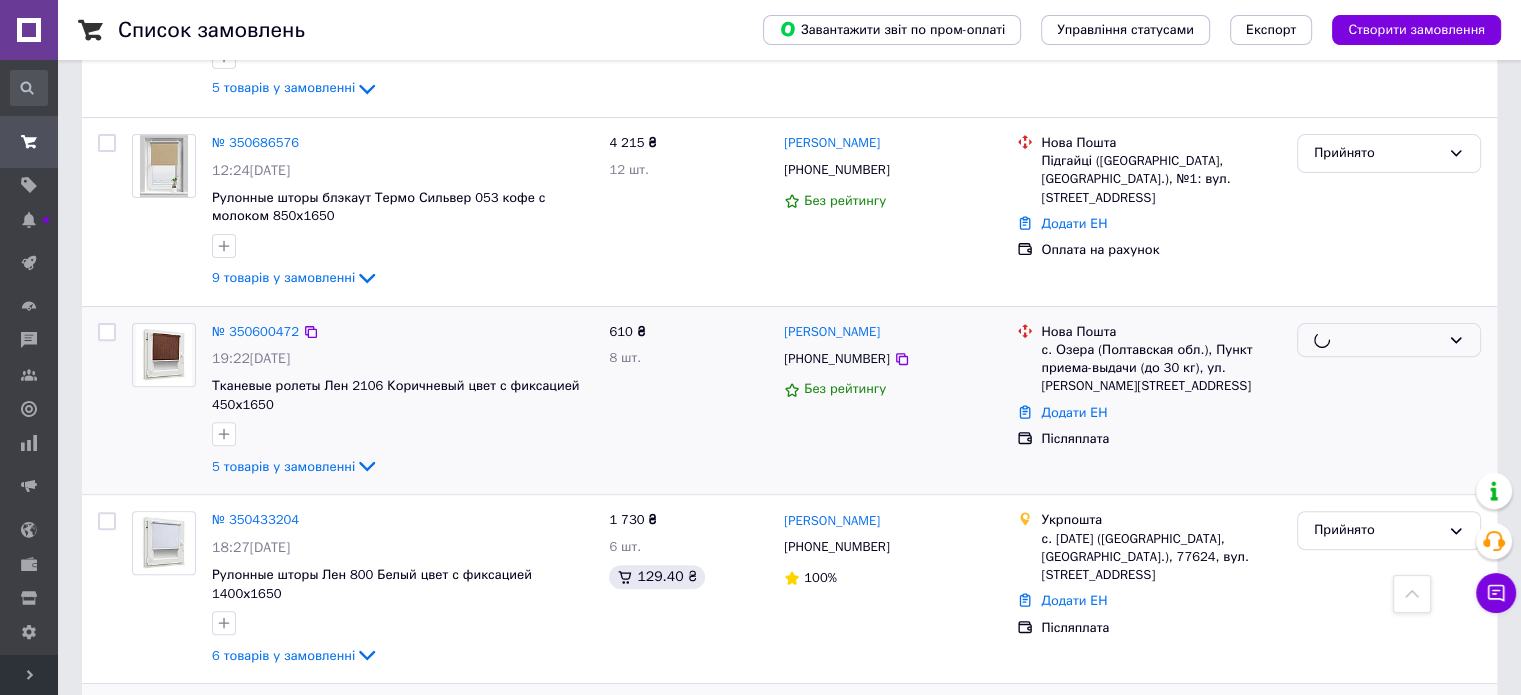 scroll, scrollTop: 600, scrollLeft: 0, axis: vertical 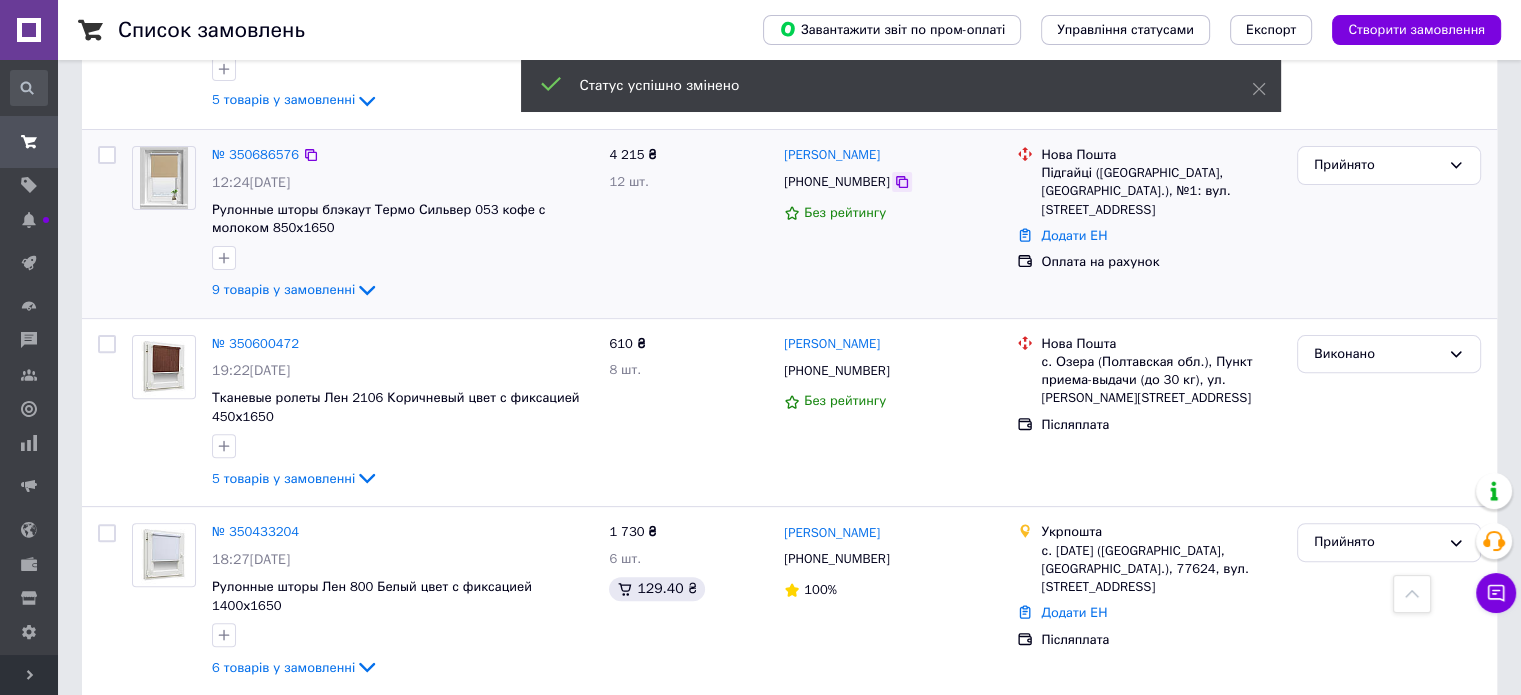 click 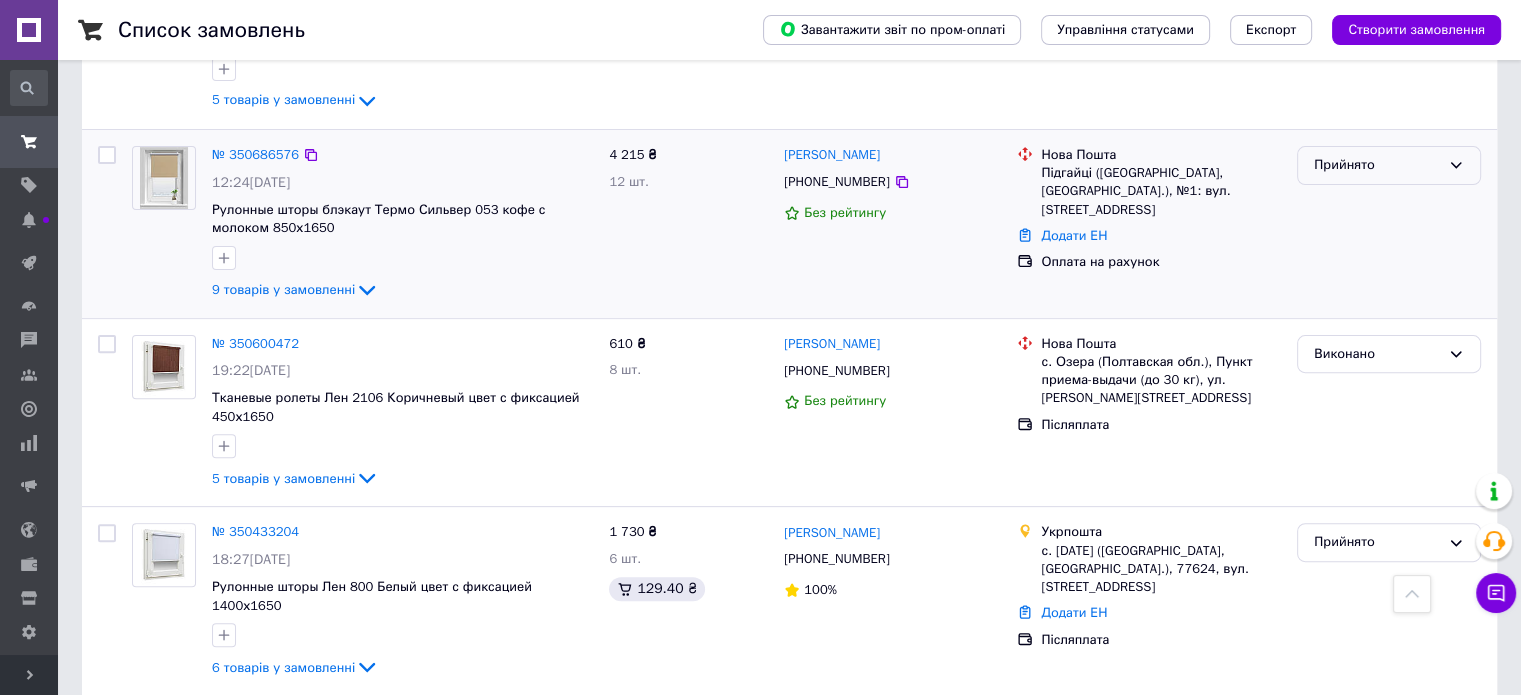 click on "Прийнято" at bounding box center (1389, 165) 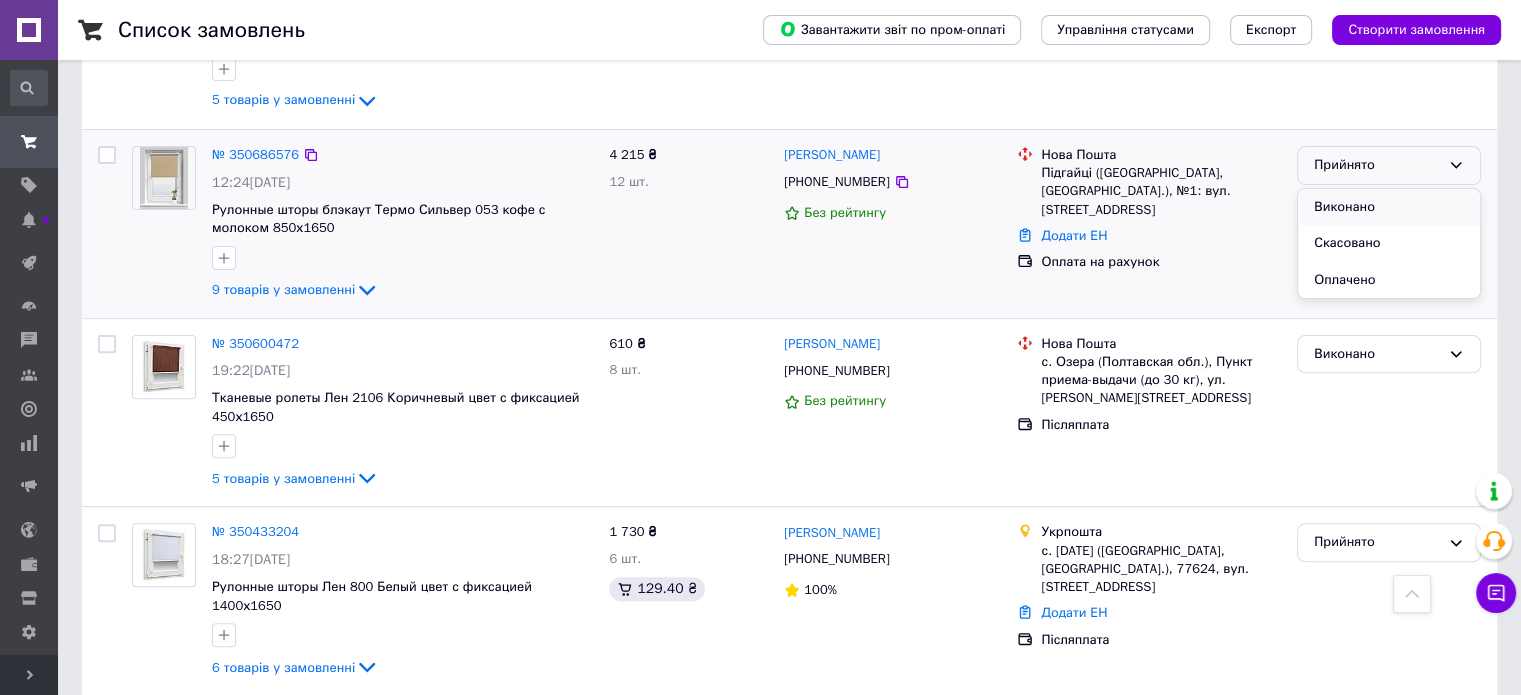 click on "Виконано" at bounding box center (1389, 207) 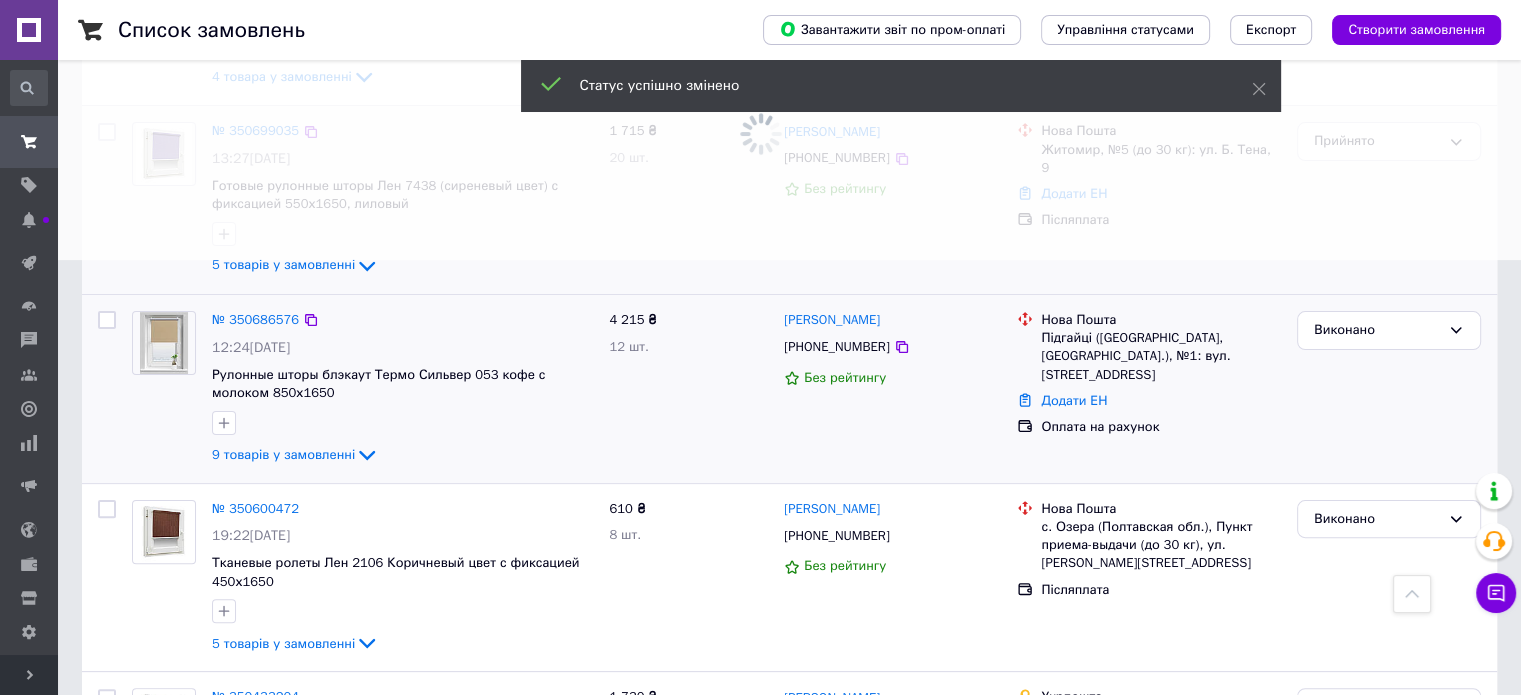 scroll, scrollTop: 400, scrollLeft: 0, axis: vertical 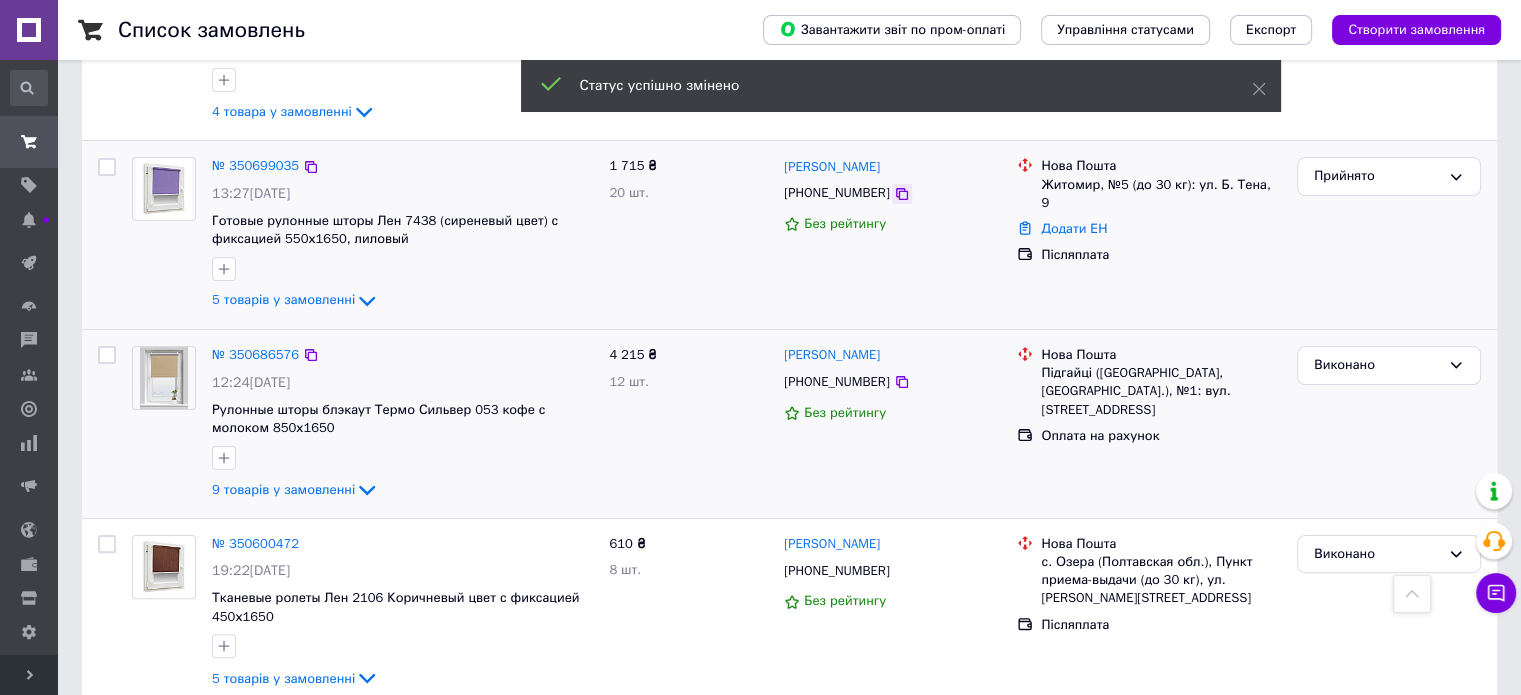 click 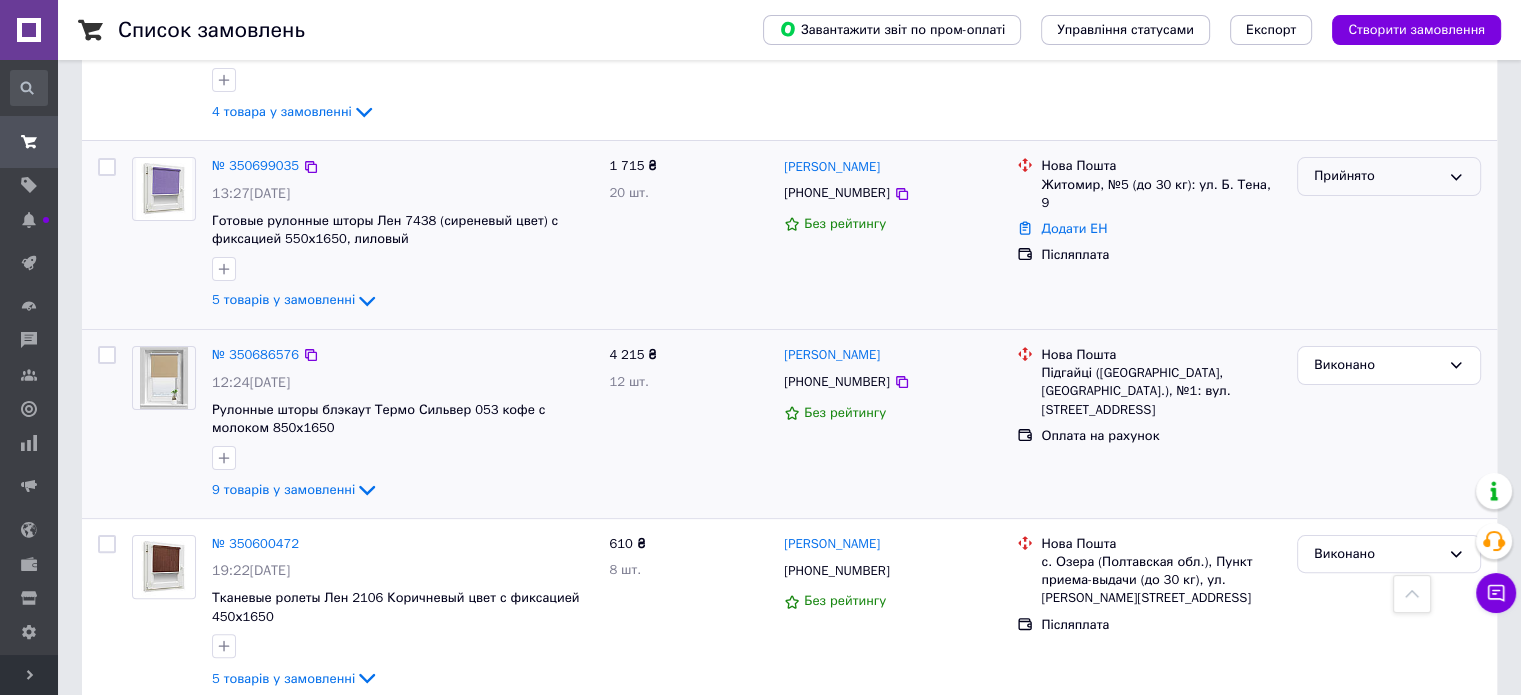 click on "Прийнято" at bounding box center (1377, 176) 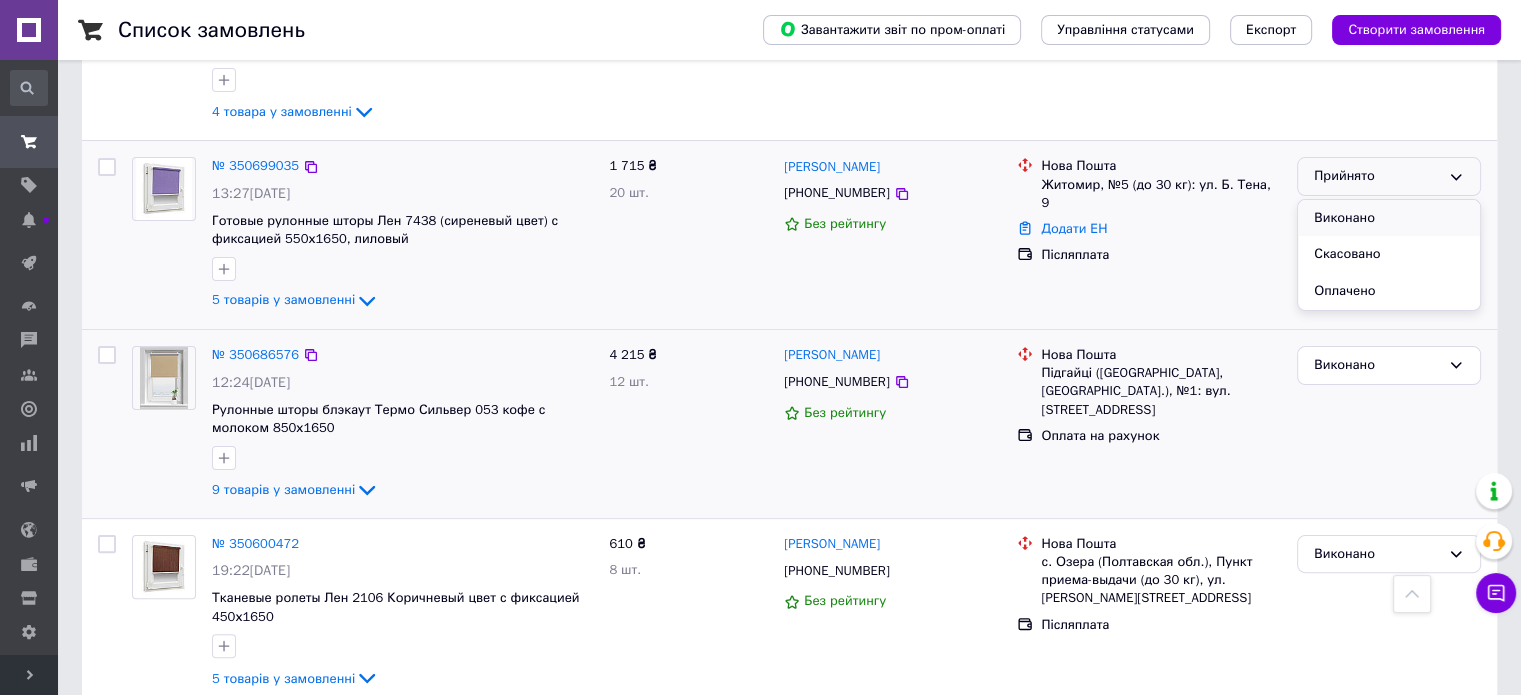 click on "Виконано" at bounding box center [1389, 218] 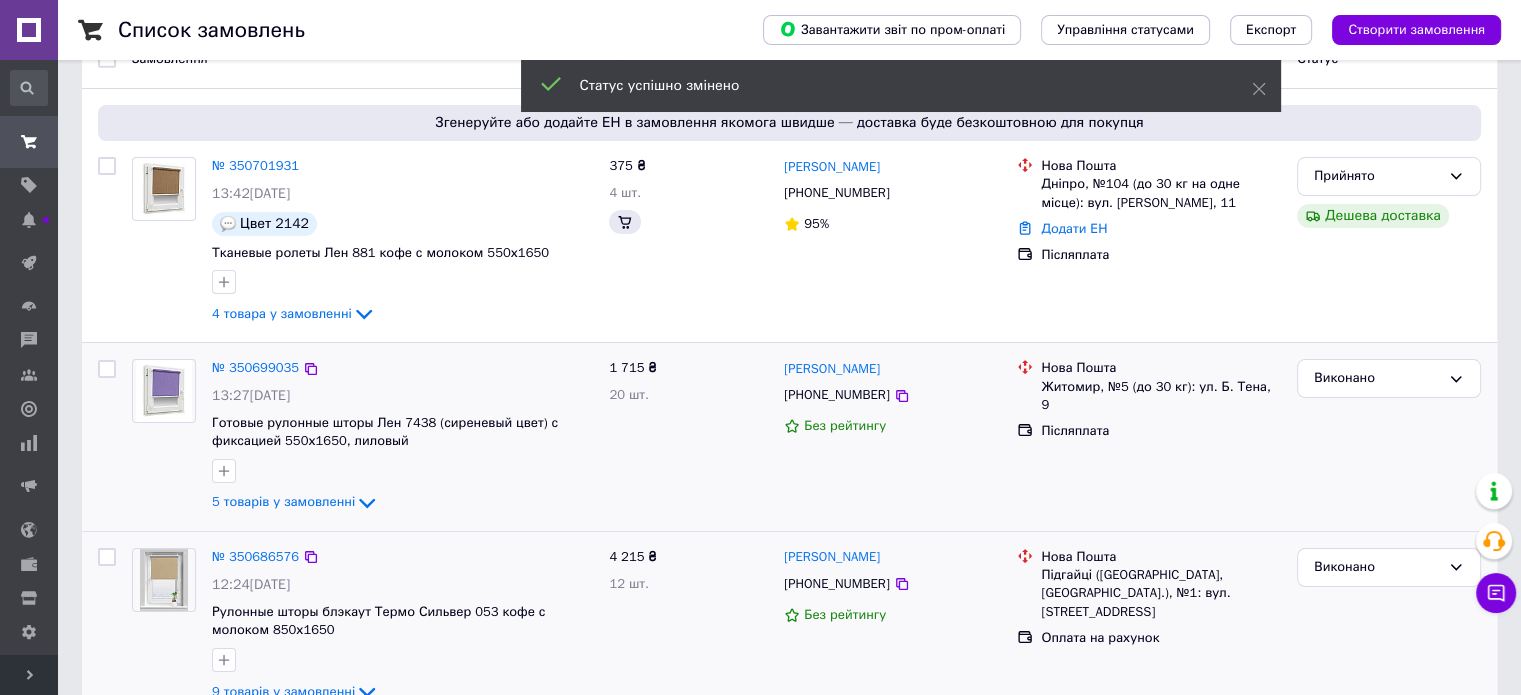 scroll, scrollTop: 100, scrollLeft: 0, axis: vertical 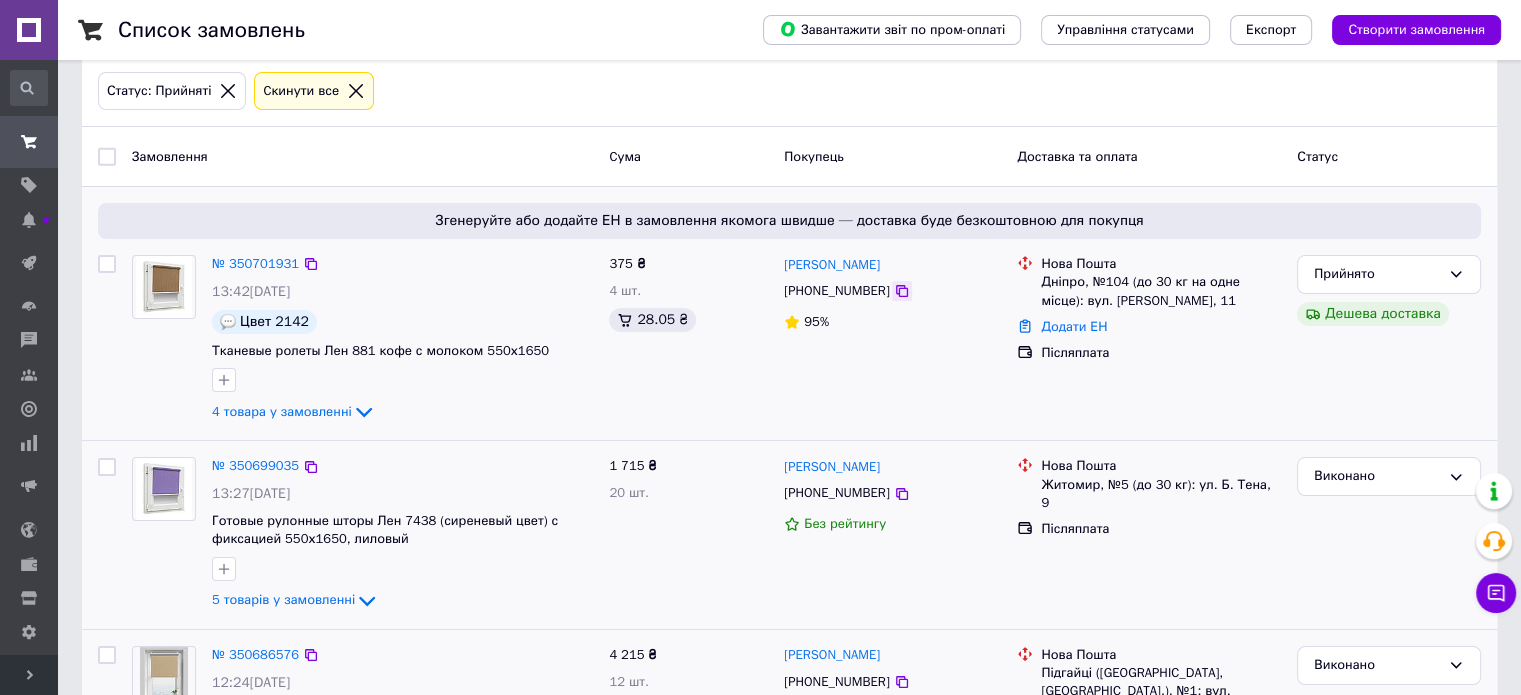 click 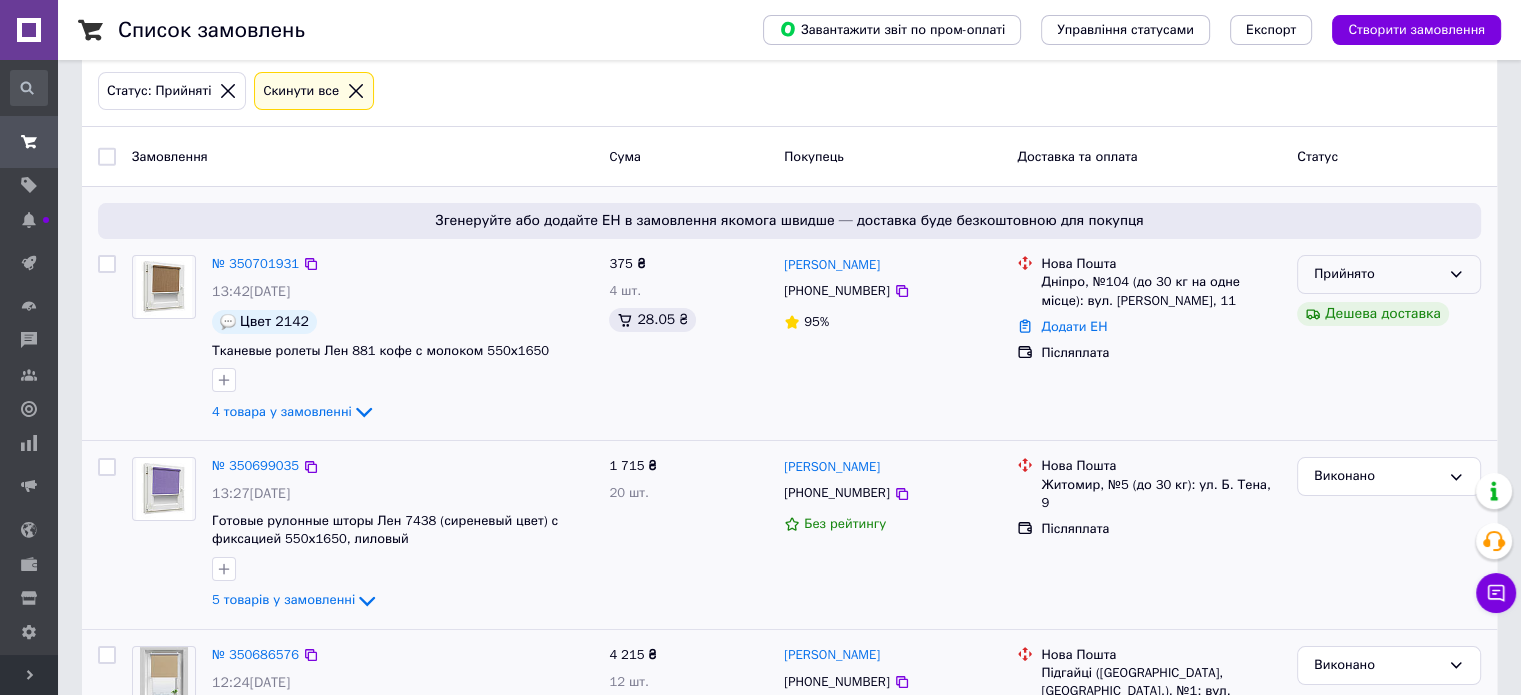 click on "Прийнято" at bounding box center [1389, 274] 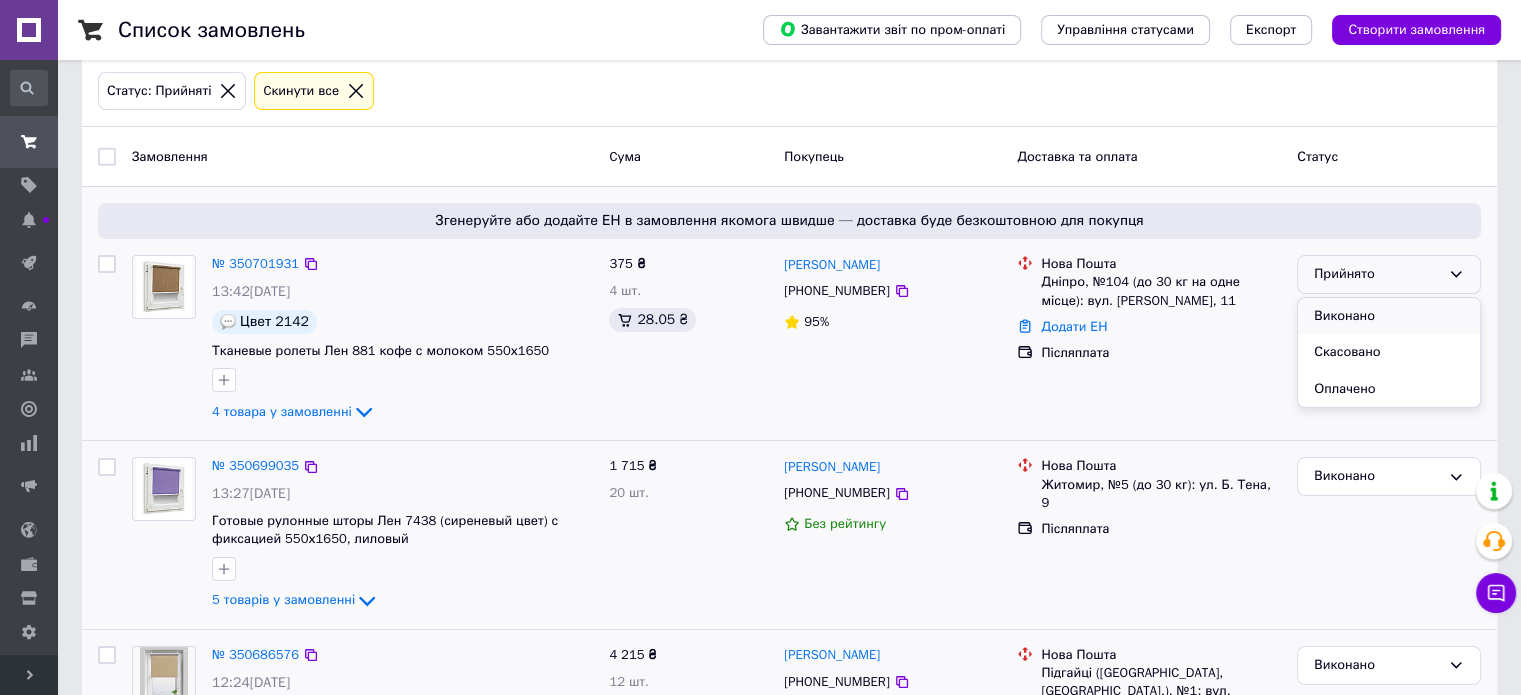 click on "Виконано" at bounding box center (1389, 316) 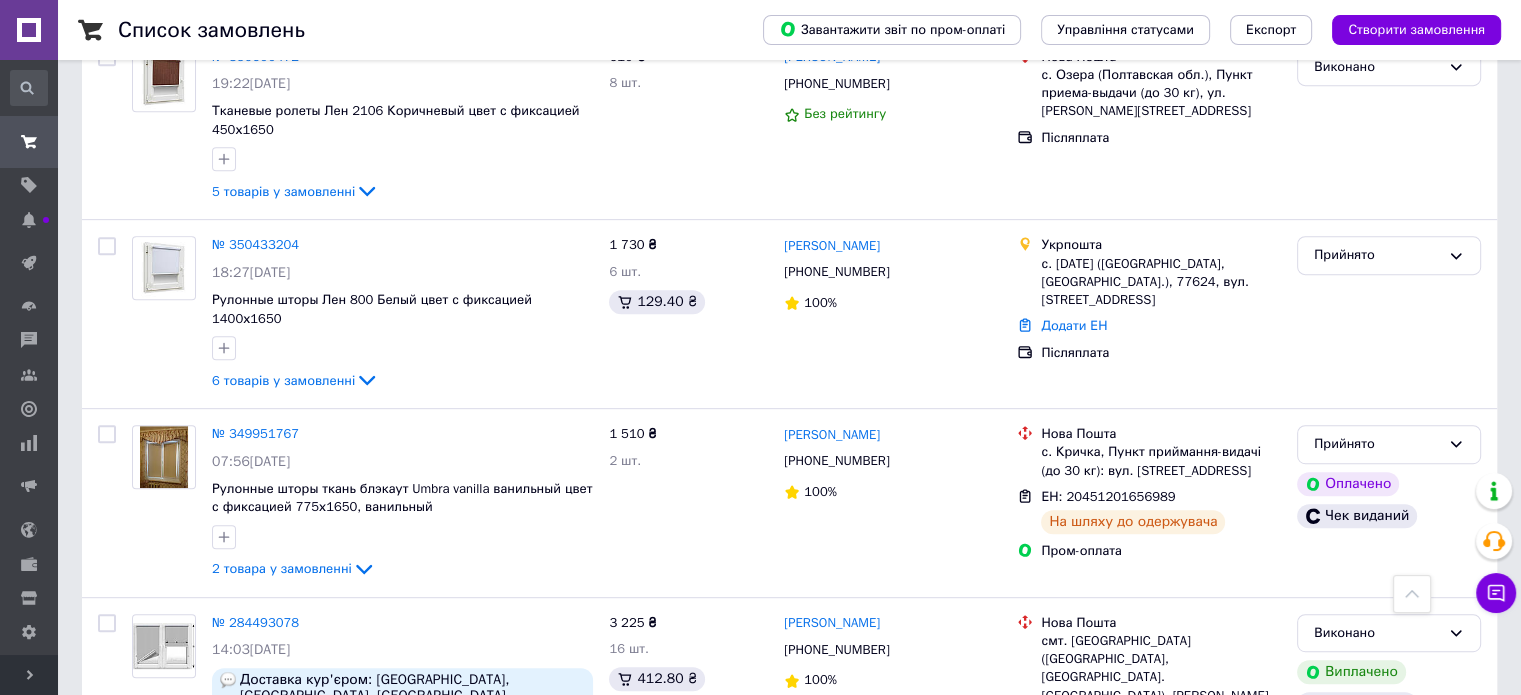 scroll, scrollTop: 900, scrollLeft: 0, axis: vertical 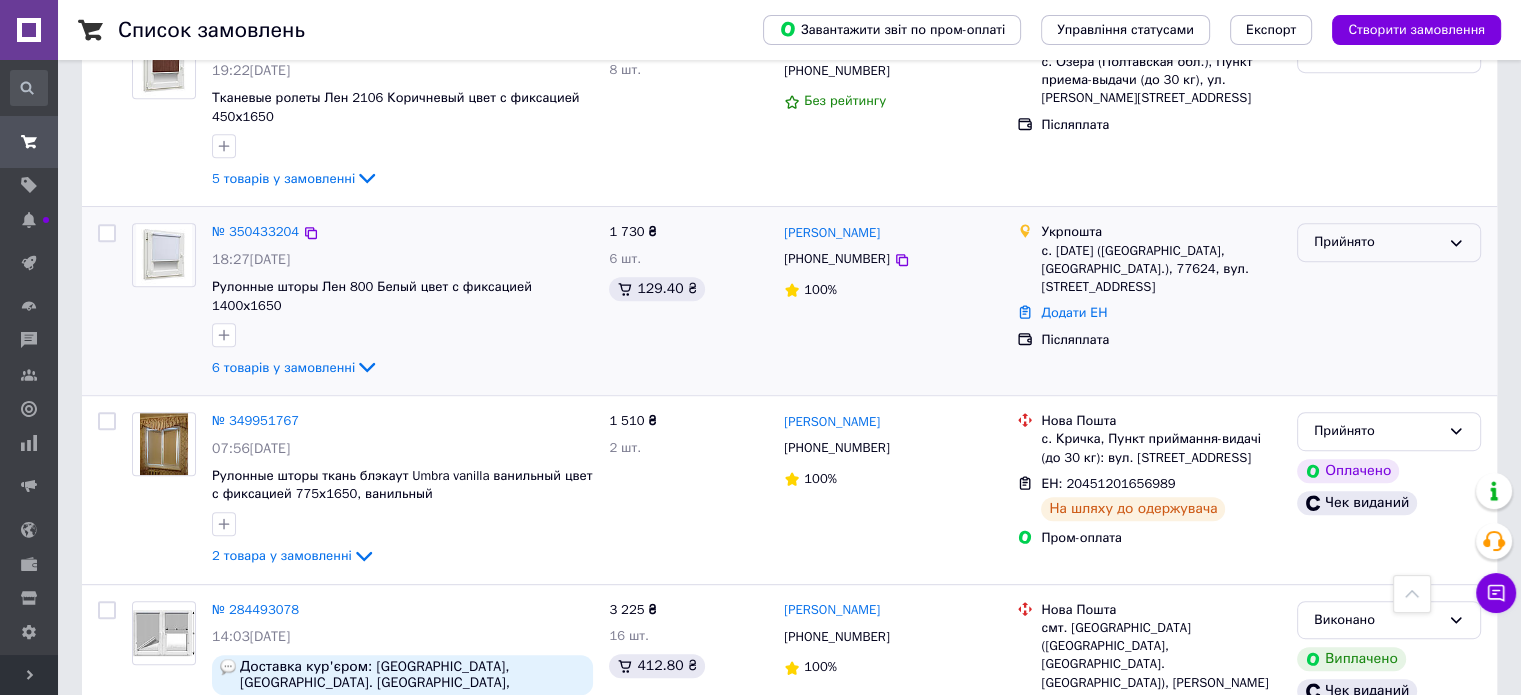 click on "Прийнято" at bounding box center (1389, 242) 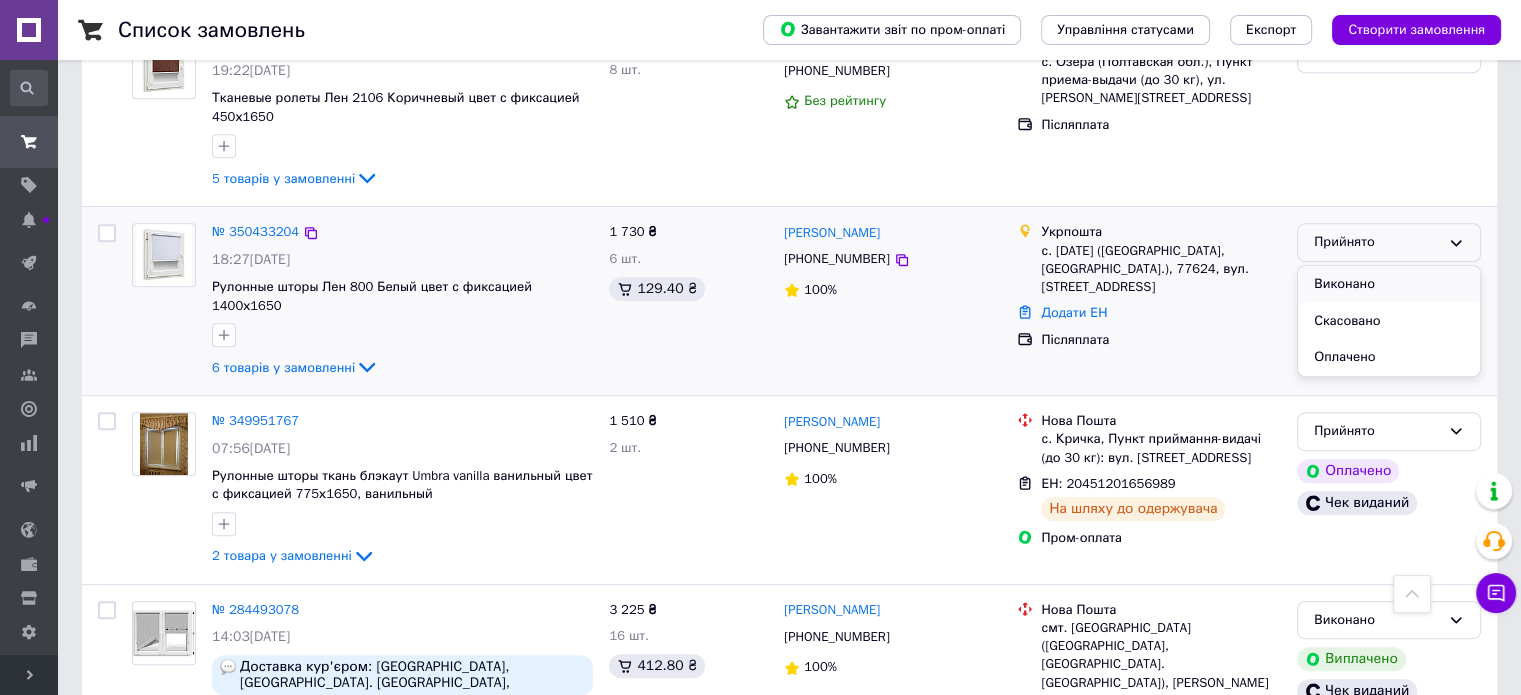 click on "Виконано" at bounding box center (1389, 284) 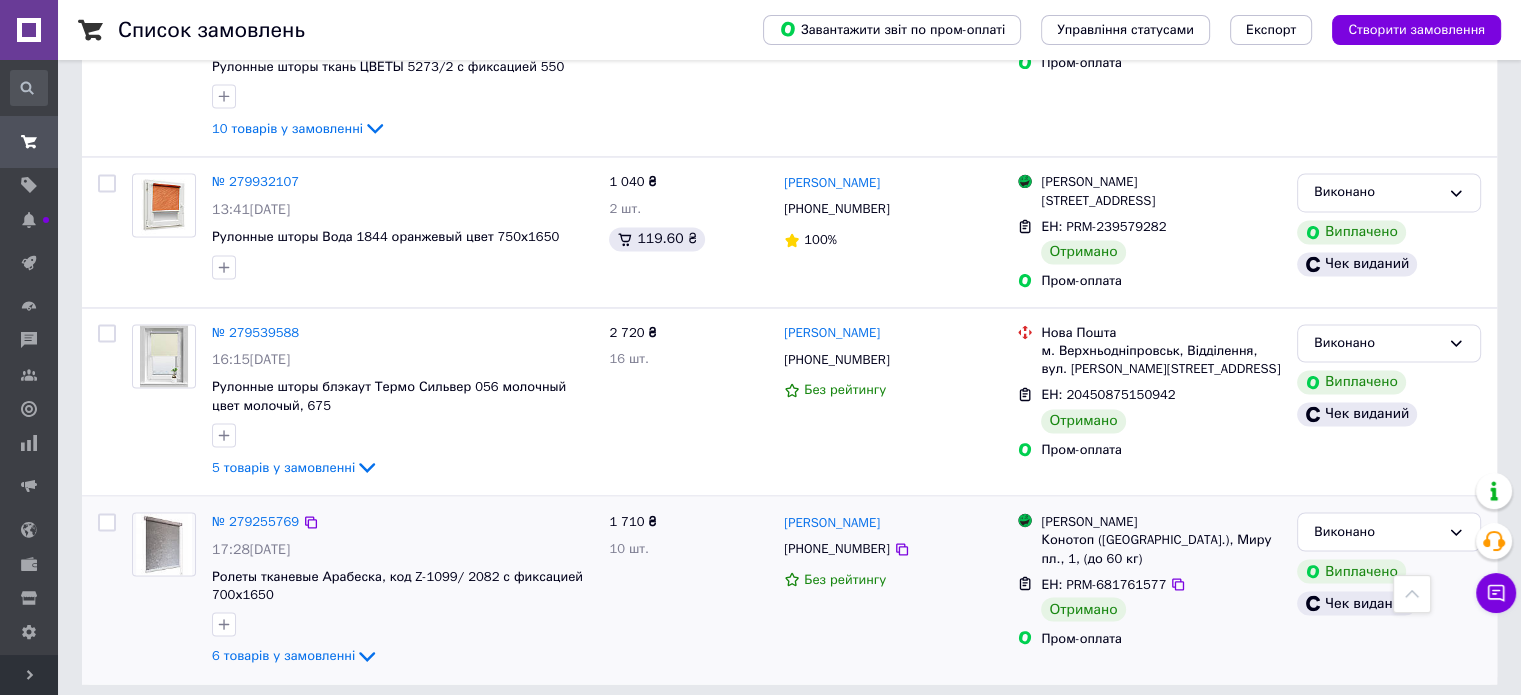 scroll, scrollTop: 3339, scrollLeft: 0, axis: vertical 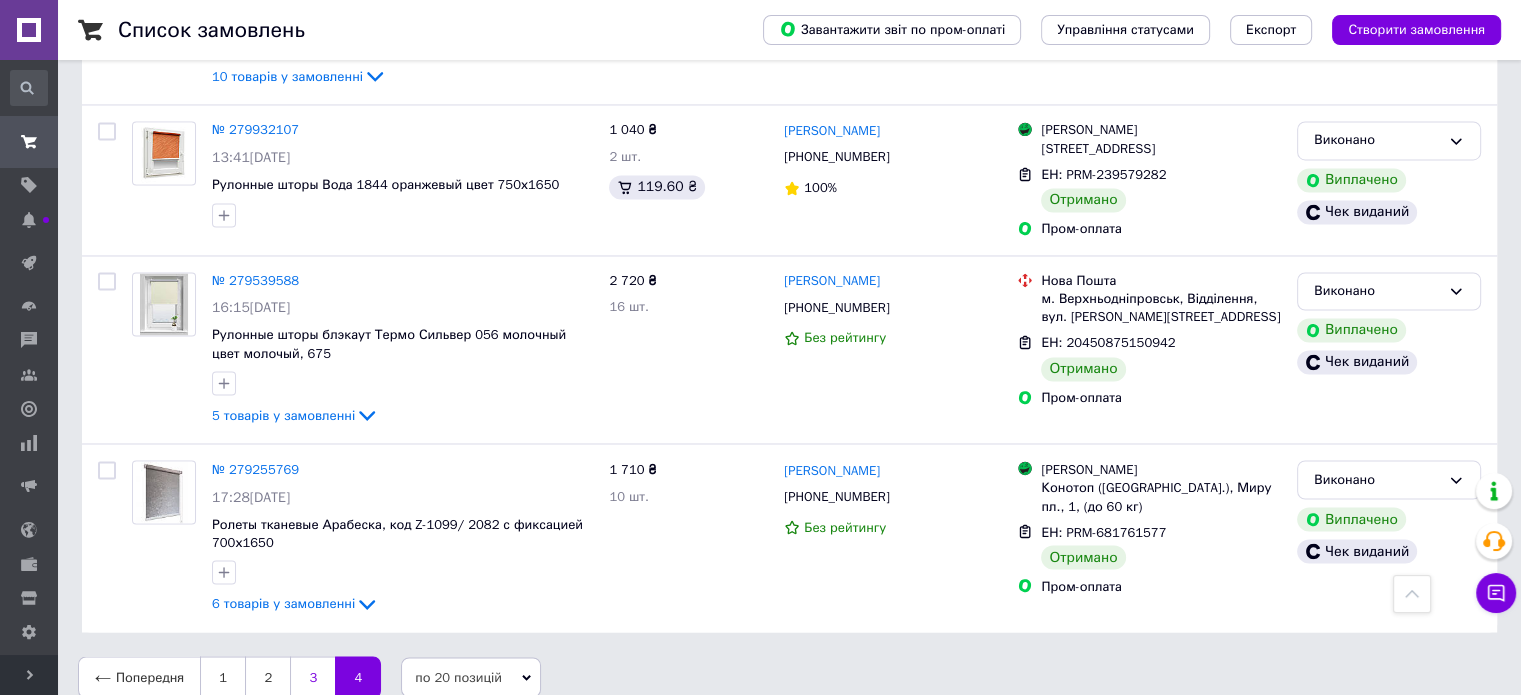 click on "3" at bounding box center [312, 677] 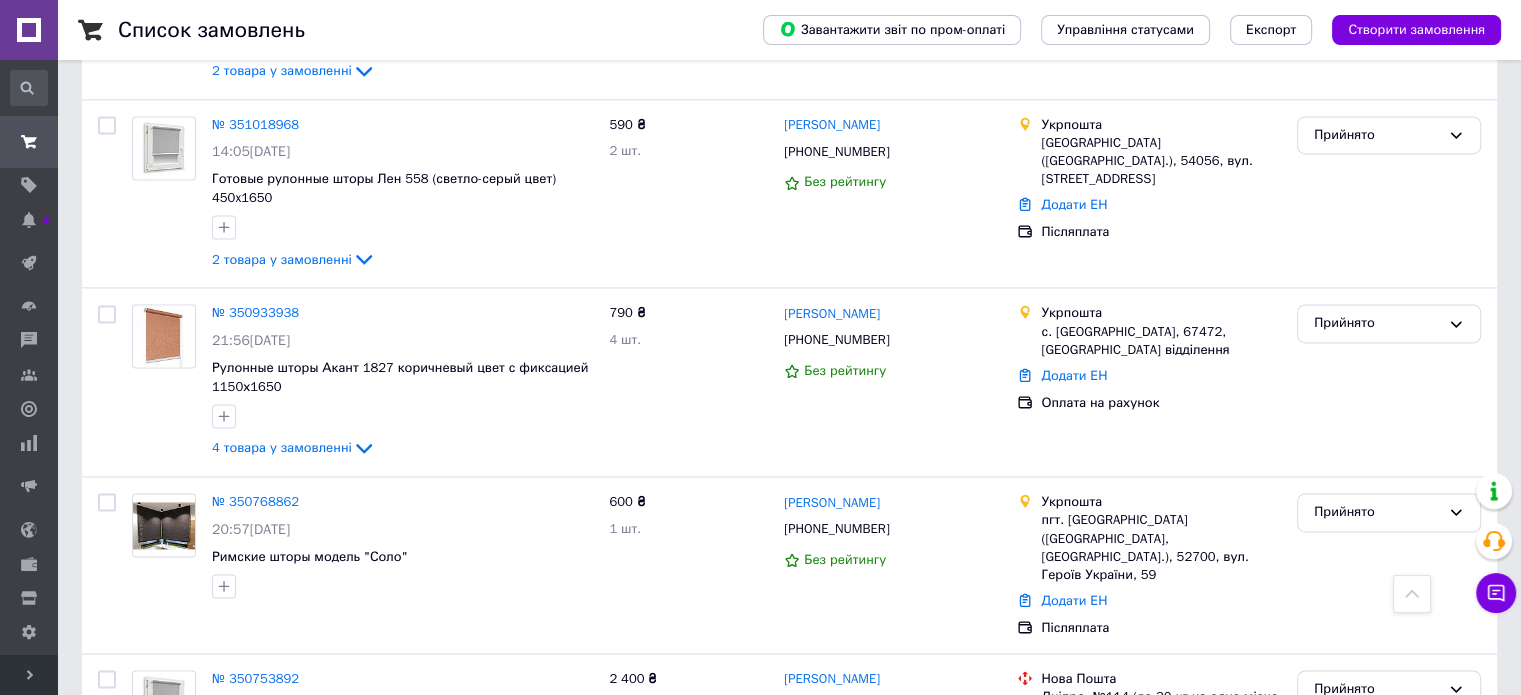 scroll, scrollTop: 3302, scrollLeft: 0, axis: vertical 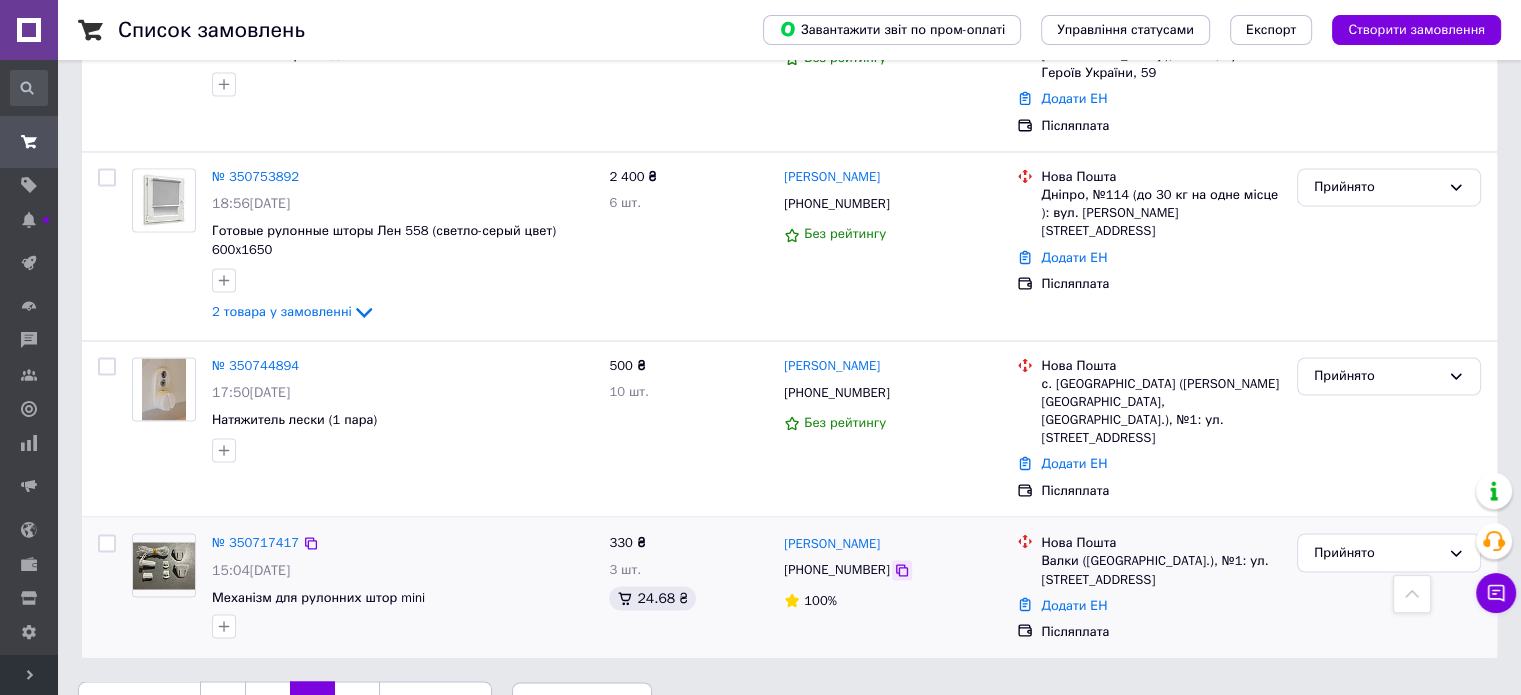click 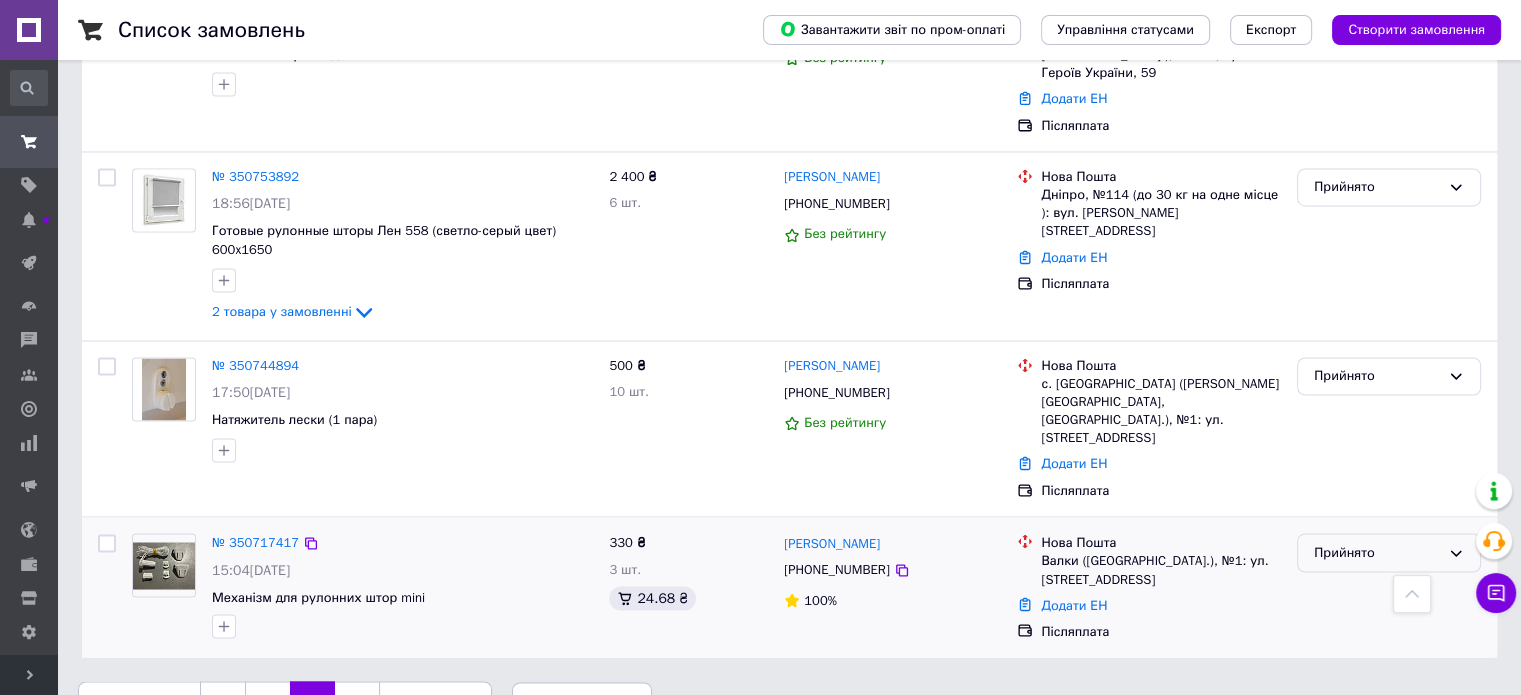 click on "Прийнято" at bounding box center (1377, 552) 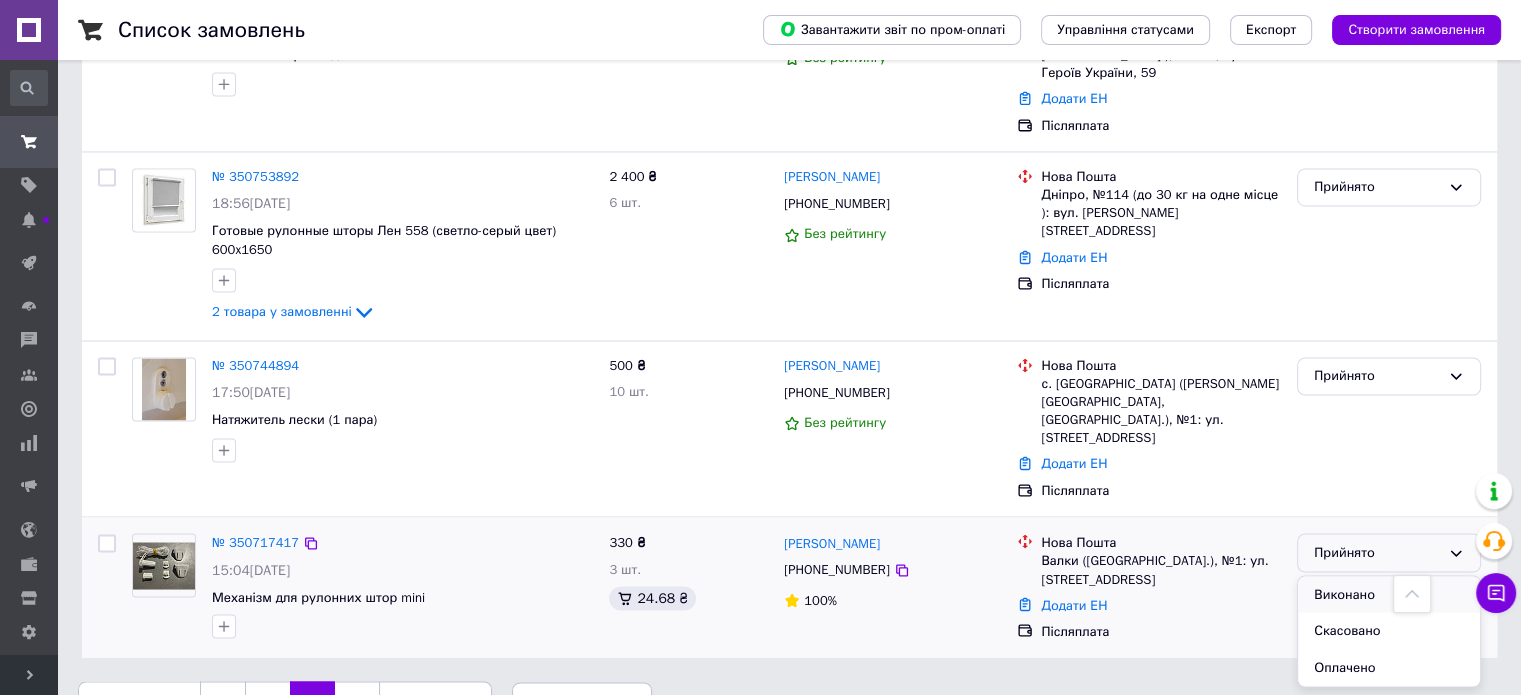 click on "Виконано" at bounding box center [1389, 594] 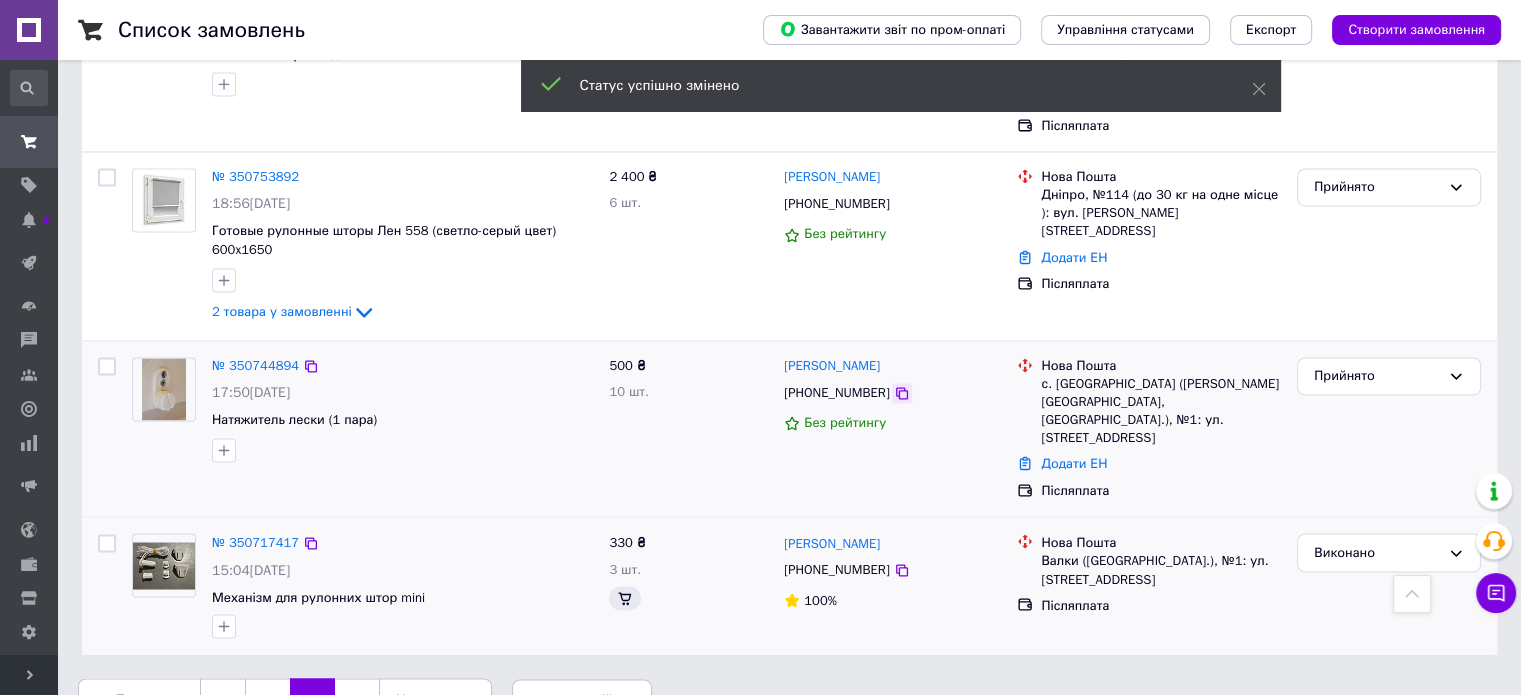 scroll, scrollTop: 3300, scrollLeft: 0, axis: vertical 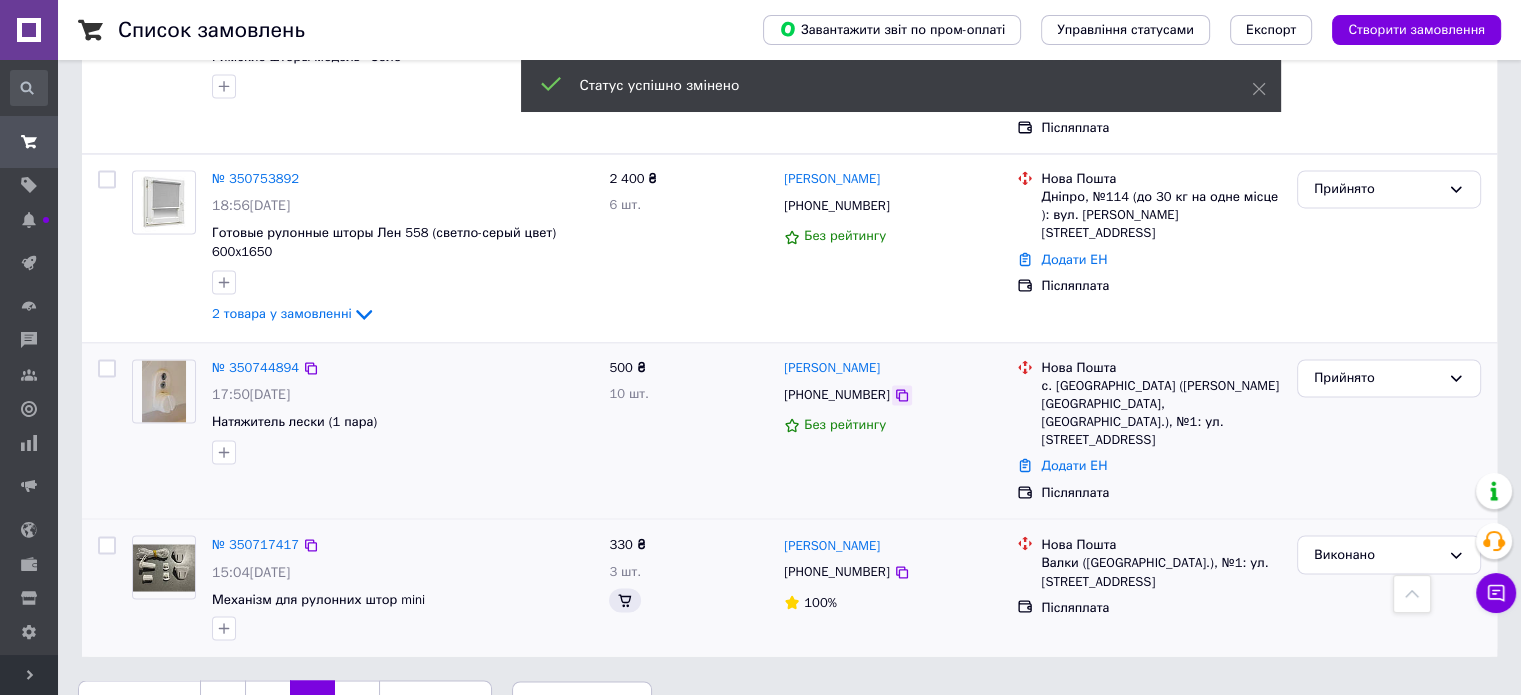 click 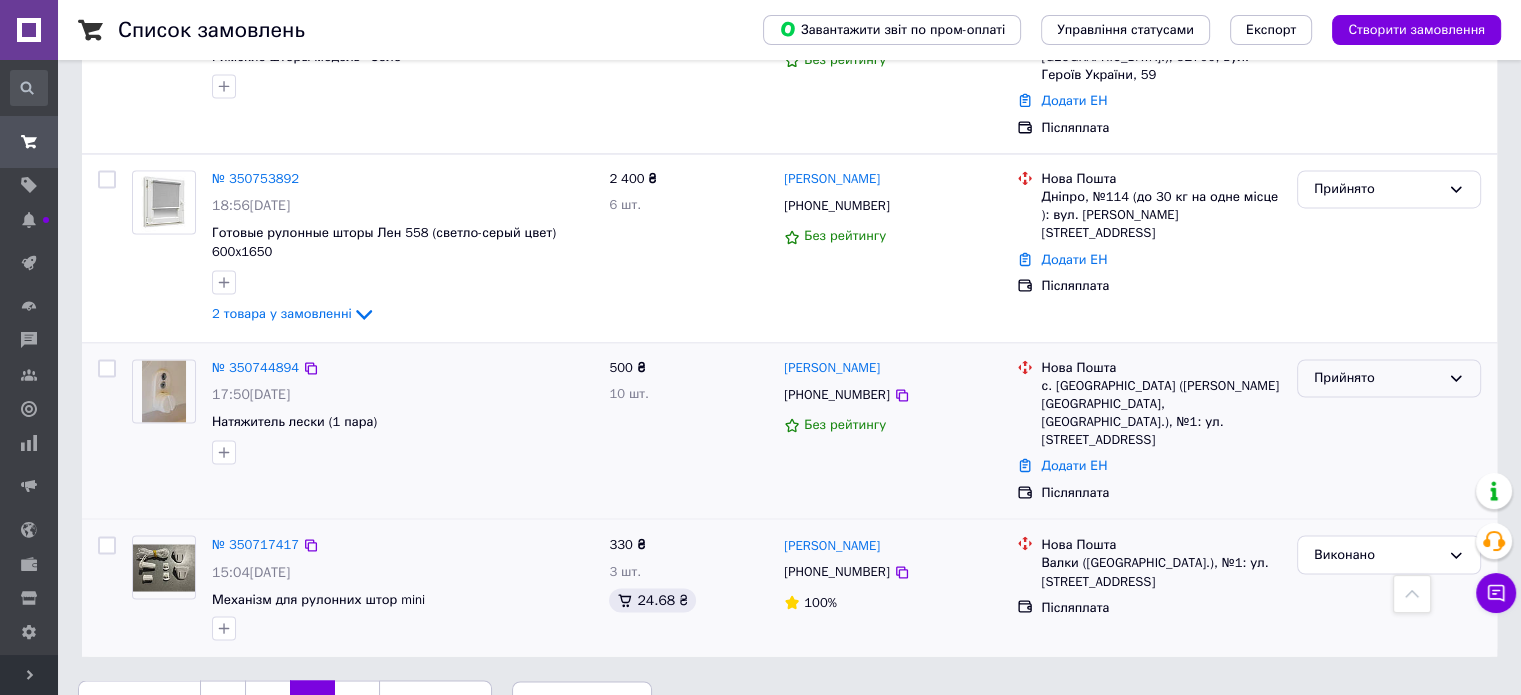 click on "Прийнято" at bounding box center (1389, 378) 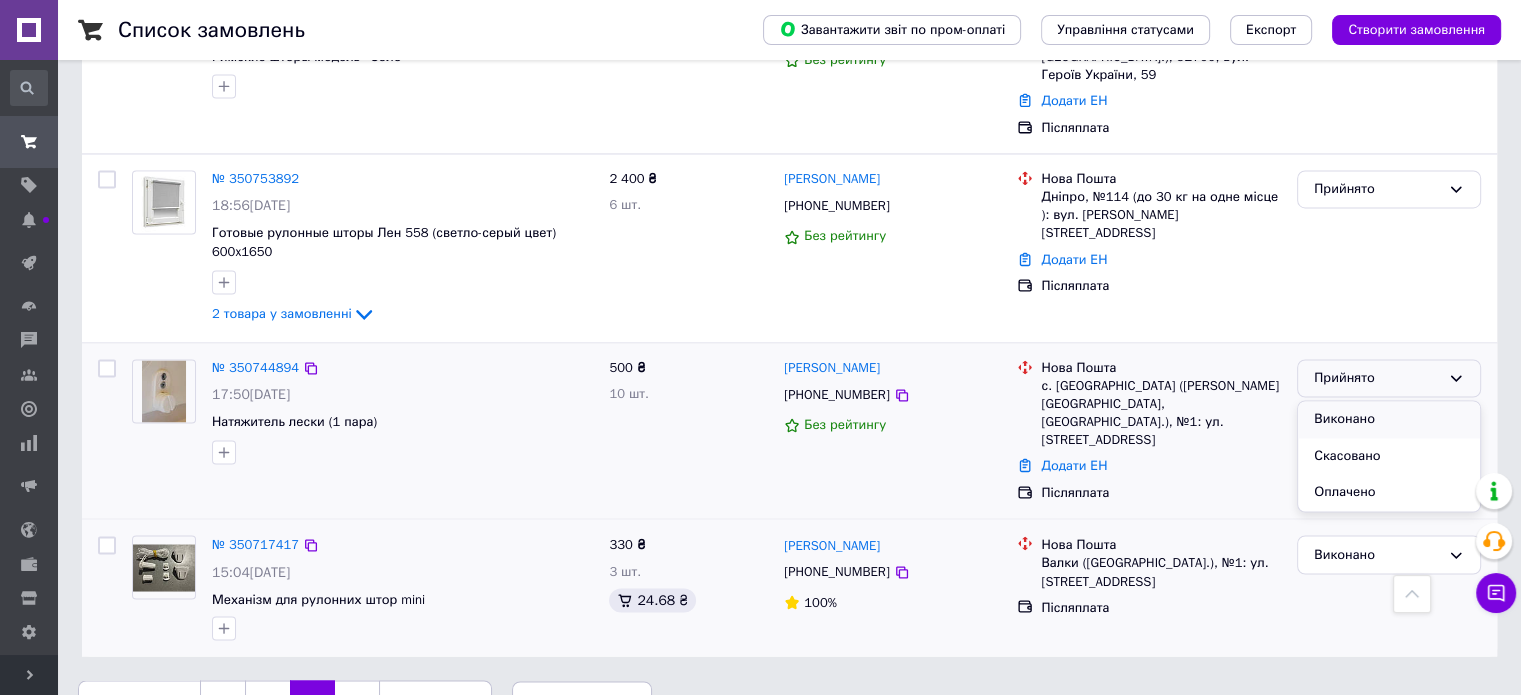 click on "Виконано" at bounding box center [1389, 419] 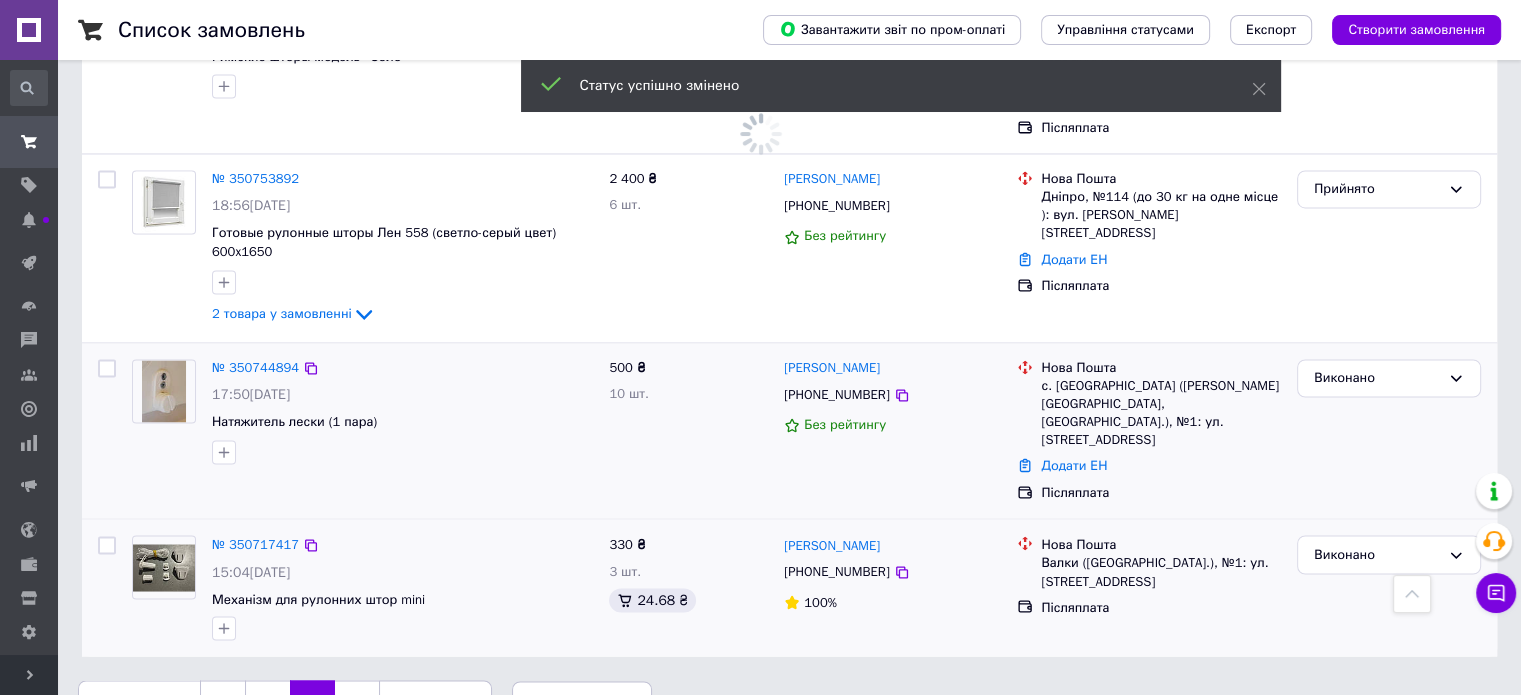 scroll, scrollTop: 3200, scrollLeft: 0, axis: vertical 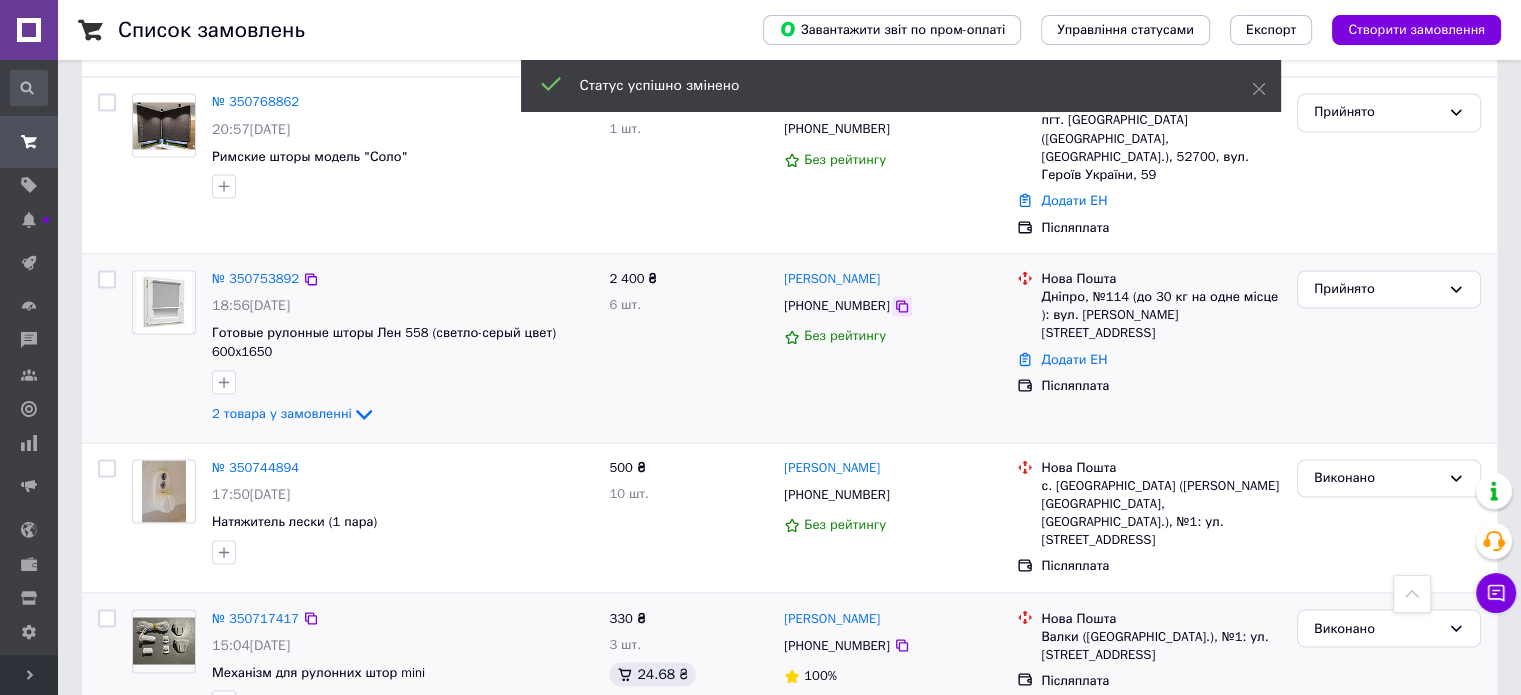 click at bounding box center [902, 306] 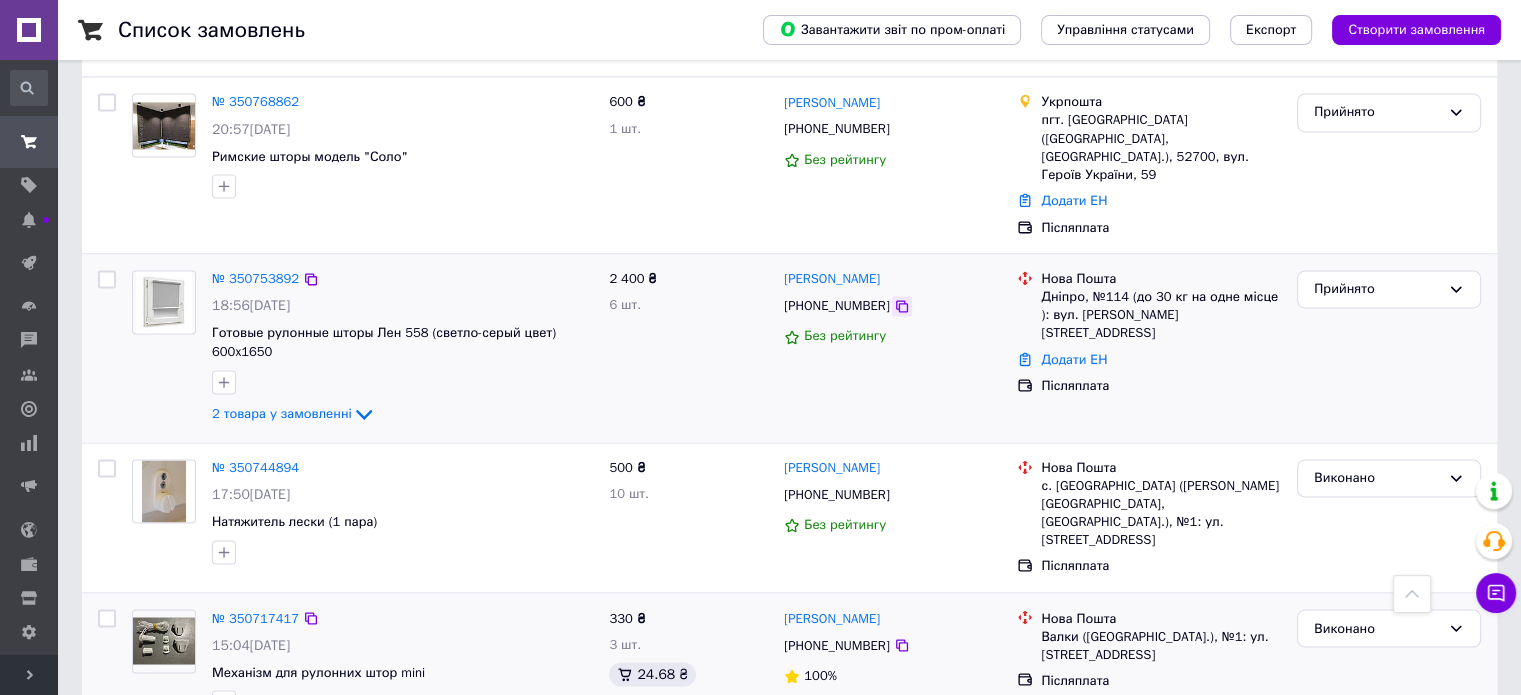 click 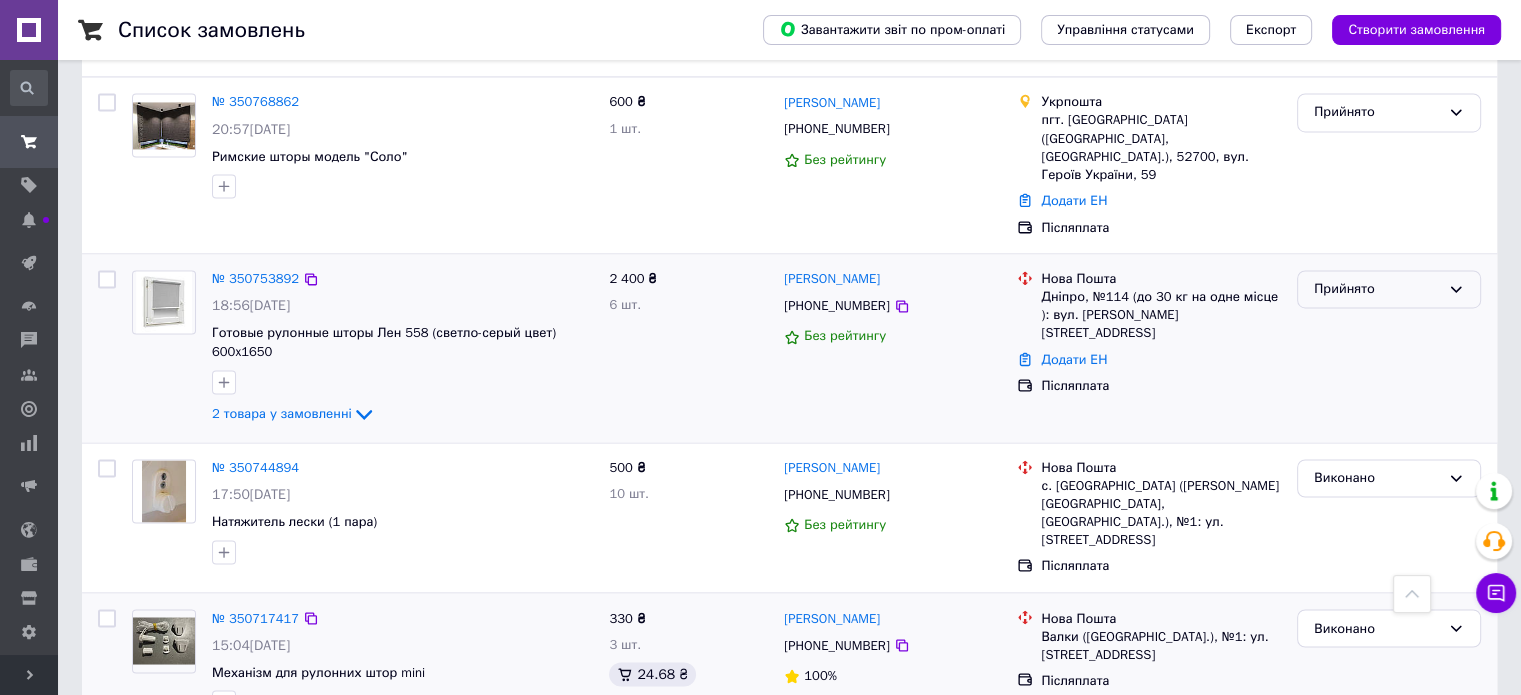click on "Прийнято" at bounding box center [1389, 289] 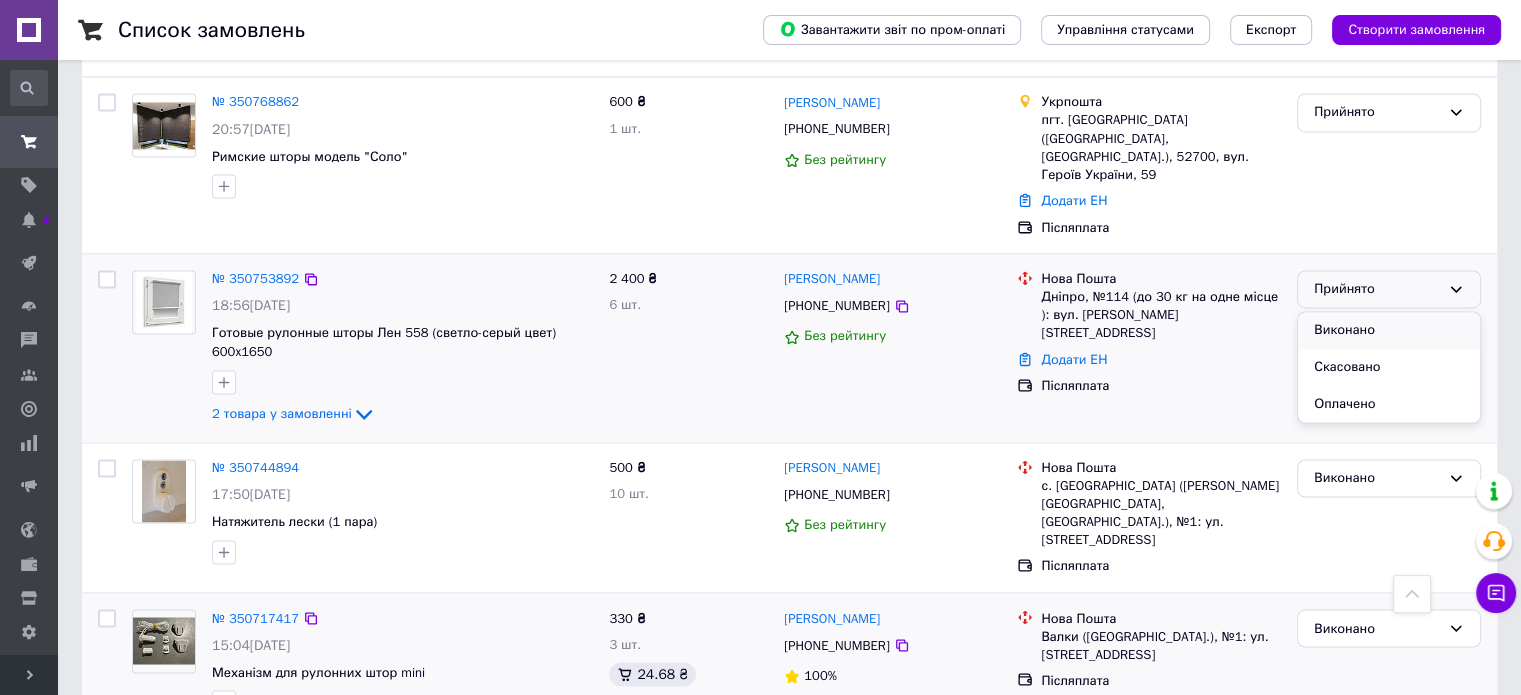 click on "Виконано" at bounding box center (1389, 330) 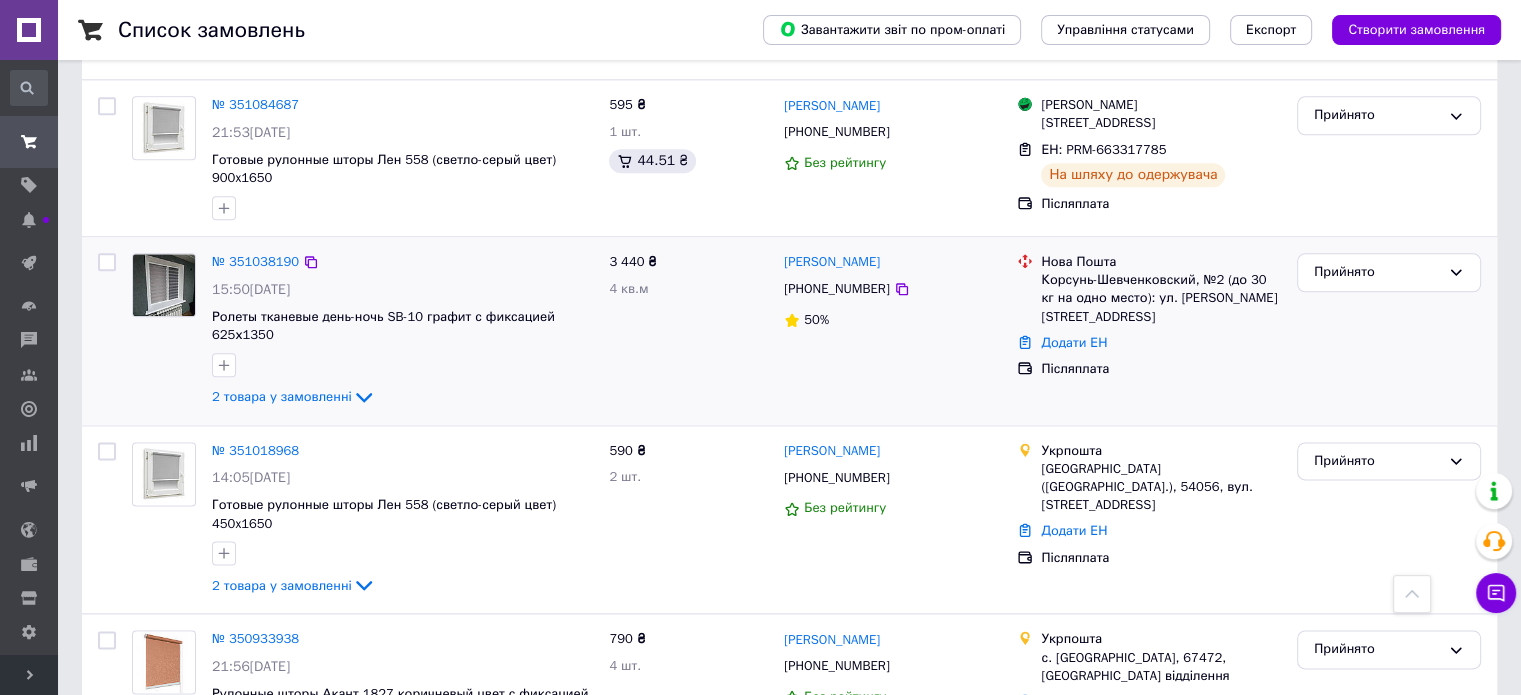 scroll, scrollTop: 2400, scrollLeft: 0, axis: vertical 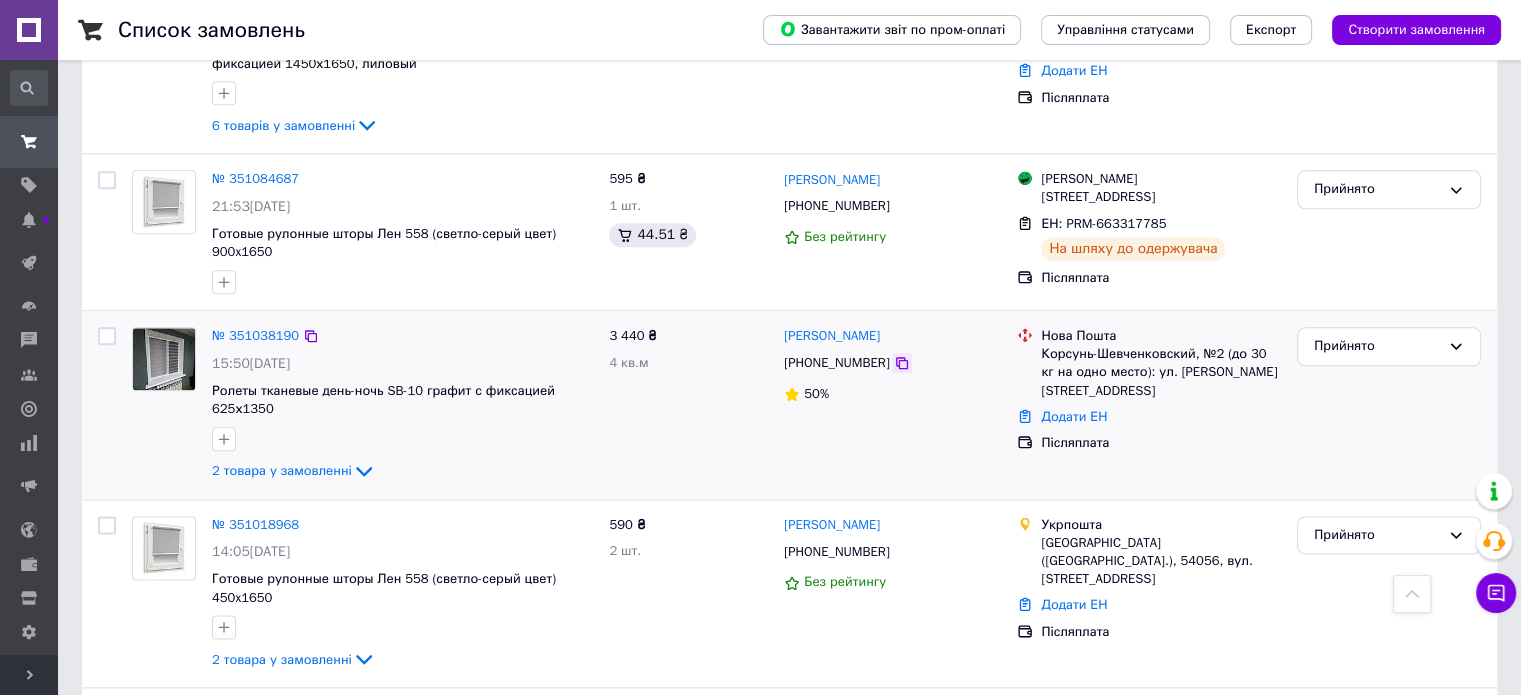 click 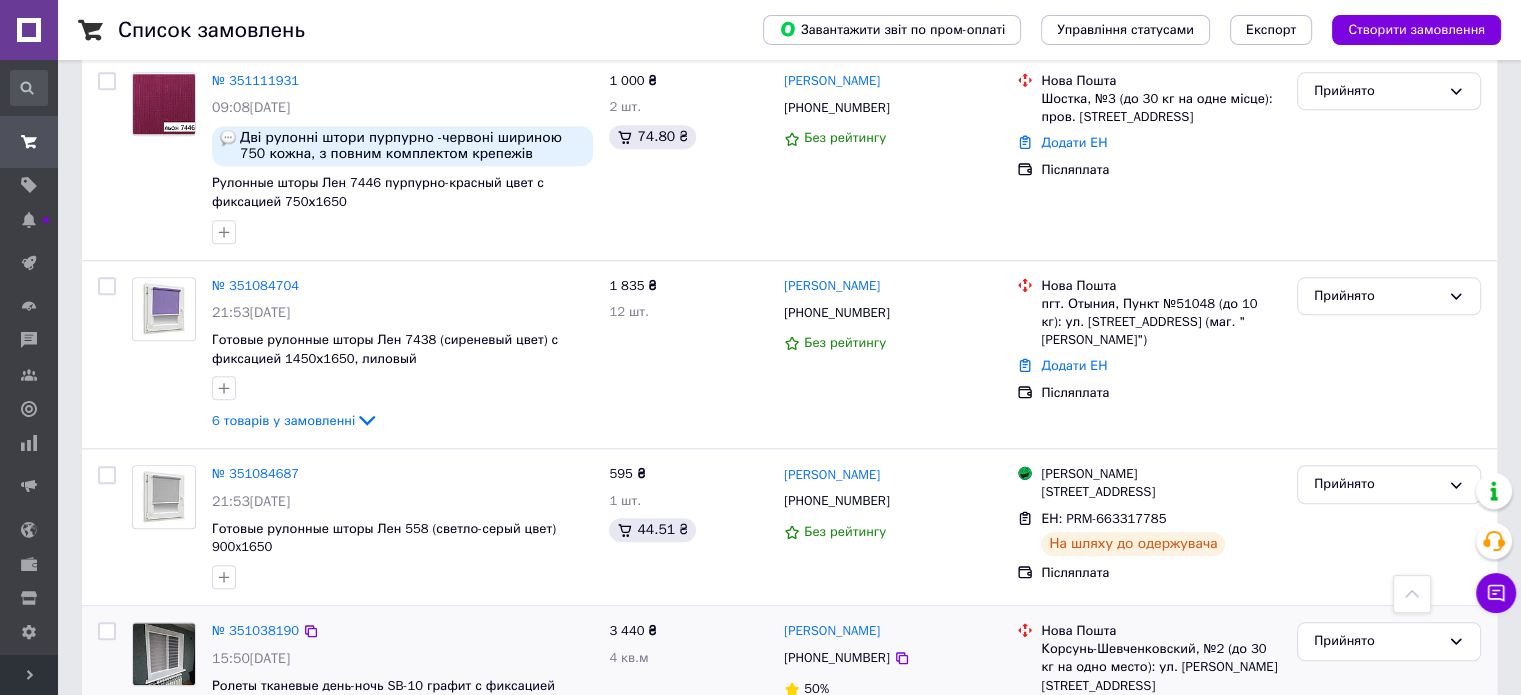 scroll, scrollTop: 2100, scrollLeft: 0, axis: vertical 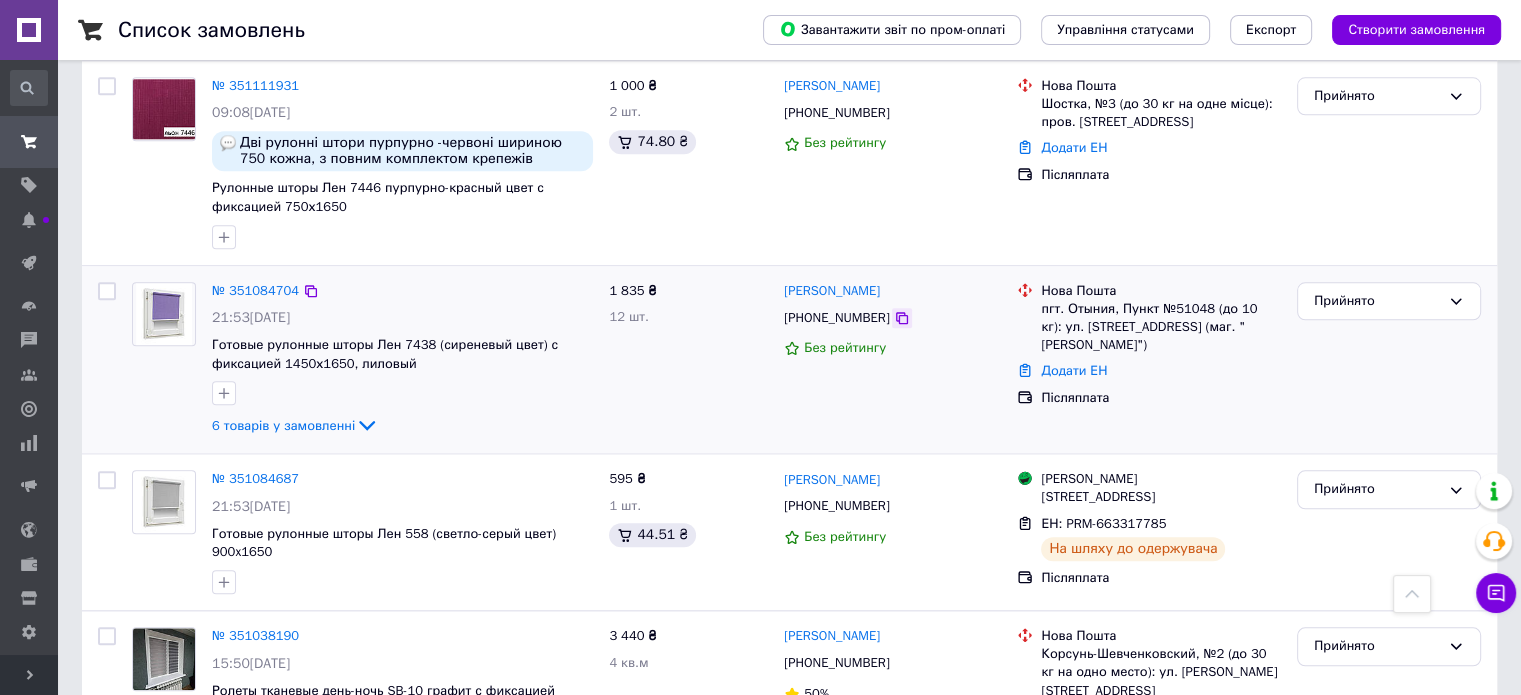 click 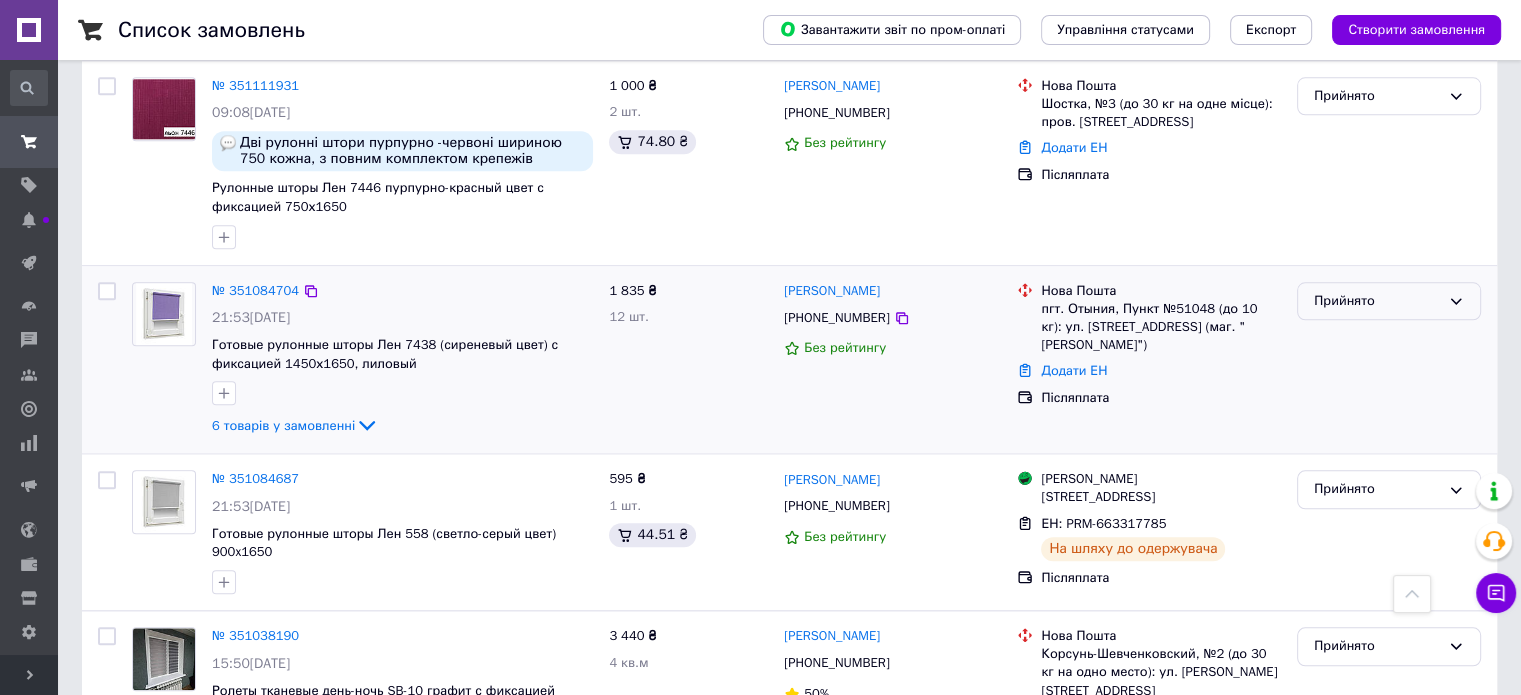 click on "Прийнято" at bounding box center (1389, 301) 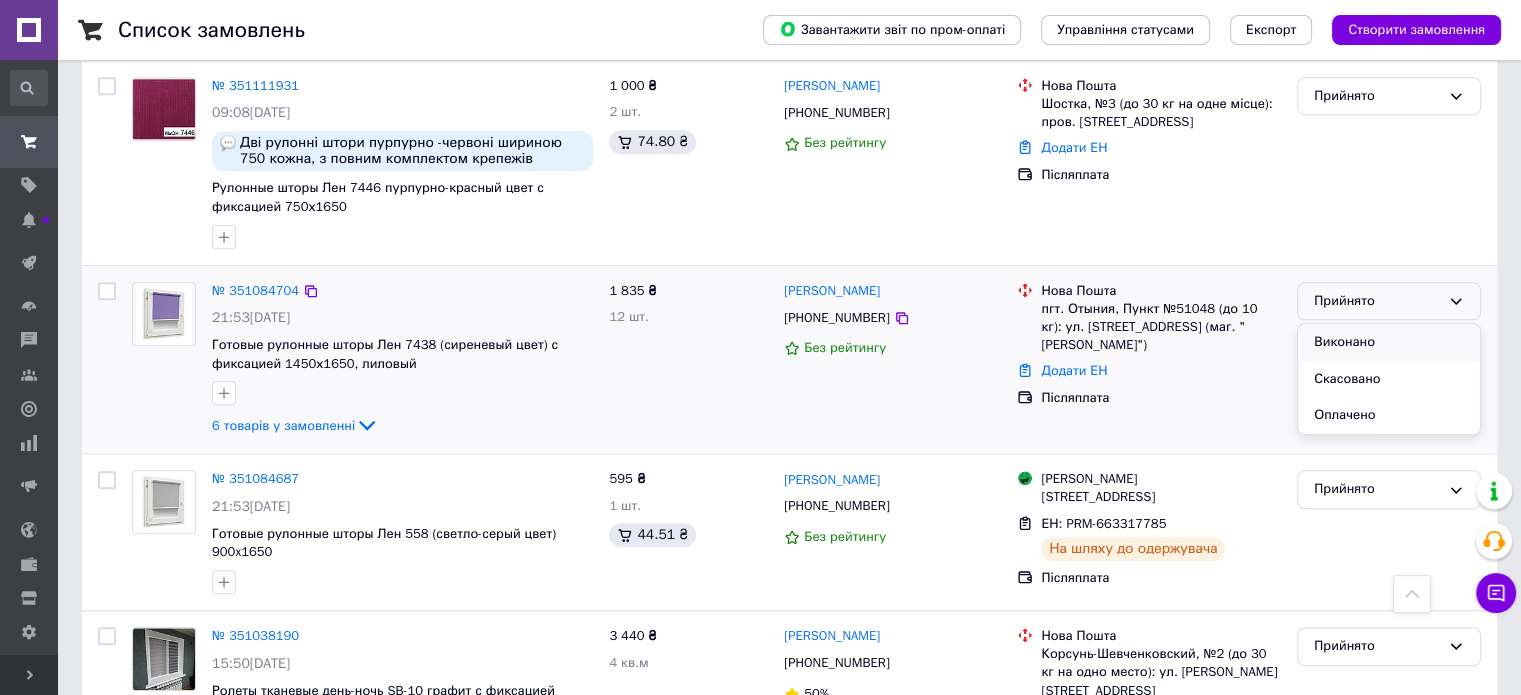 click on "Виконано" at bounding box center (1389, 342) 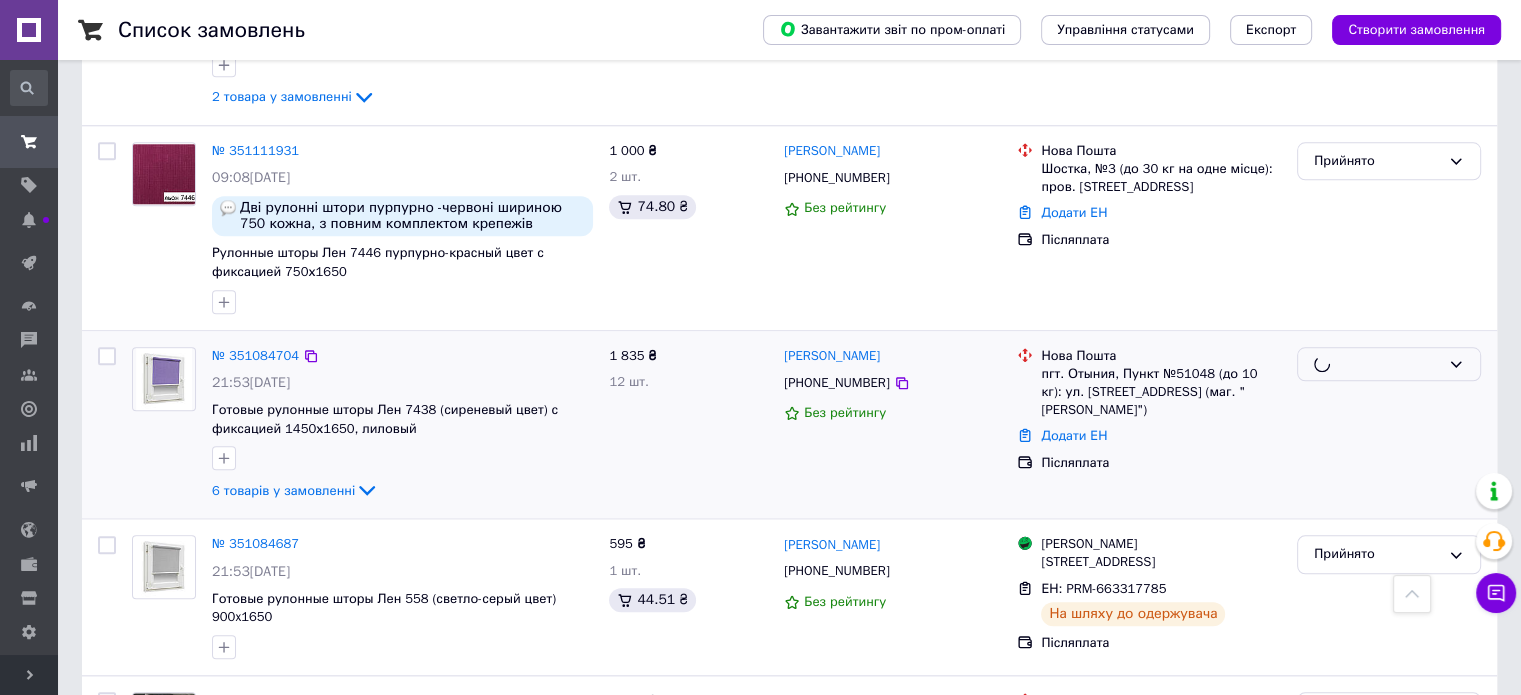 scroll, scrollTop: 2000, scrollLeft: 0, axis: vertical 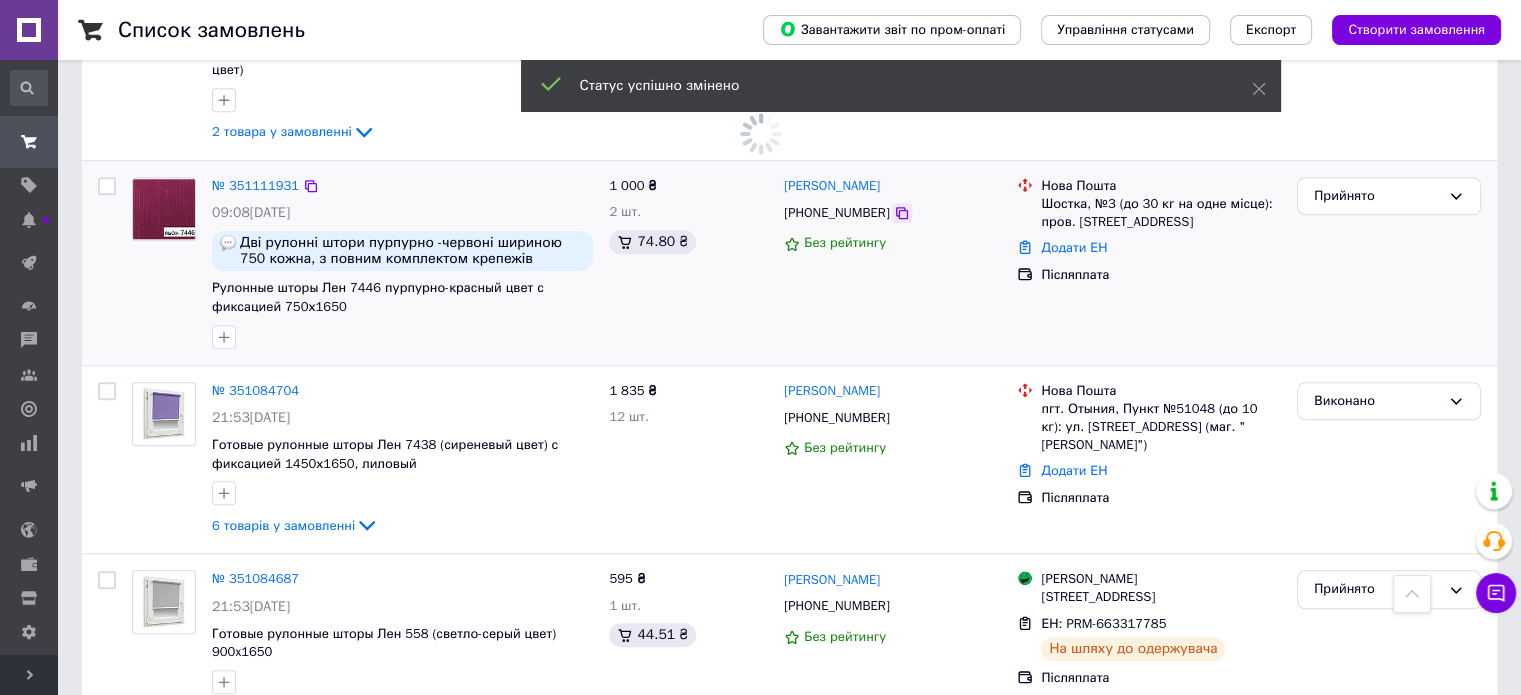 click 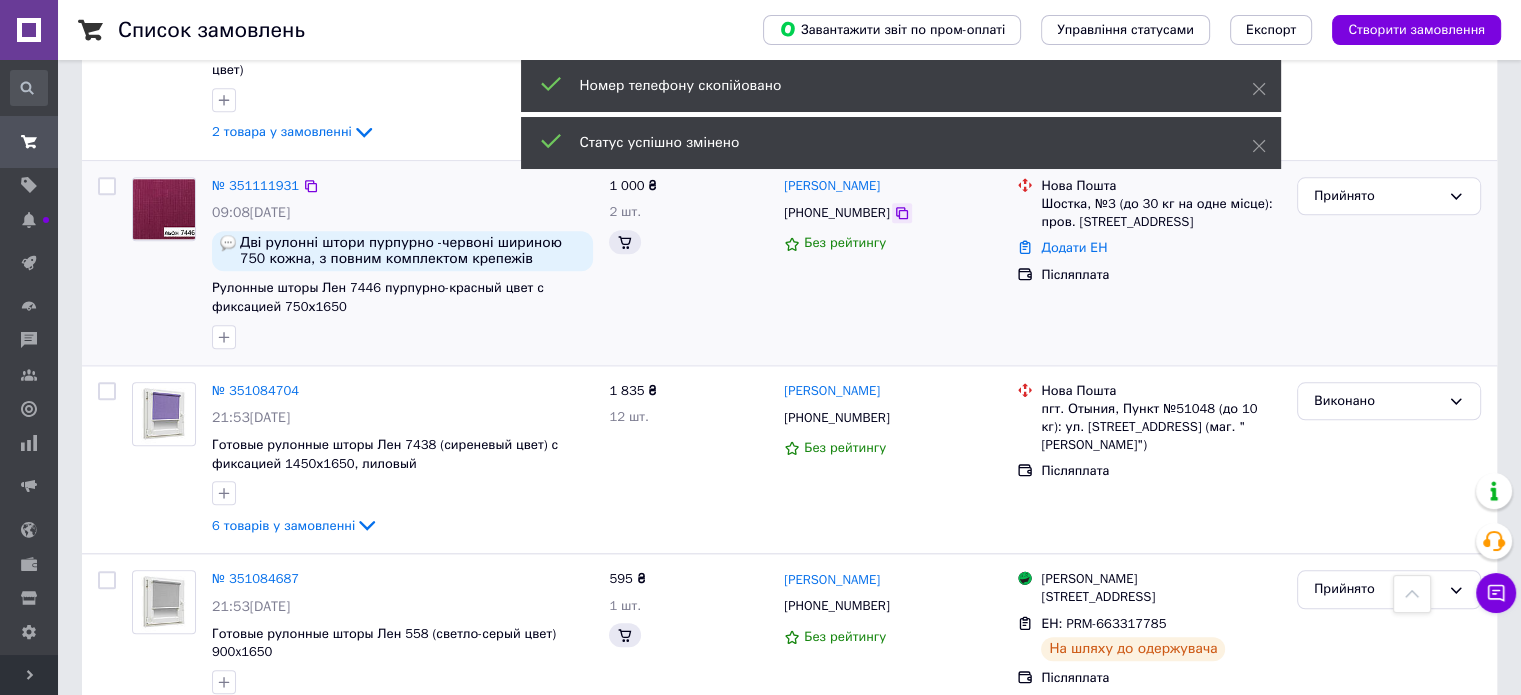 click 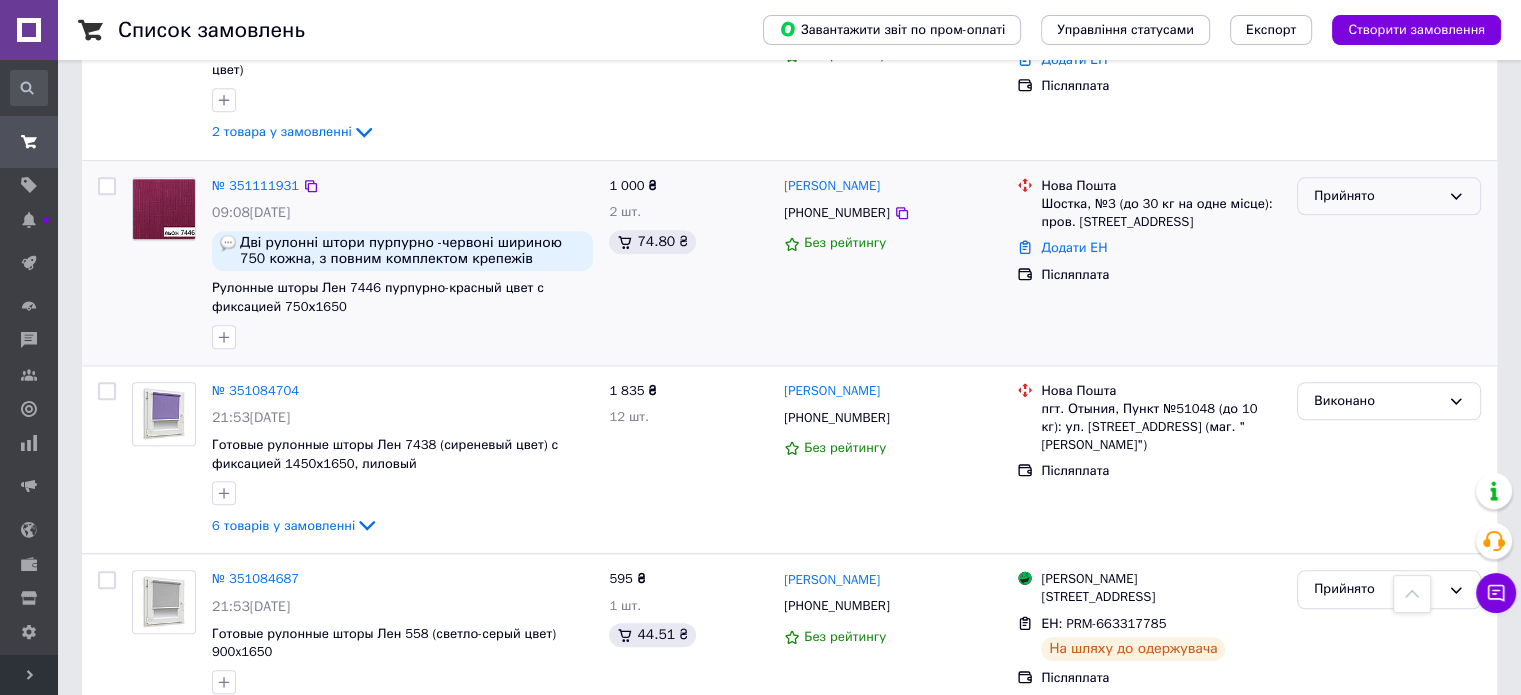 click on "Прийнято" at bounding box center (1389, 196) 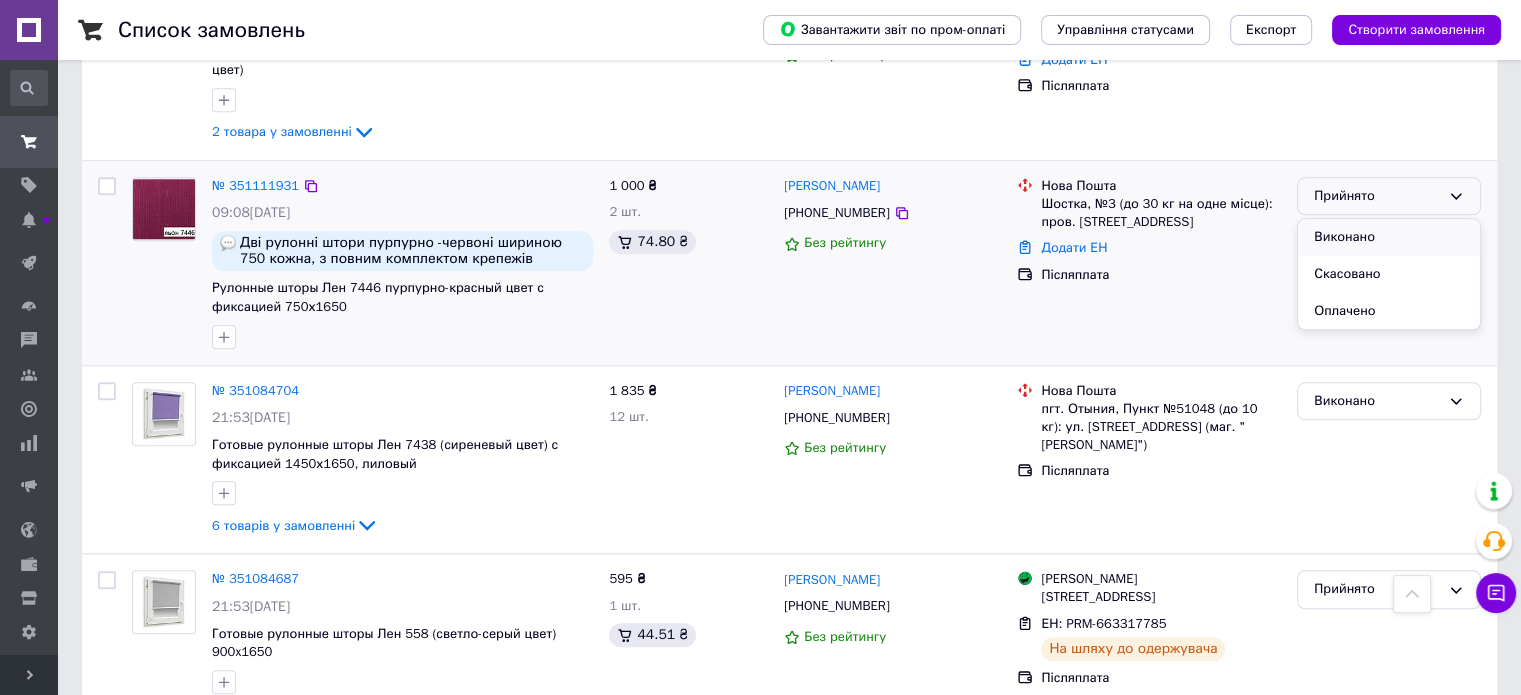 click on "Виконано" at bounding box center (1389, 237) 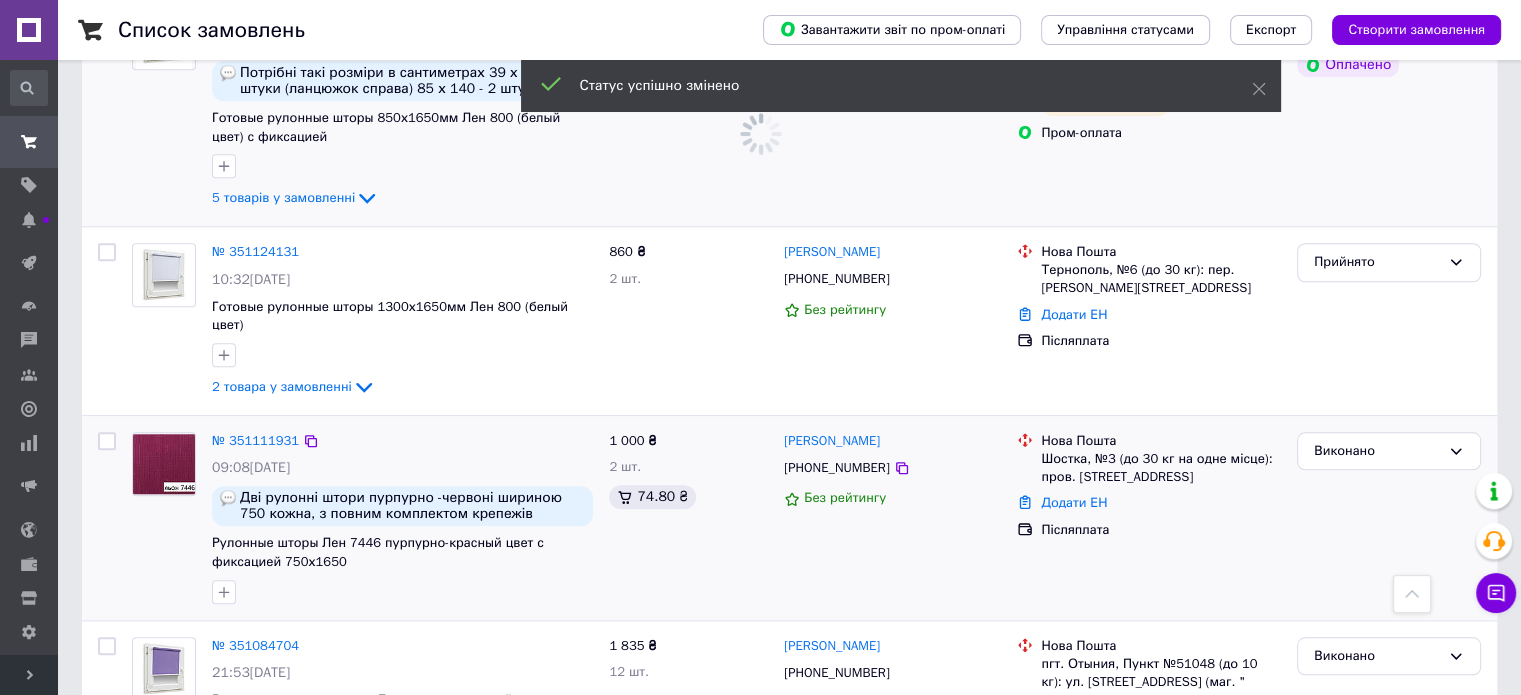 scroll, scrollTop: 1700, scrollLeft: 0, axis: vertical 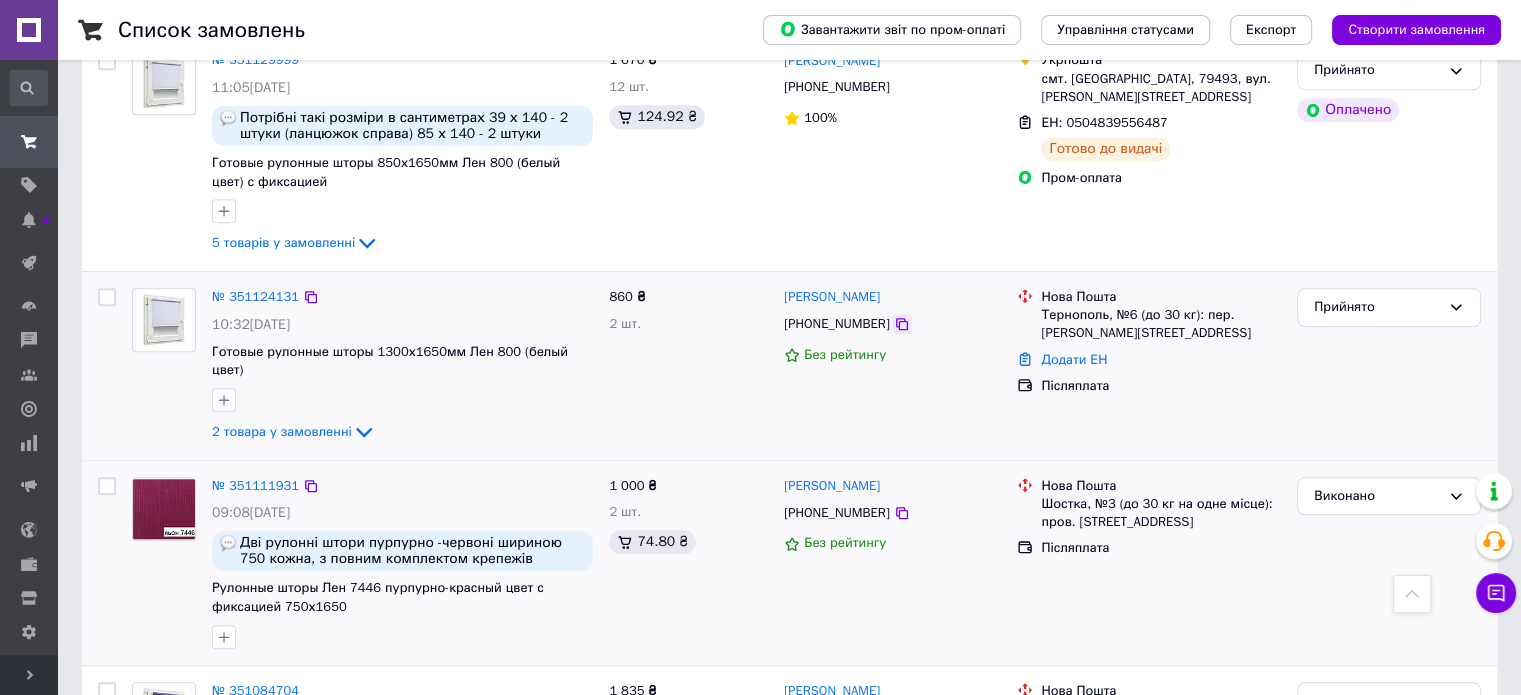 click 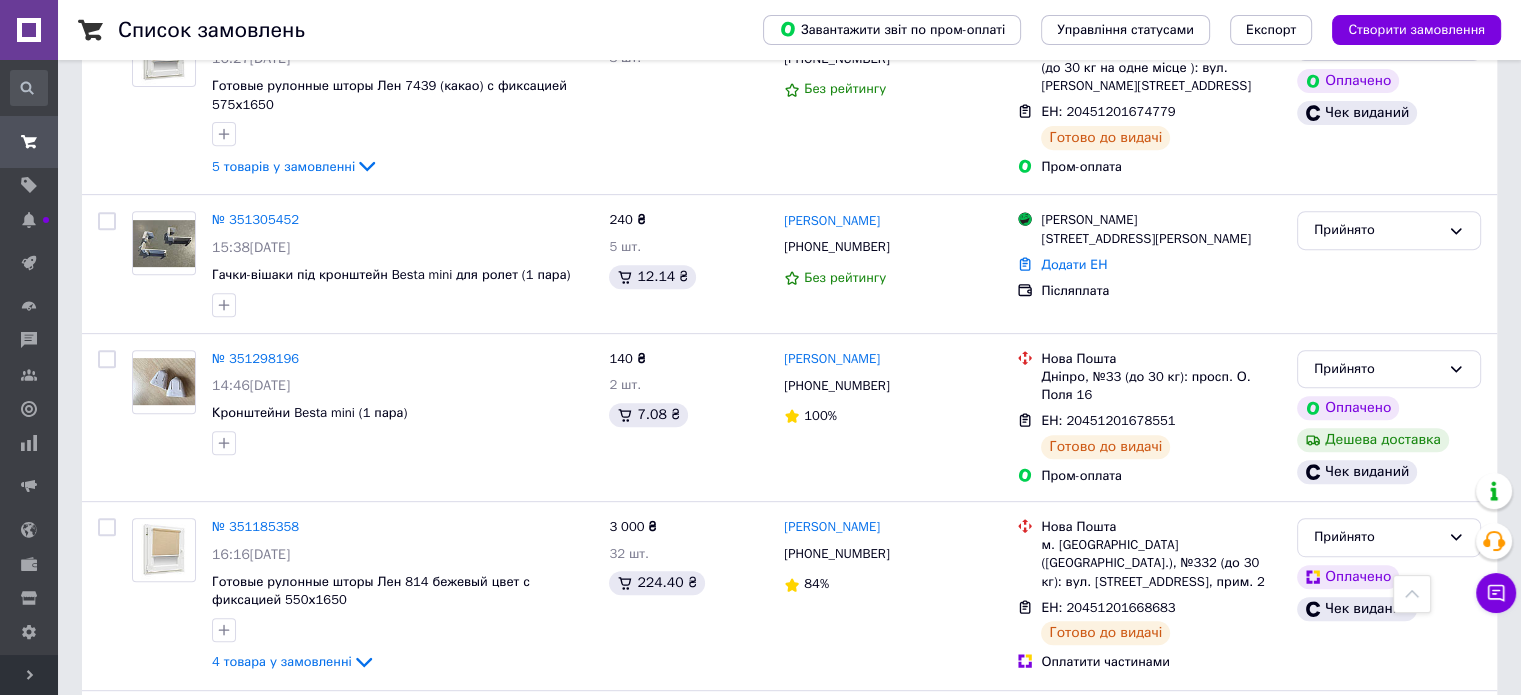 scroll, scrollTop: 800, scrollLeft: 0, axis: vertical 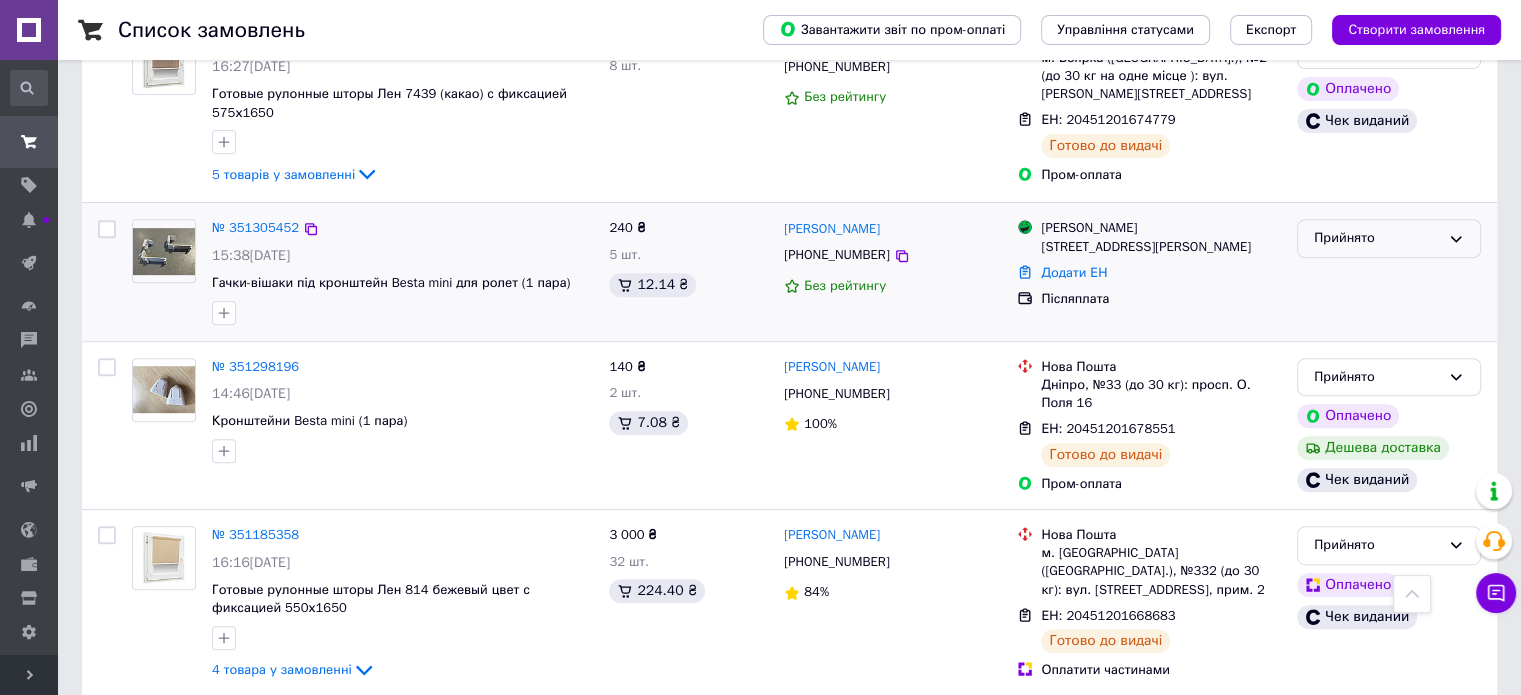 click on "Прийнято" at bounding box center [1377, 238] 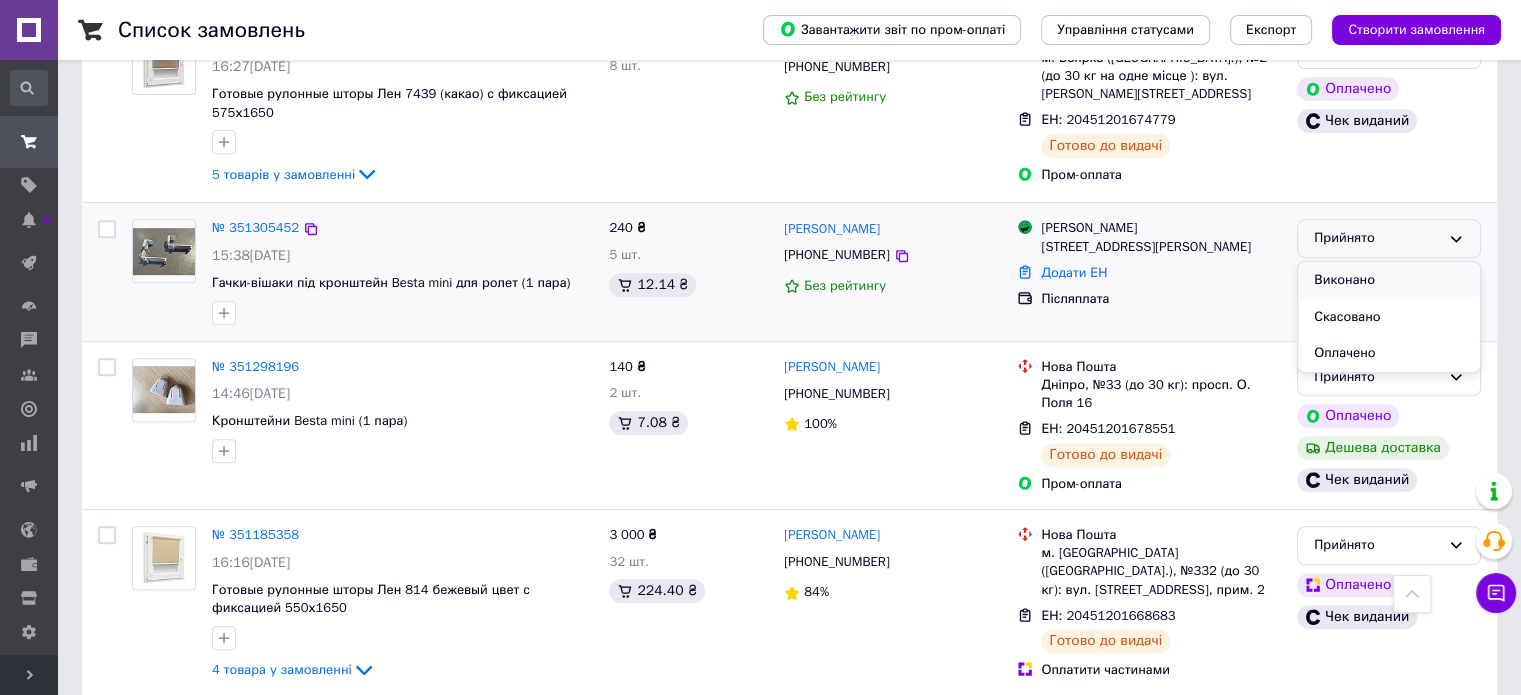 click on "Виконано" at bounding box center [1389, 280] 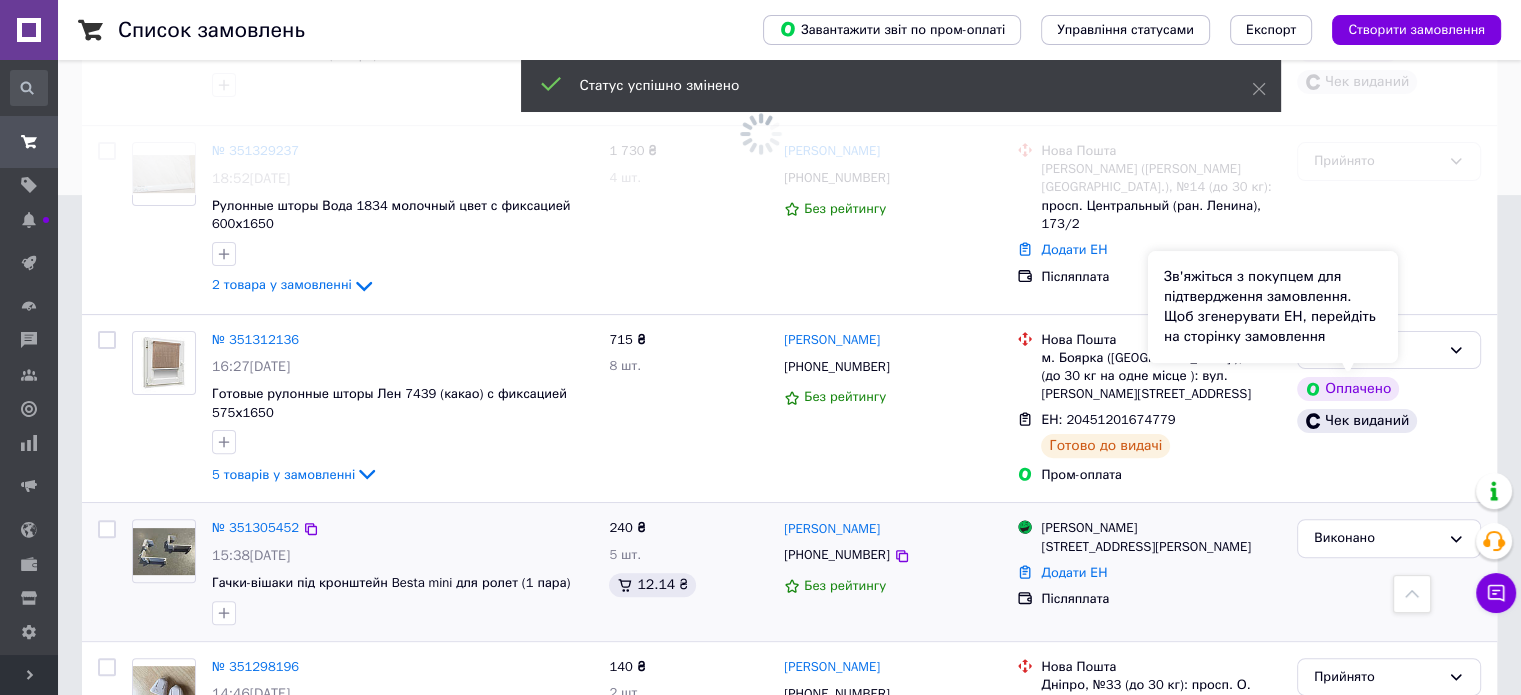 scroll, scrollTop: 400, scrollLeft: 0, axis: vertical 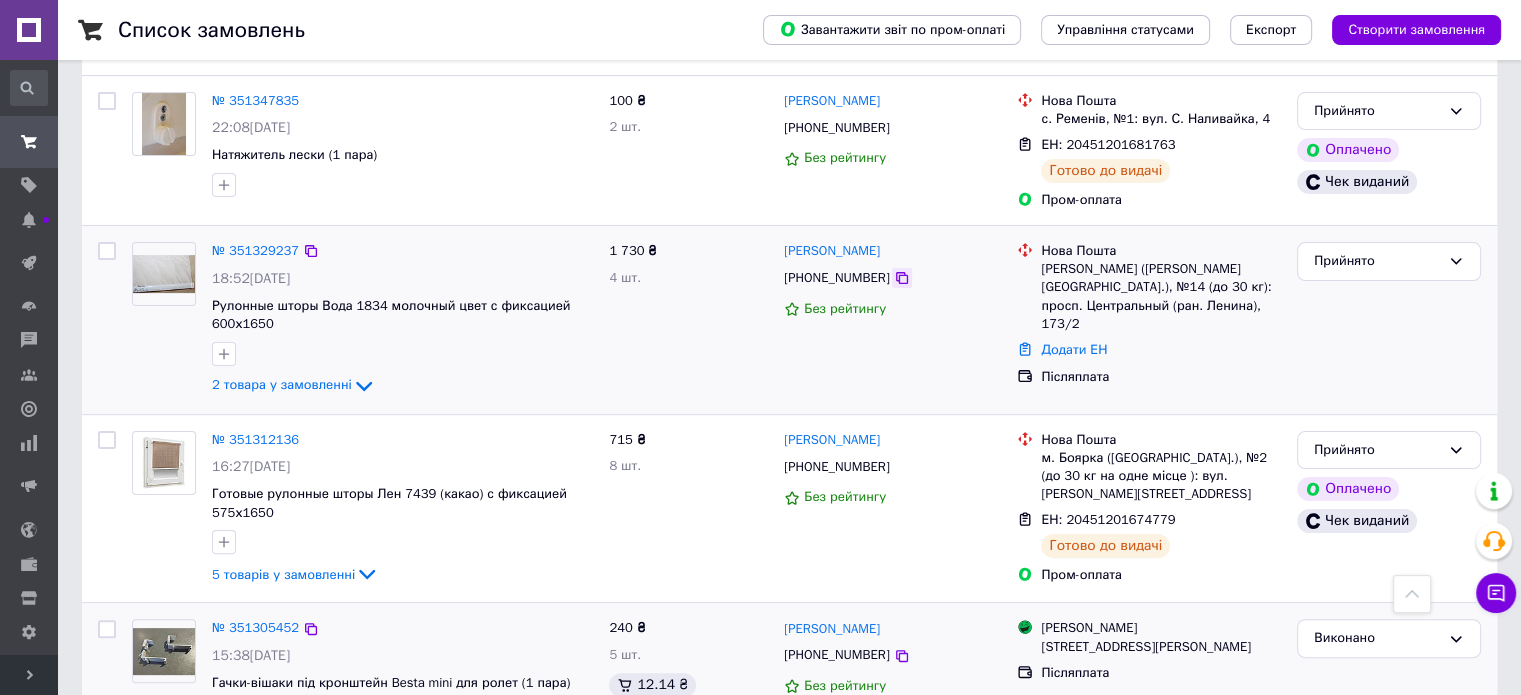 click 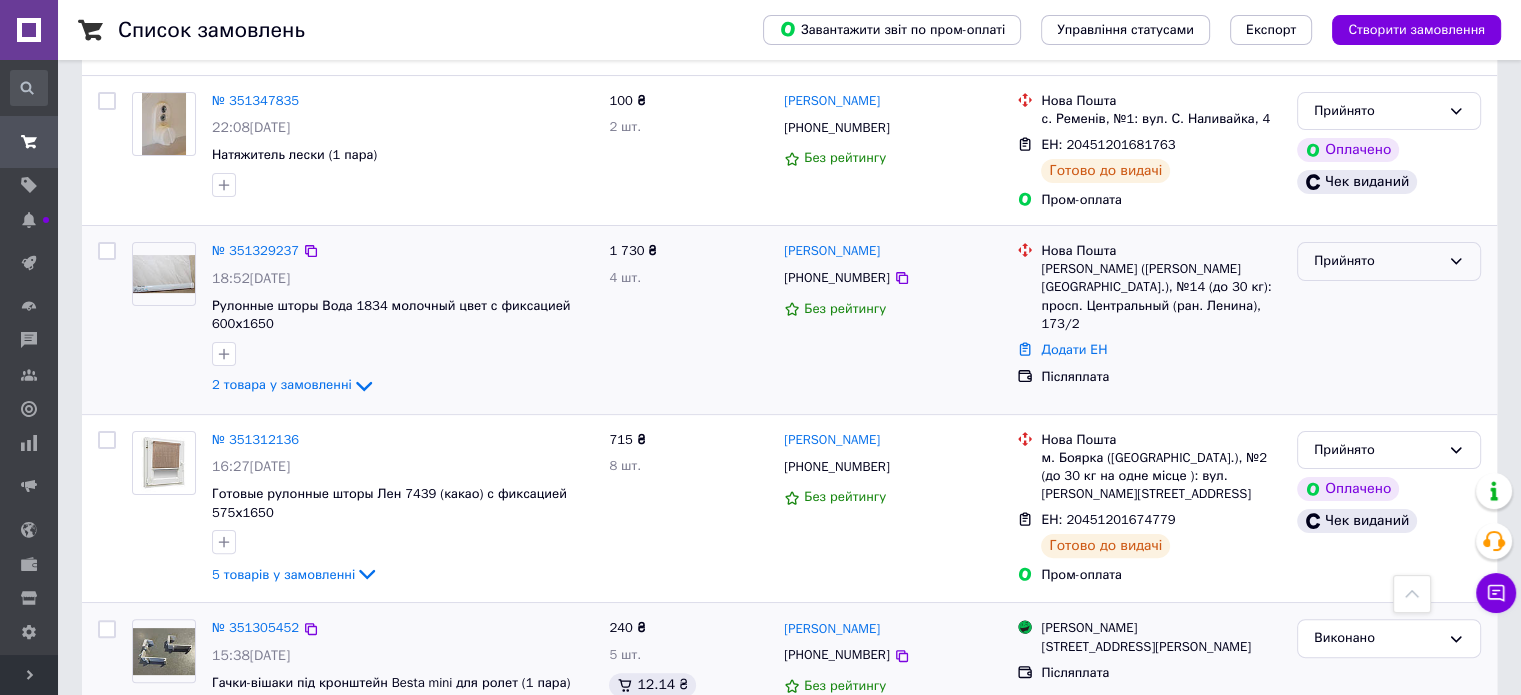 click on "Прийнято" at bounding box center [1389, 261] 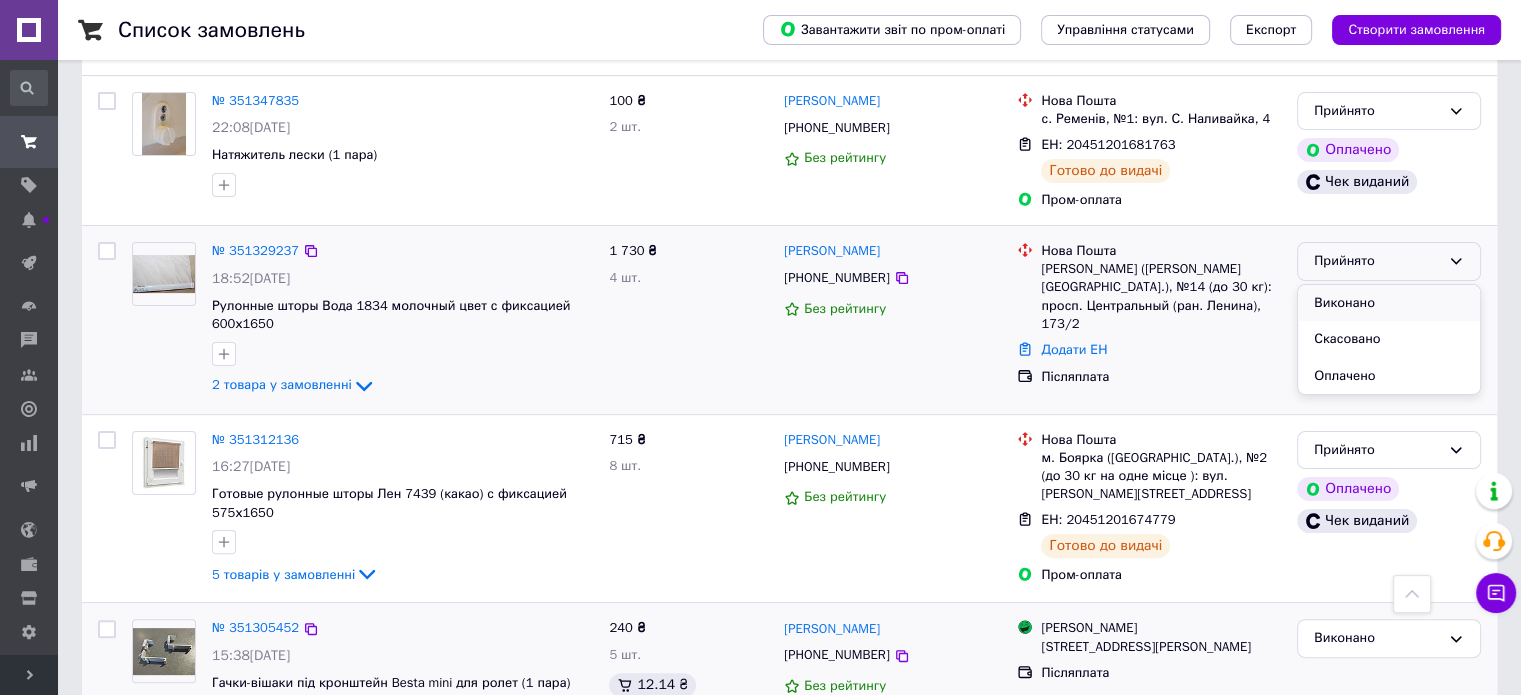 click on "Виконано" at bounding box center [1389, 303] 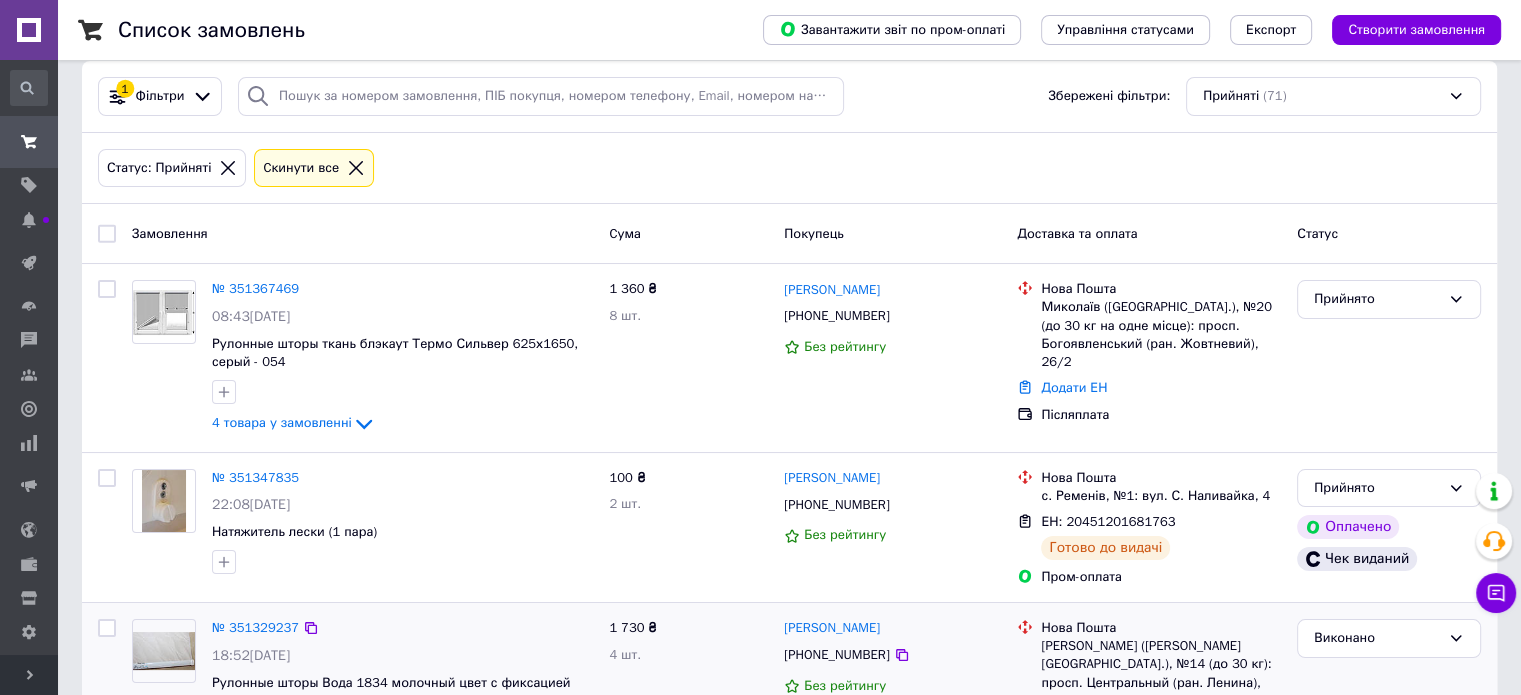 scroll, scrollTop: 0, scrollLeft: 0, axis: both 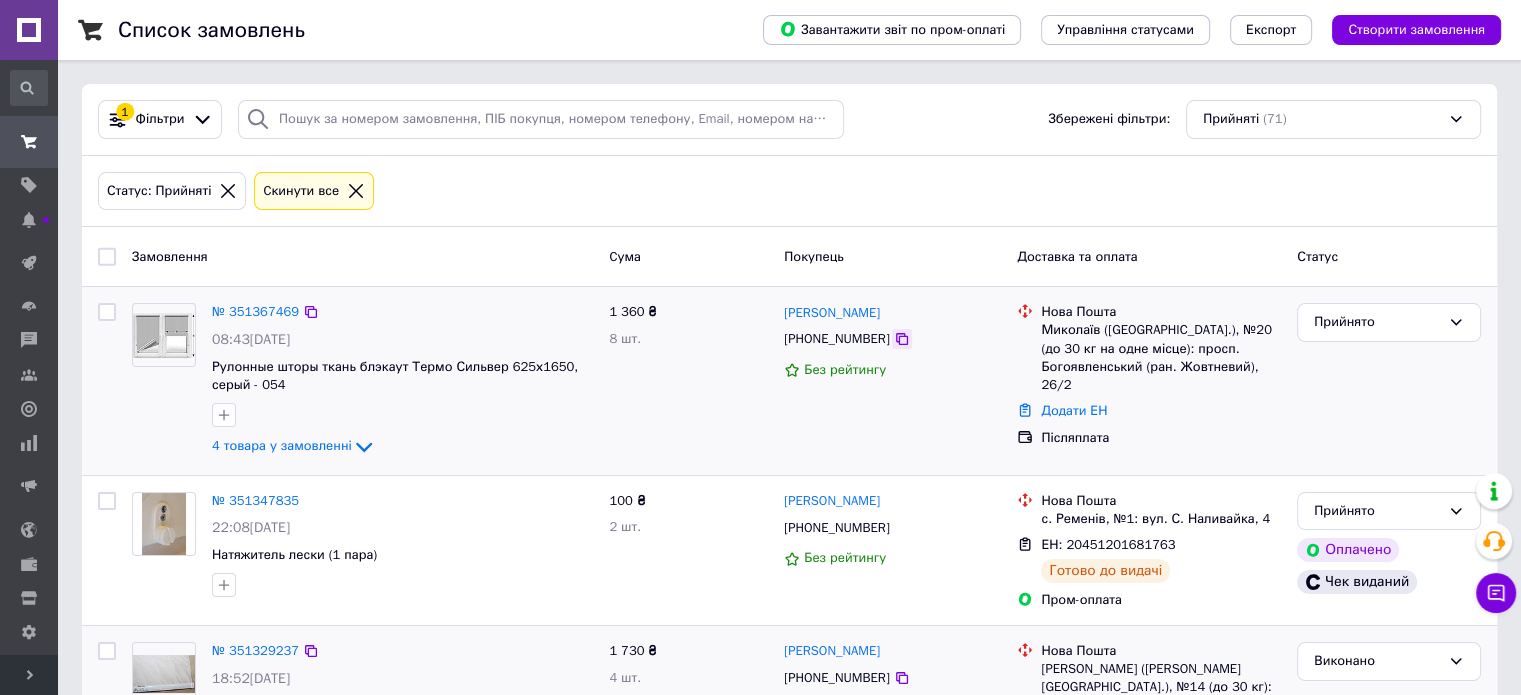 click 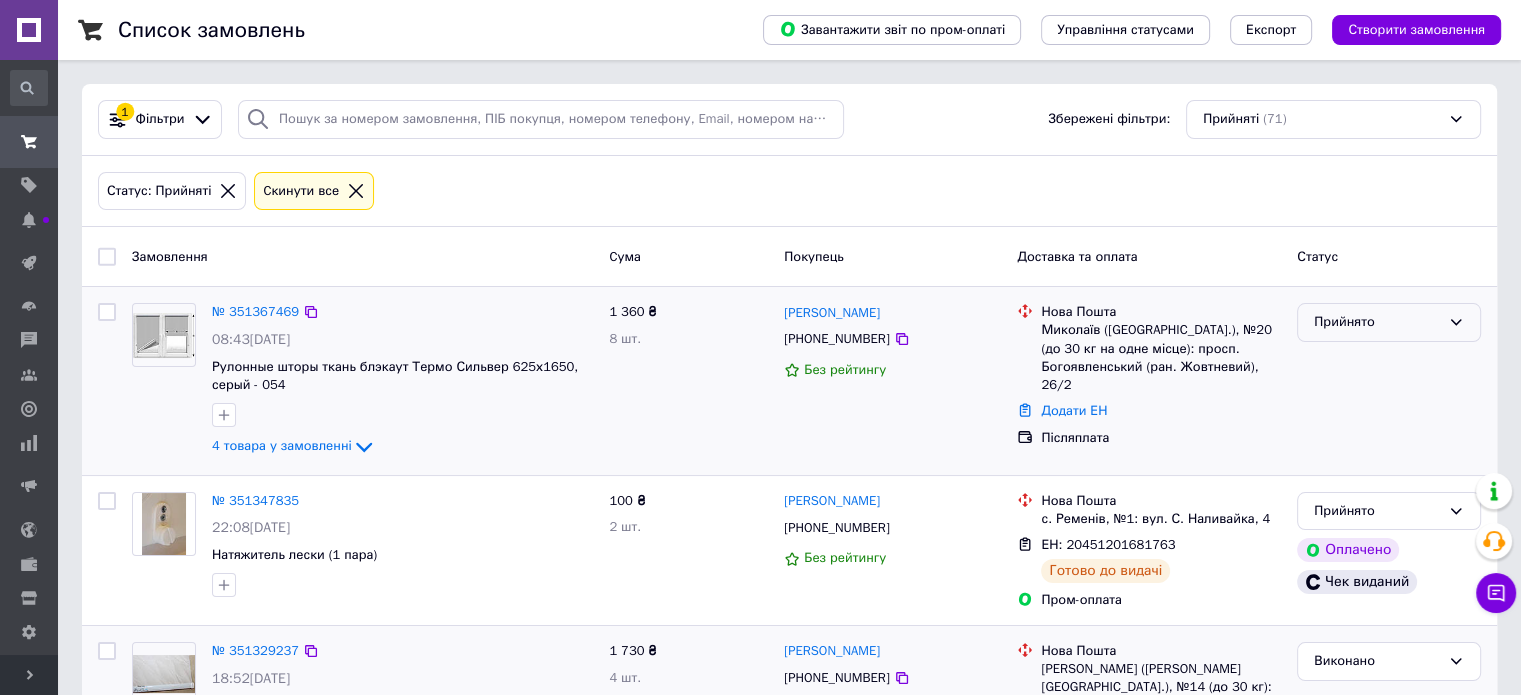 click on "Прийнято" at bounding box center (1377, 322) 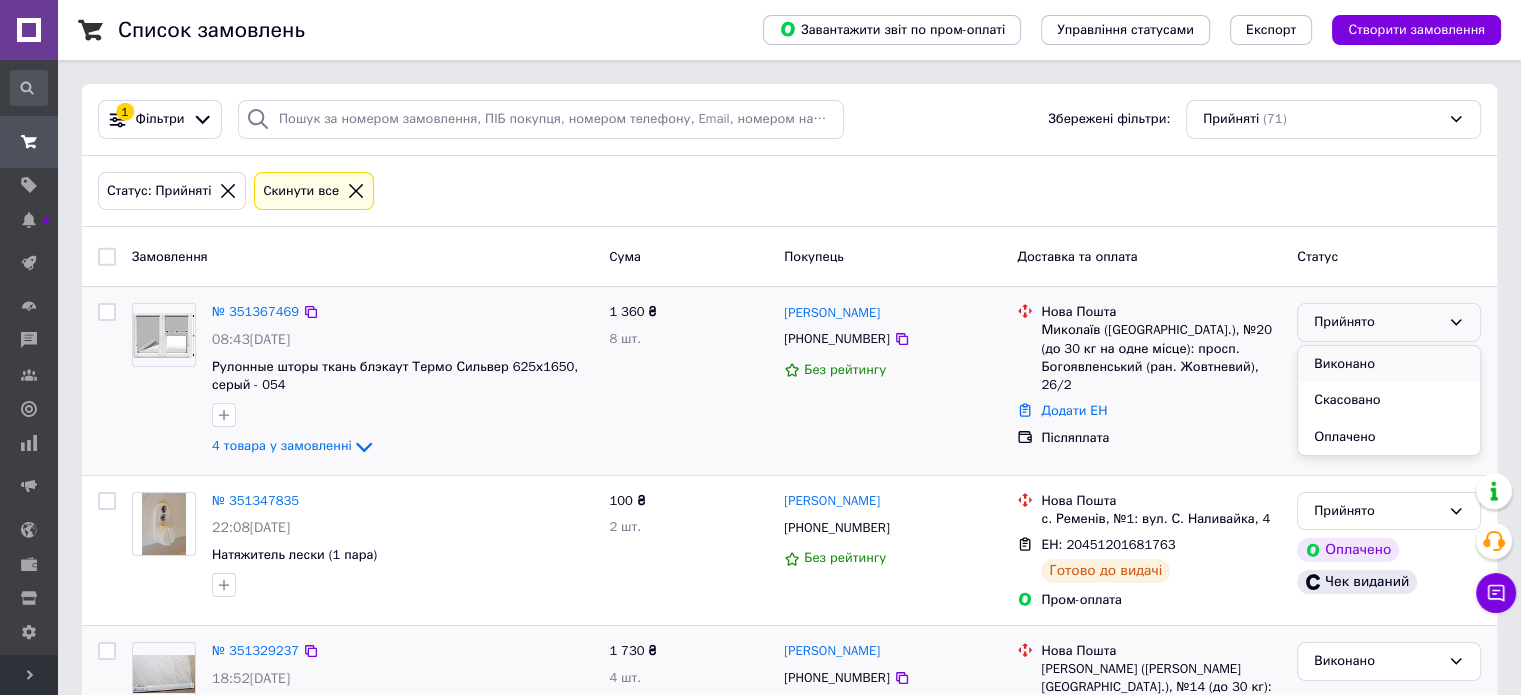 click on "Виконано" at bounding box center [1389, 364] 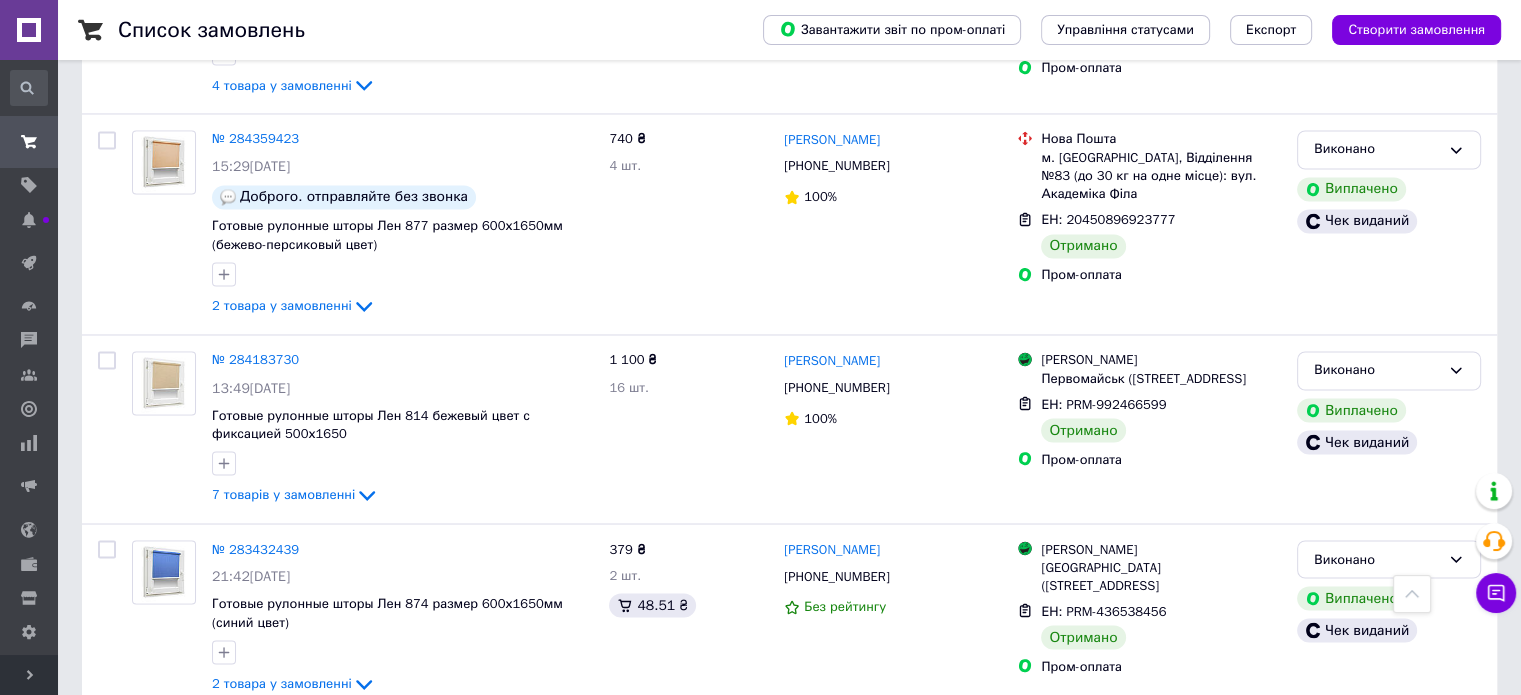 scroll, scrollTop: 3495, scrollLeft: 0, axis: vertical 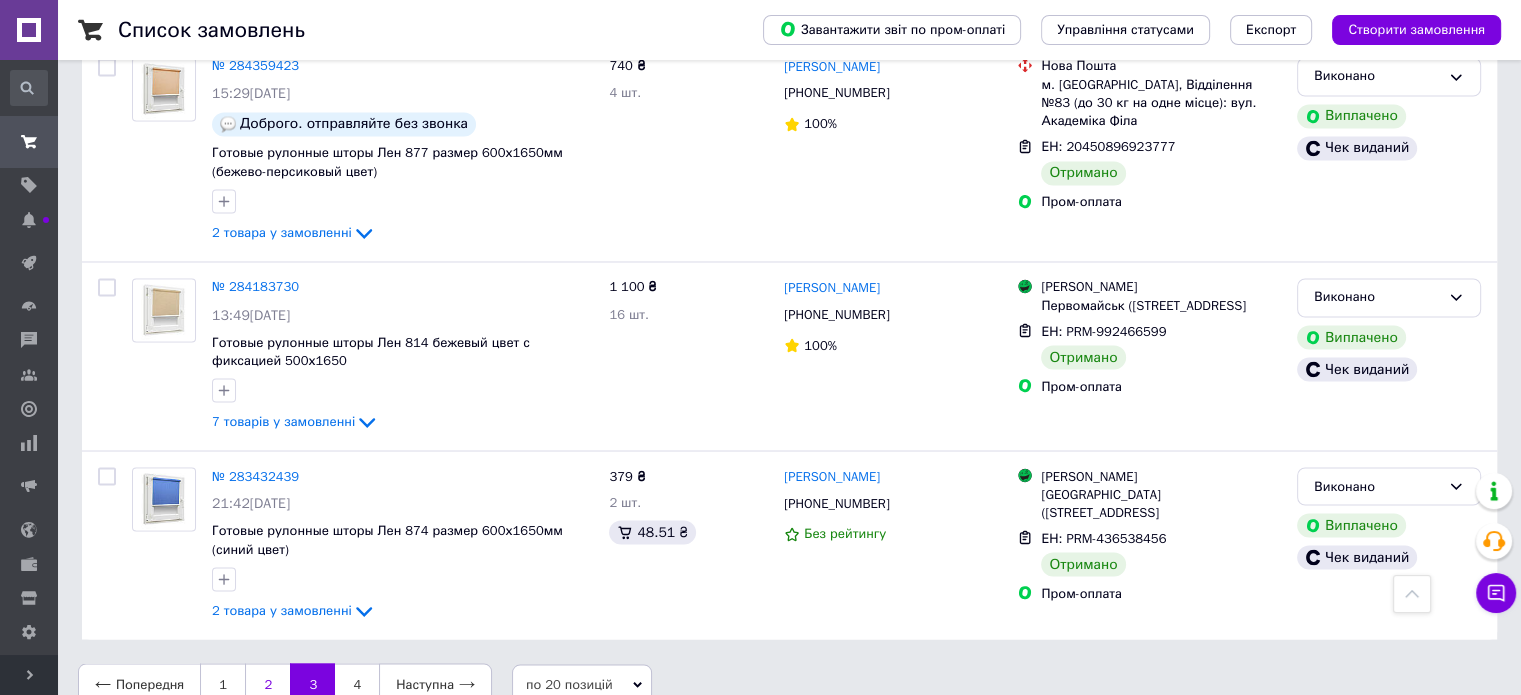 click on "2" at bounding box center (267, 684) 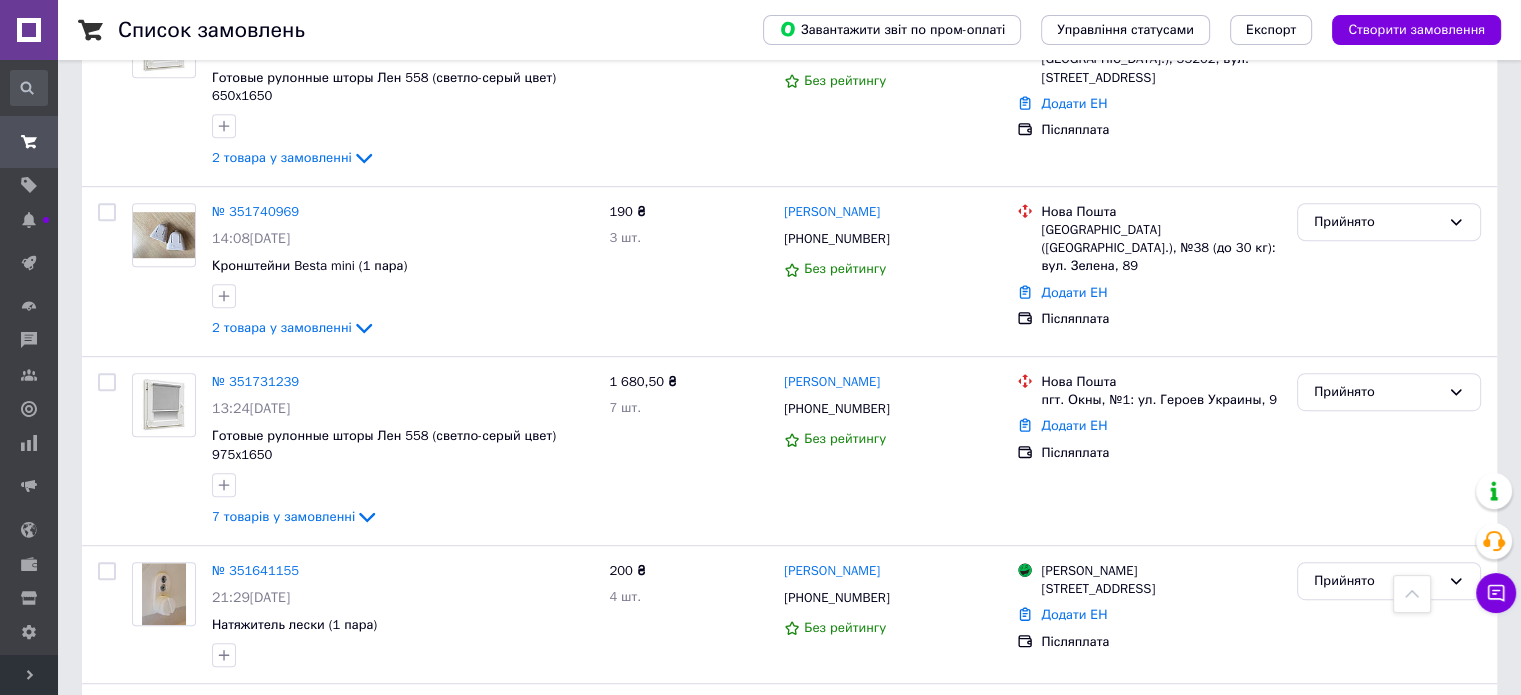 scroll, scrollTop: 844, scrollLeft: 0, axis: vertical 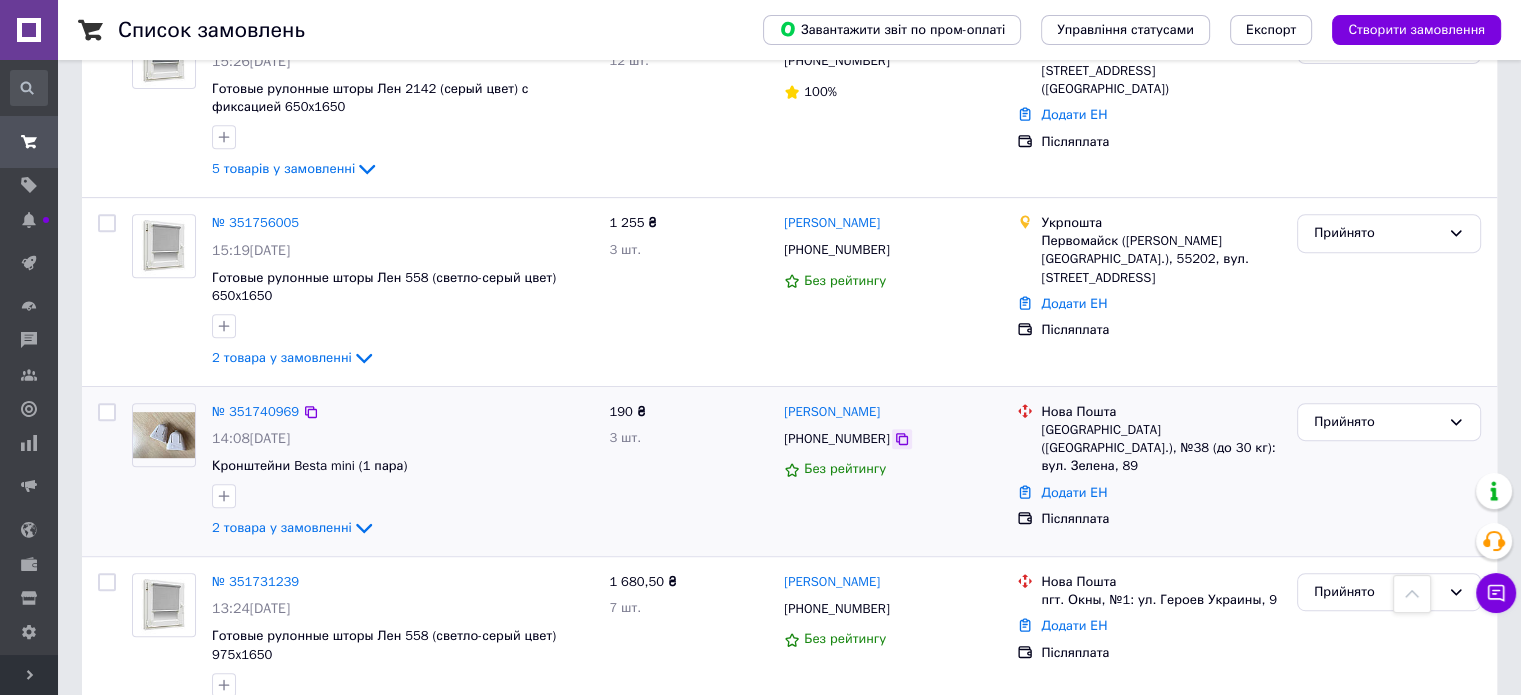 click 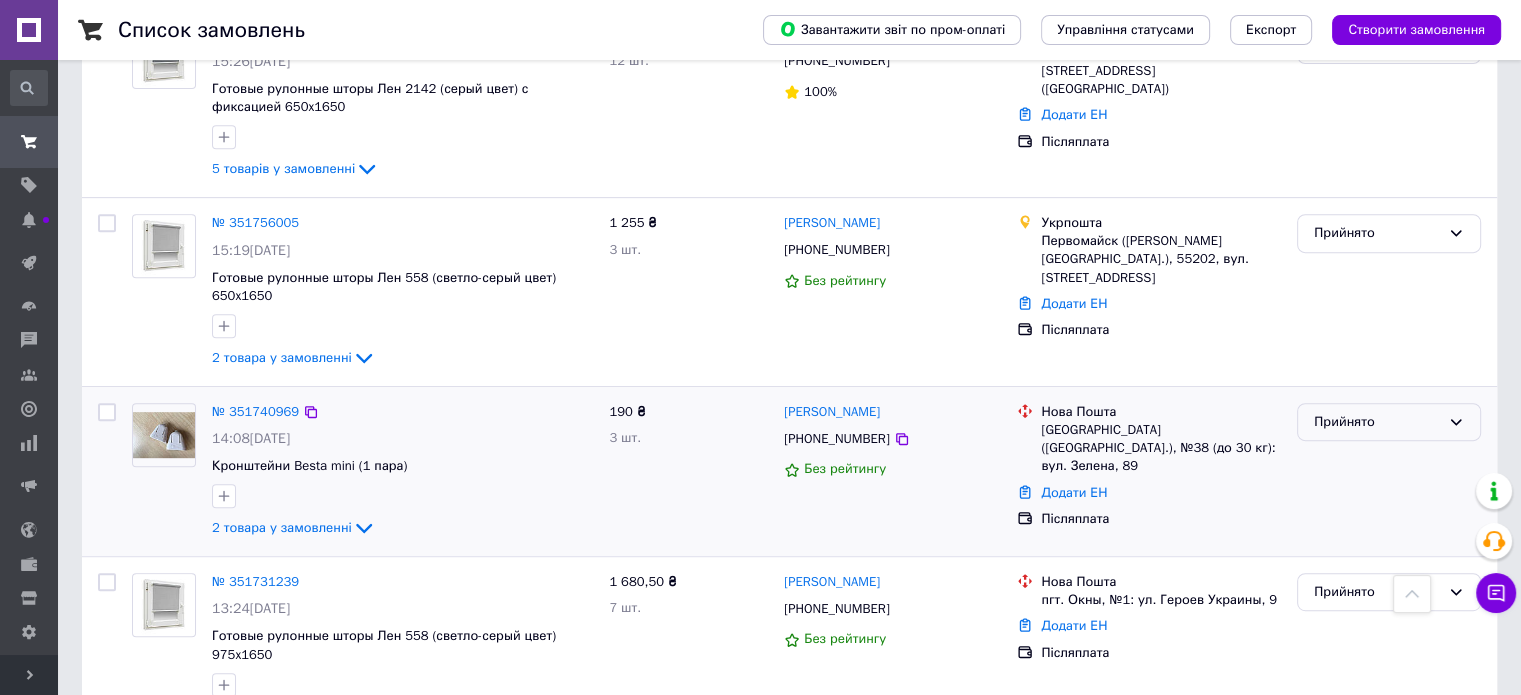 click on "Прийнято" at bounding box center (1377, 422) 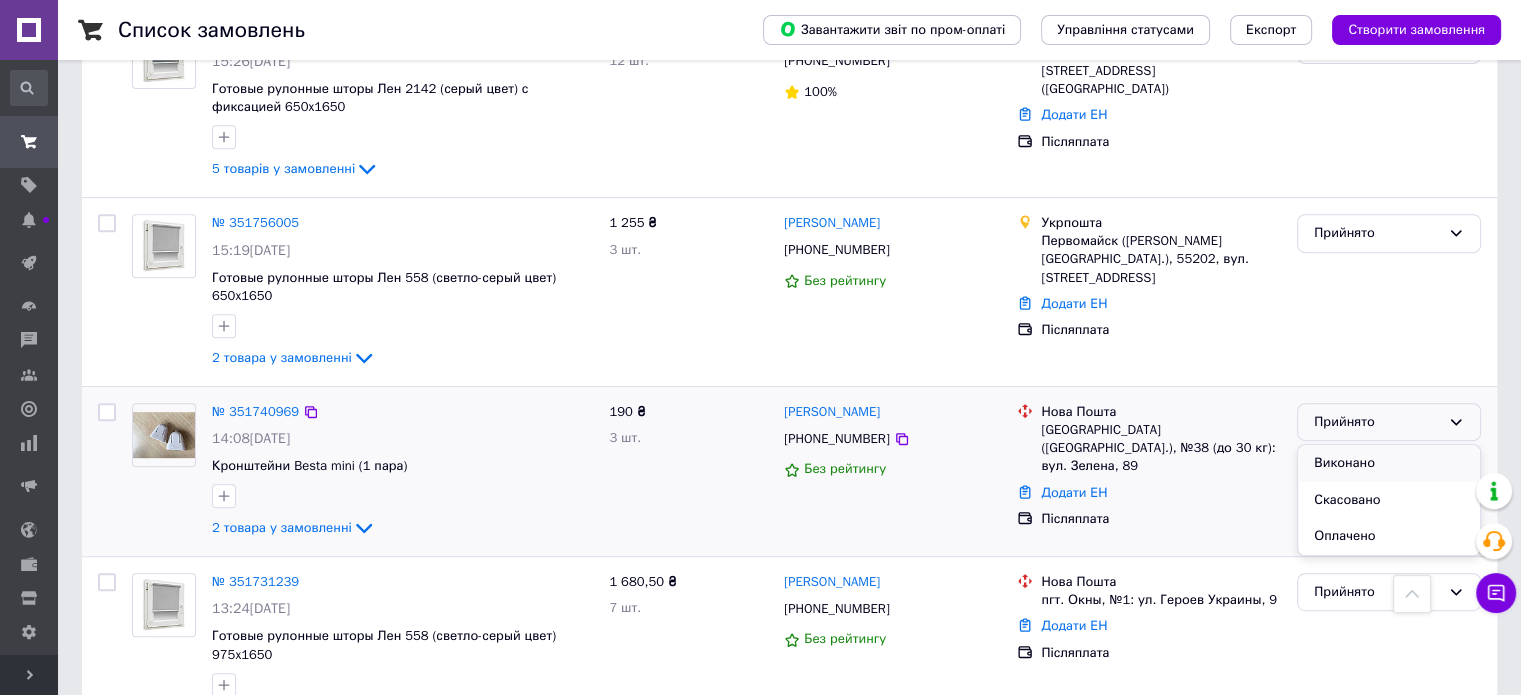 click on "Виконано" at bounding box center (1389, 463) 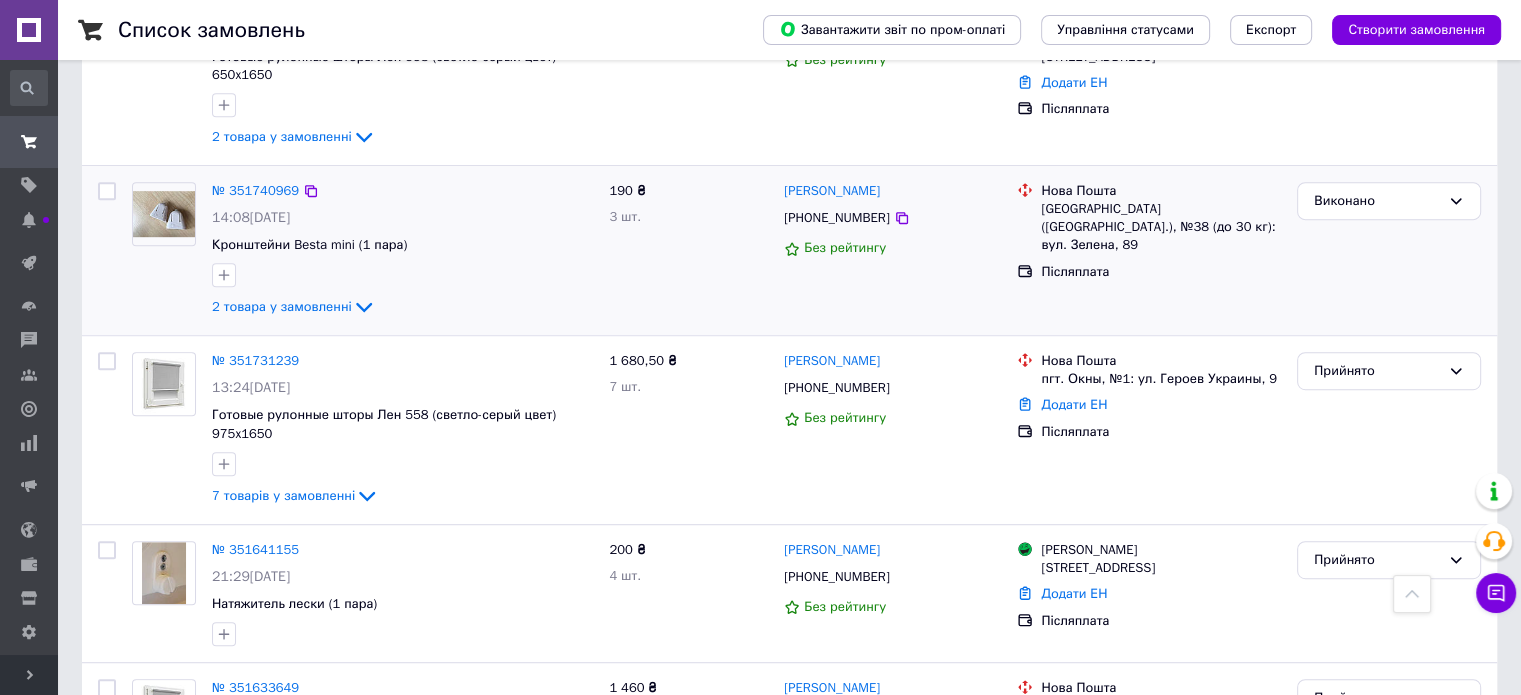 scroll, scrollTop: 1100, scrollLeft: 0, axis: vertical 